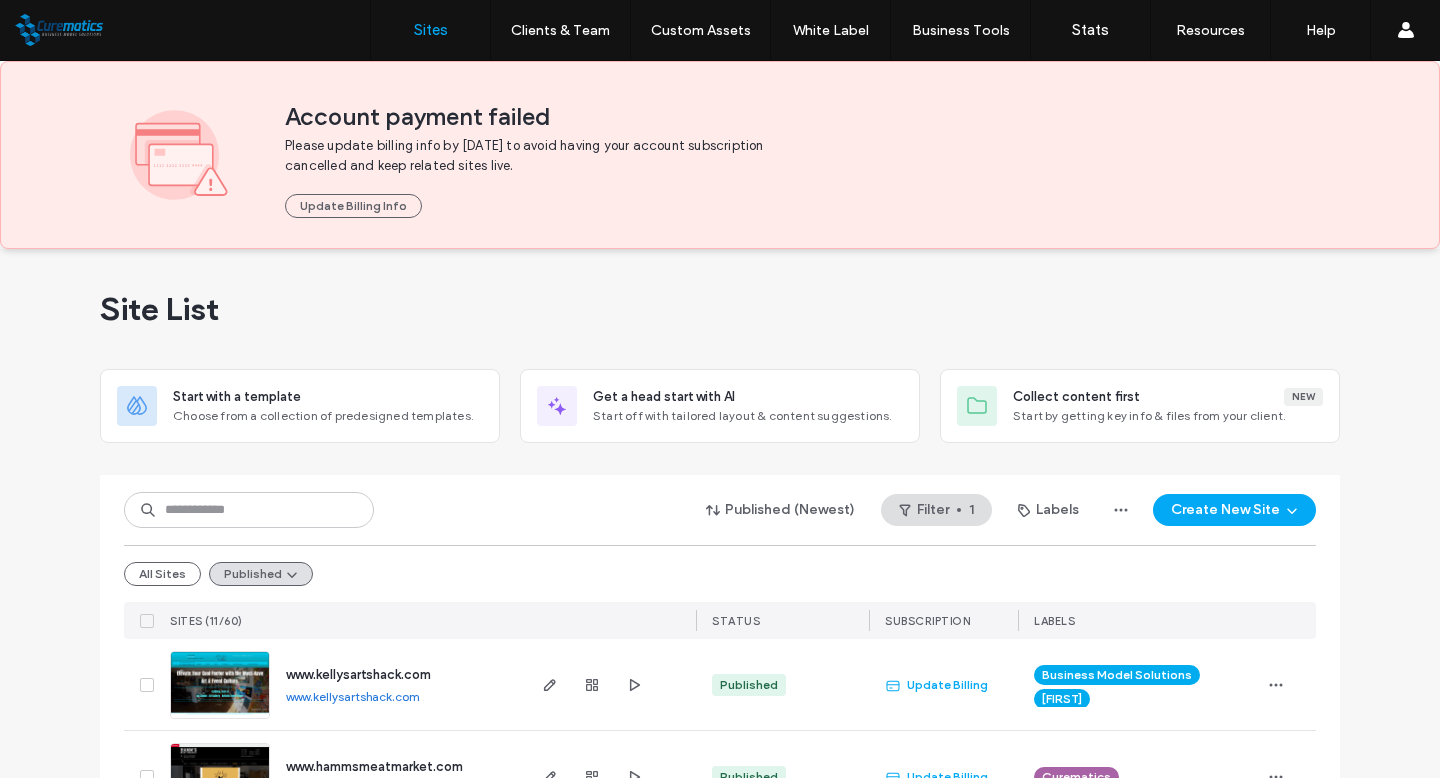 scroll, scrollTop: 0, scrollLeft: 0, axis: both 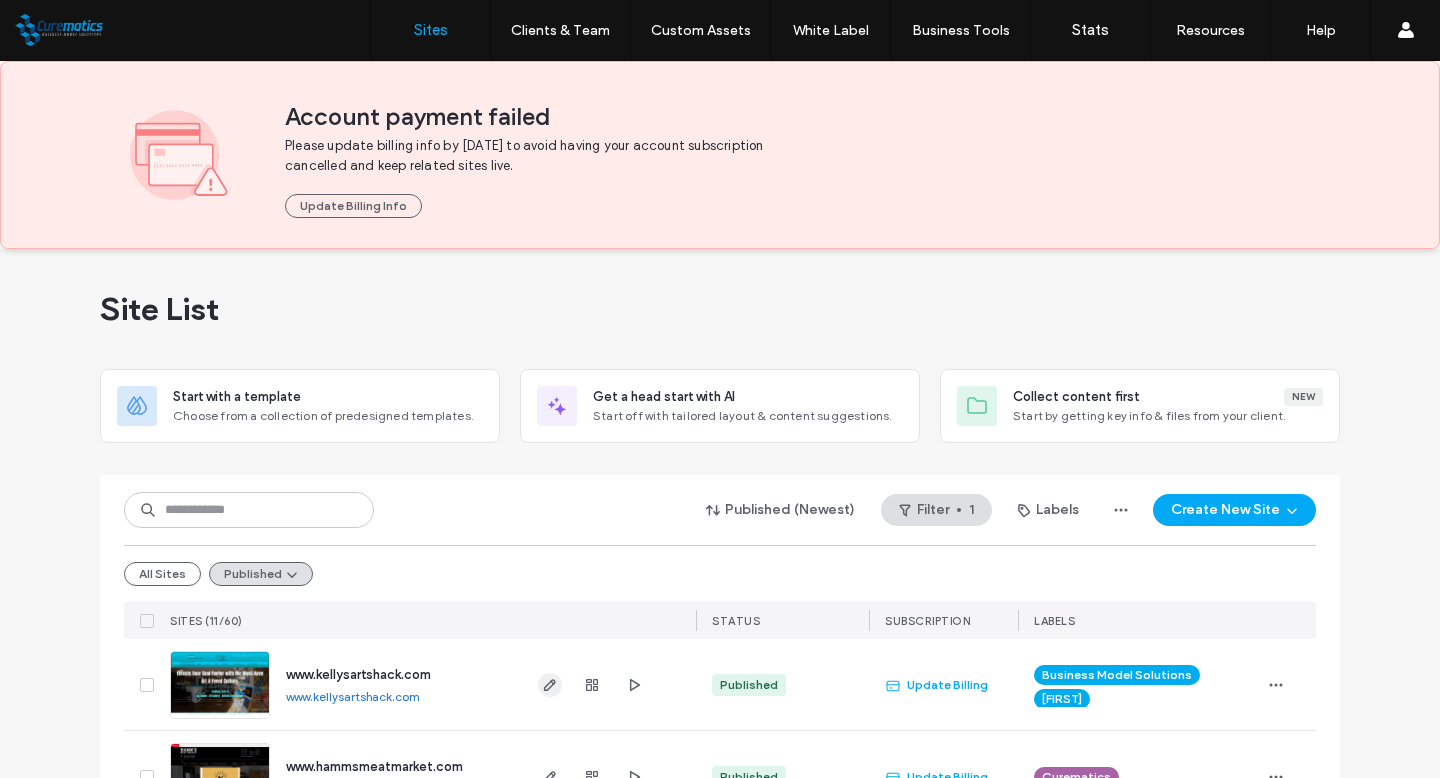 click 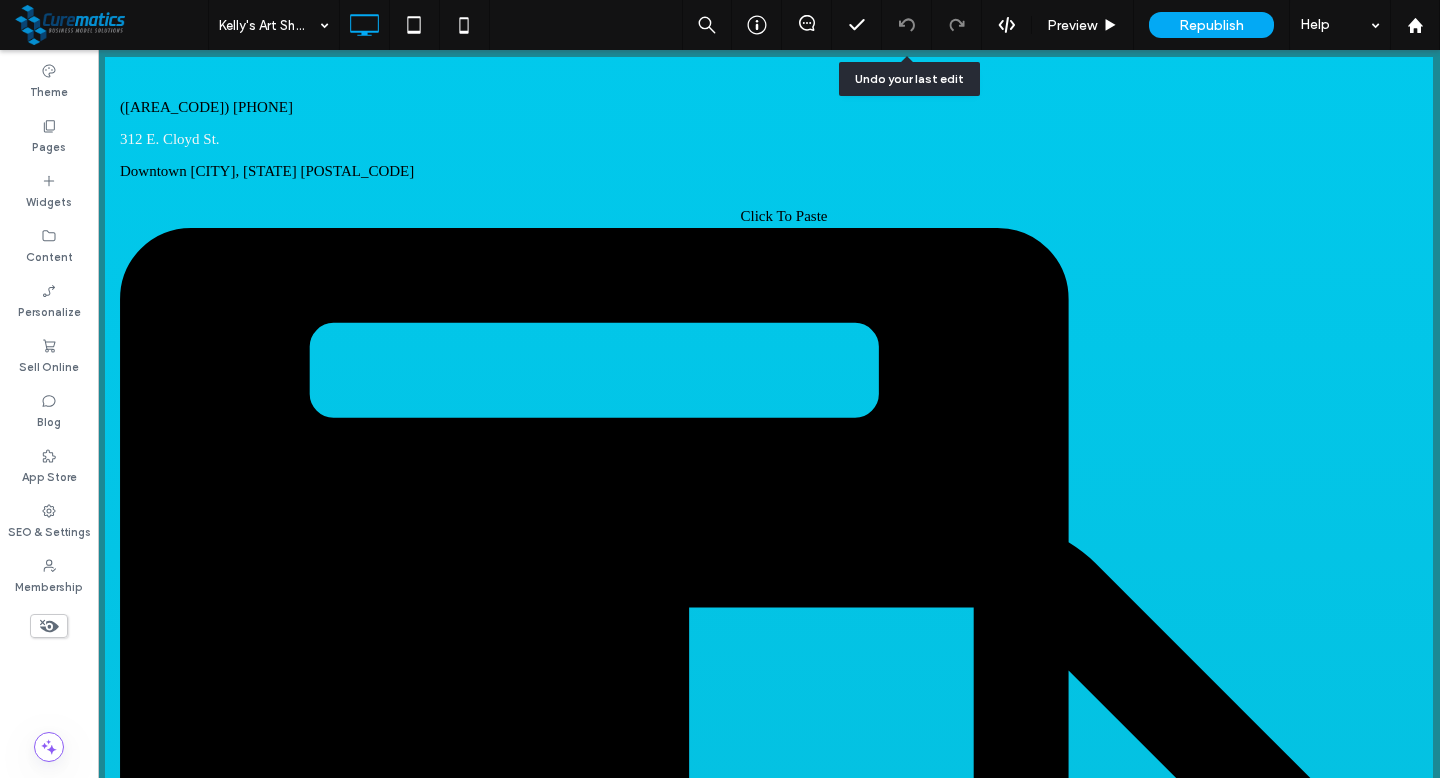 scroll, scrollTop: 0, scrollLeft: 0, axis: both 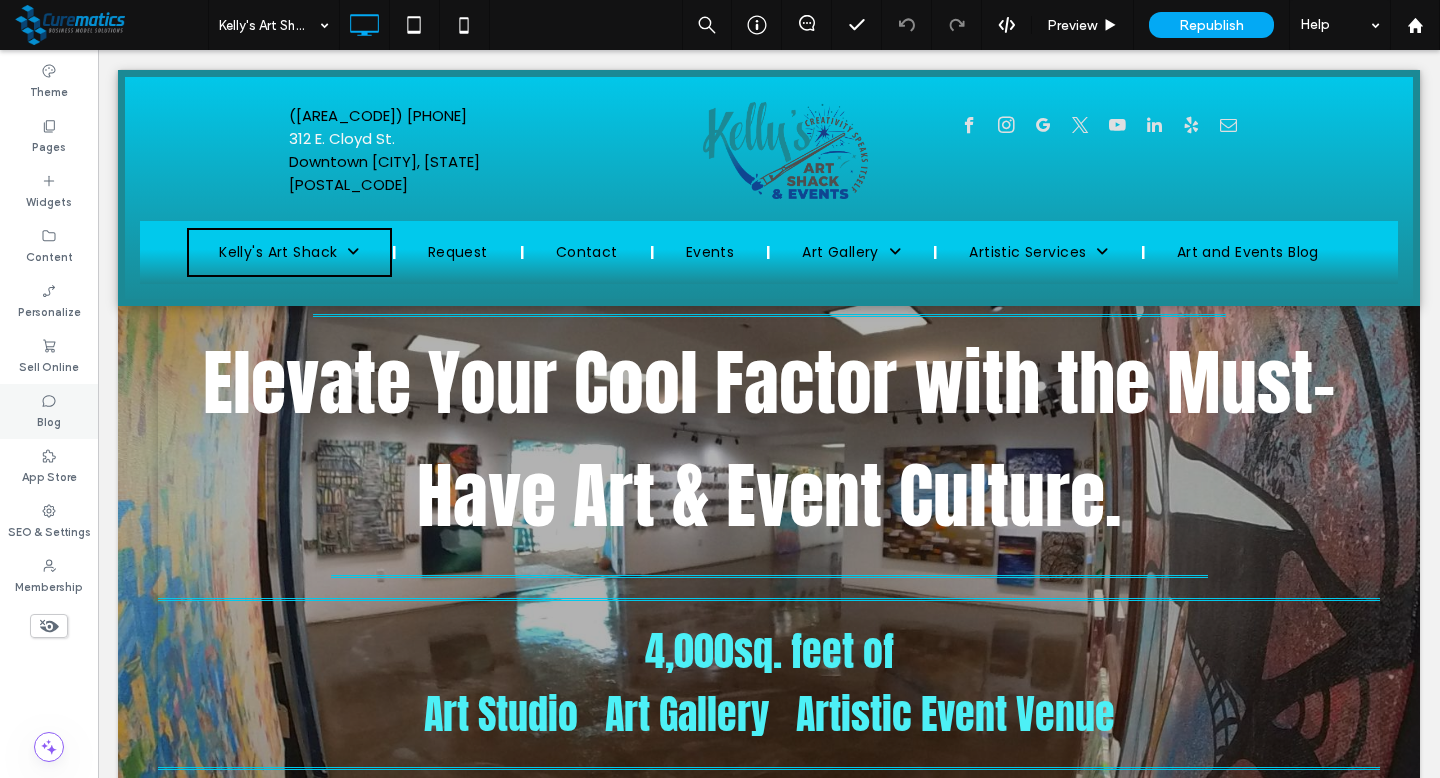 click on "Blog" at bounding box center [49, 420] 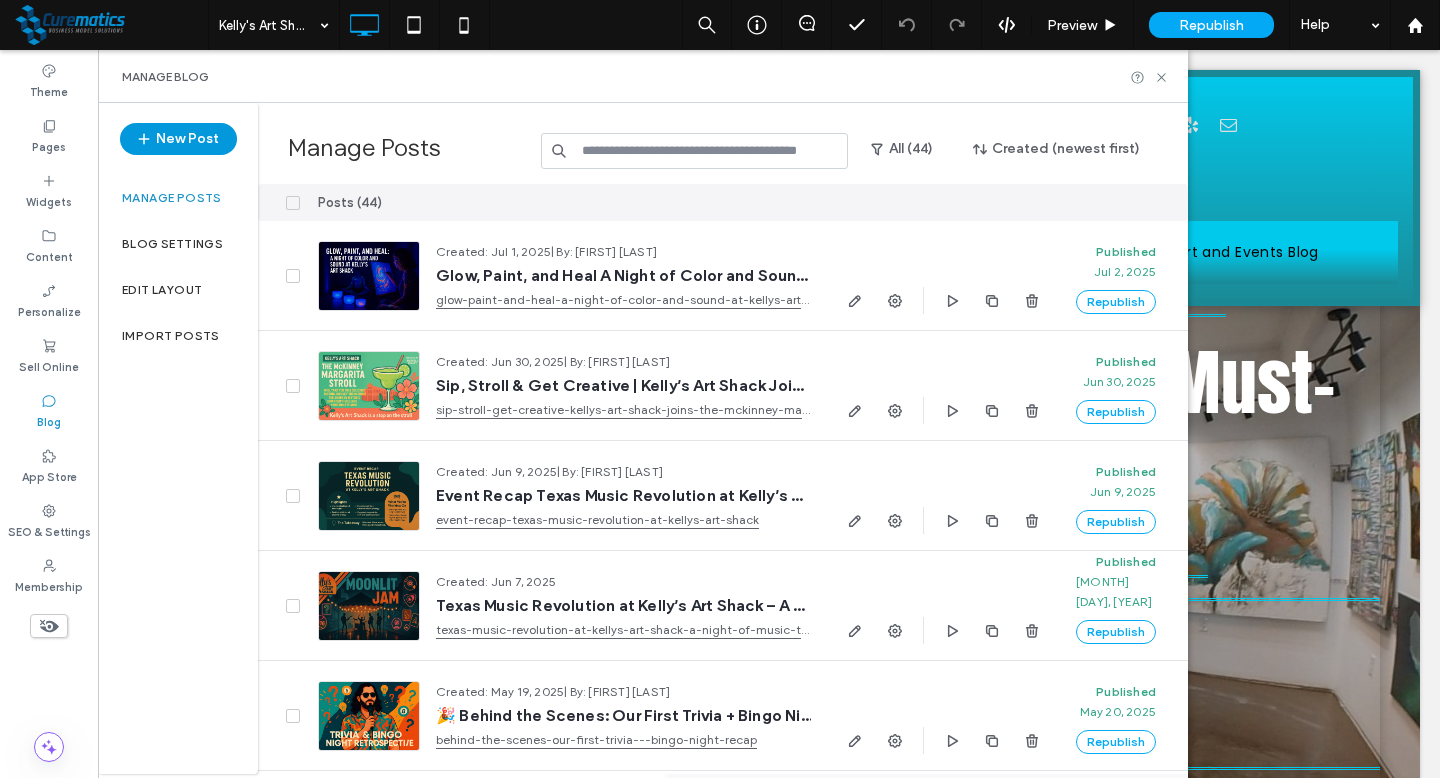 click on "New Post" at bounding box center (178, 139) 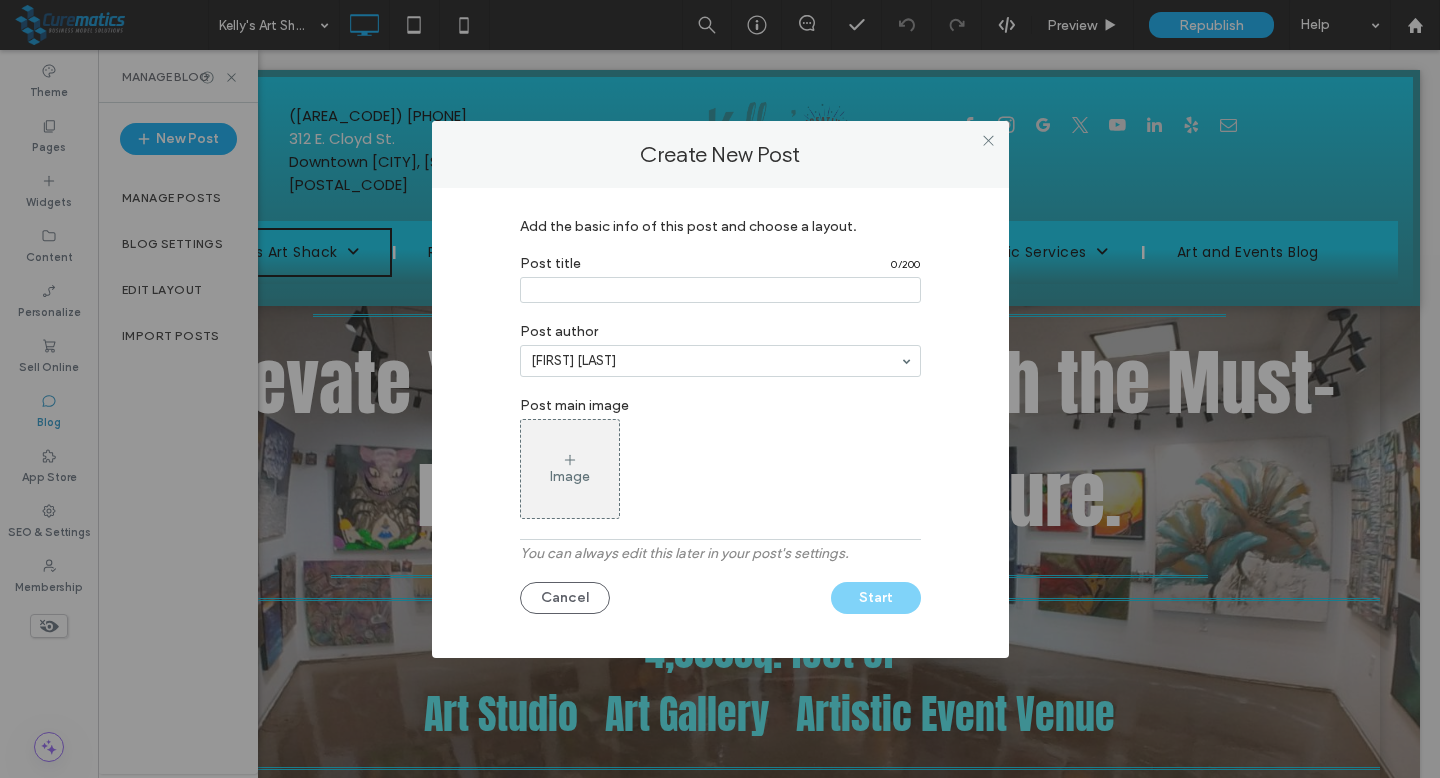 click at bounding box center [720, 290] 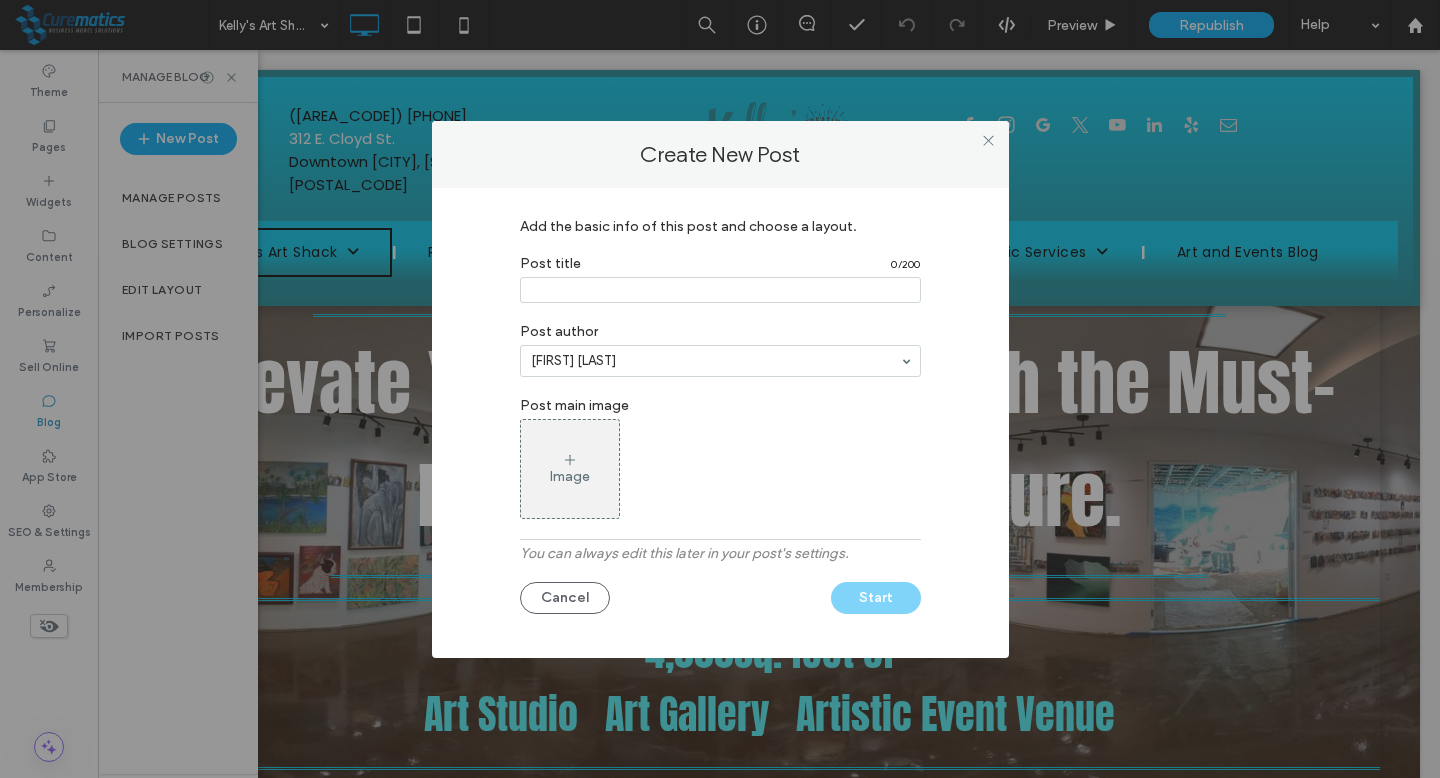 paste on "**********" 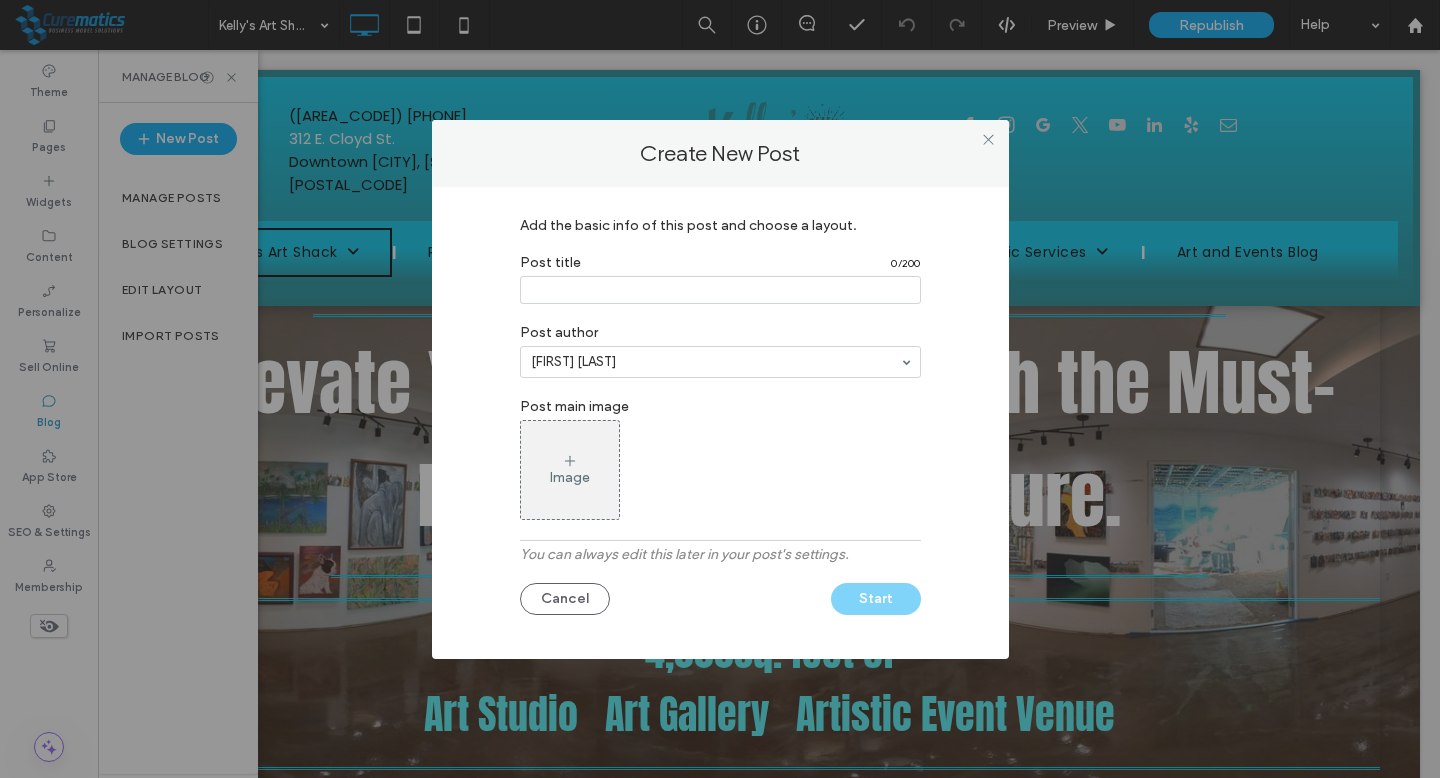scroll, scrollTop: 0, scrollLeft: 0, axis: both 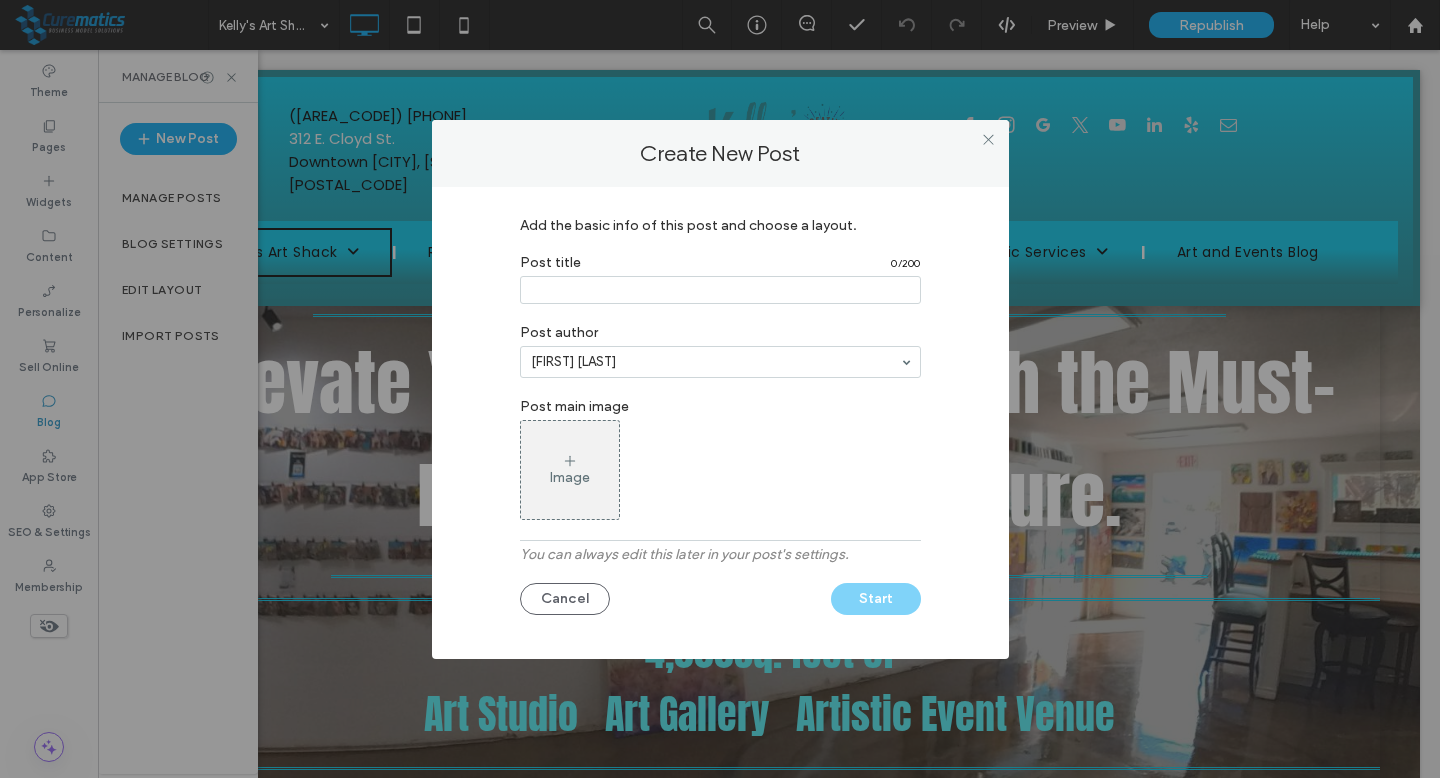 paste on "**********" 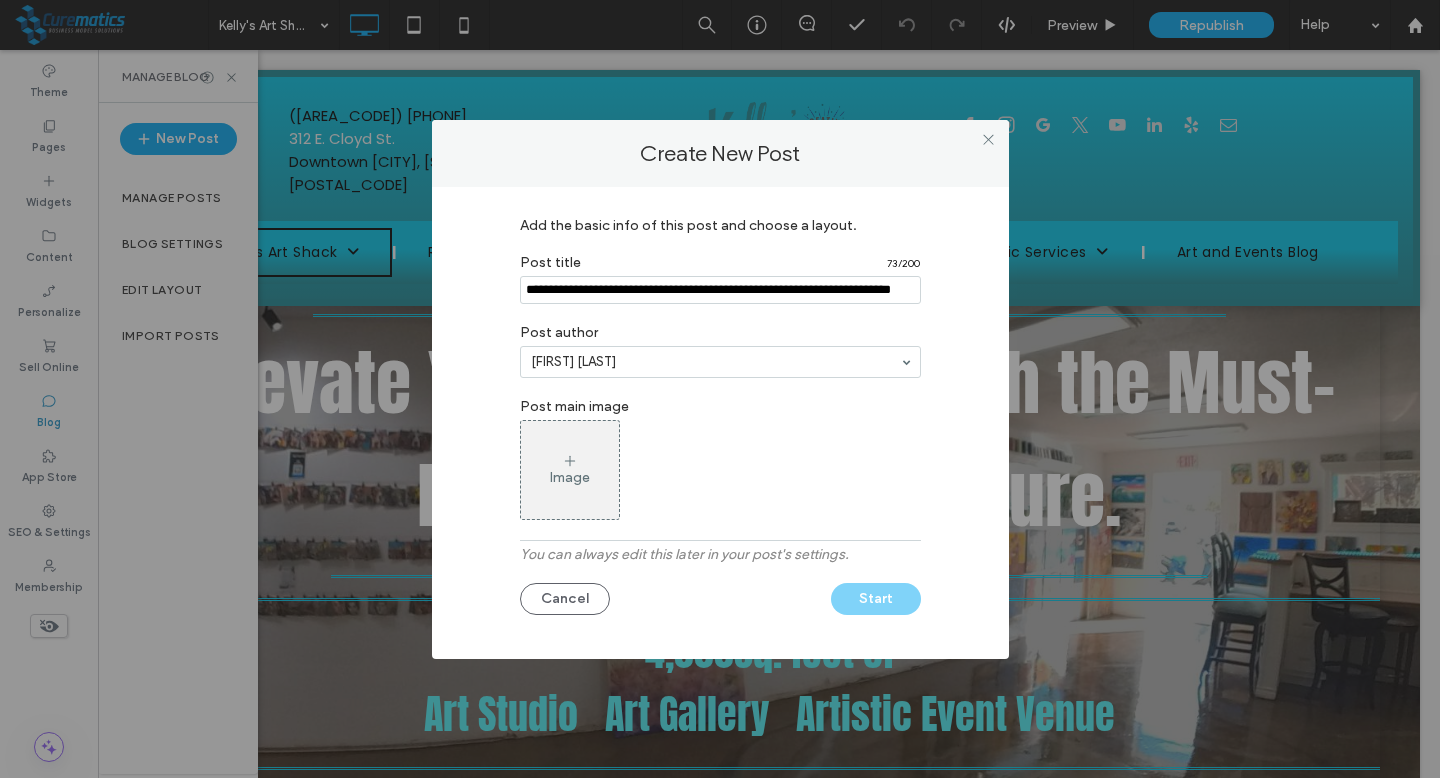 scroll, scrollTop: 0, scrollLeft: 65, axis: horizontal 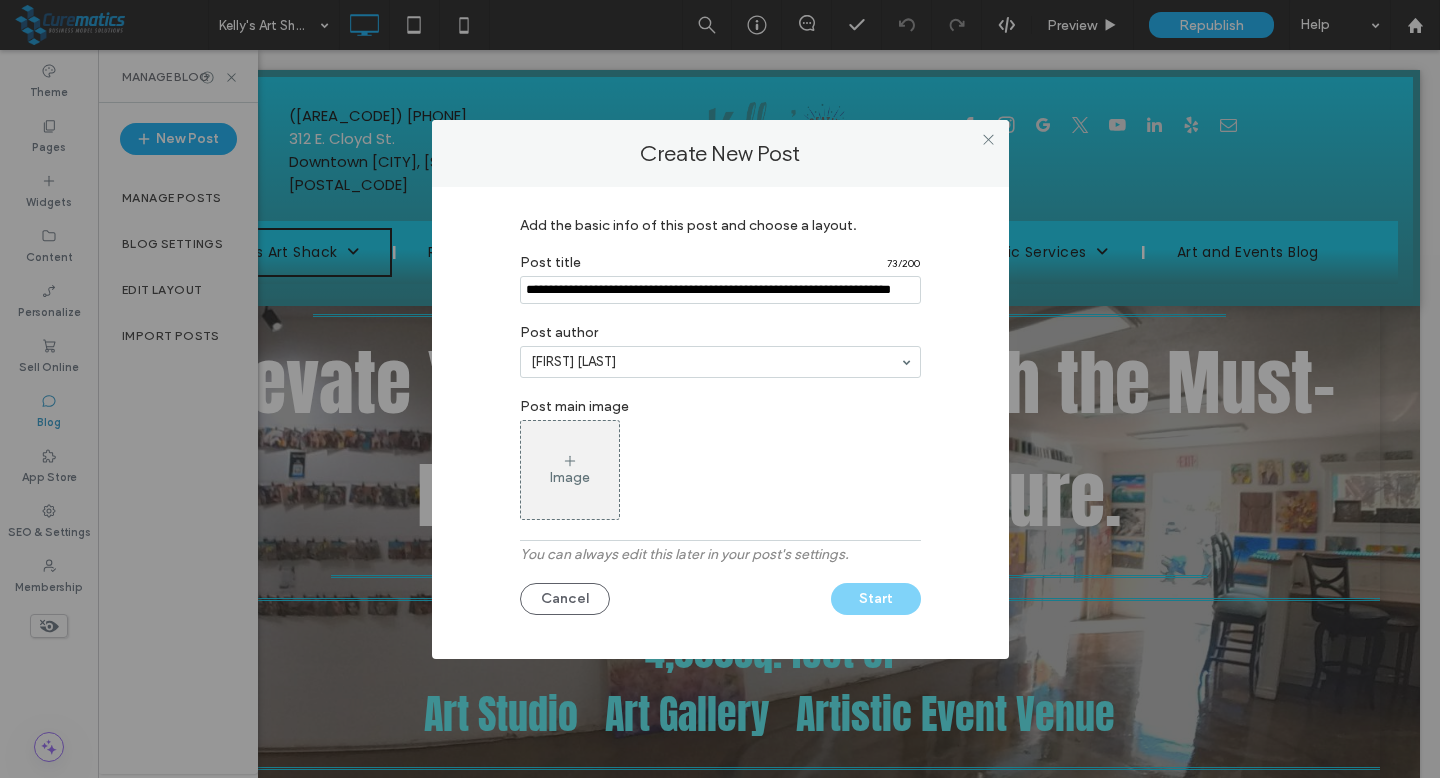 click at bounding box center [720, 290] 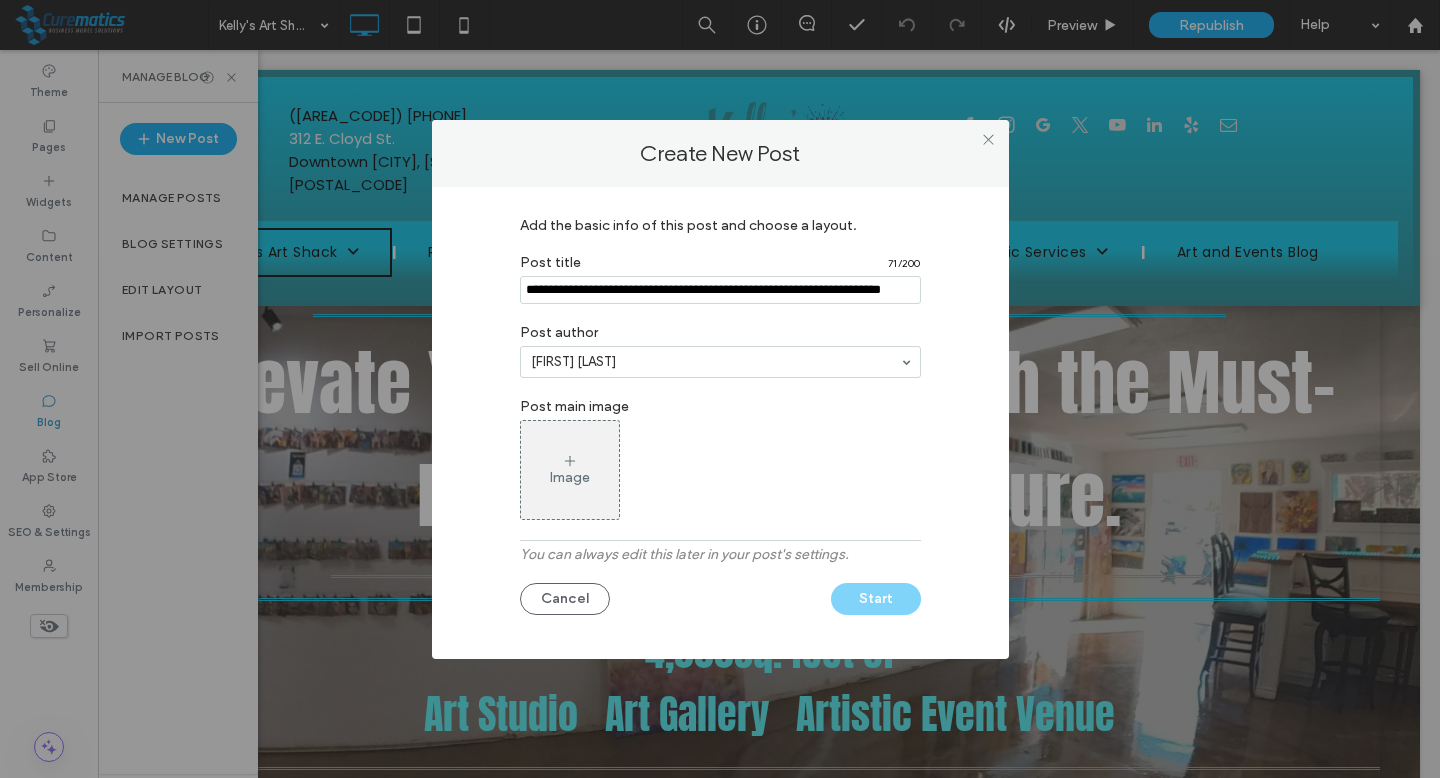 scroll, scrollTop: 0, scrollLeft: 54, axis: horizontal 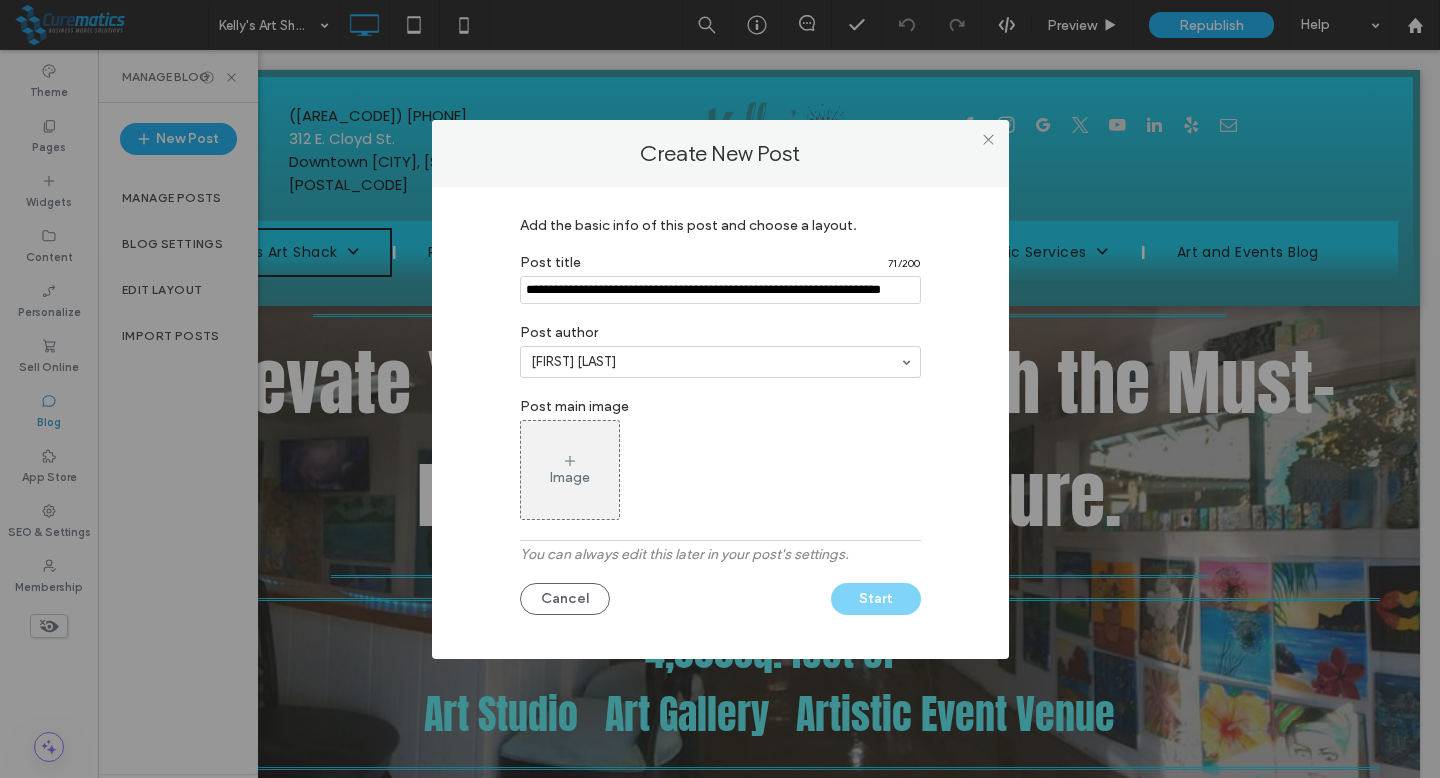 type on "**********" 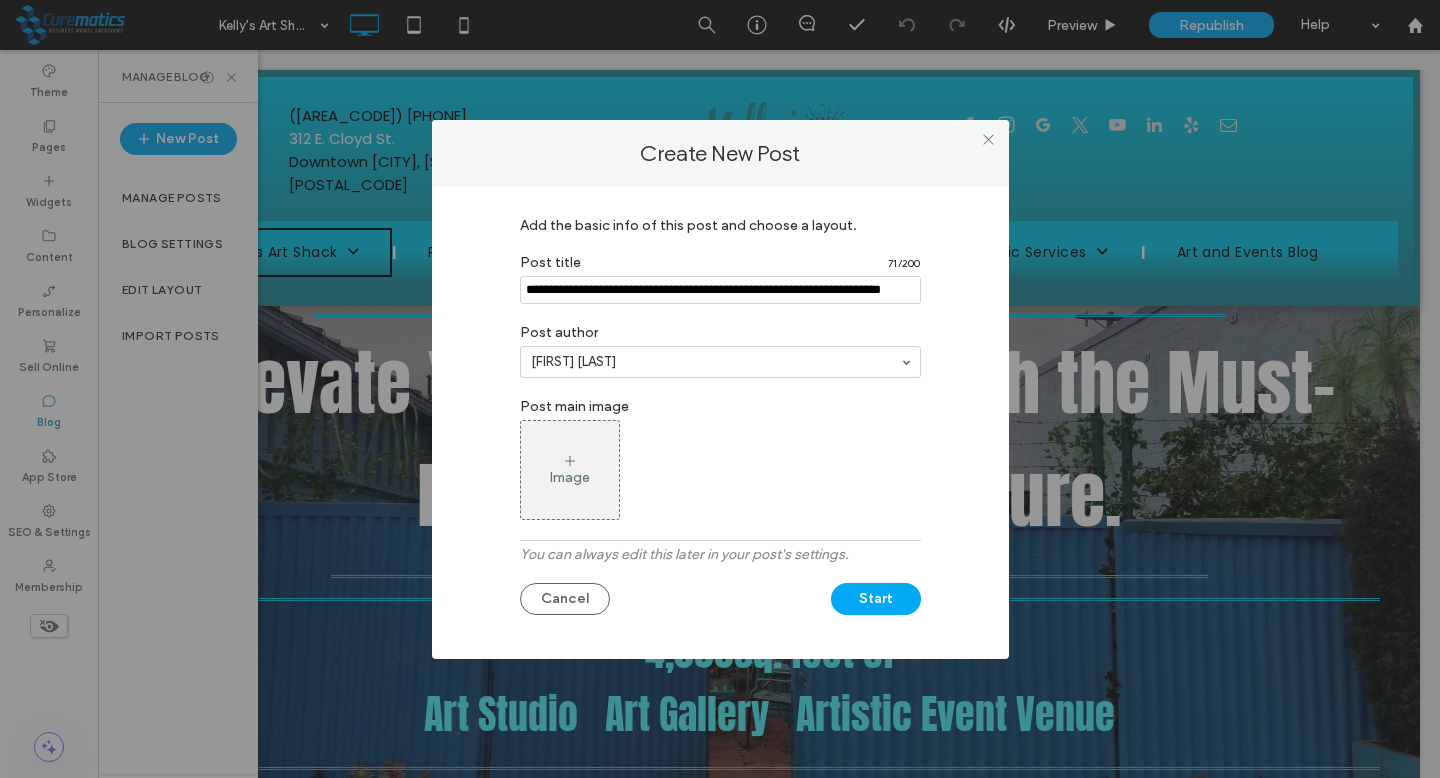 scroll, scrollTop: 0, scrollLeft: 0, axis: both 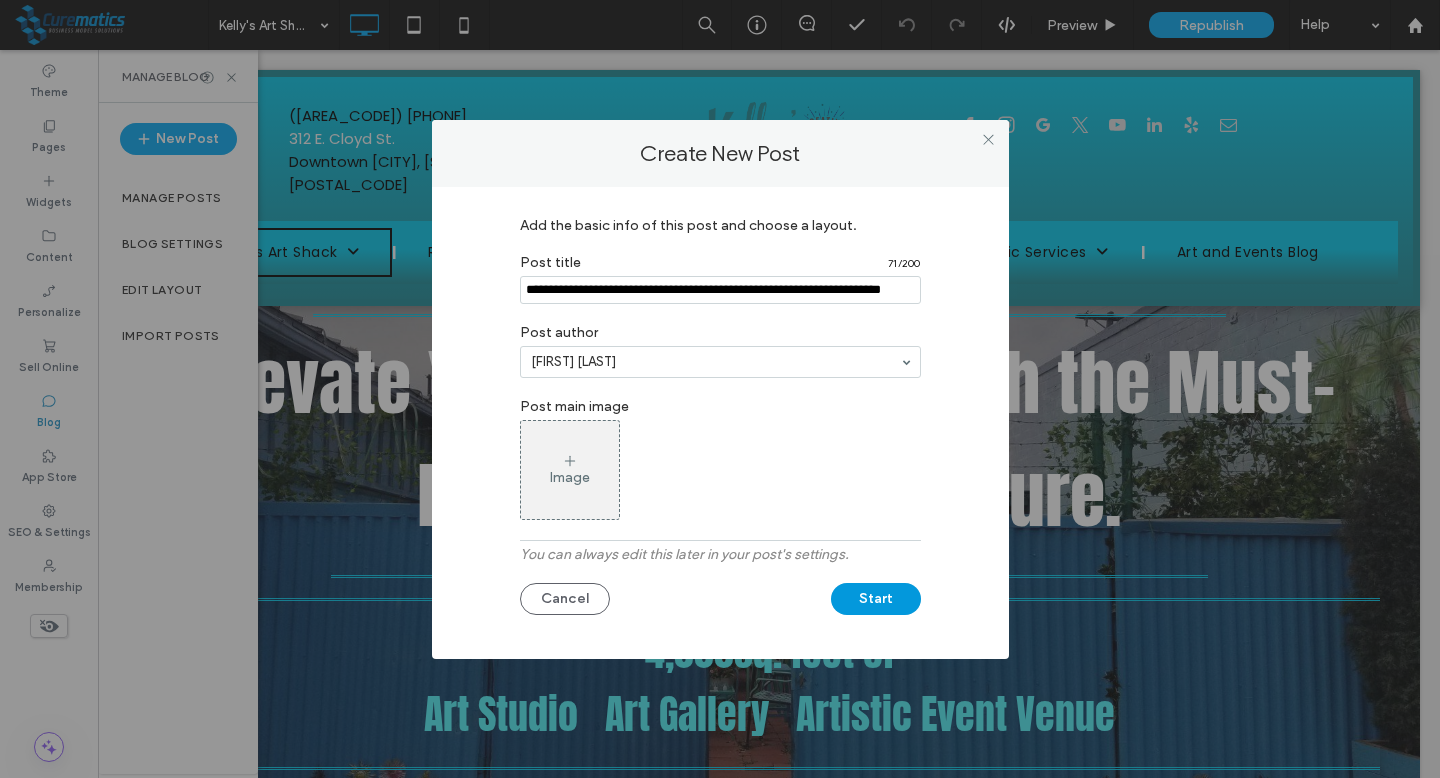 click on "Start" at bounding box center [876, 599] 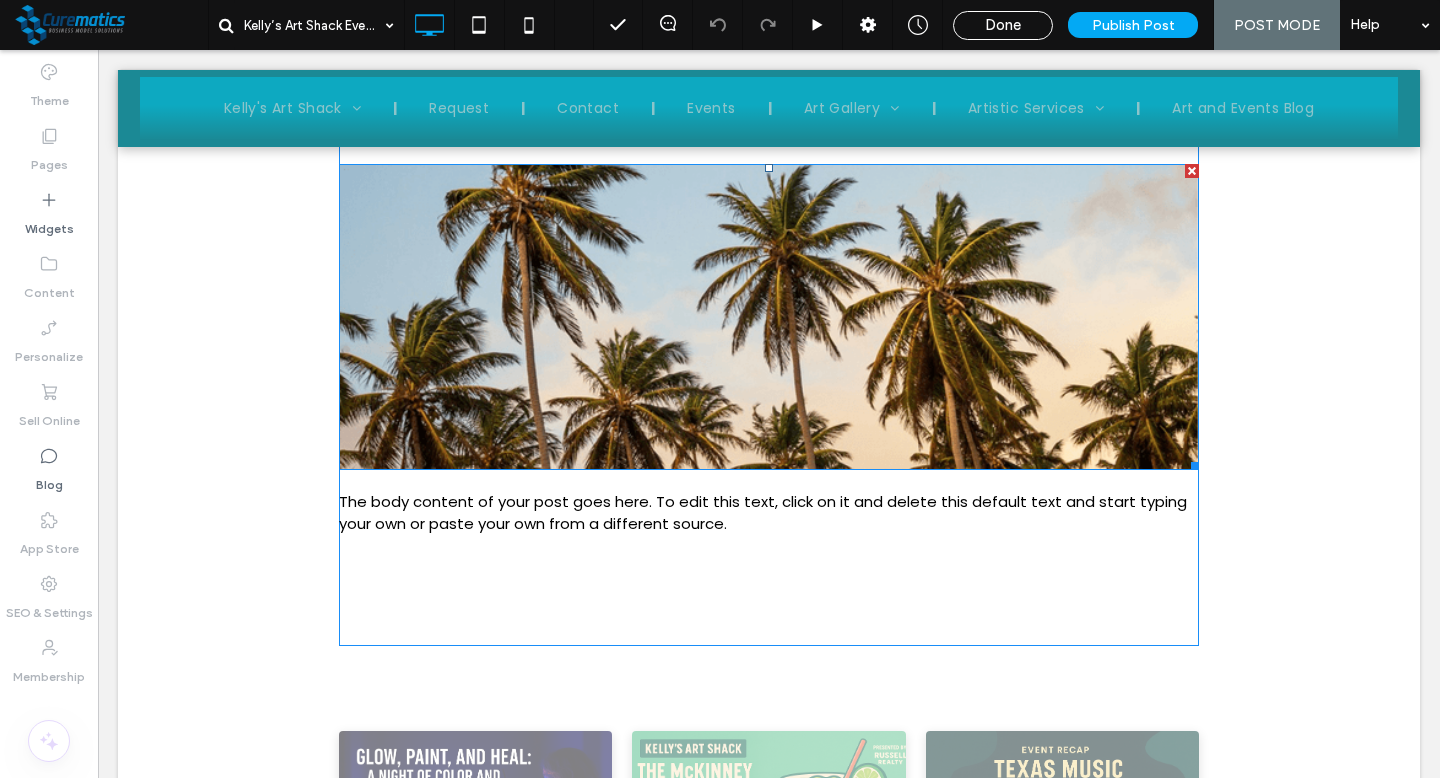 scroll, scrollTop: 958, scrollLeft: 0, axis: vertical 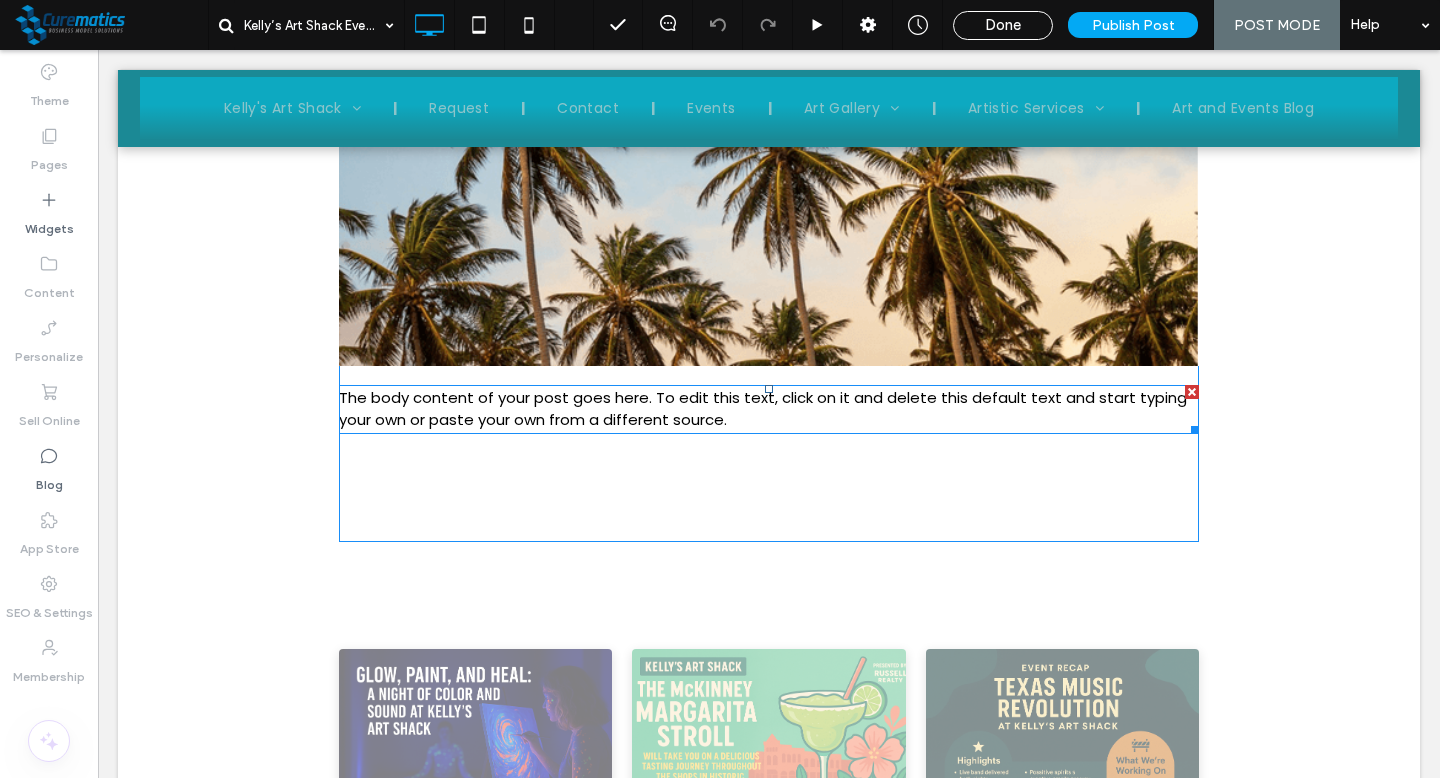 click on "The body content of your post goes here. To edit this text, click on it and delete this default text and start typing your own or paste your own from a different source." at bounding box center (763, 409) 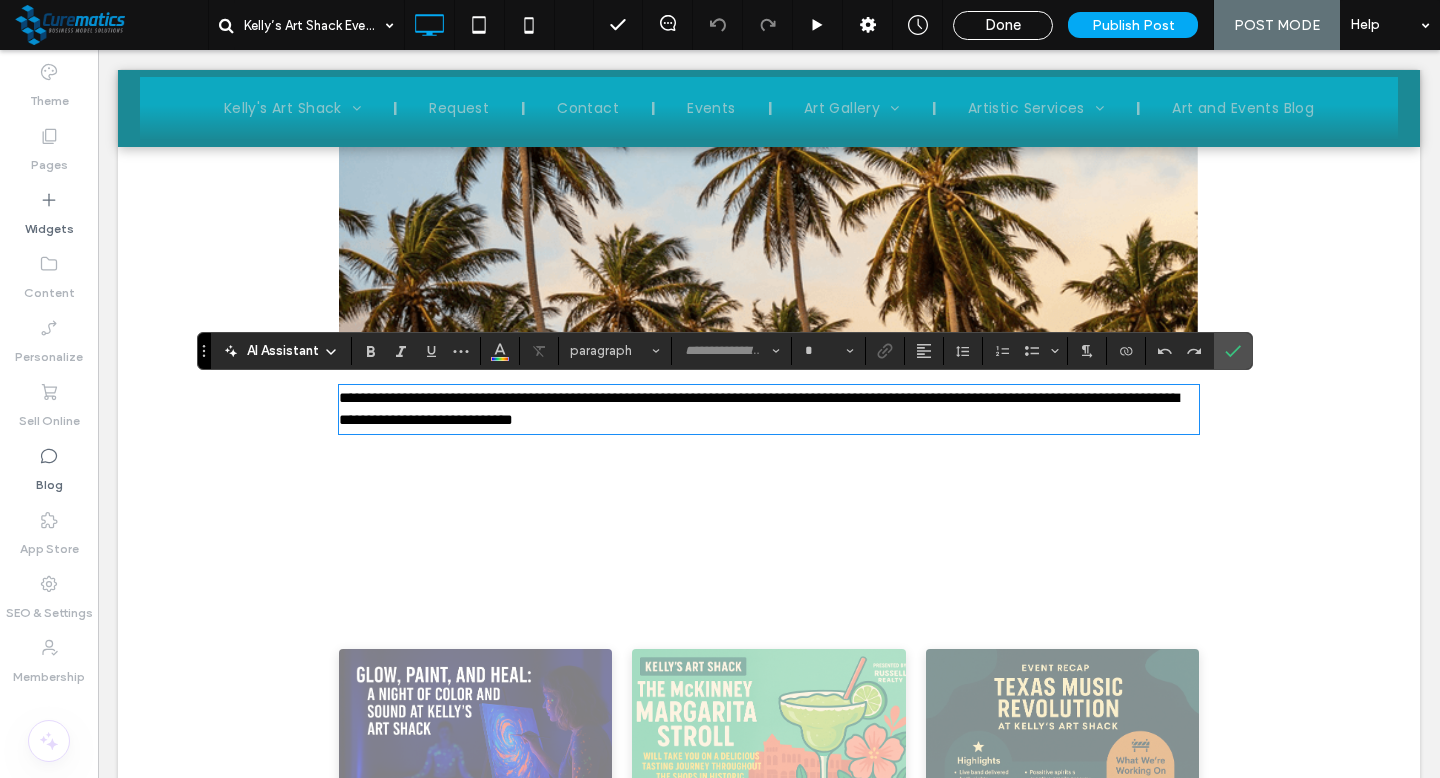 click on "**********" at bounding box center (759, 409) 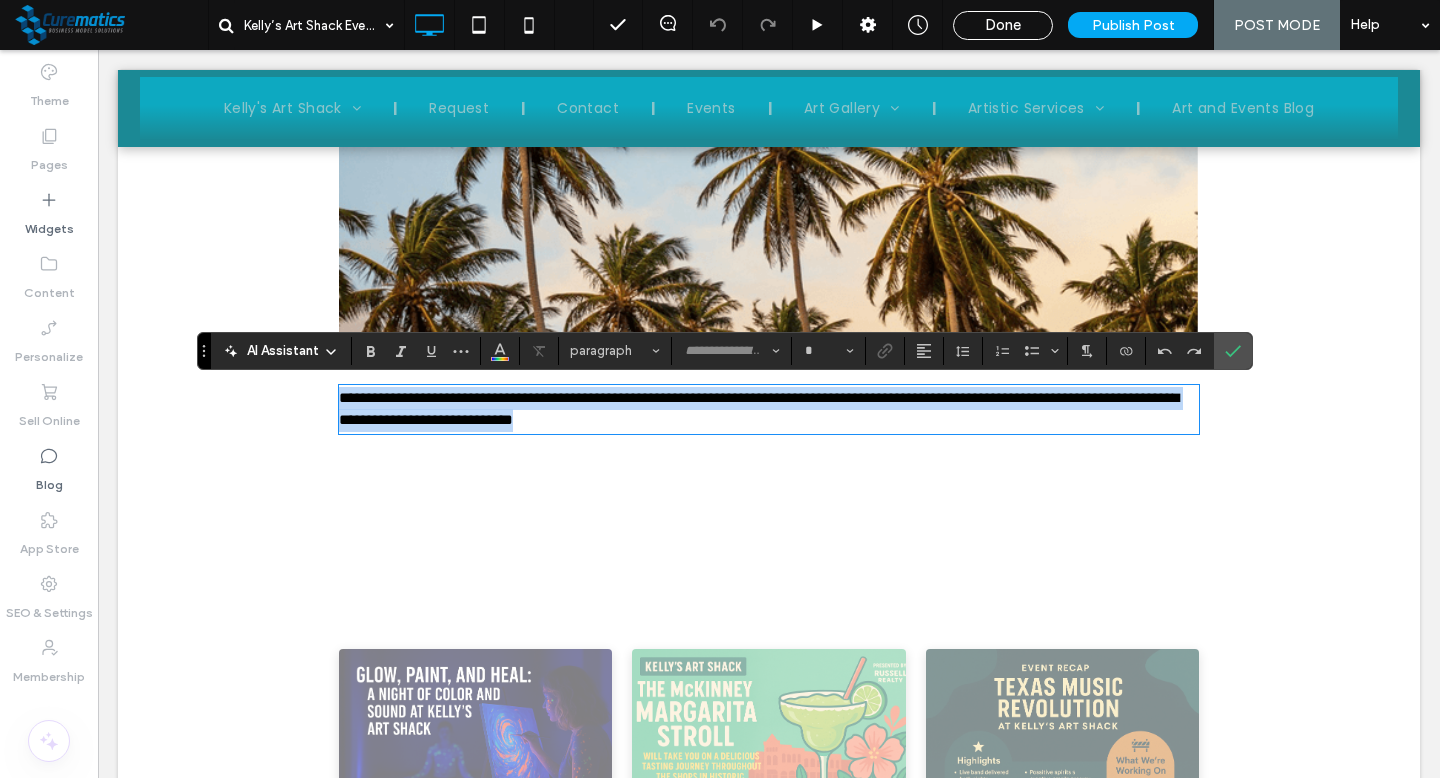 type on "*******" 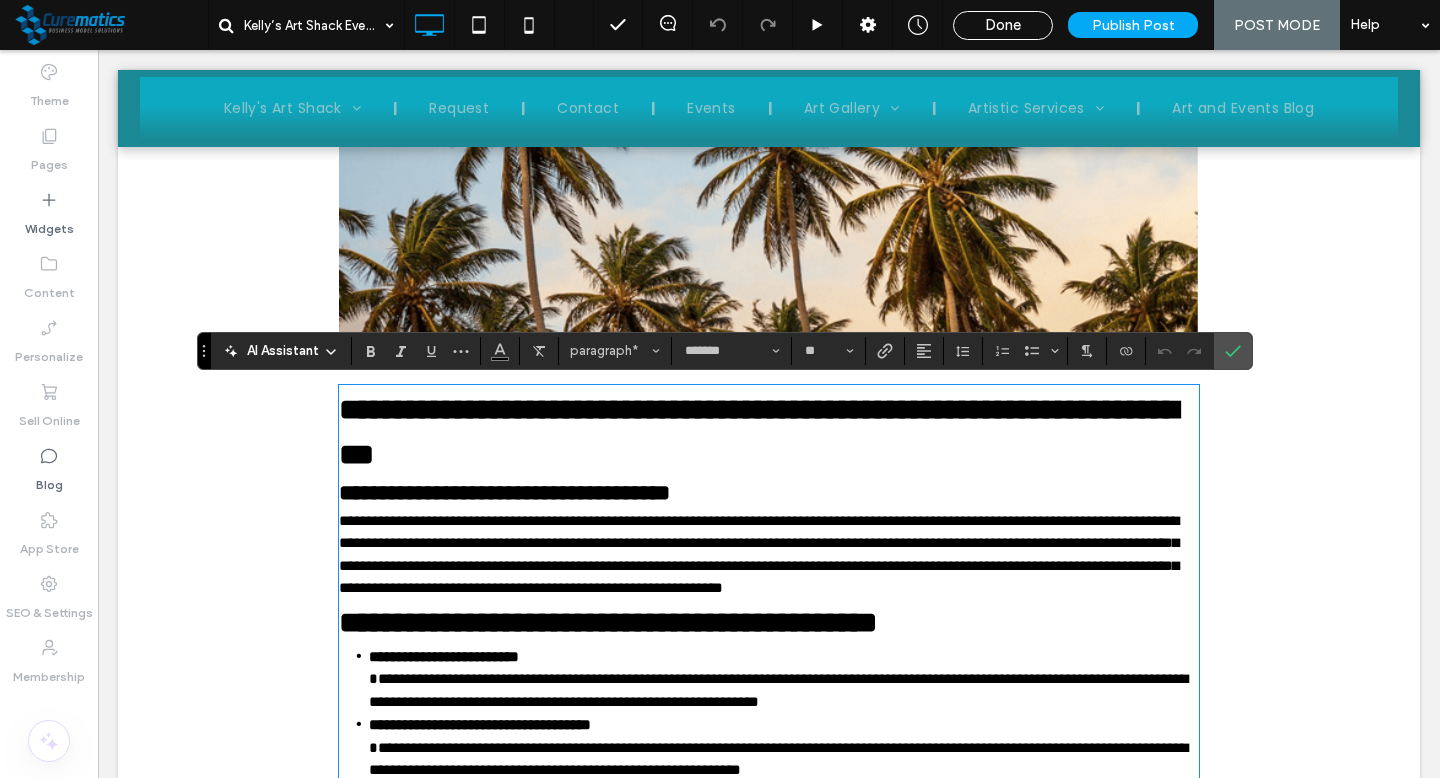 scroll, scrollTop: 0, scrollLeft: 0, axis: both 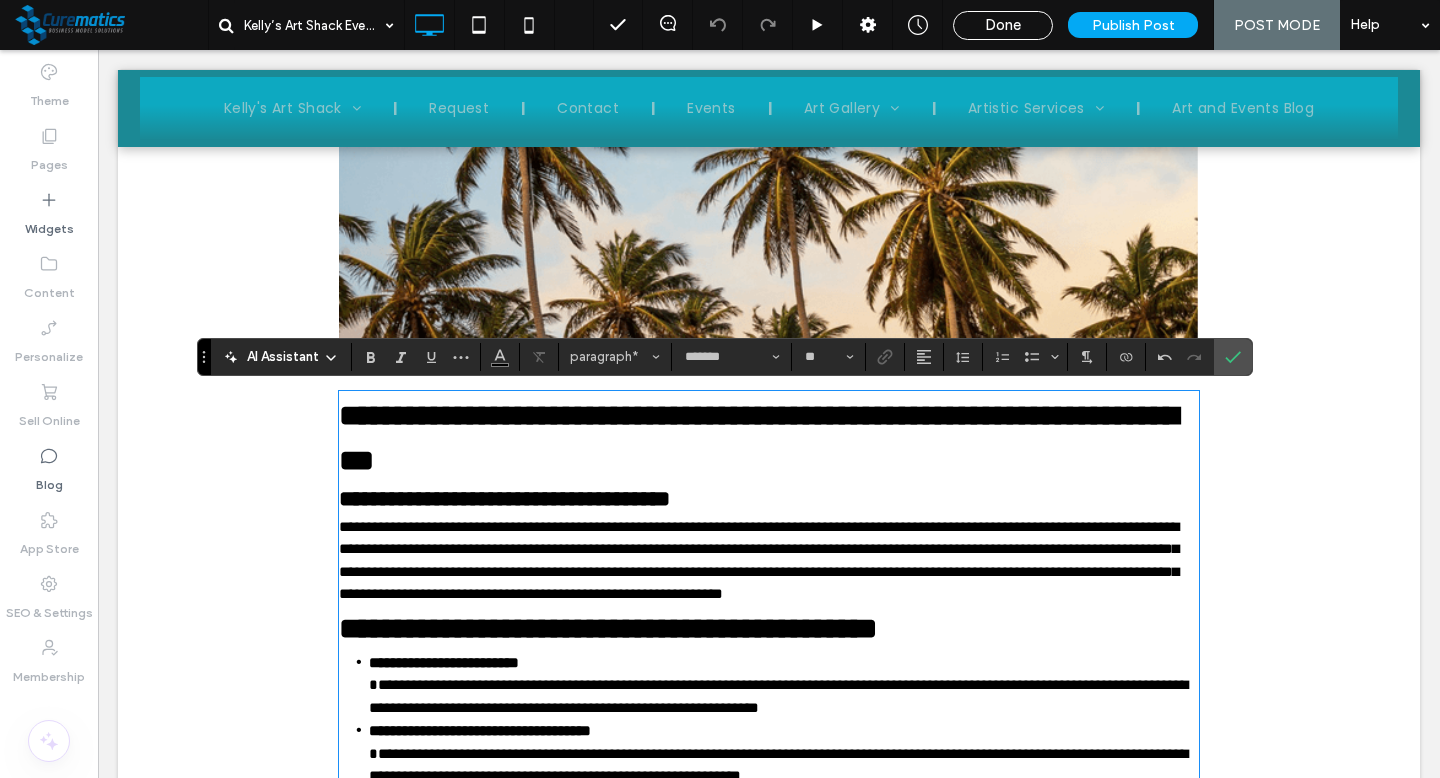 type on "**" 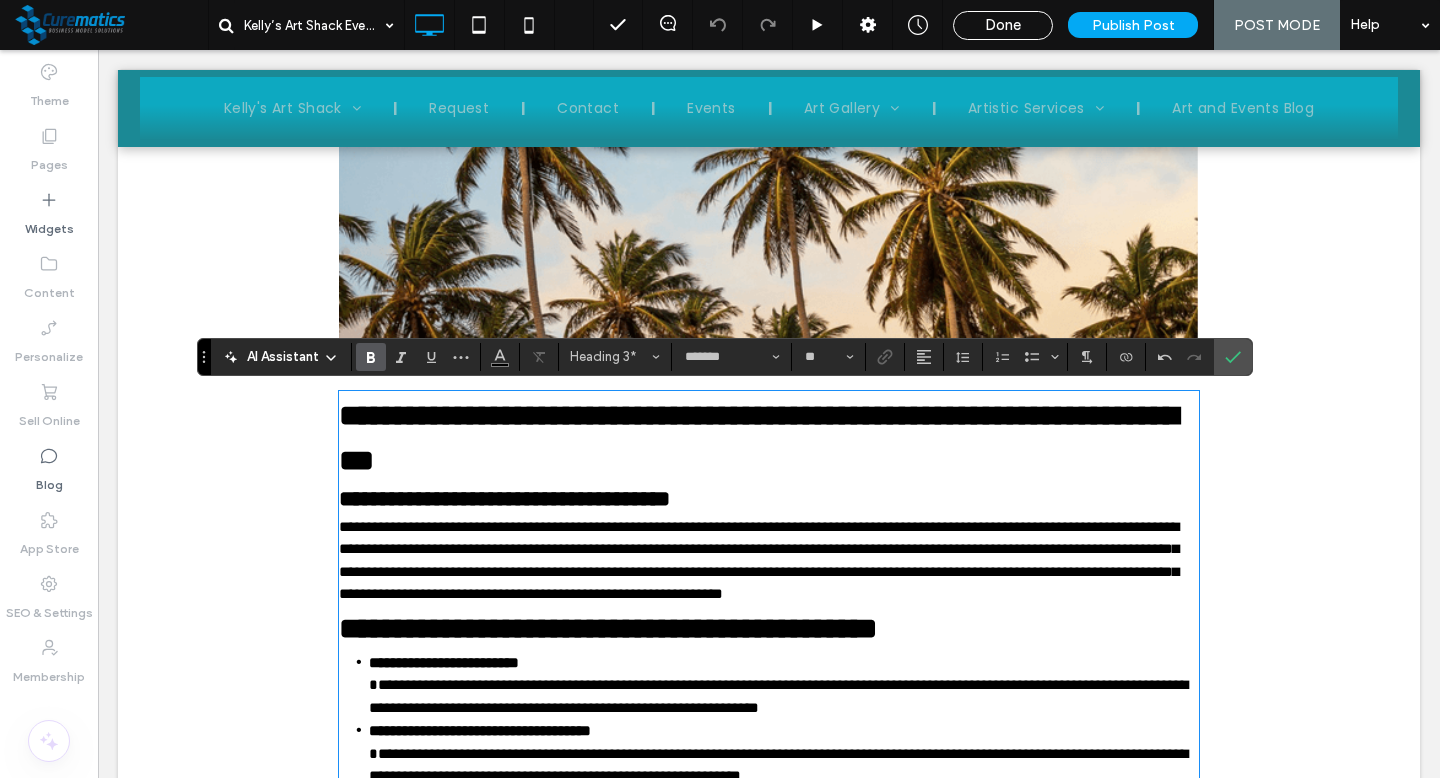 click on "**********" at bounding box center [758, 438] 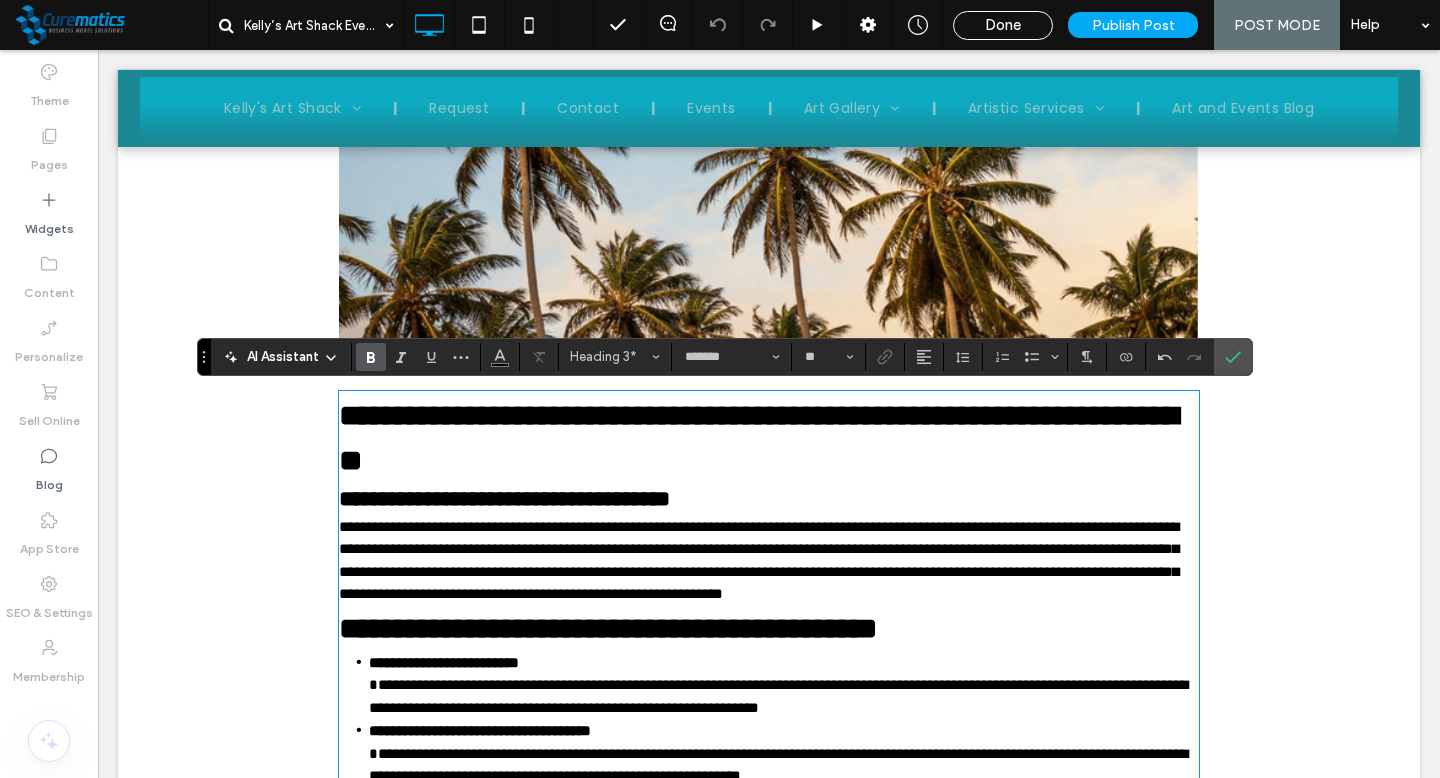 click on "**********" at bounding box center [758, 438] 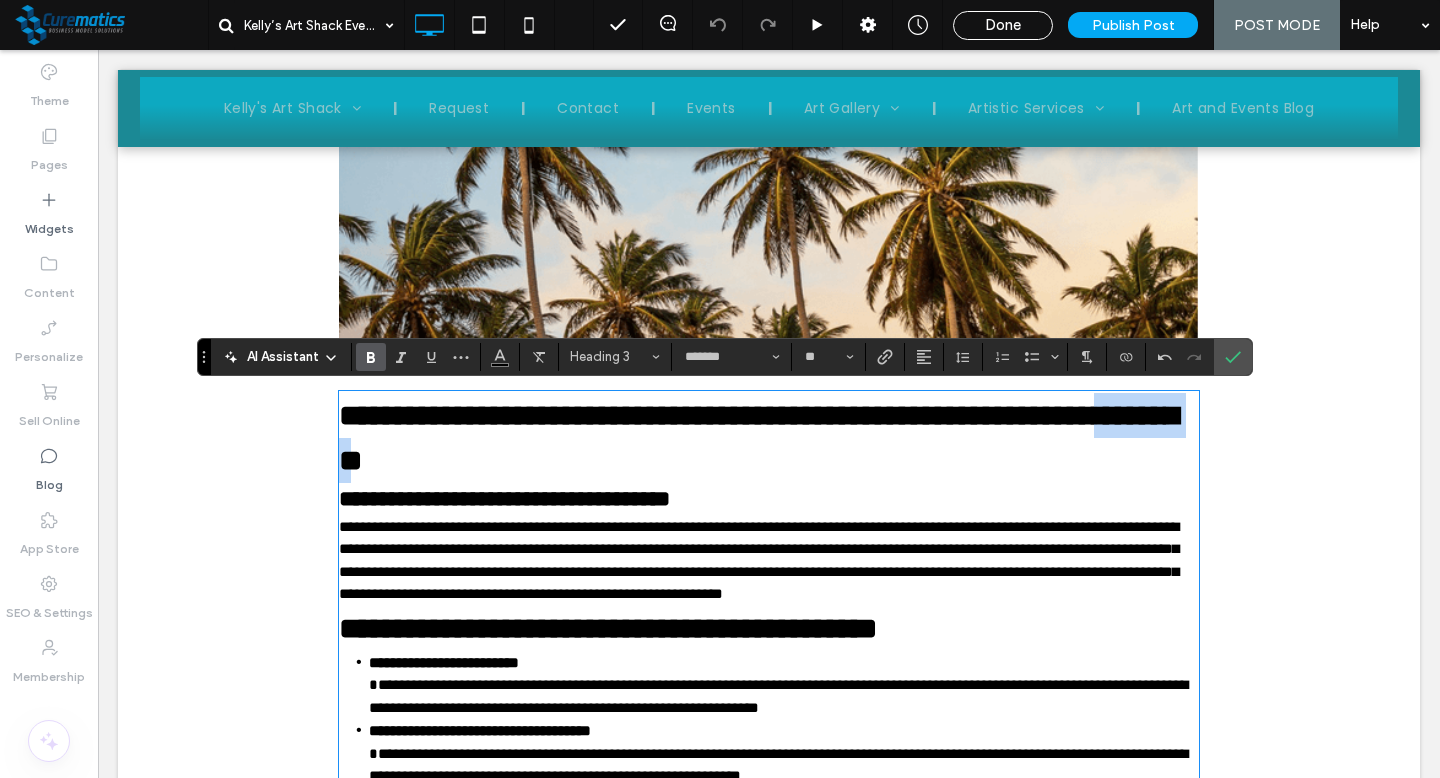 click on "**********" at bounding box center (758, 438) 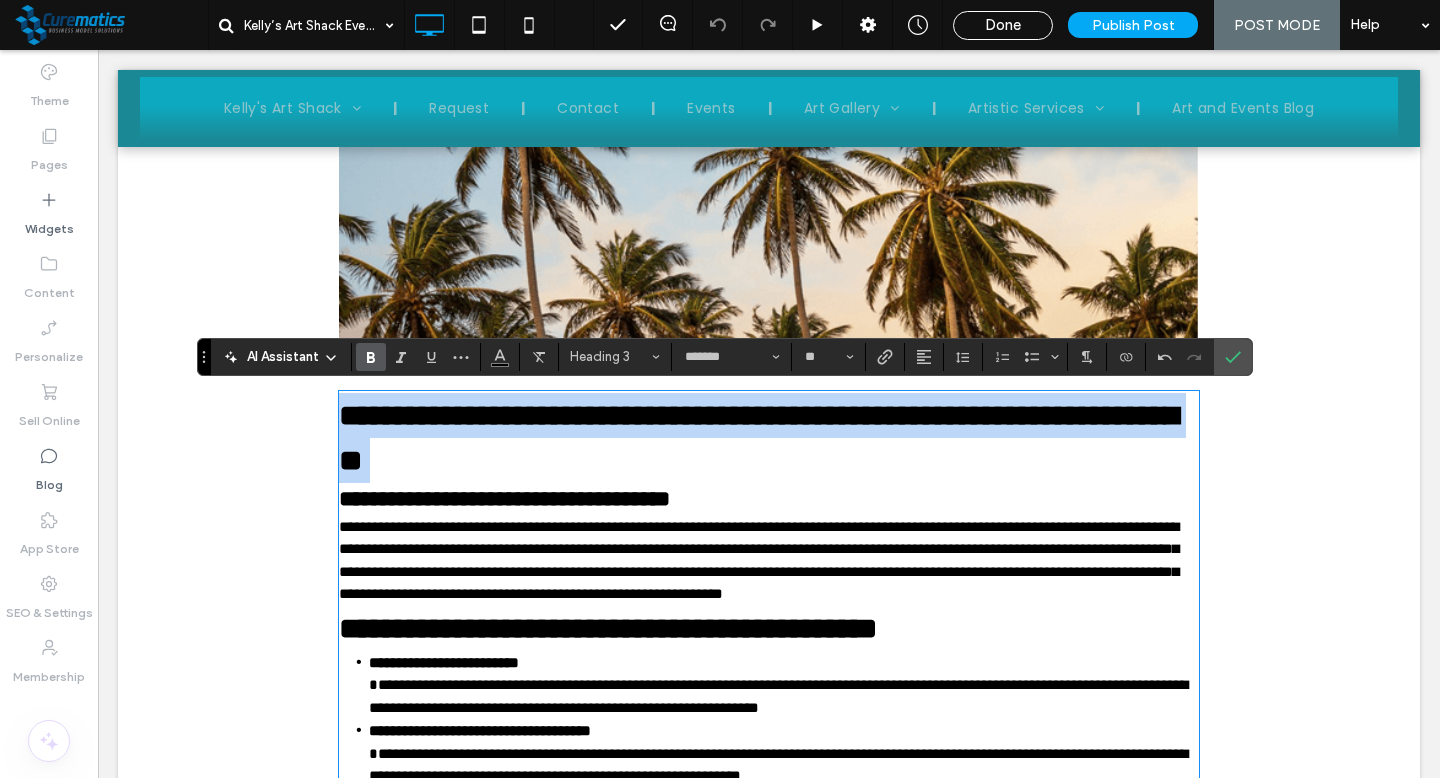 click on "**********" at bounding box center (758, 438) 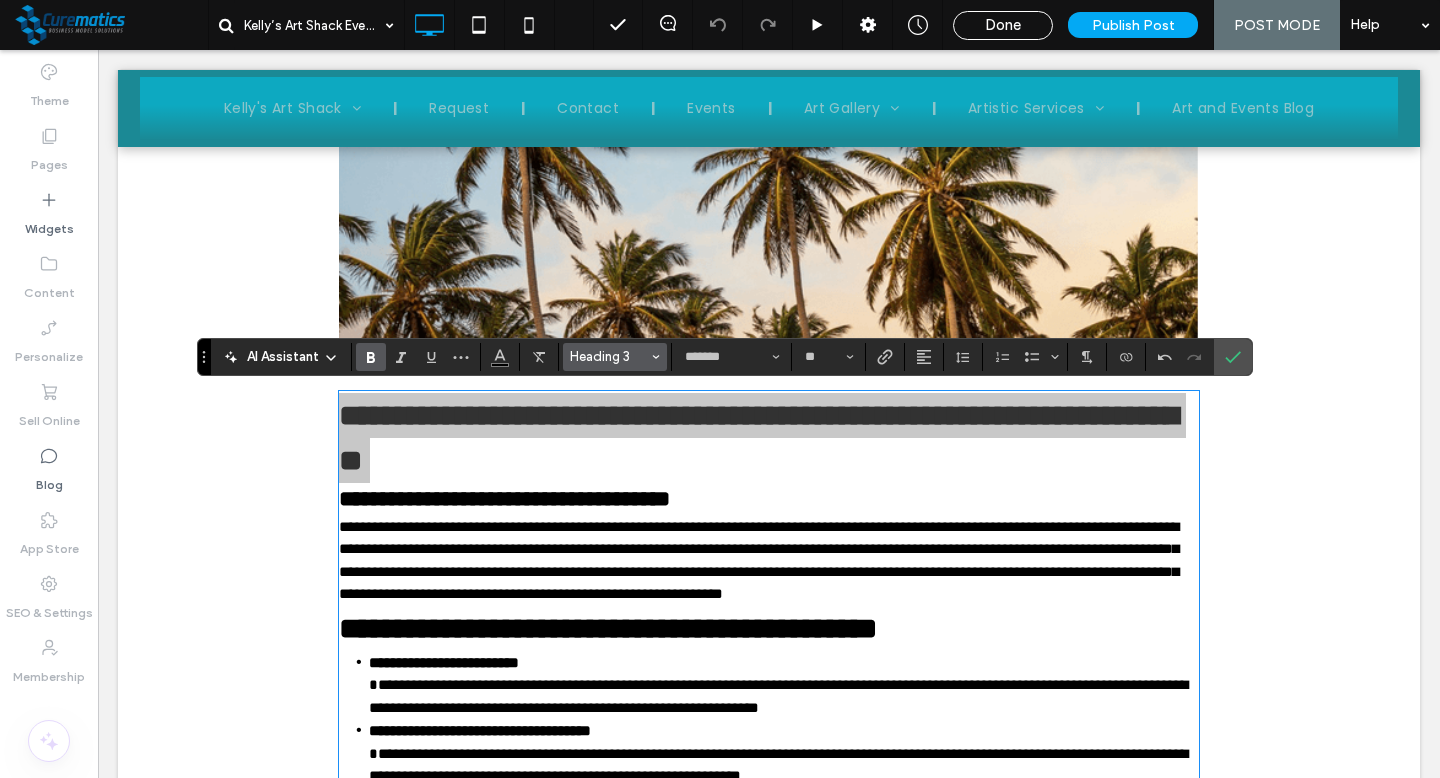 click at bounding box center [656, 357] 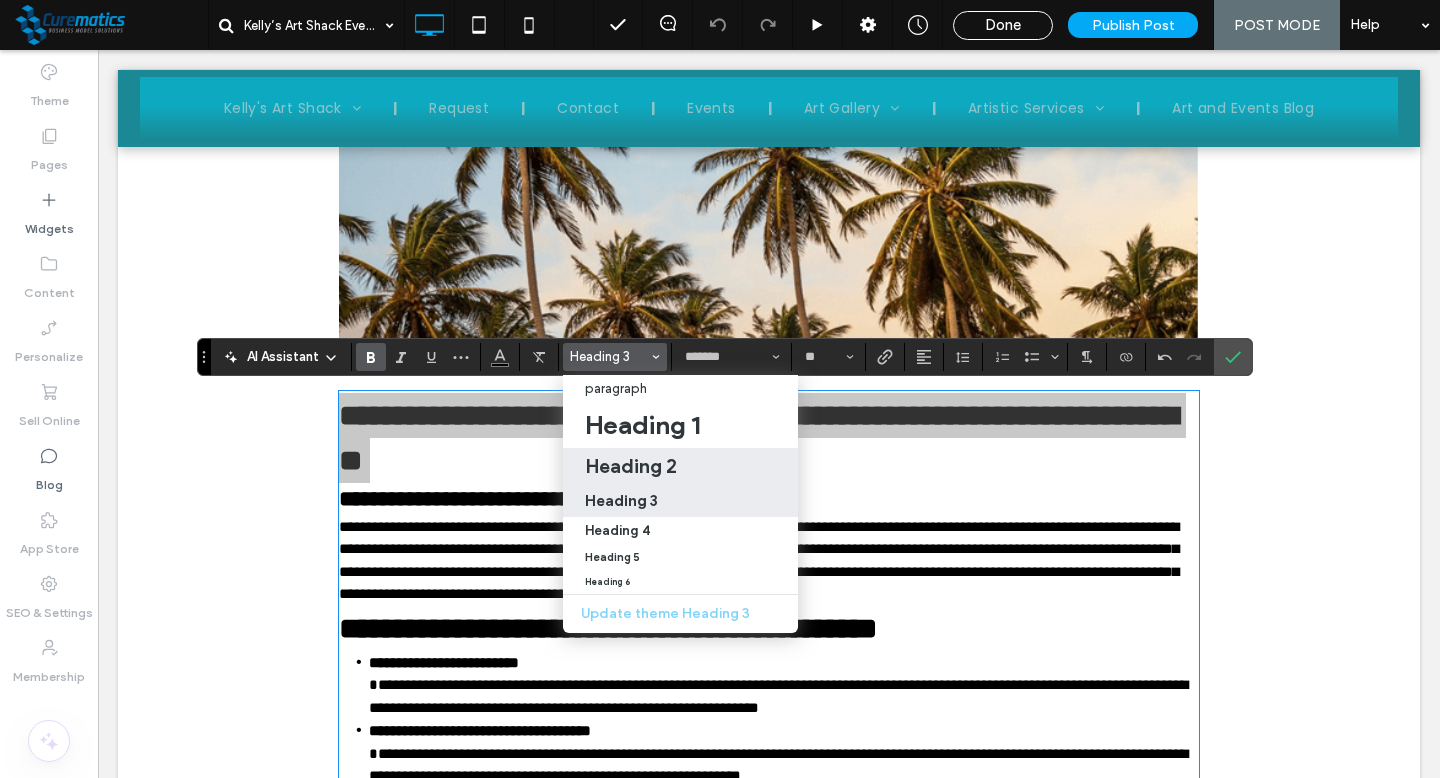click on "Heading 2" at bounding box center (631, 466) 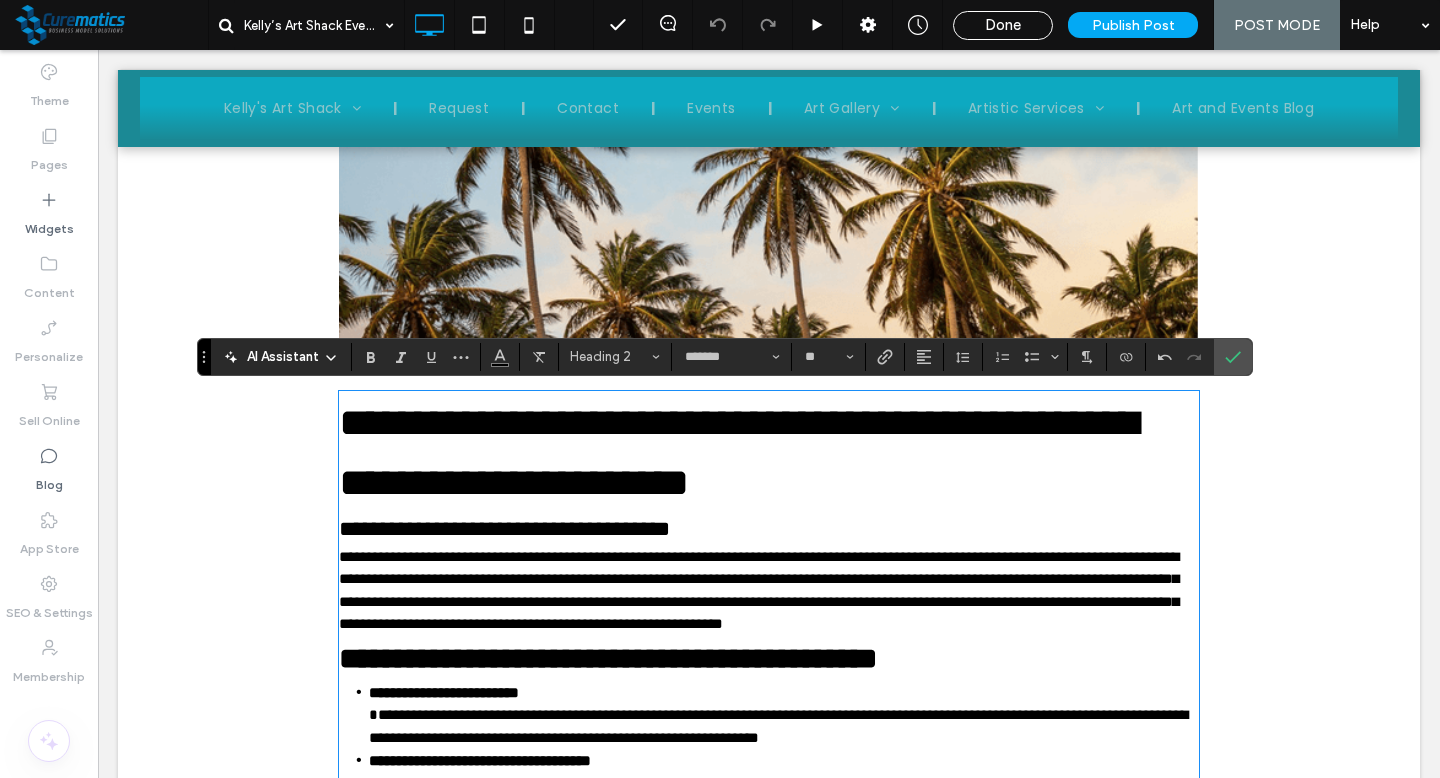 click on "**********" at bounding box center (608, 658) 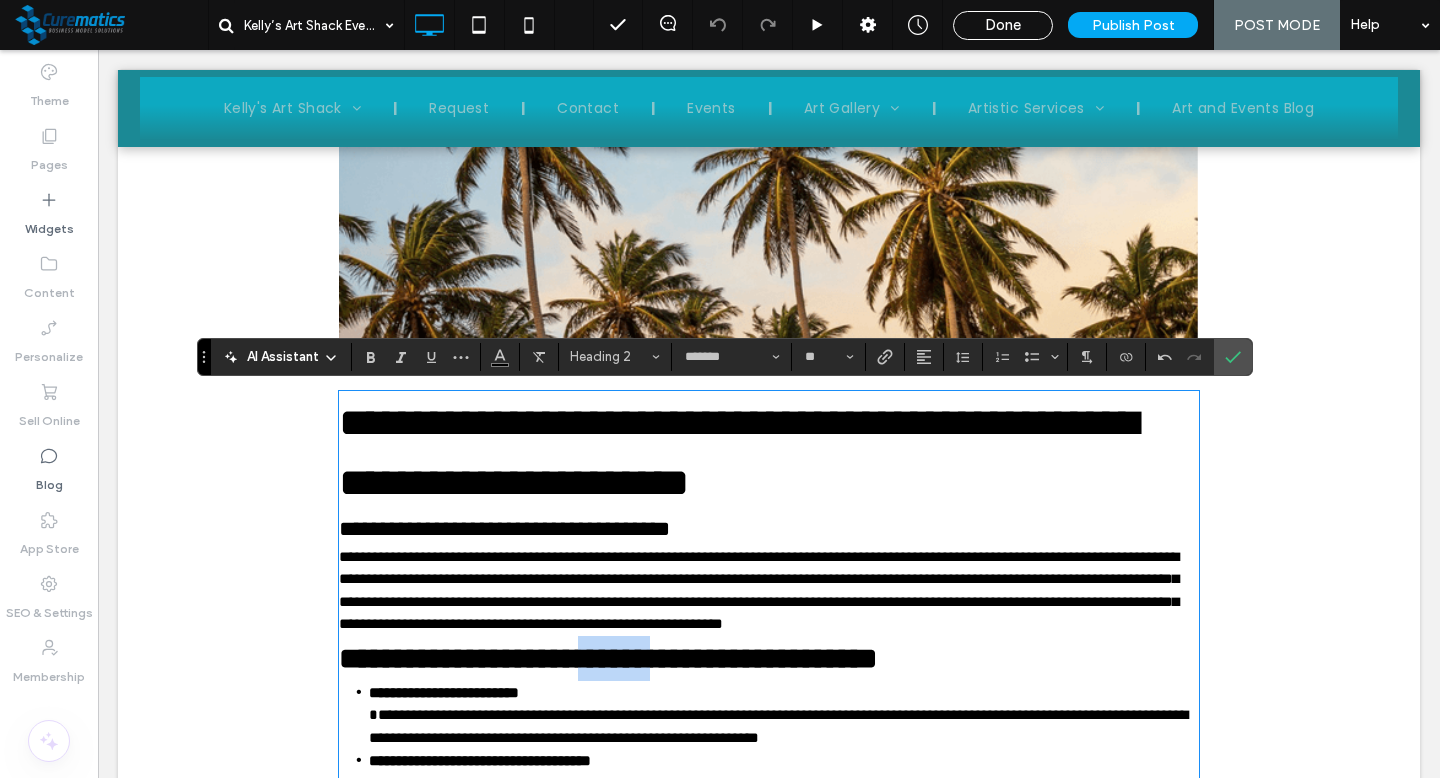 click on "**********" at bounding box center [608, 658] 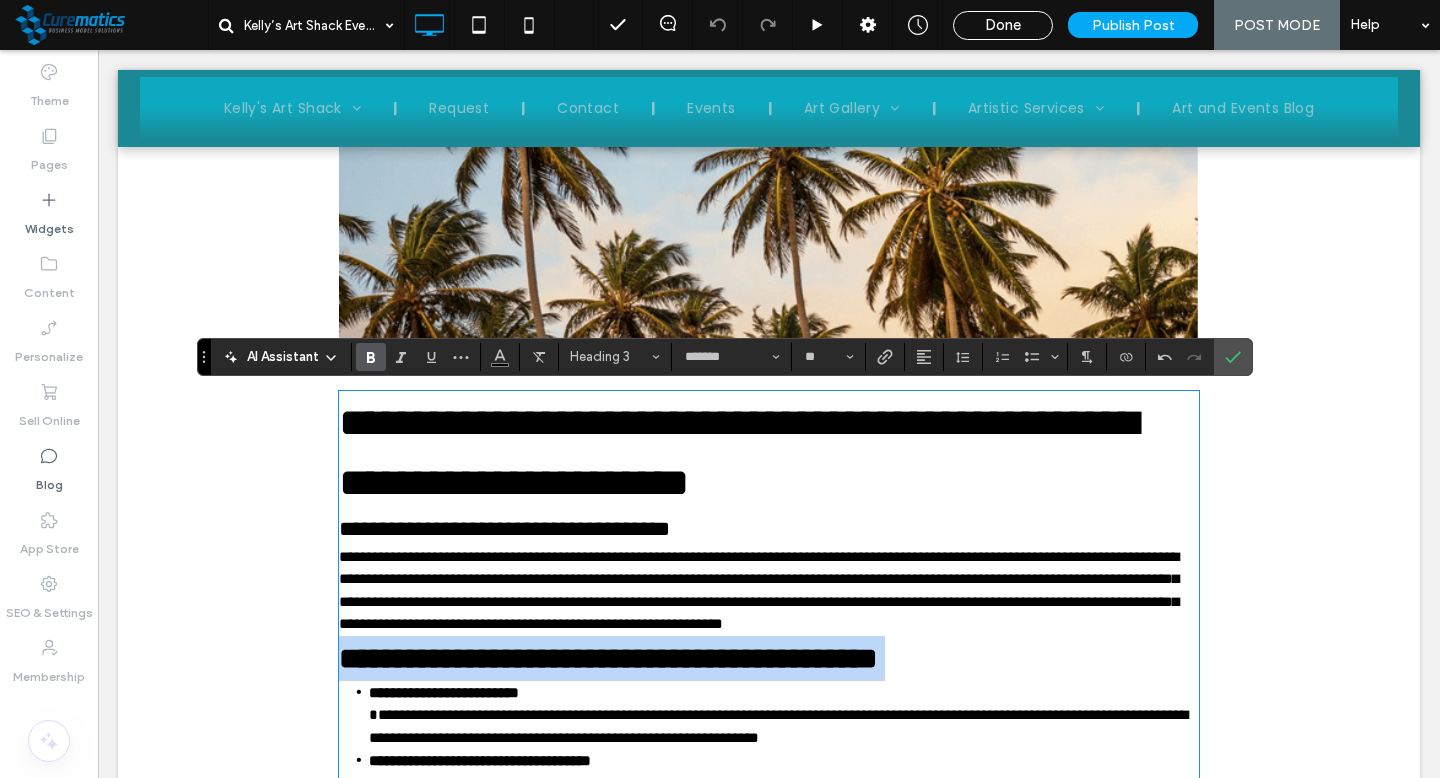 click on "**********" at bounding box center (608, 658) 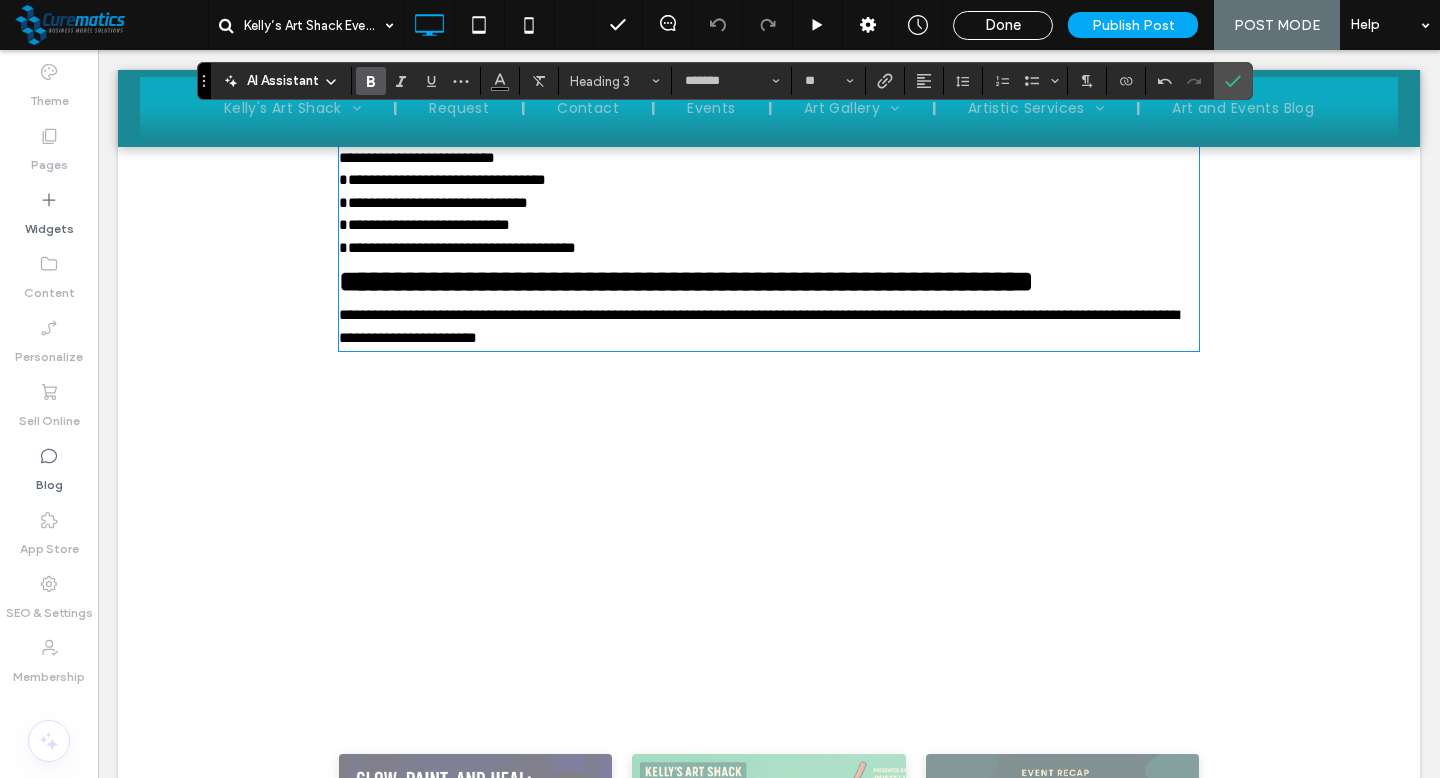 scroll, scrollTop: 2024, scrollLeft: 0, axis: vertical 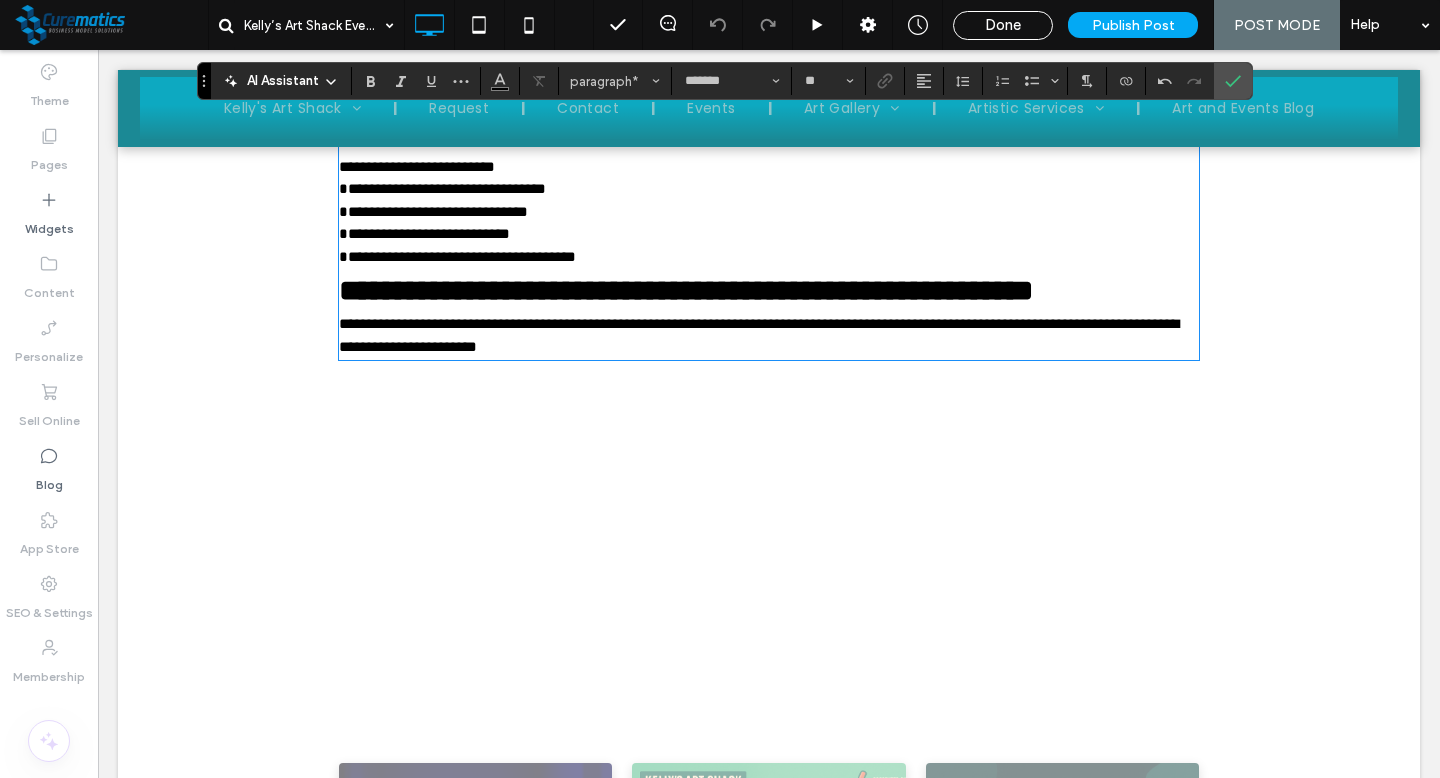 click on "**********" at bounding box center [769, 212] 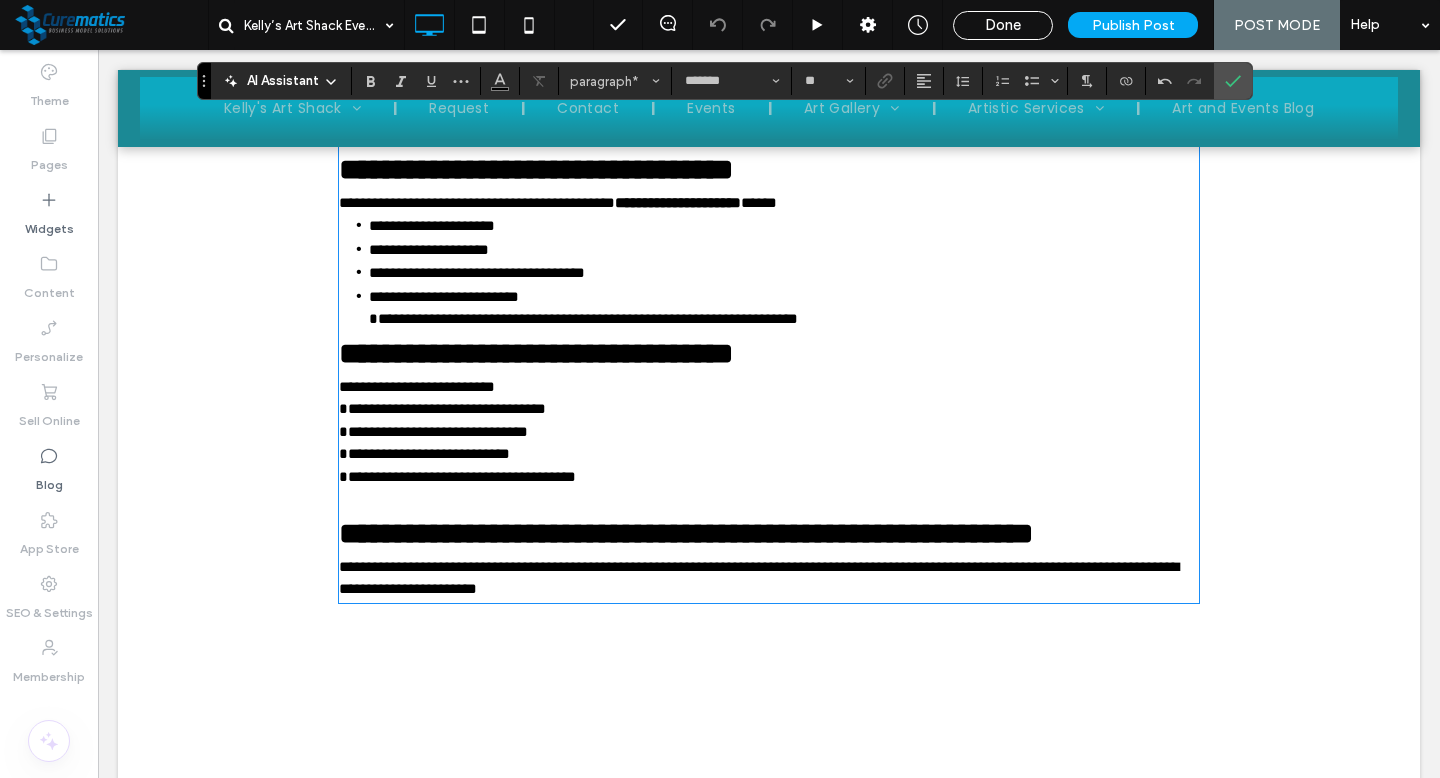 scroll, scrollTop: 1780, scrollLeft: 0, axis: vertical 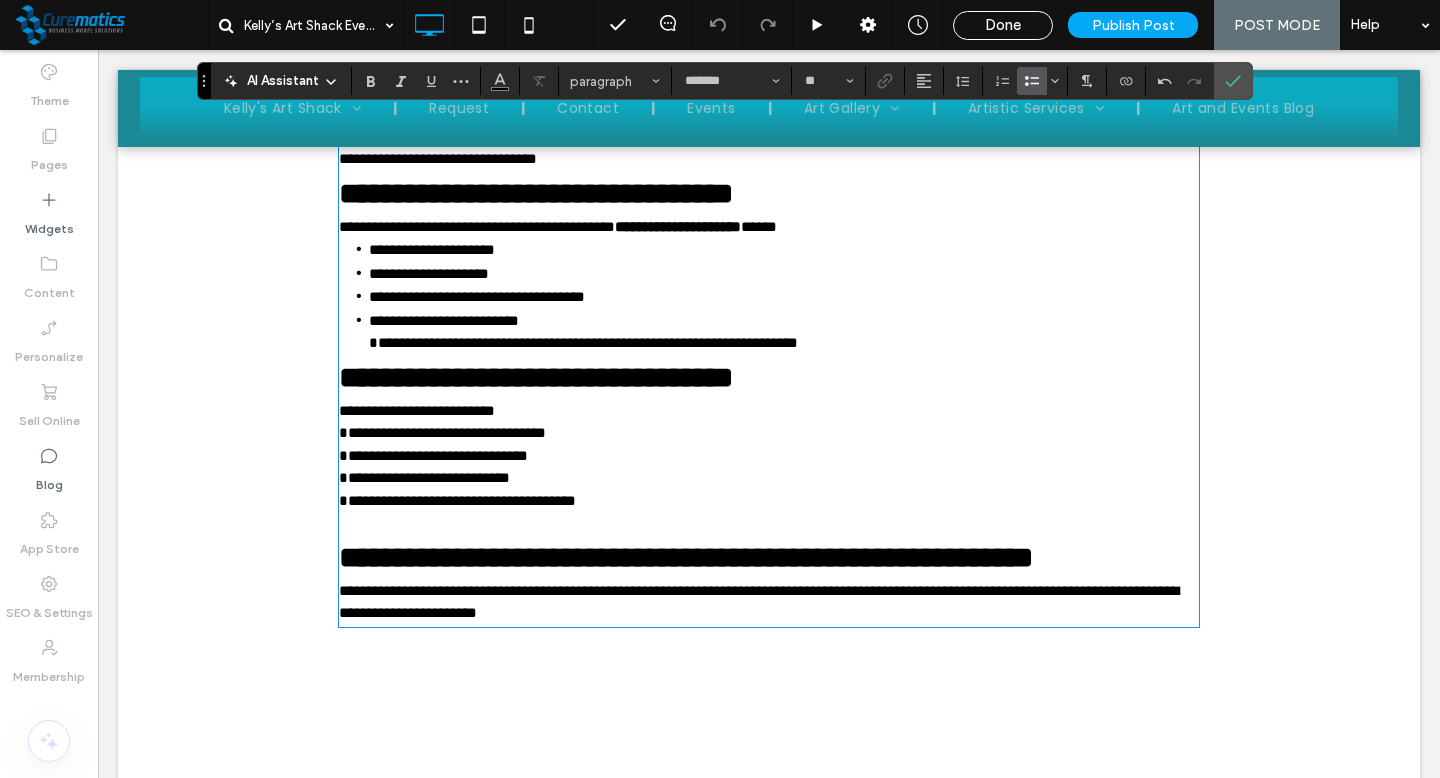 click on "**********" at bounding box center [784, 332] 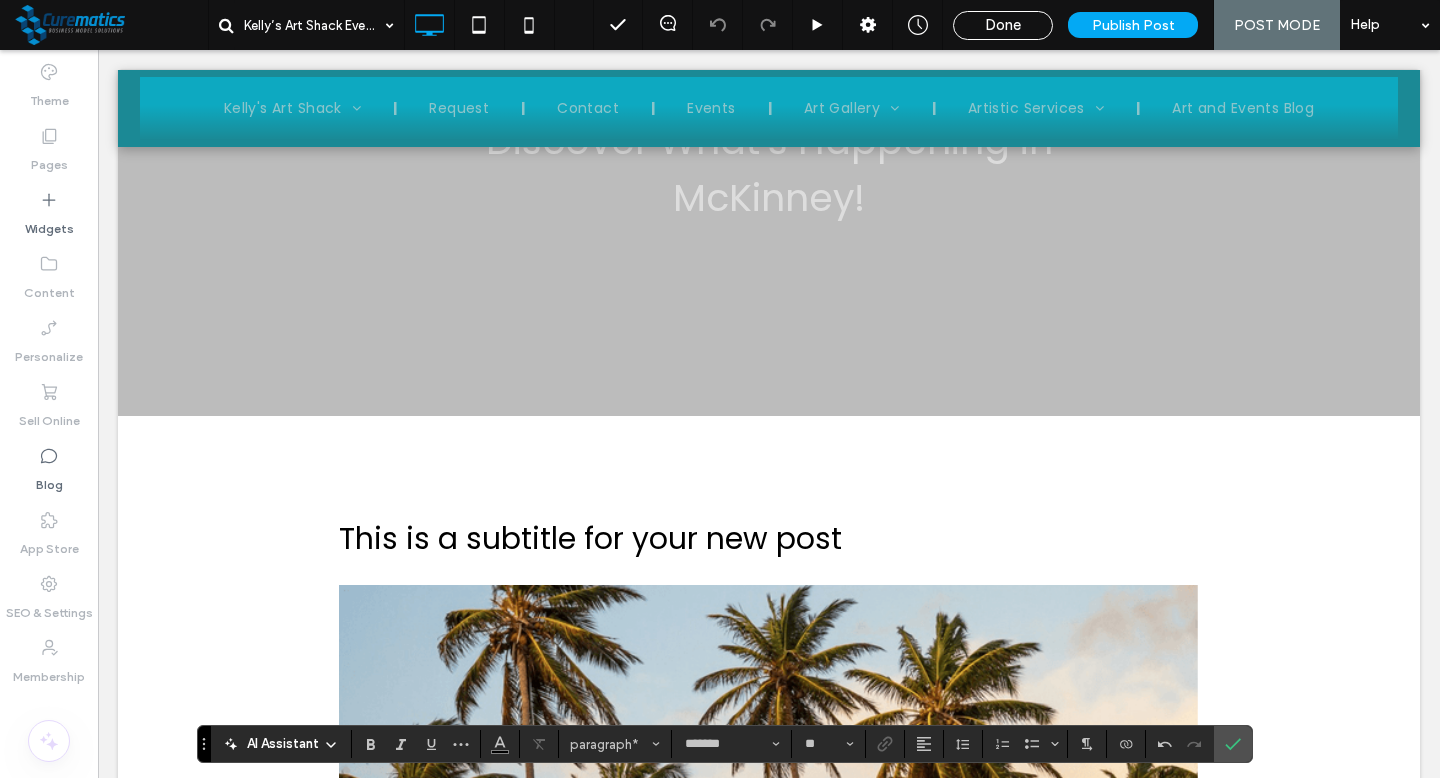 scroll, scrollTop: 898, scrollLeft: 0, axis: vertical 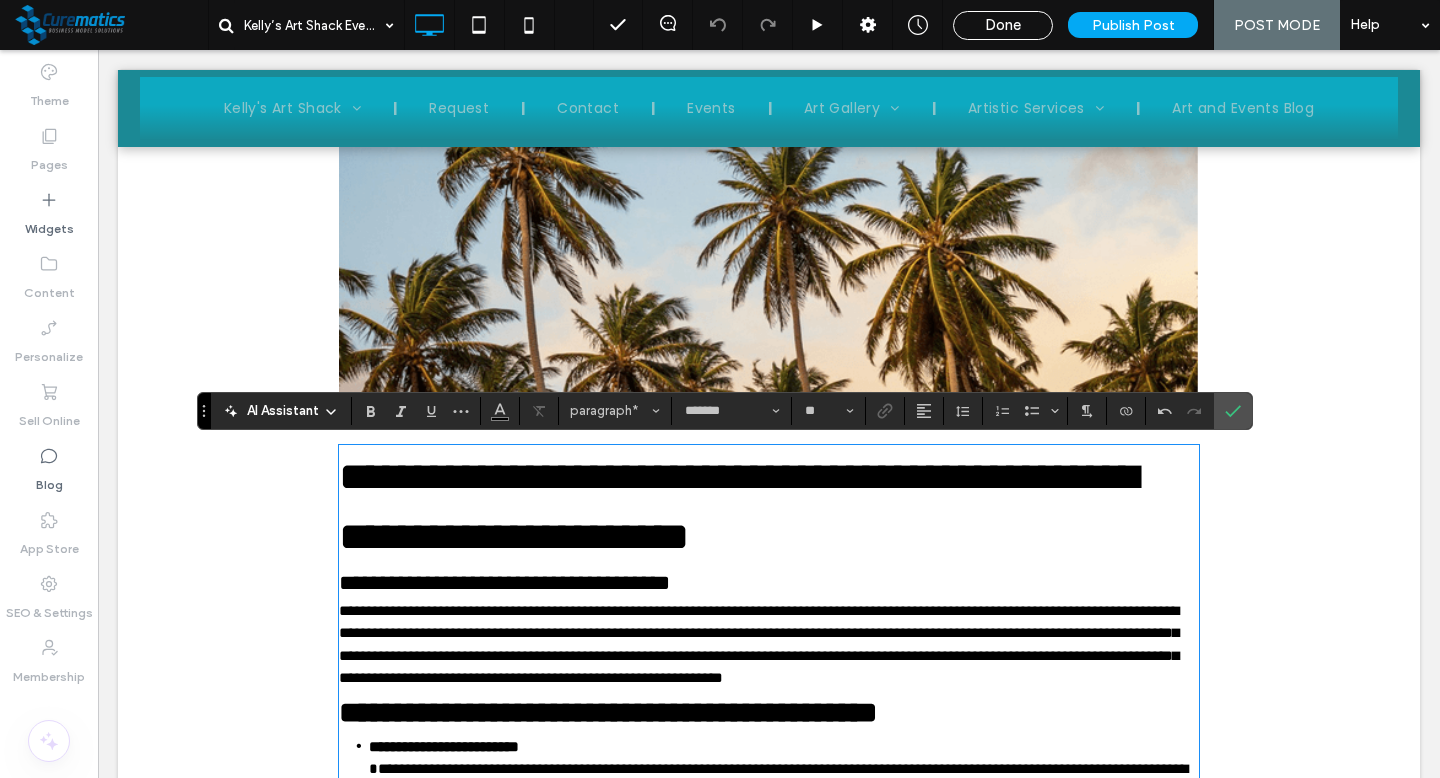 click on "**********" at bounding box center (738, 506) 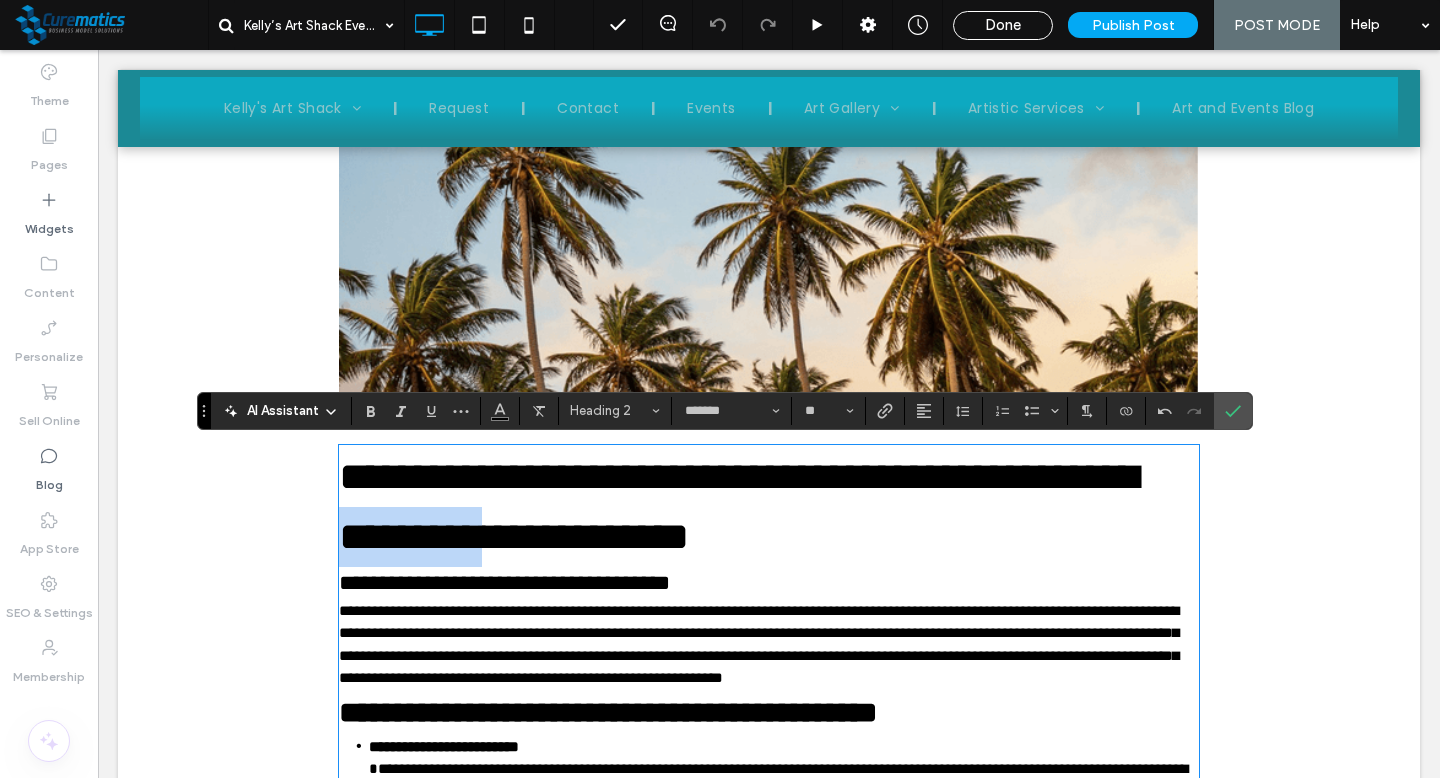 click on "**********" at bounding box center (738, 506) 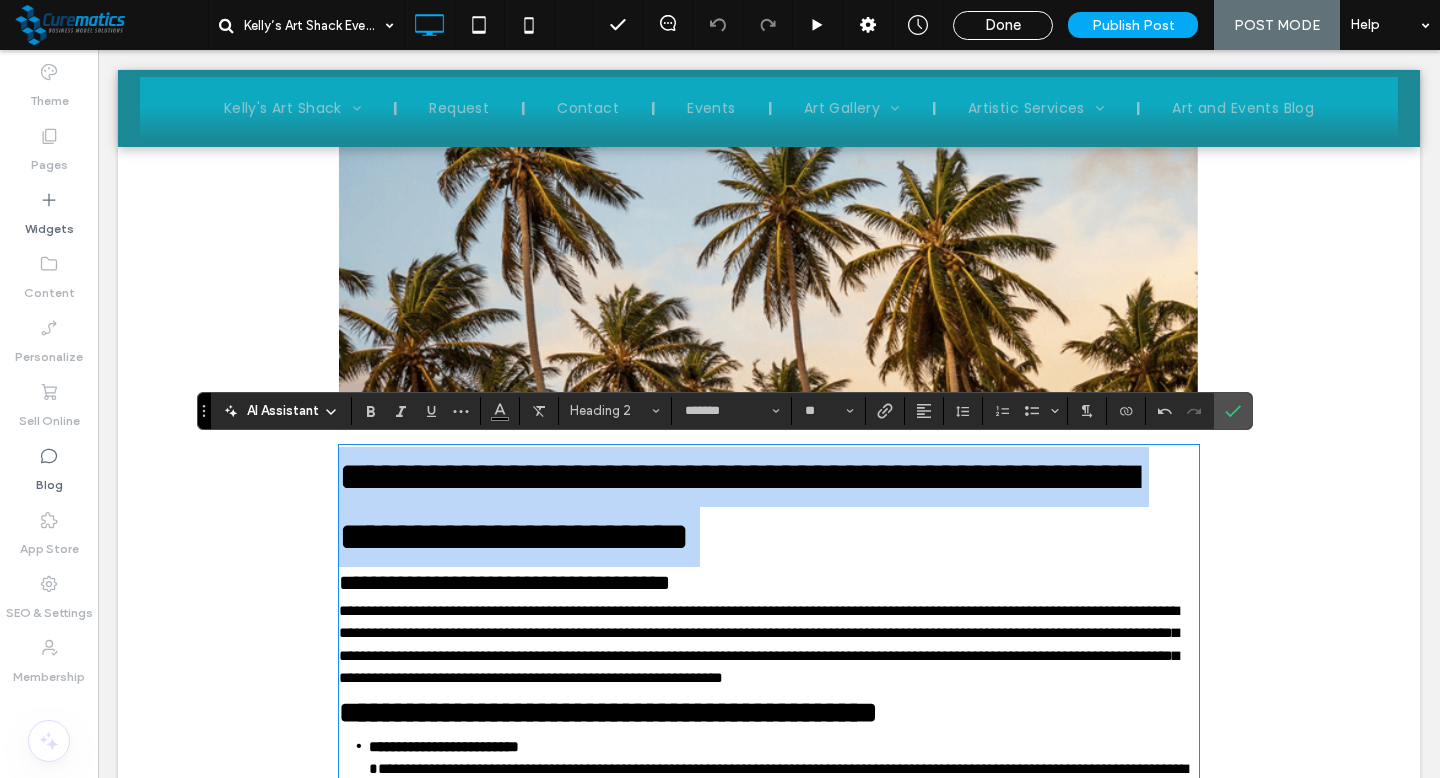 click on "**********" at bounding box center [738, 506] 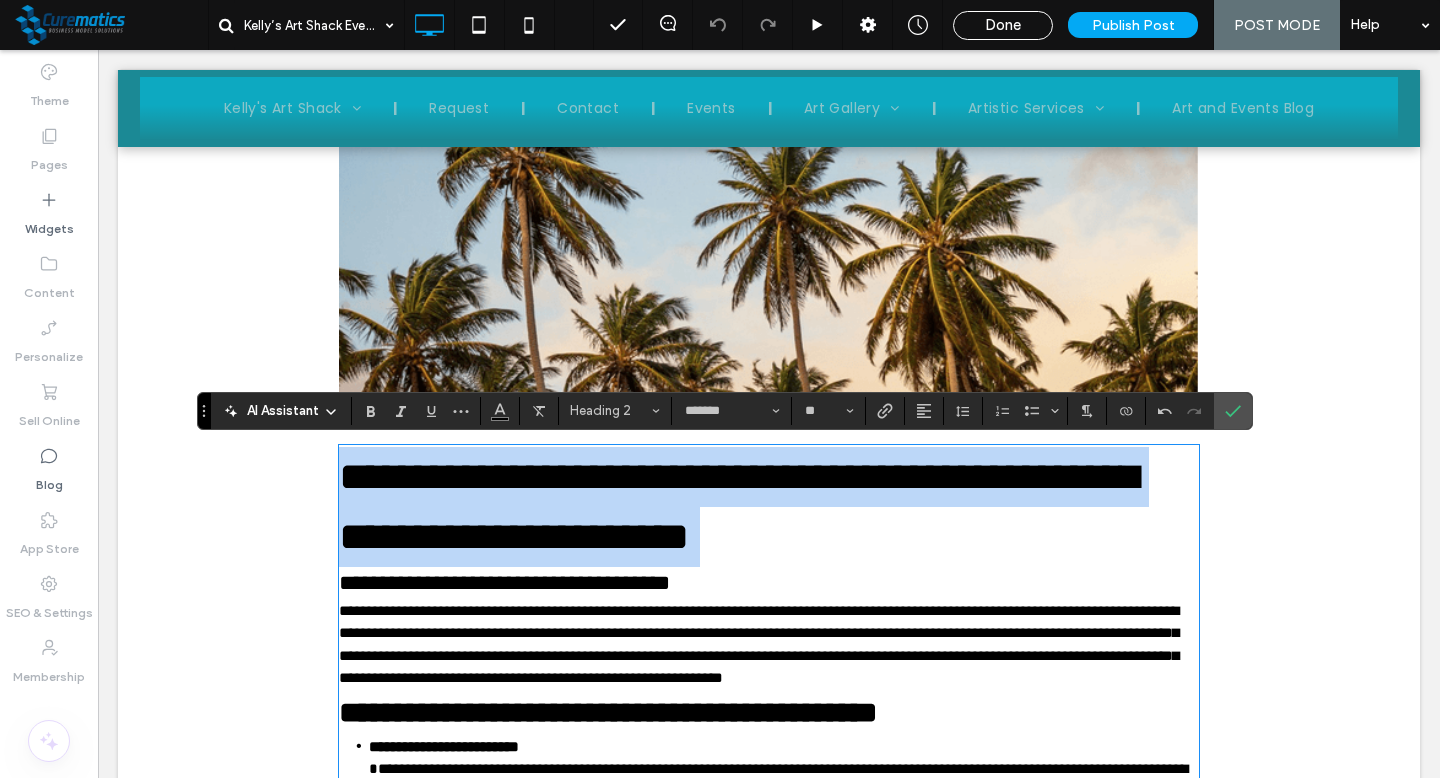 copy on "**********" 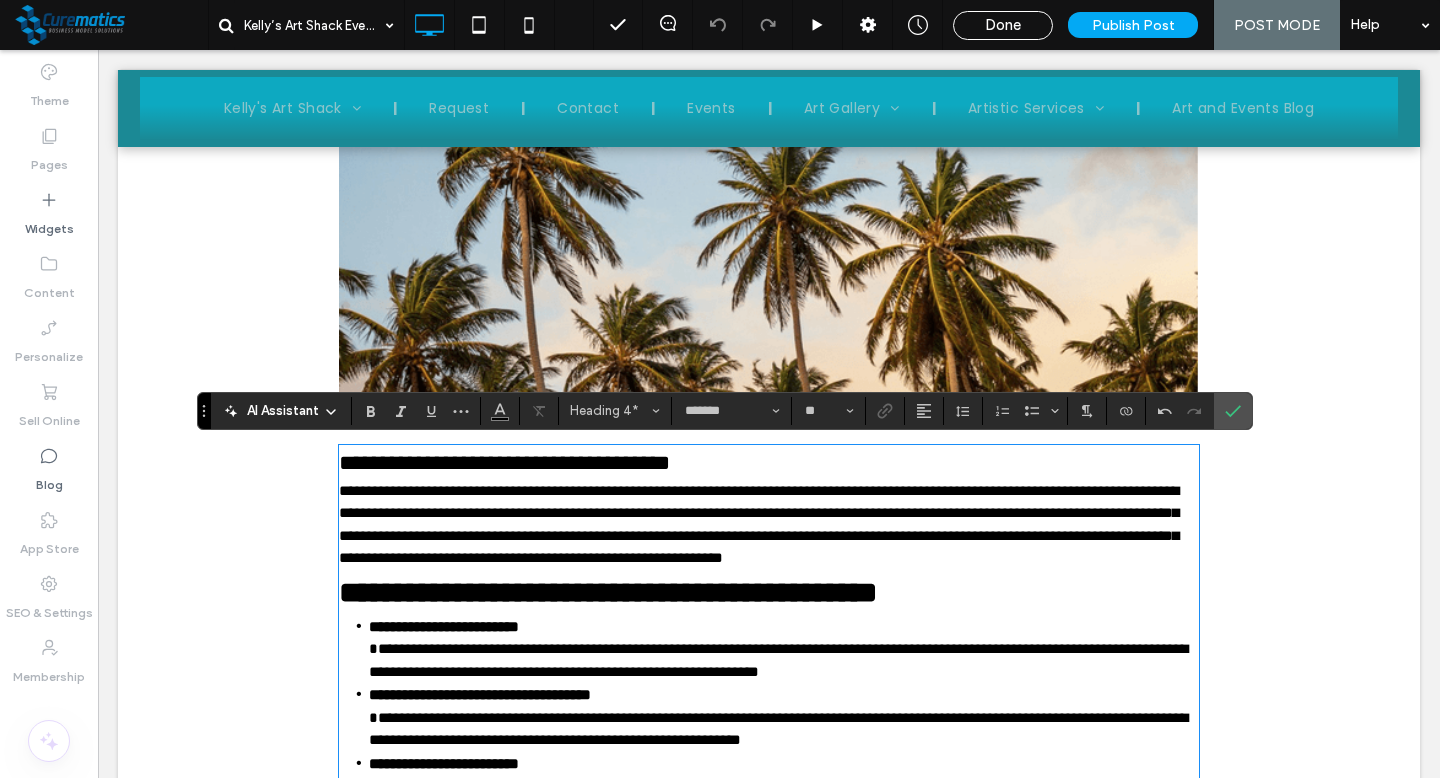 click on "**********" at bounding box center (504, 463) 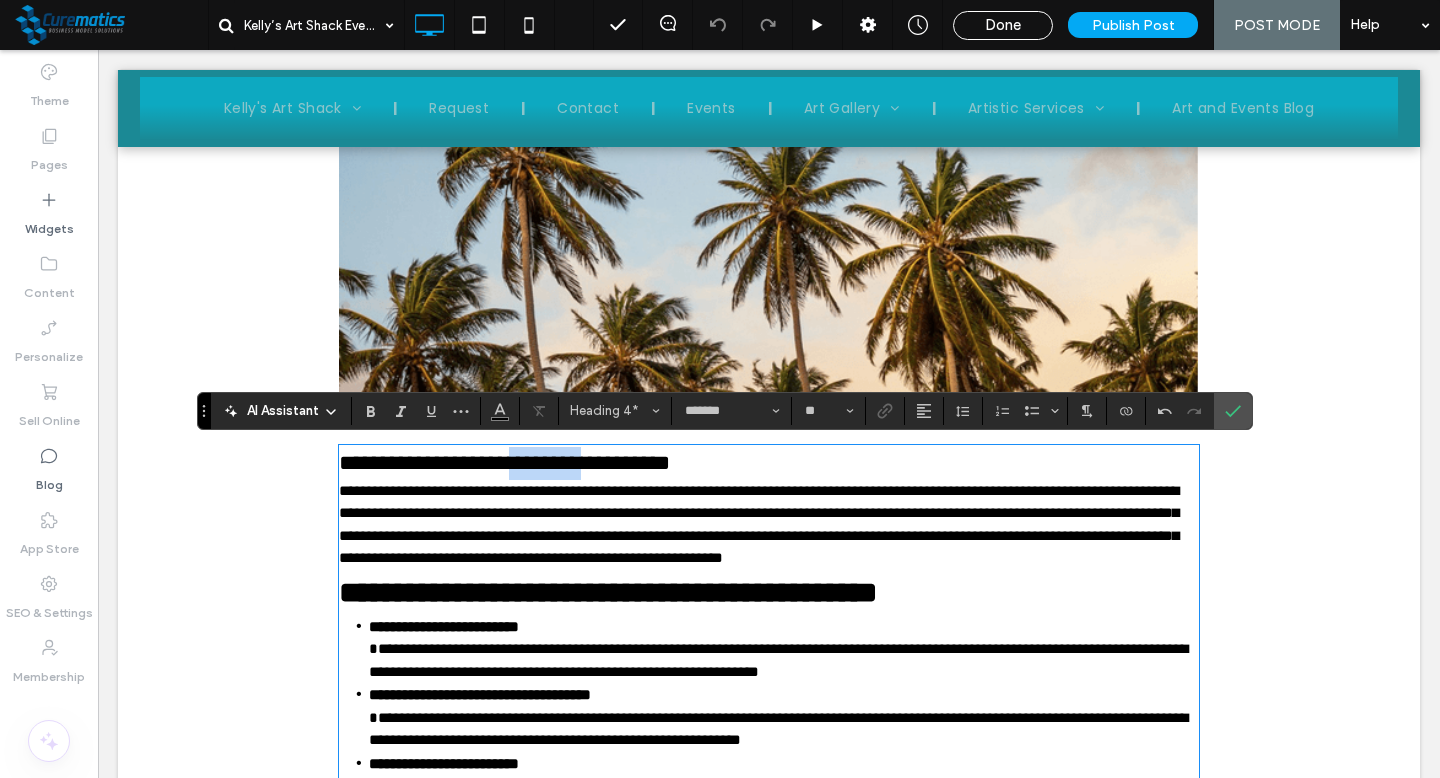 click on "**********" at bounding box center [504, 463] 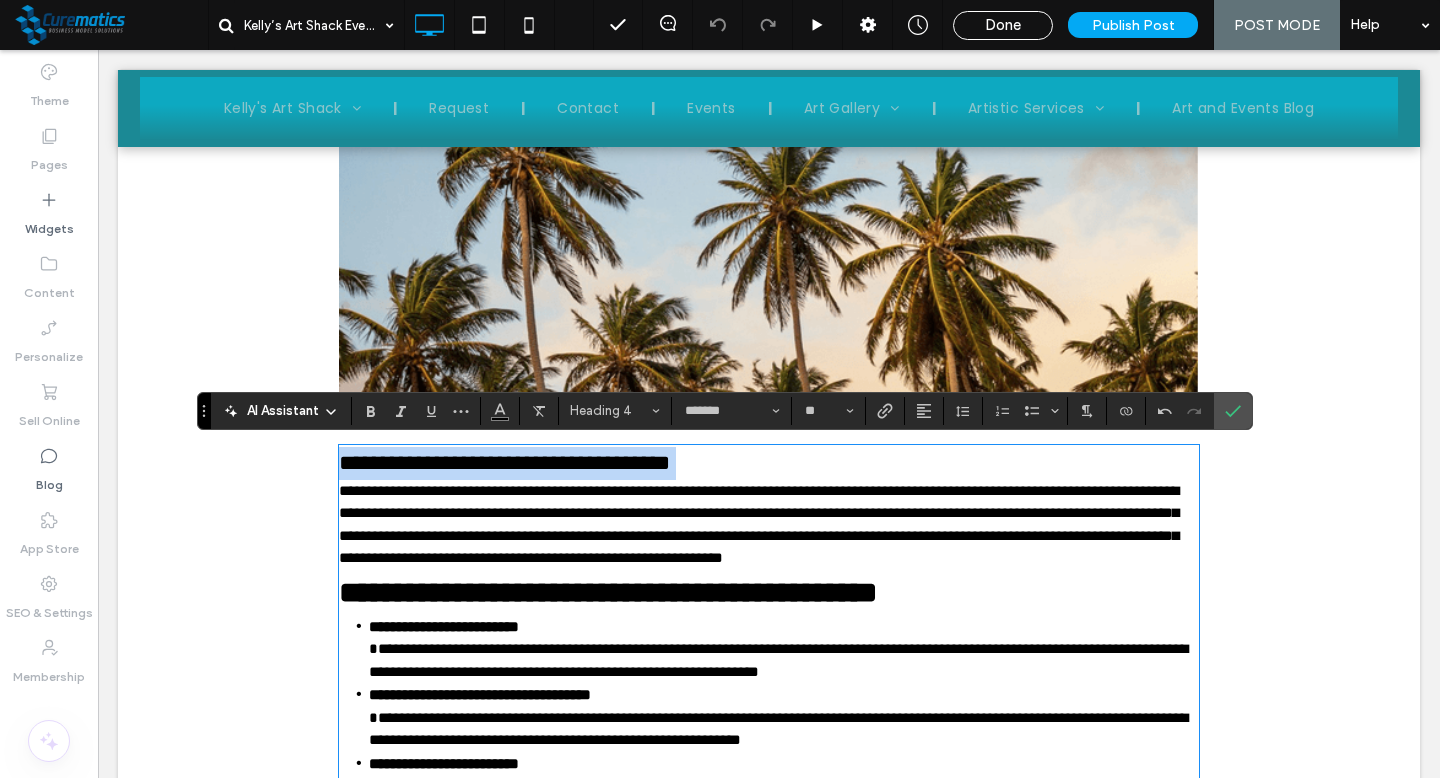 click on "**********" at bounding box center [504, 463] 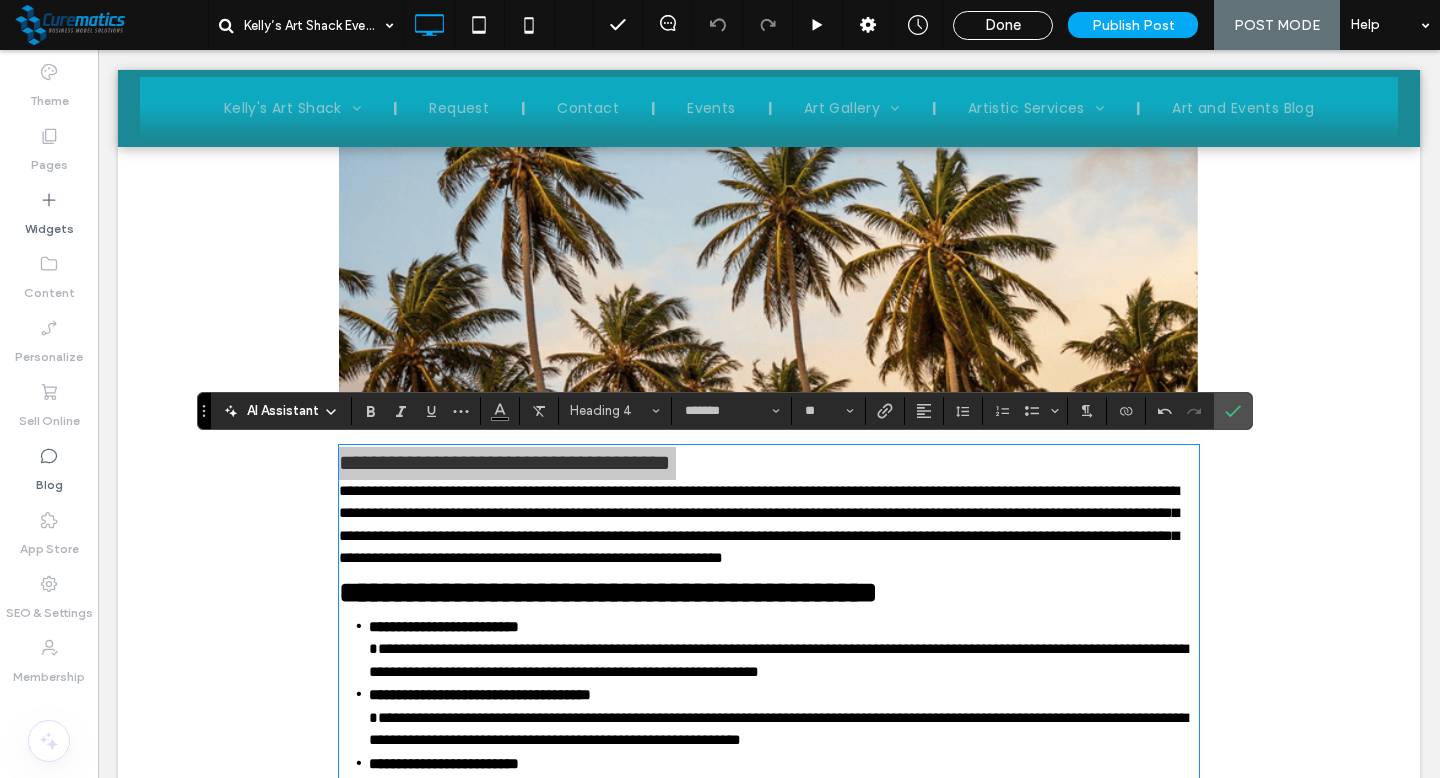 click on "AI Assistant Heading 4 ******* **" at bounding box center (724, 411) 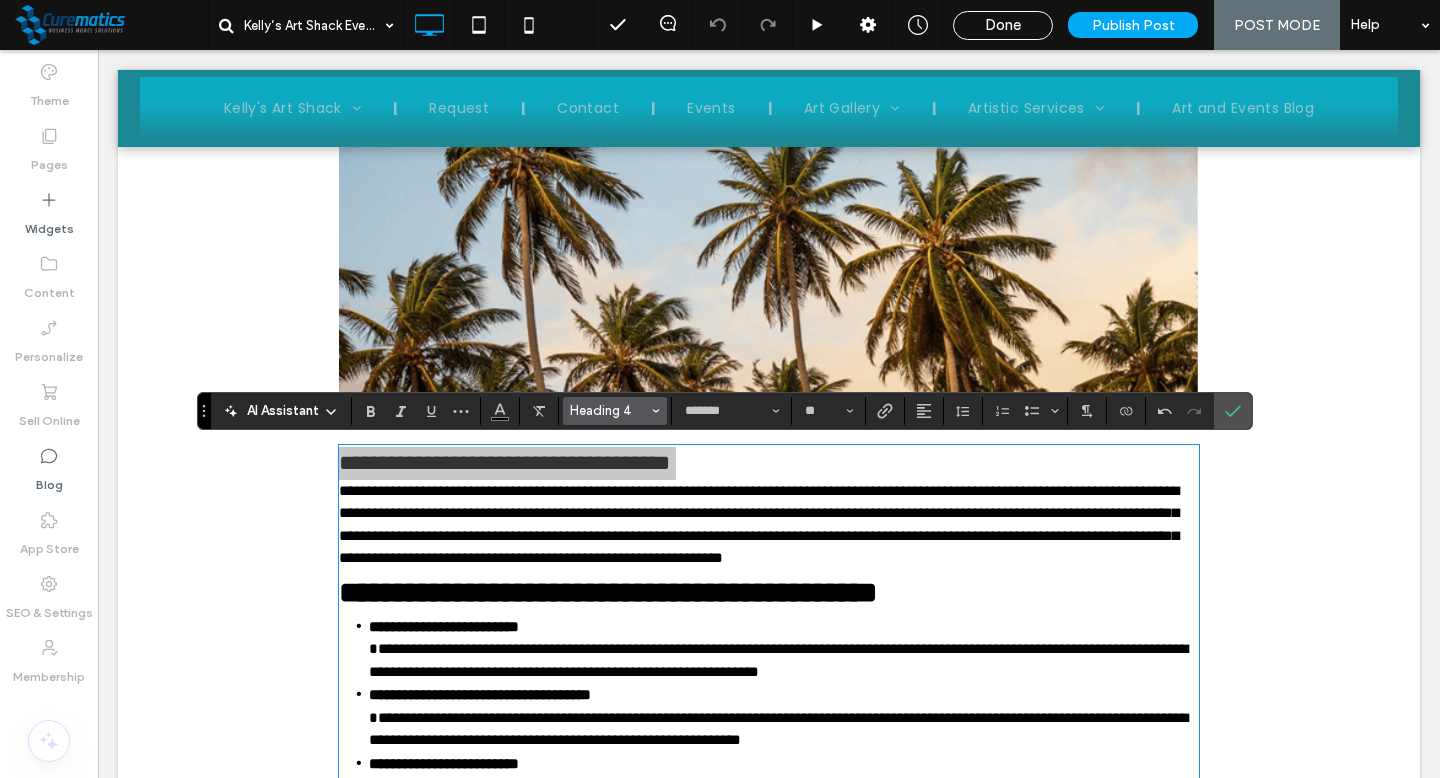 click on "Heading 4" at bounding box center [615, 411] 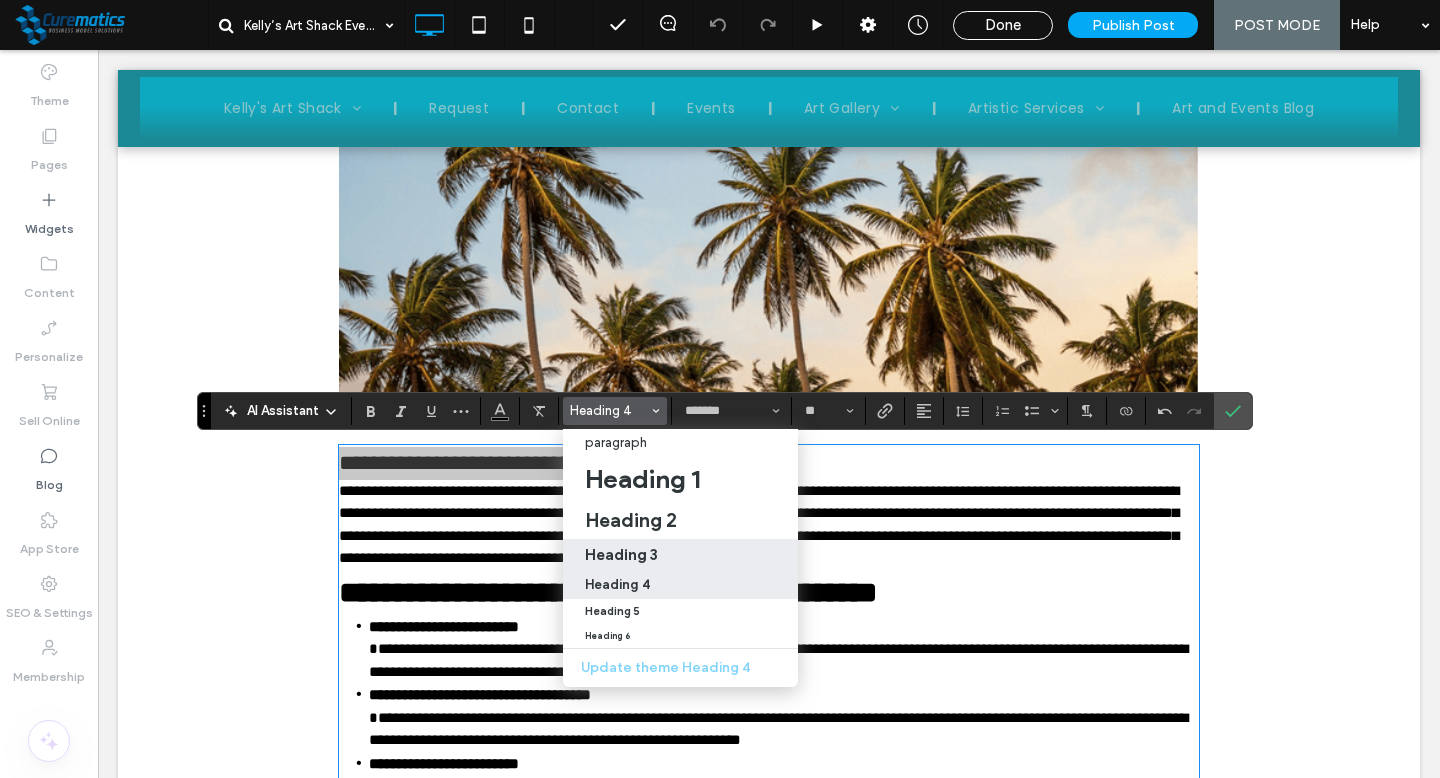 click on "Heading 3" at bounding box center [621, 554] 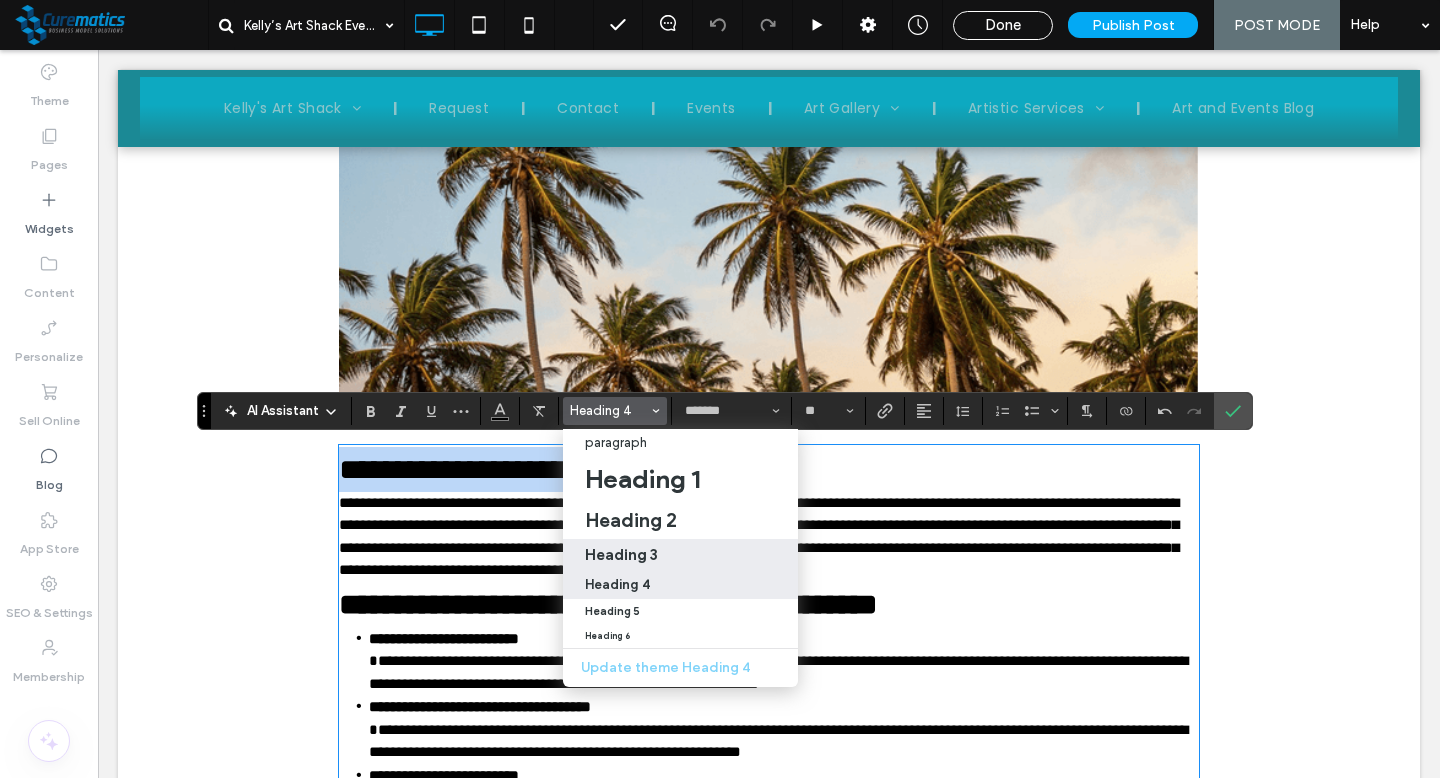 type on "**" 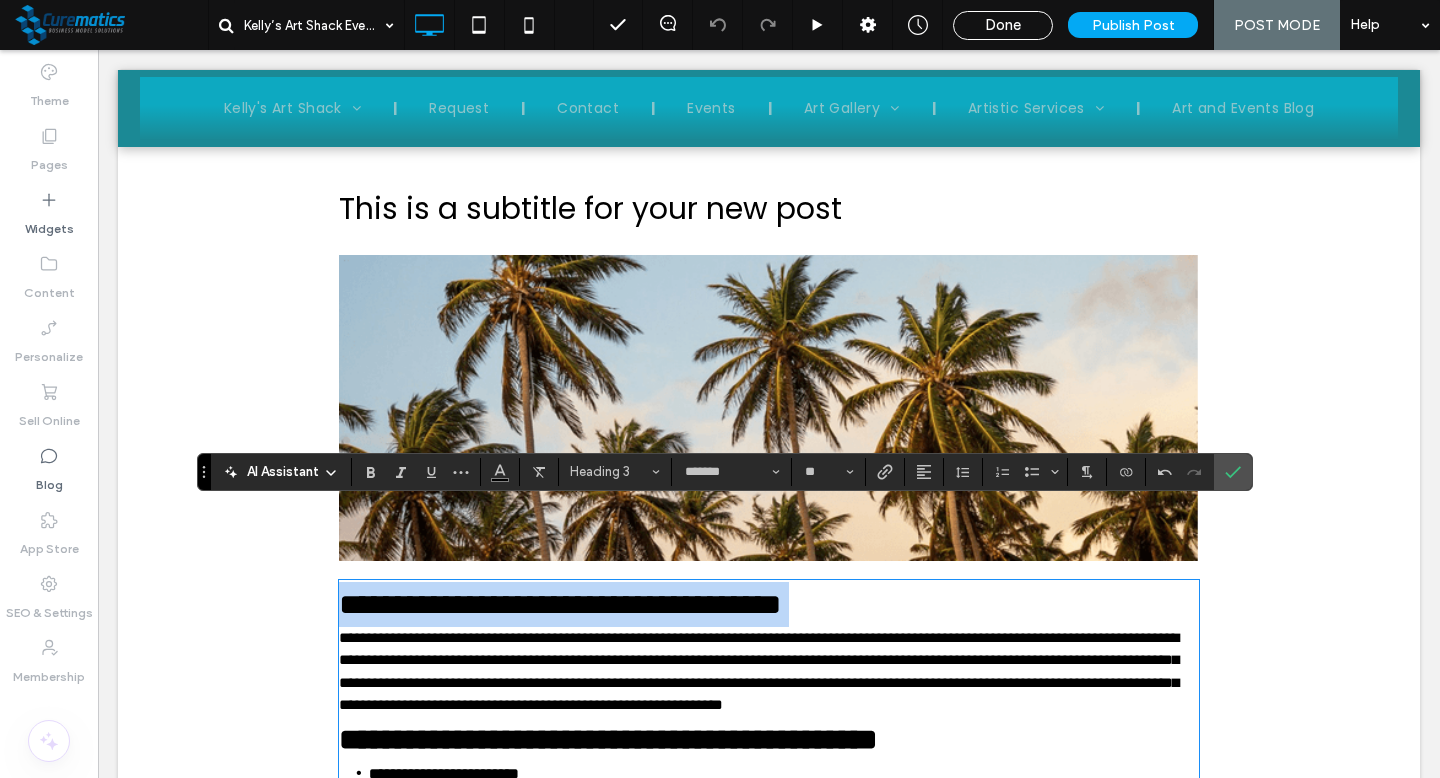 scroll, scrollTop: 677, scrollLeft: 0, axis: vertical 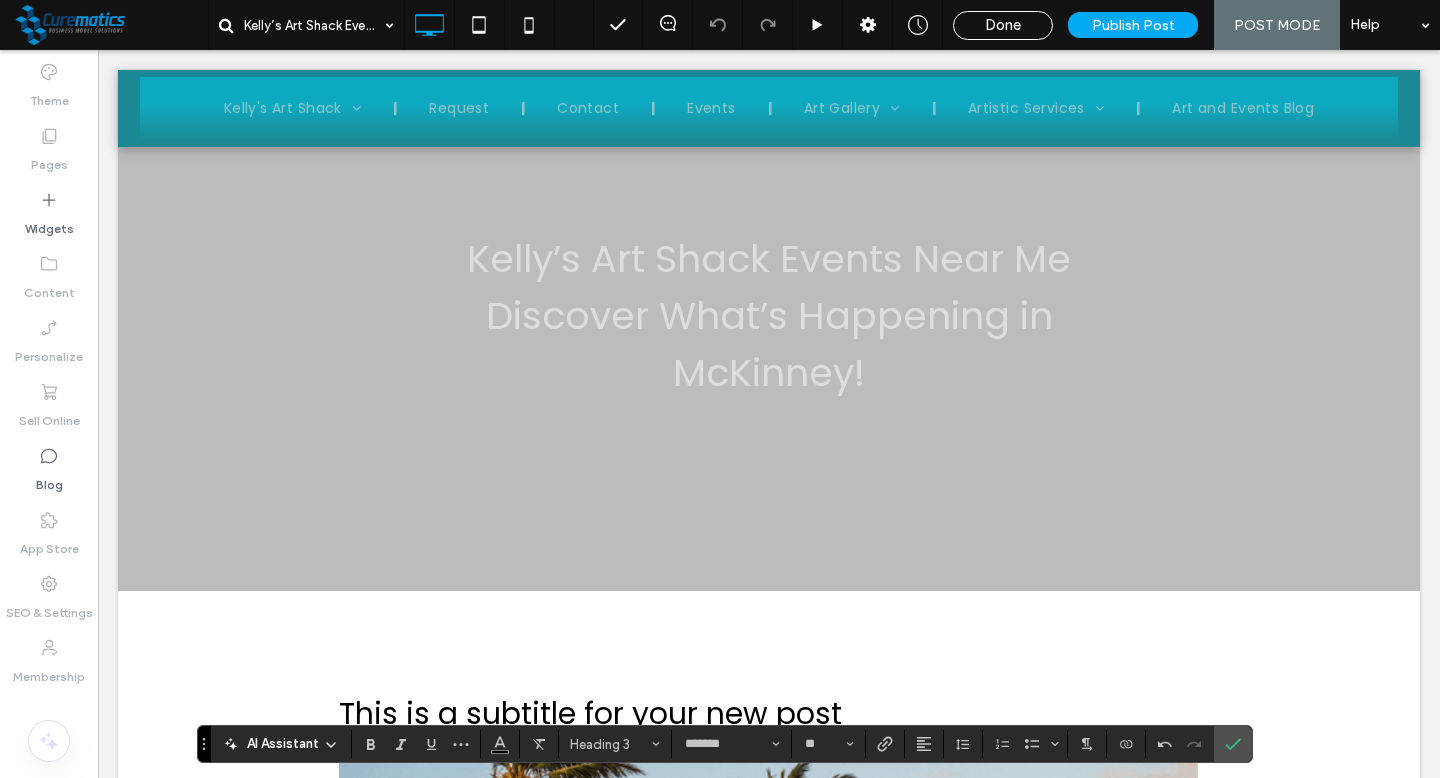 click on "Kelly’s Art Shack Events Near Me Discover What’s Happening in McKinney! Click To Paste
Row + Add Section" at bounding box center [769, 315] 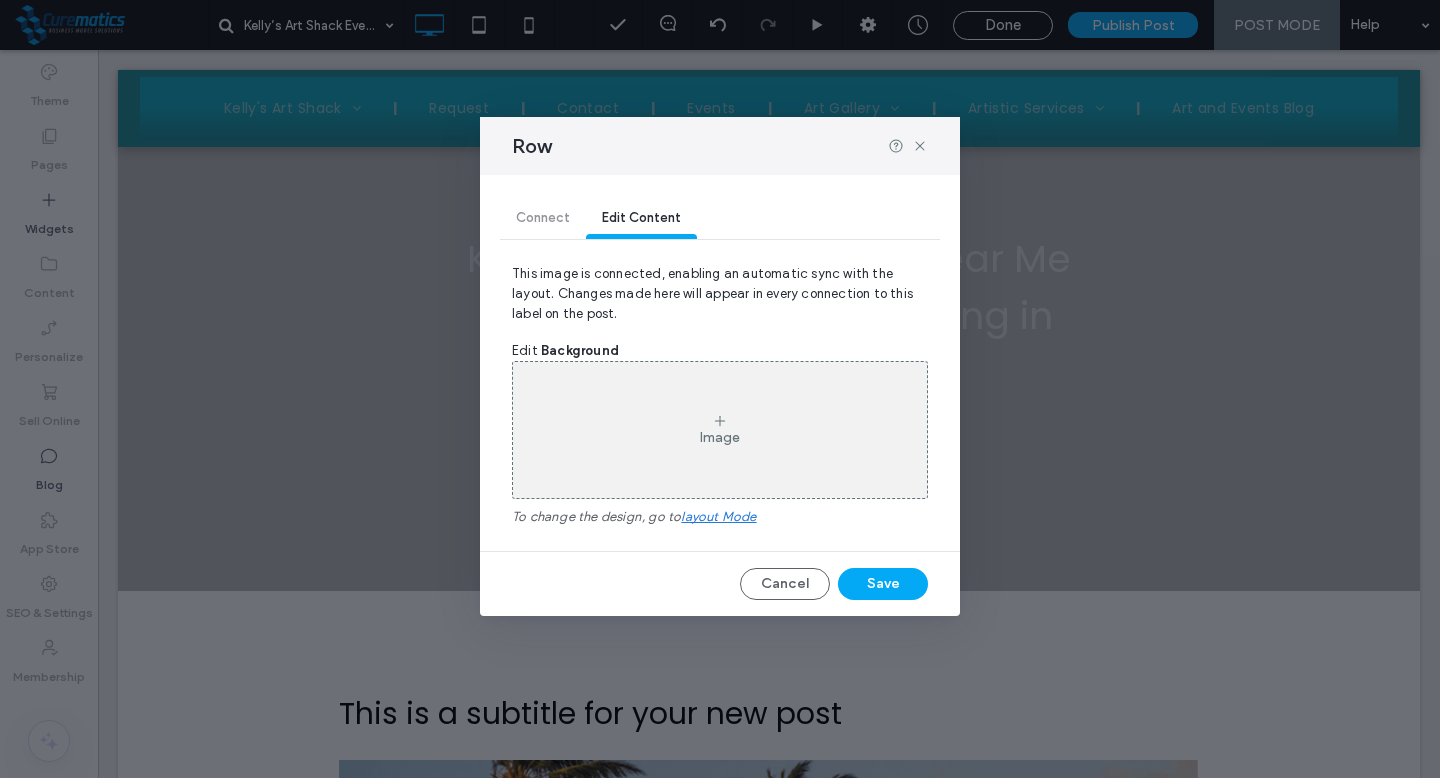 click on "Image" at bounding box center (720, 430) 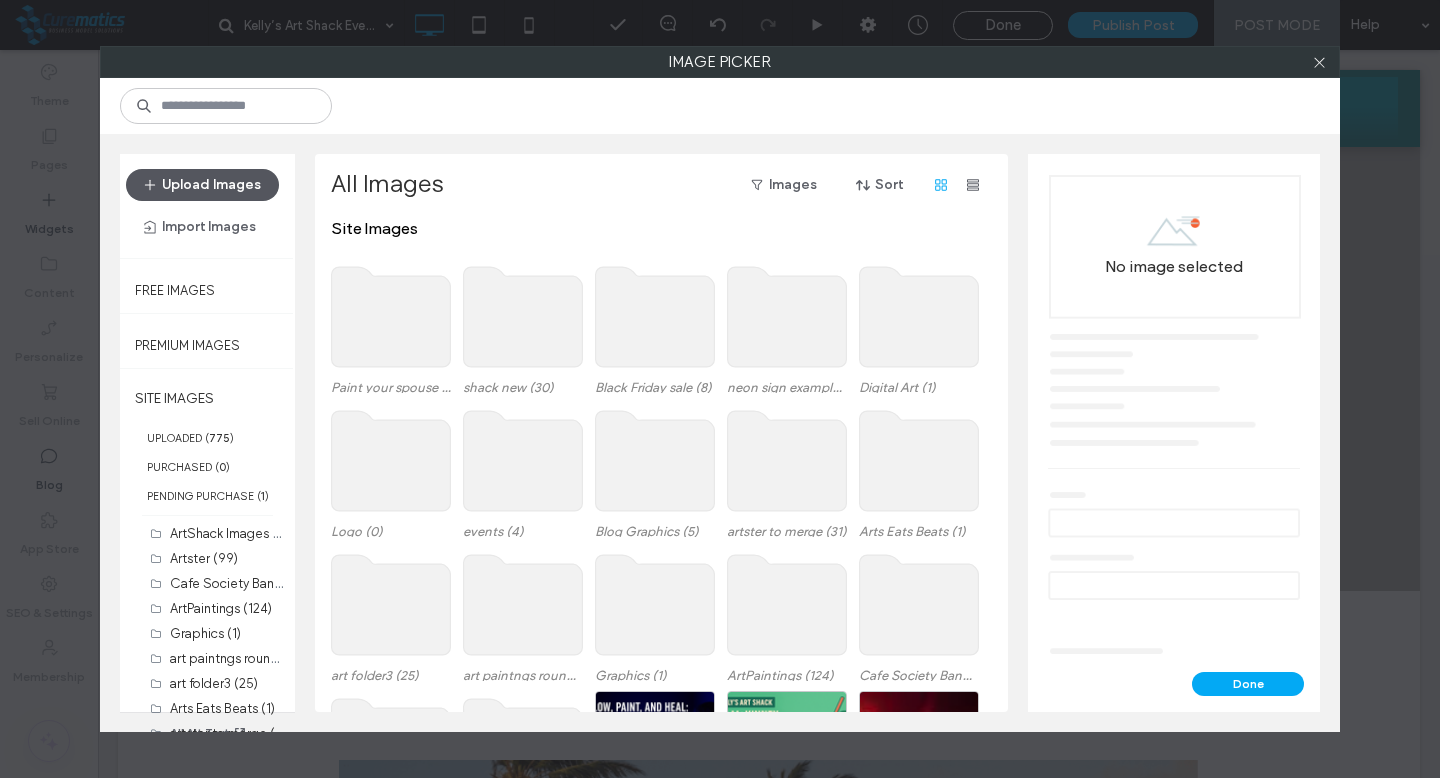 click on "Upload Images" at bounding box center (202, 185) 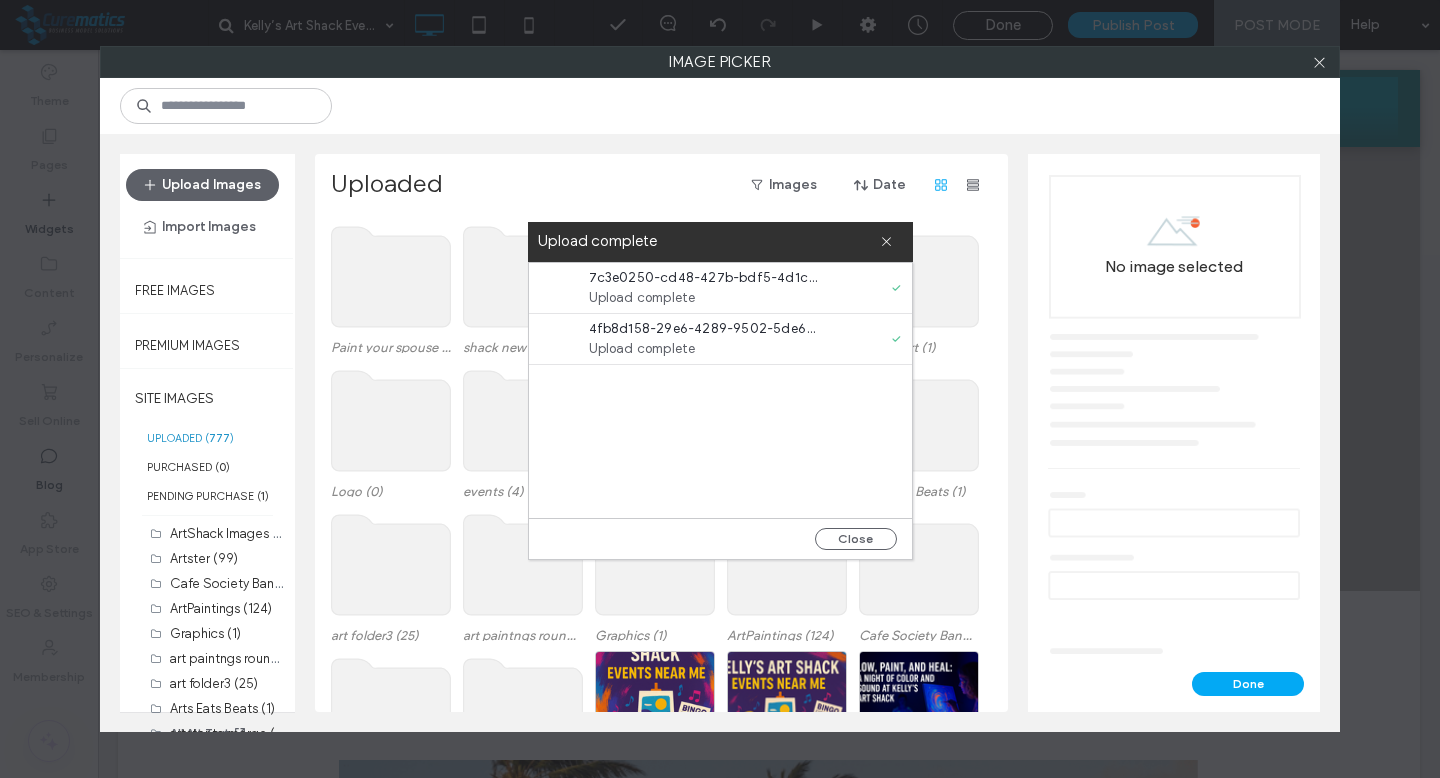 click on "Upload complete" at bounding box center [704, 349] 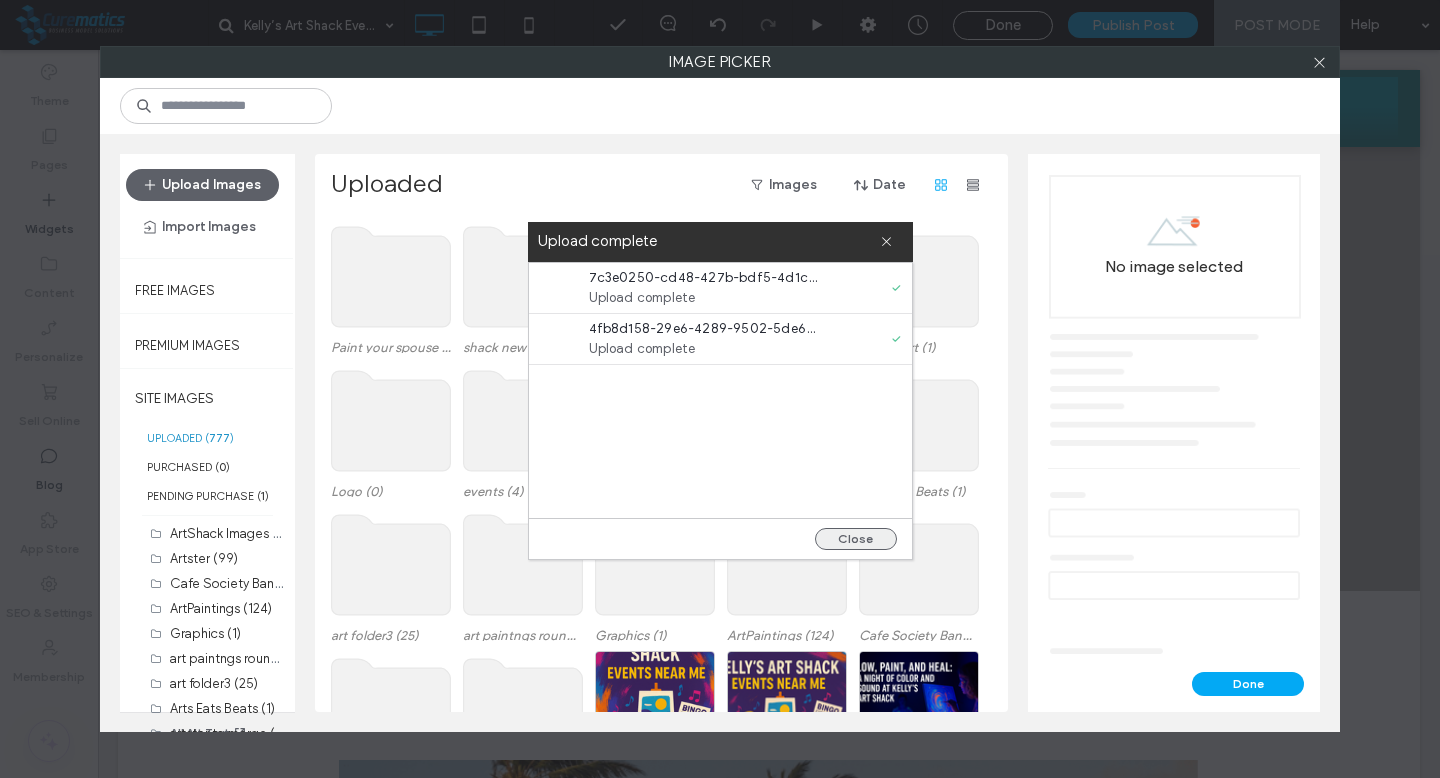 click on "Close" at bounding box center (856, 539) 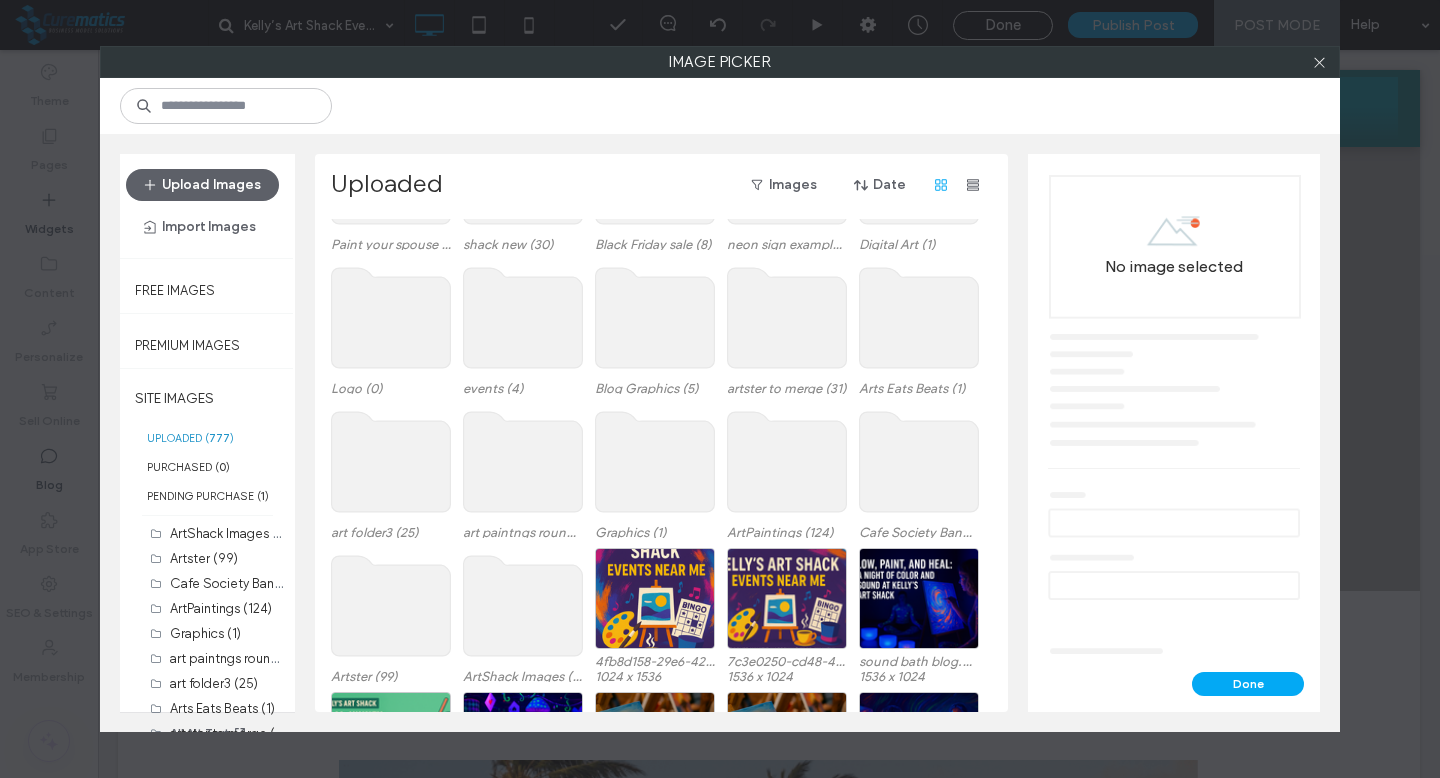 scroll, scrollTop: 104, scrollLeft: 0, axis: vertical 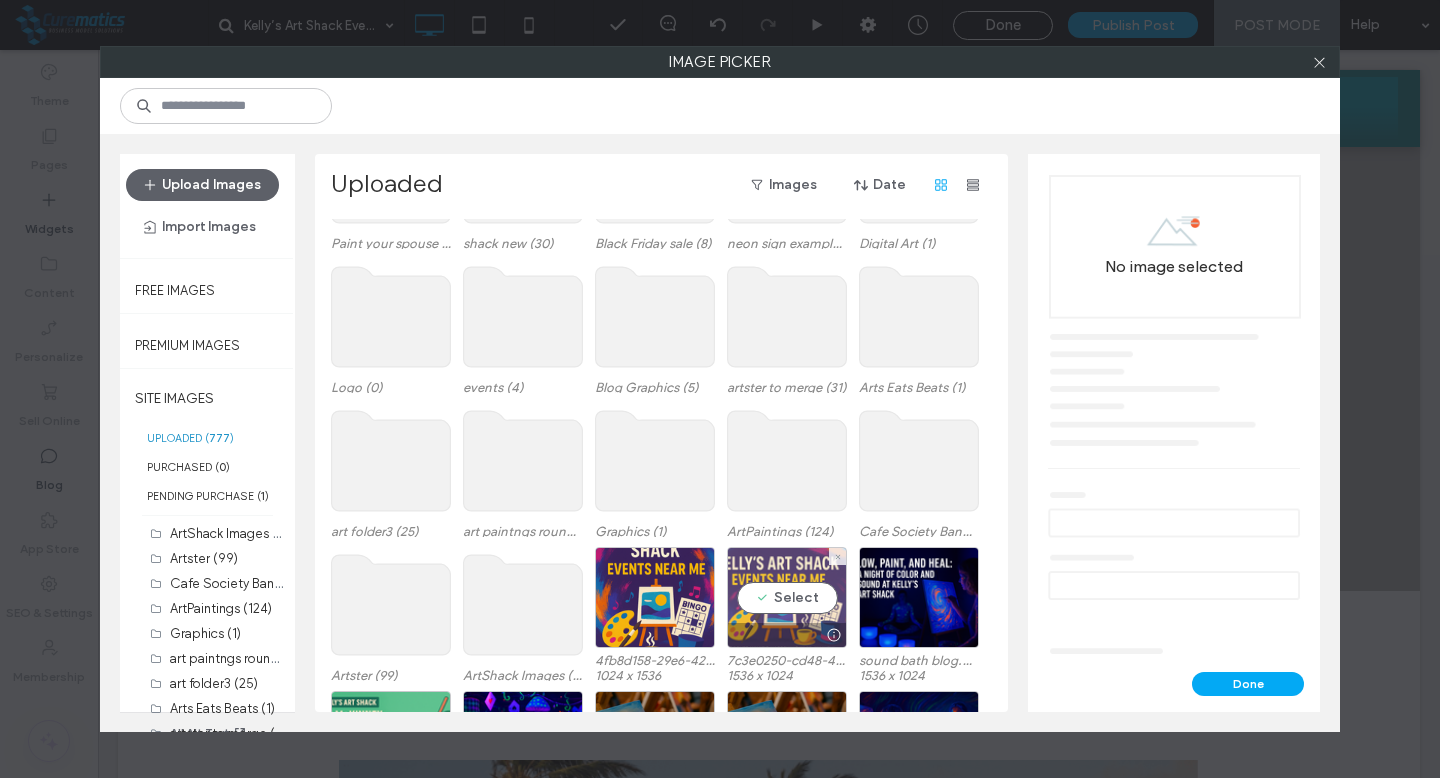 click on "Select" at bounding box center (787, 597) 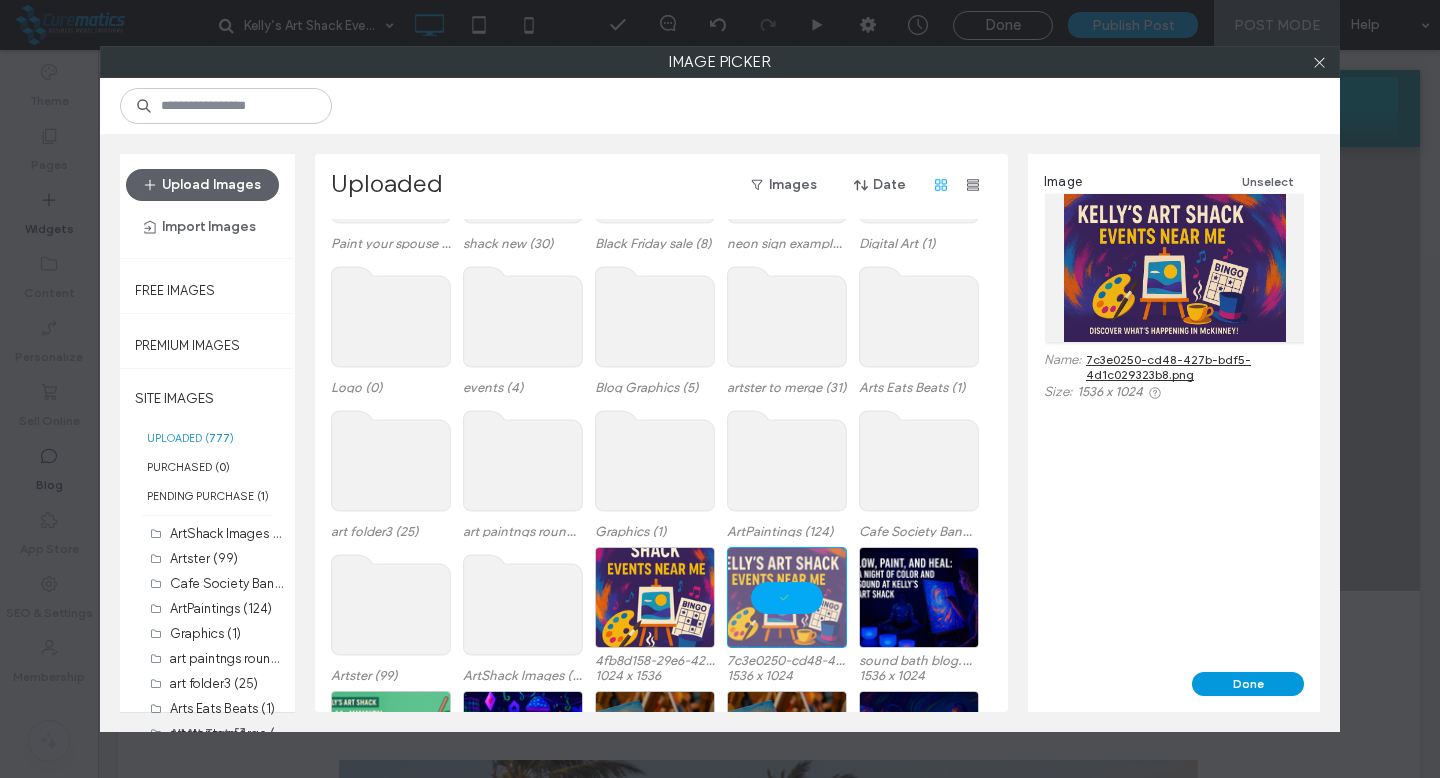 click on "Done" at bounding box center (1248, 684) 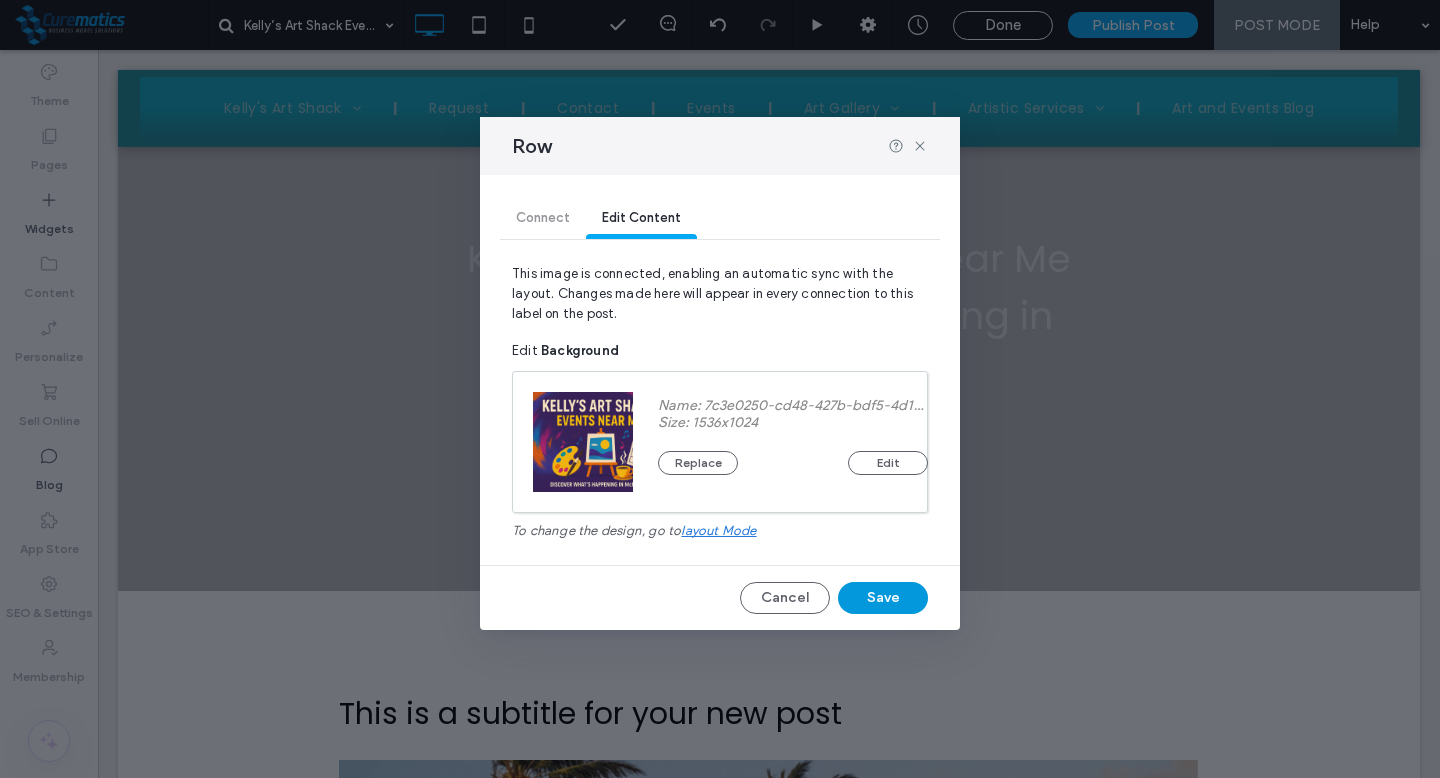 click on "Save" at bounding box center [883, 598] 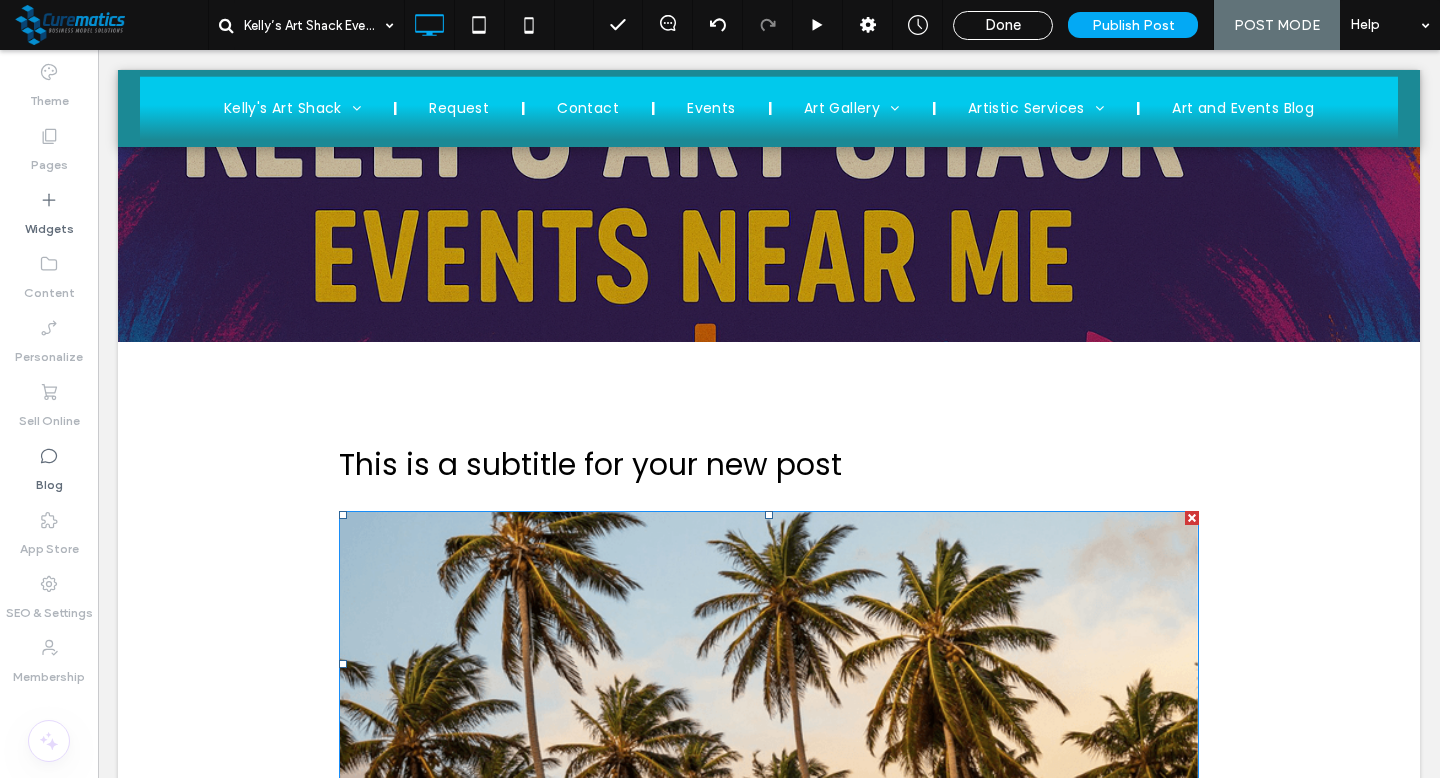 scroll, scrollTop: 511, scrollLeft: 0, axis: vertical 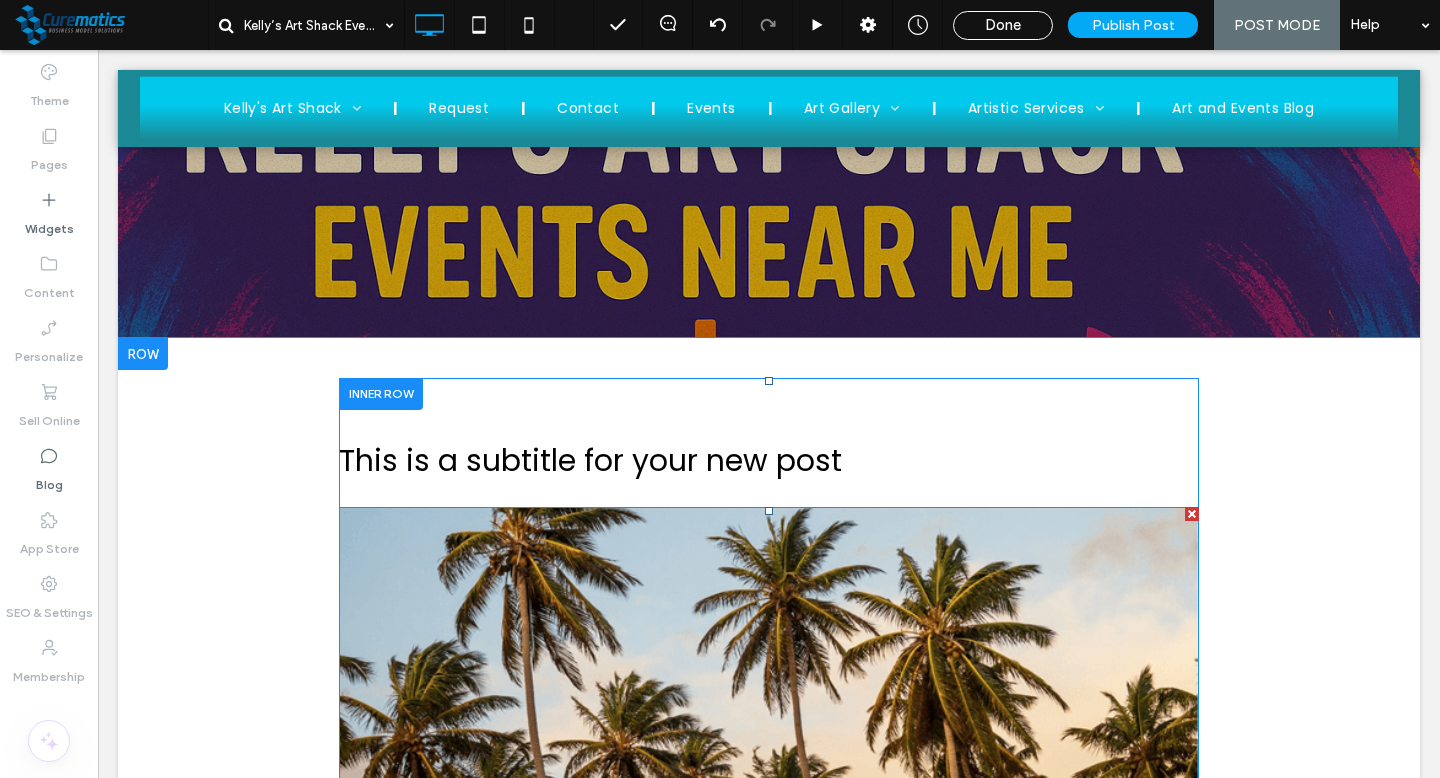 click at bounding box center (769, 659) 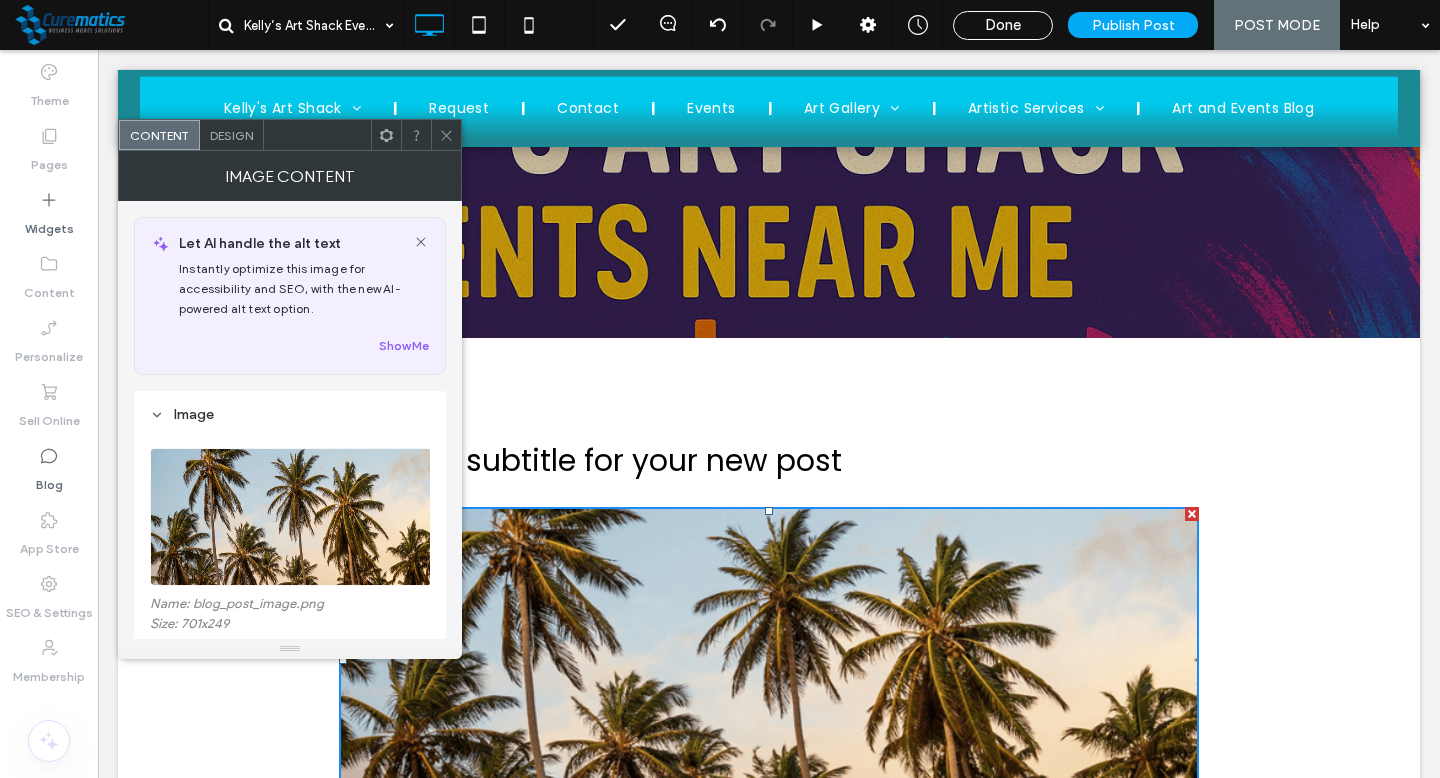 scroll, scrollTop: 136, scrollLeft: 0, axis: vertical 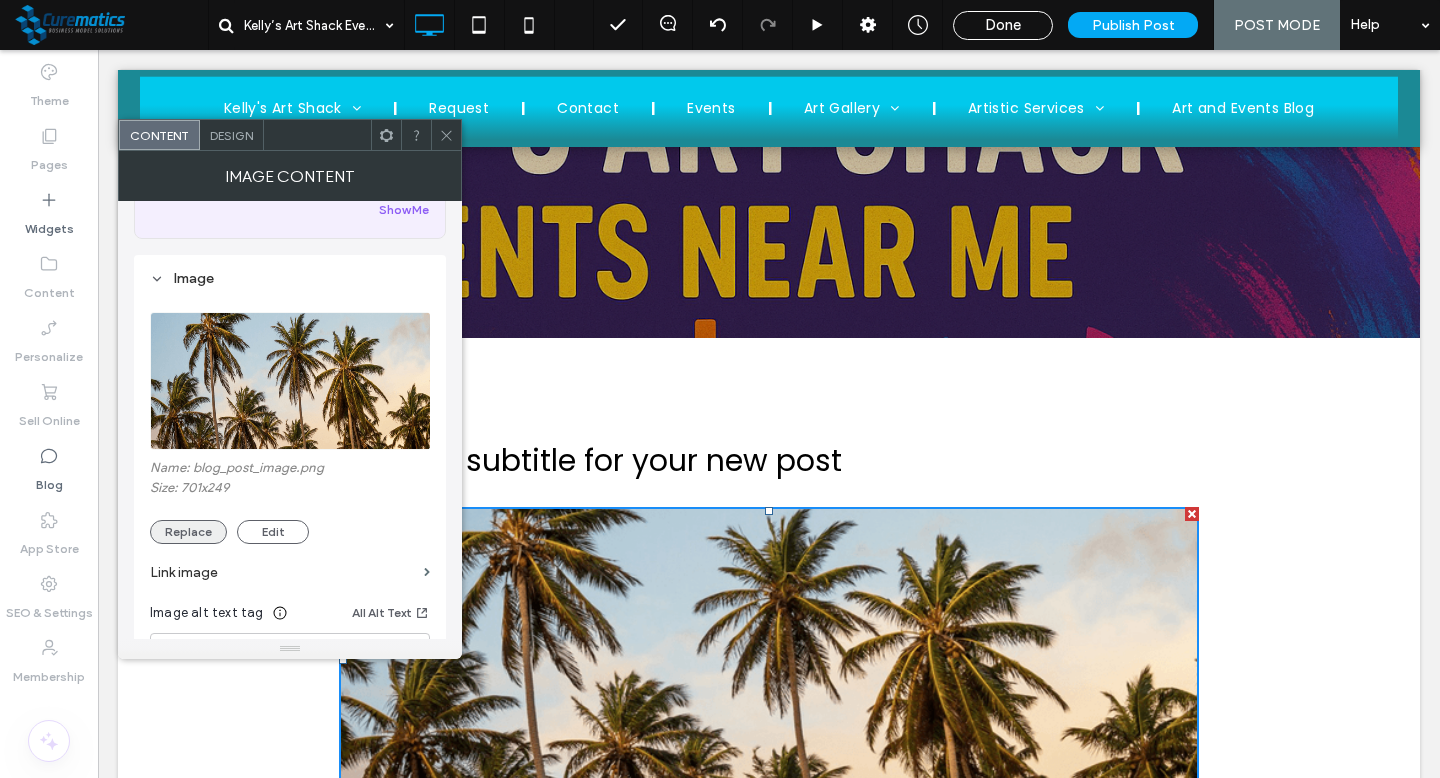 click on "Replace" at bounding box center (188, 532) 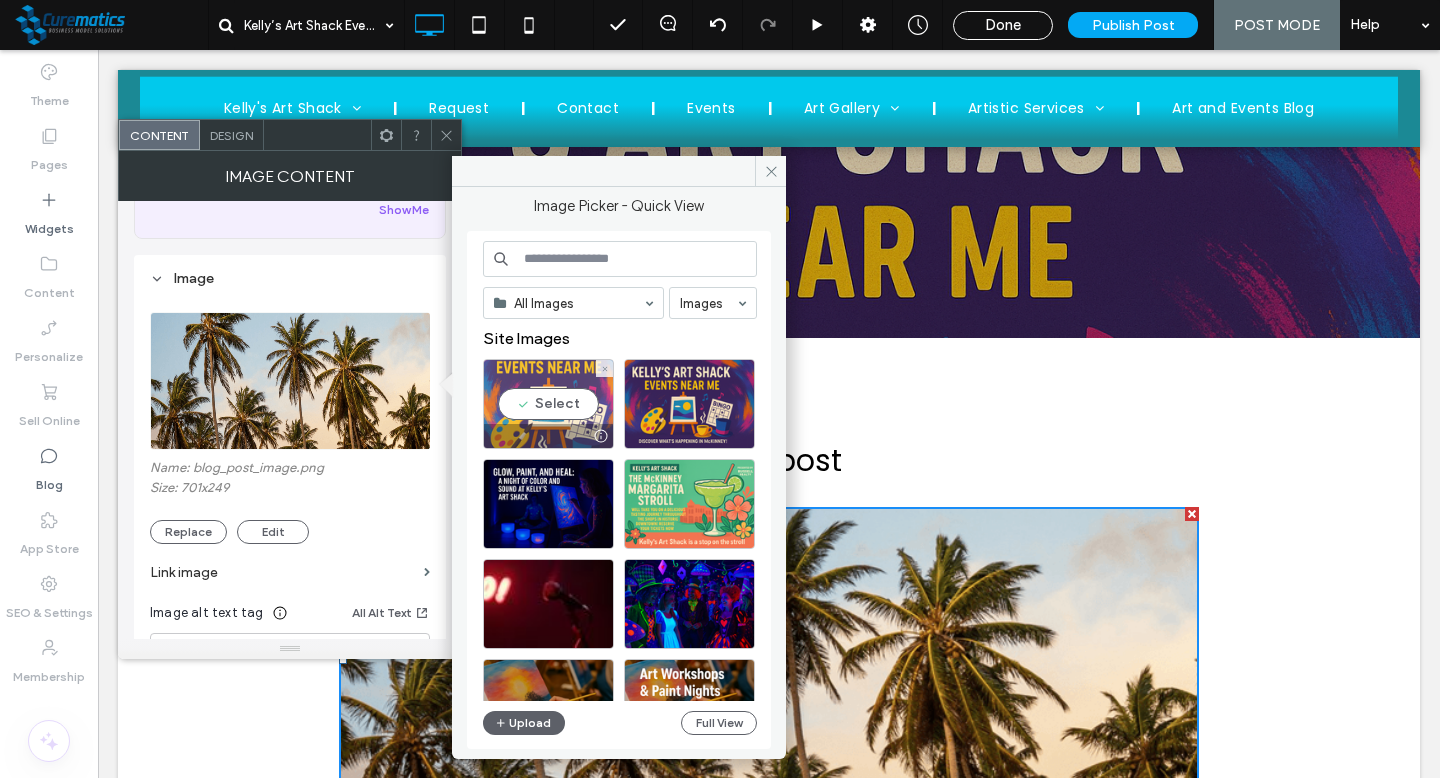 click on "Select" at bounding box center [548, 404] 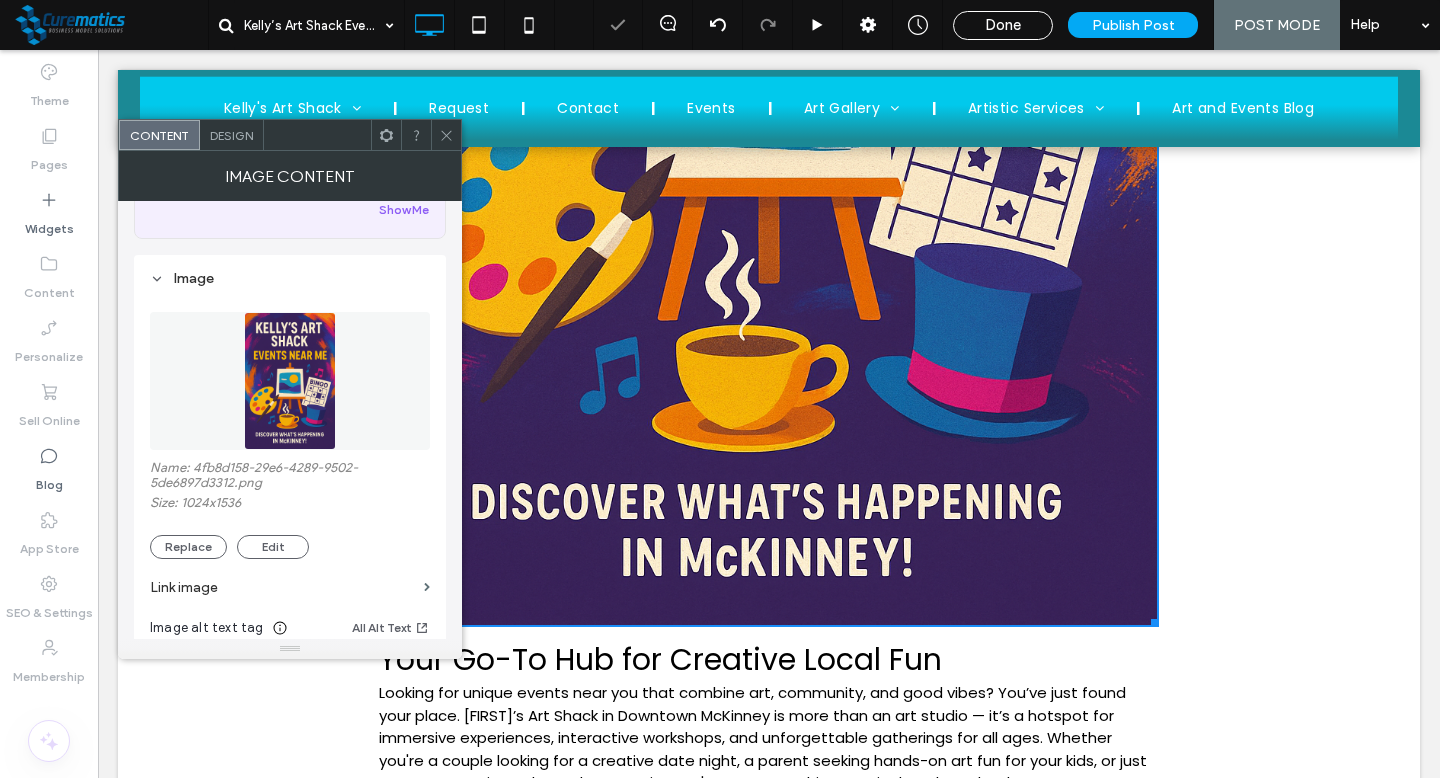scroll, scrollTop: 1833, scrollLeft: 0, axis: vertical 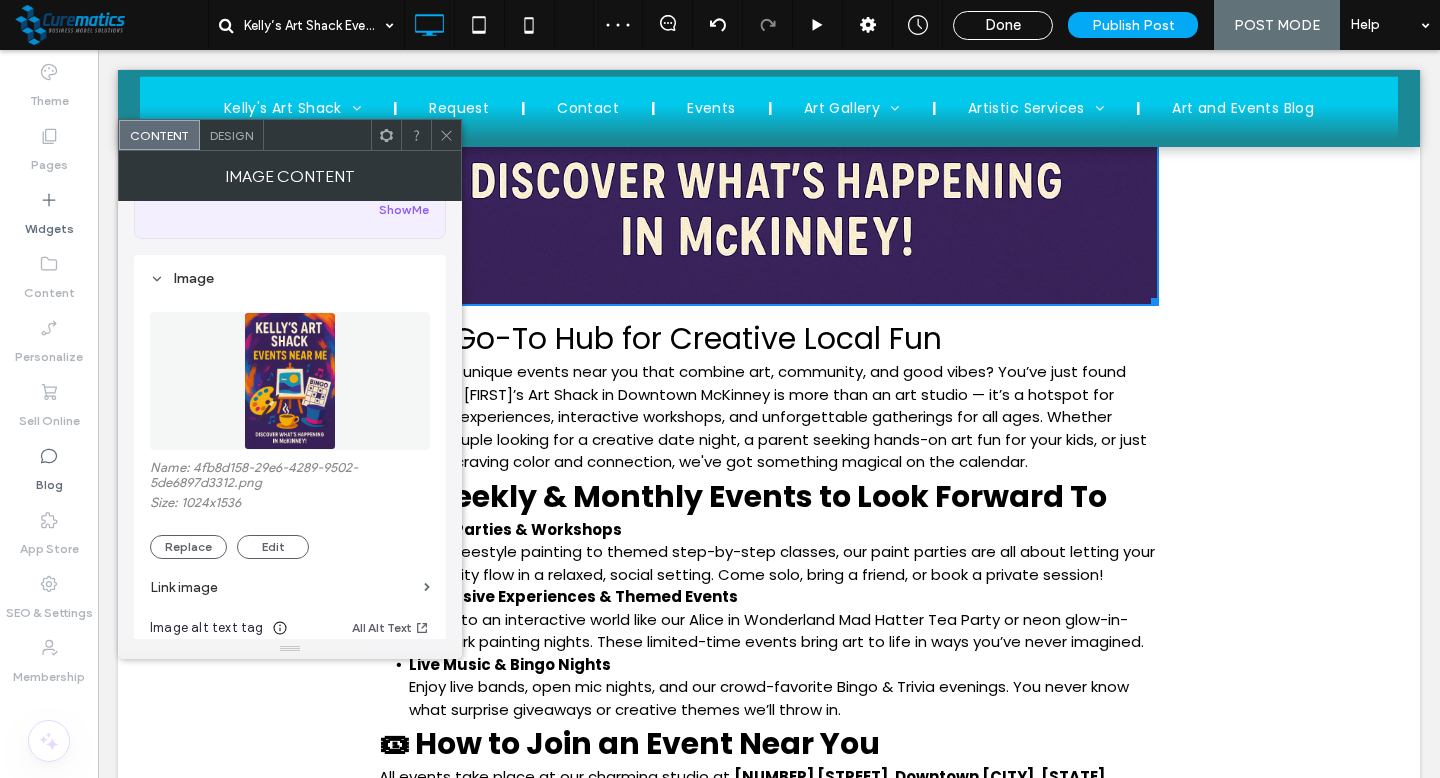 click 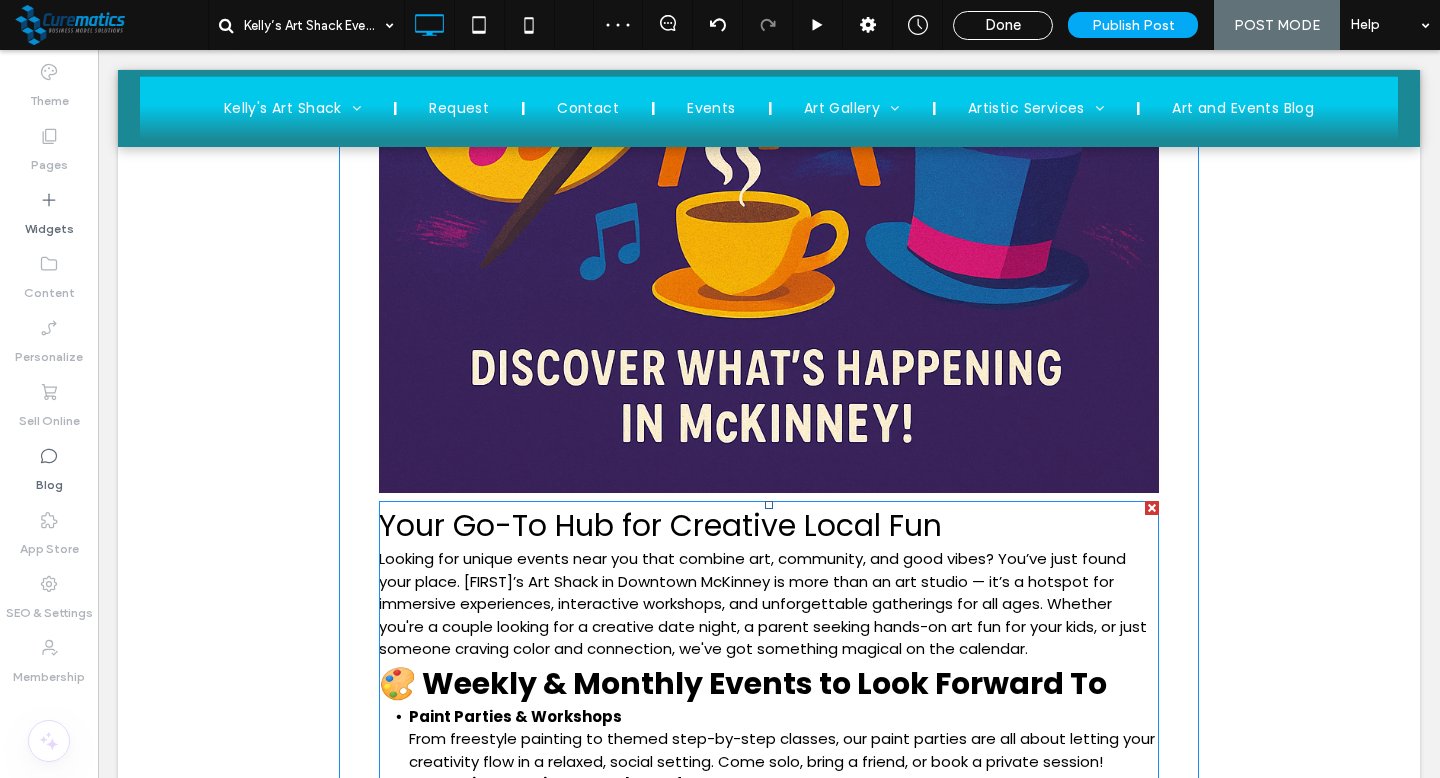 scroll, scrollTop: 1601, scrollLeft: 0, axis: vertical 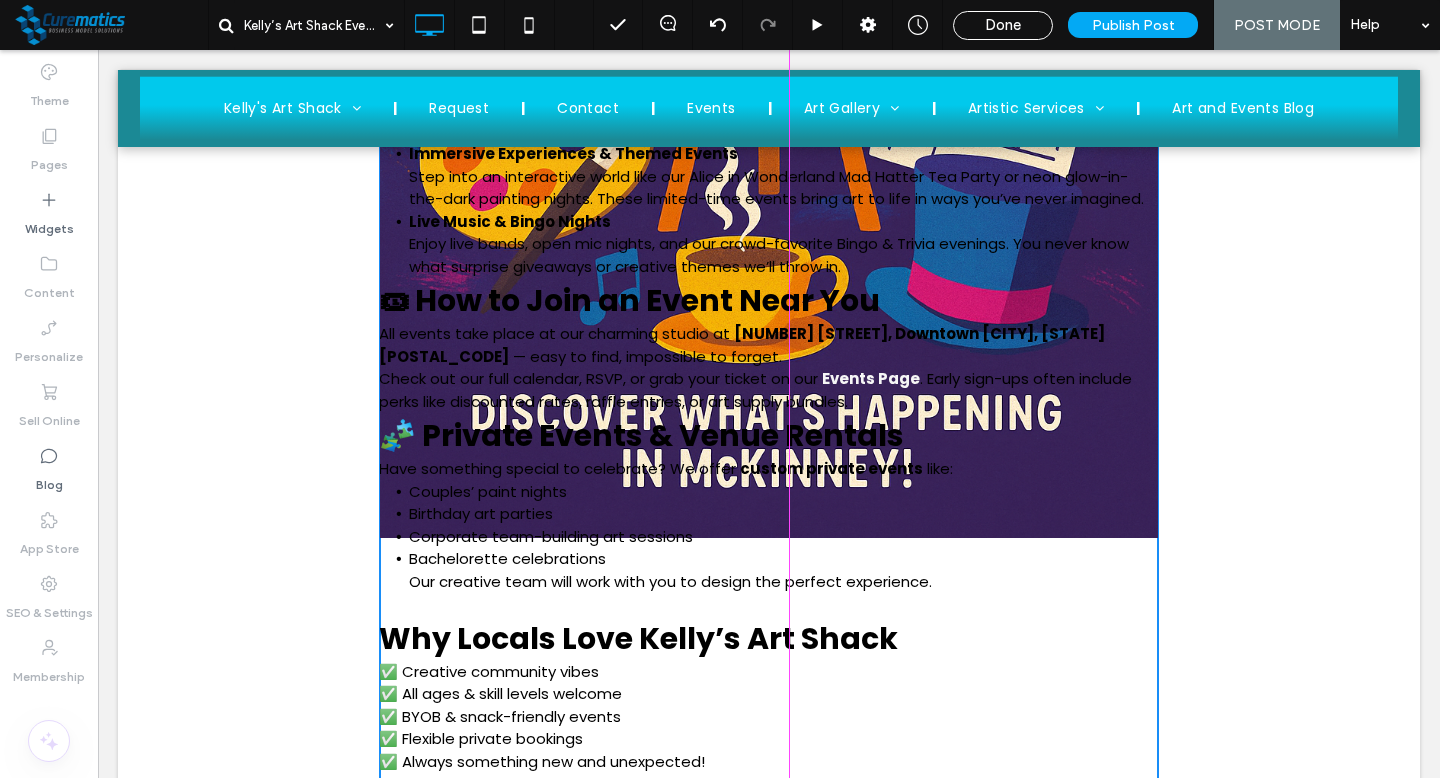 drag, startPoint x: 1154, startPoint y: 526, endPoint x: 924, endPoint y: 398, distance: 263.21854 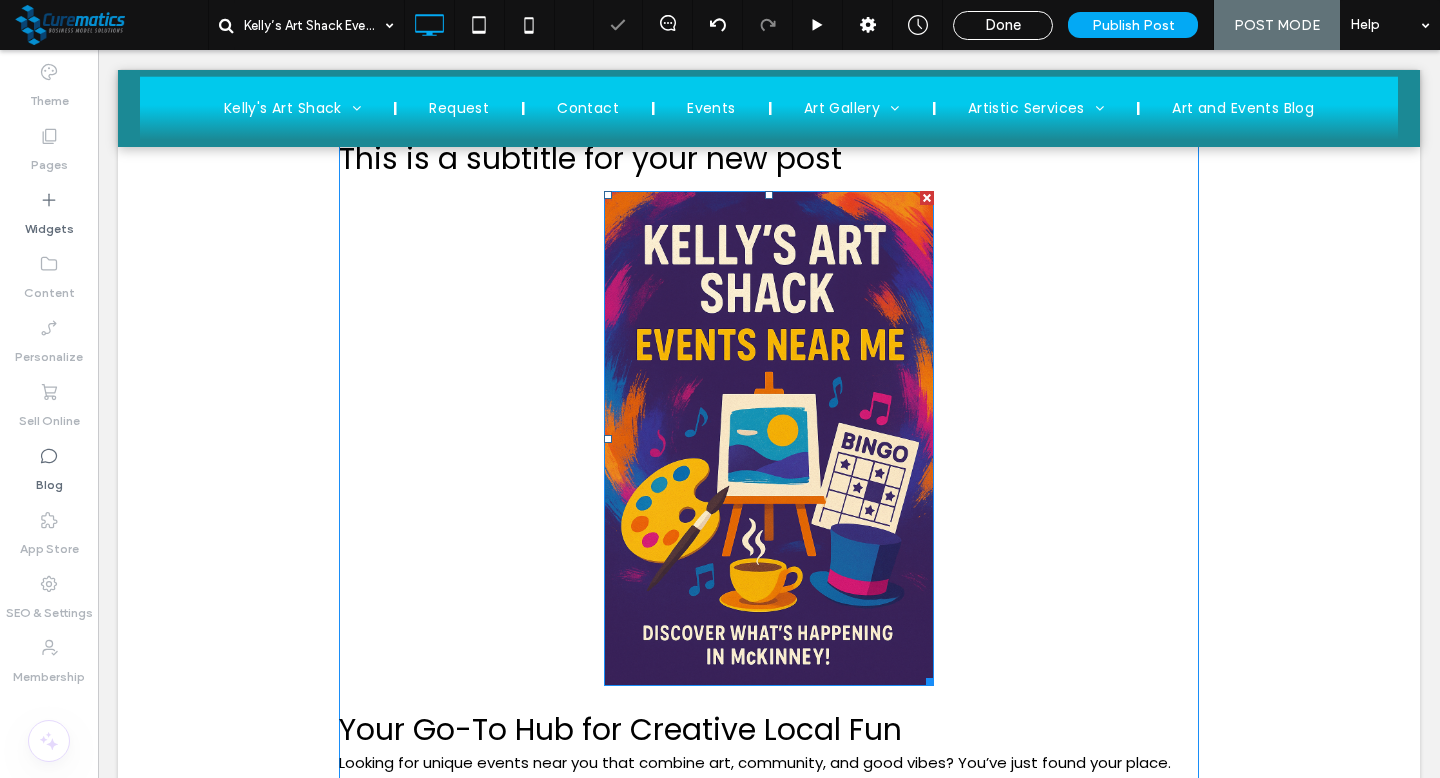 scroll, scrollTop: 828, scrollLeft: 0, axis: vertical 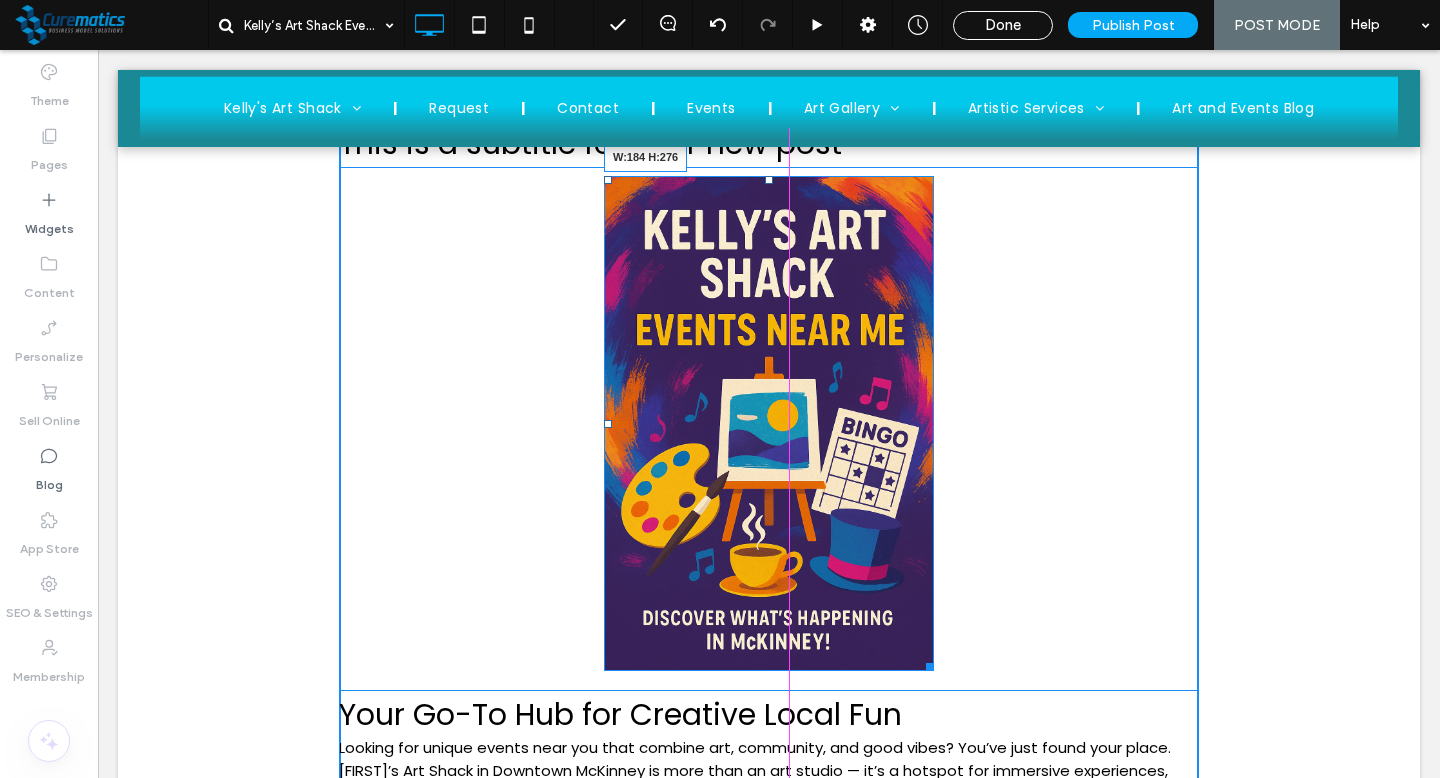 drag, startPoint x: 933, startPoint y: 667, endPoint x: 862, endPoint y: 623, distance: 83.528435 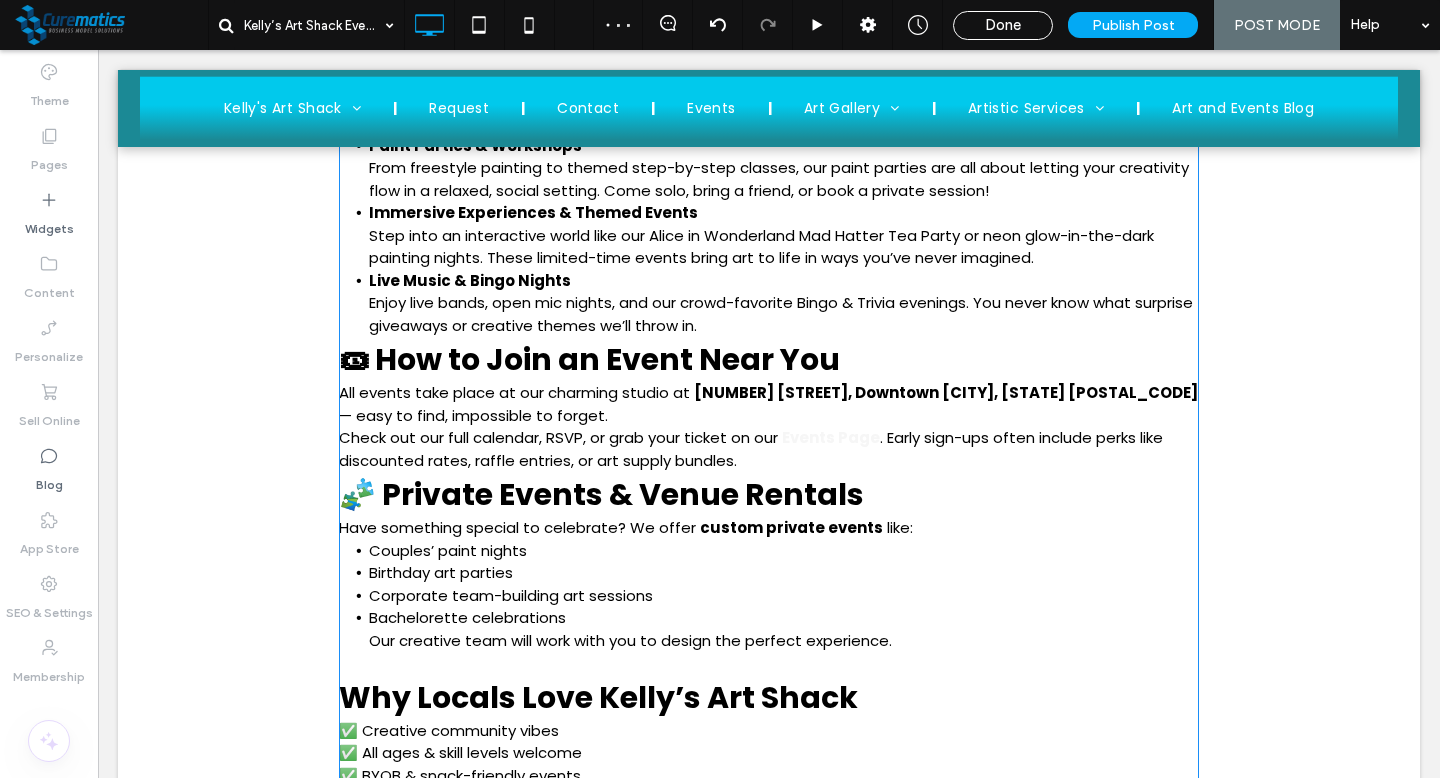 scroll, scrollTop: 1333, scrollLeft: 0, axis: vertical 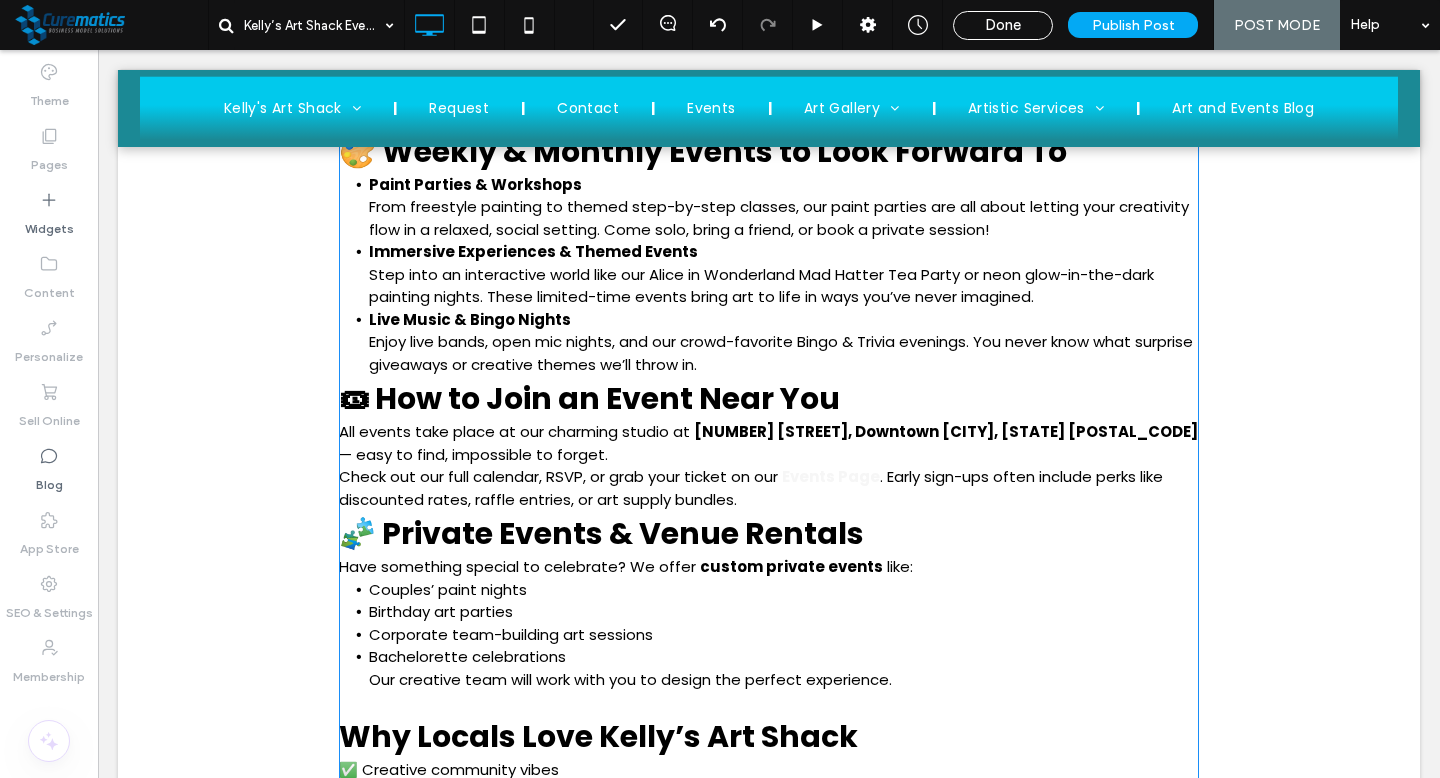 click on "Events Page" at bounding box center (831, 476) 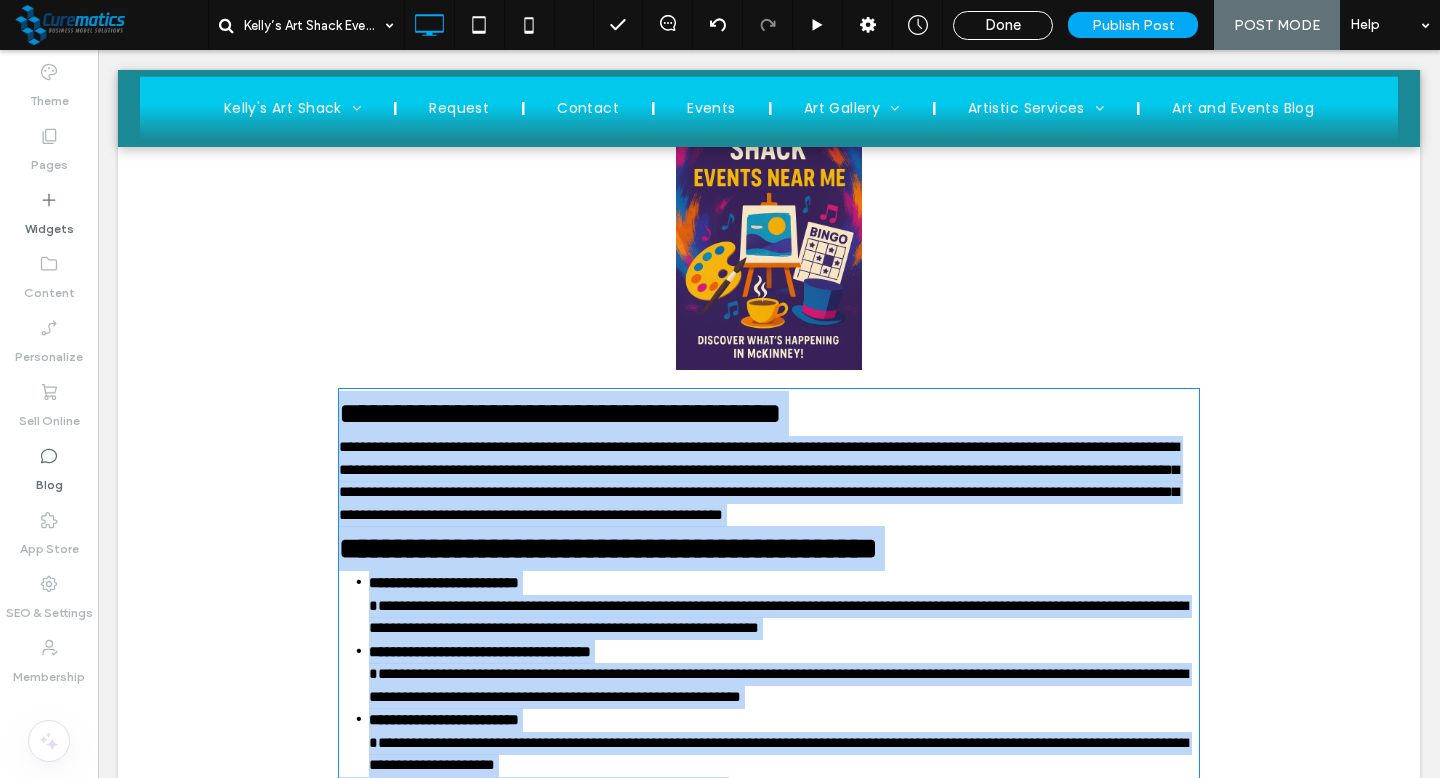 type on "*******" 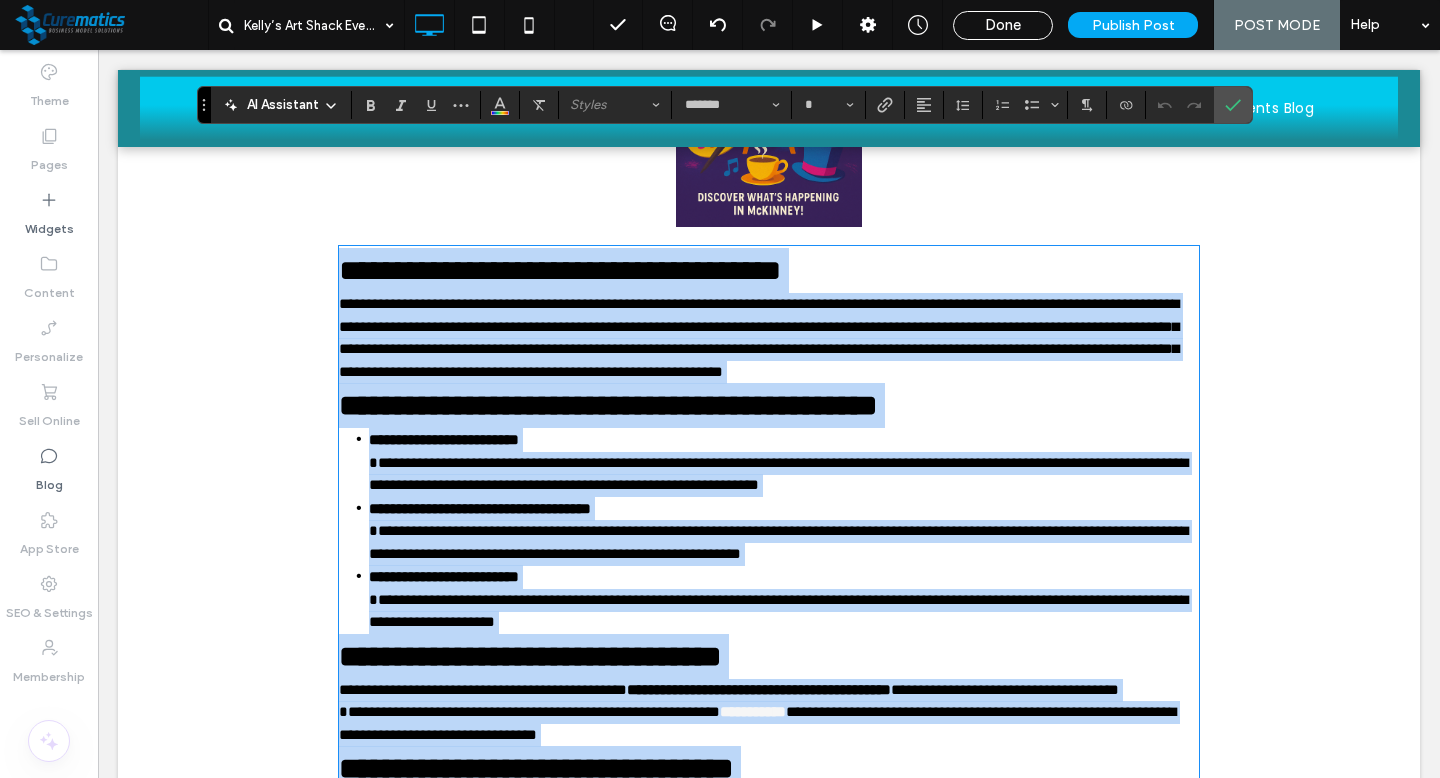 scroll, scrollTop: 1294, scrollLeft: 0, axis: vertical 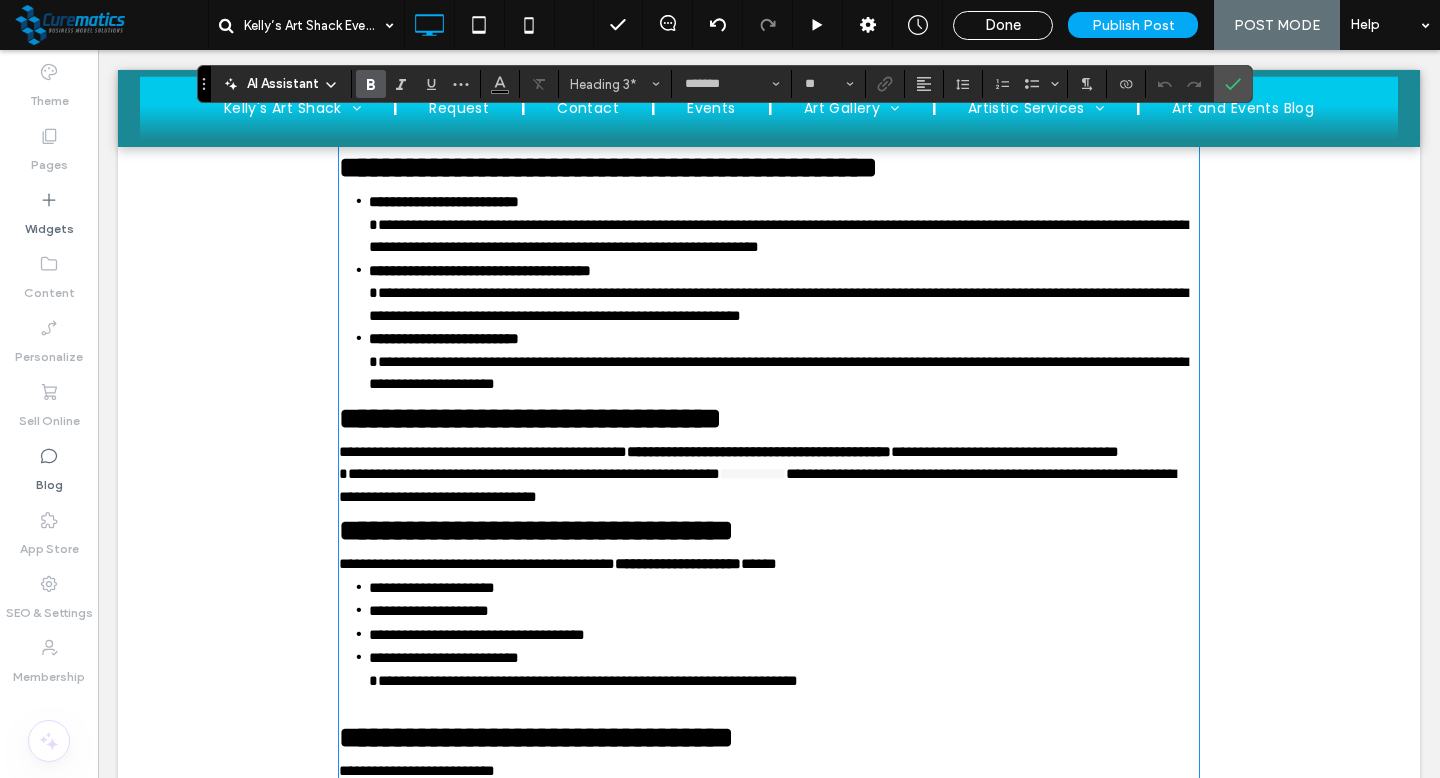 click on "**********" at bounding box center (769, 497) 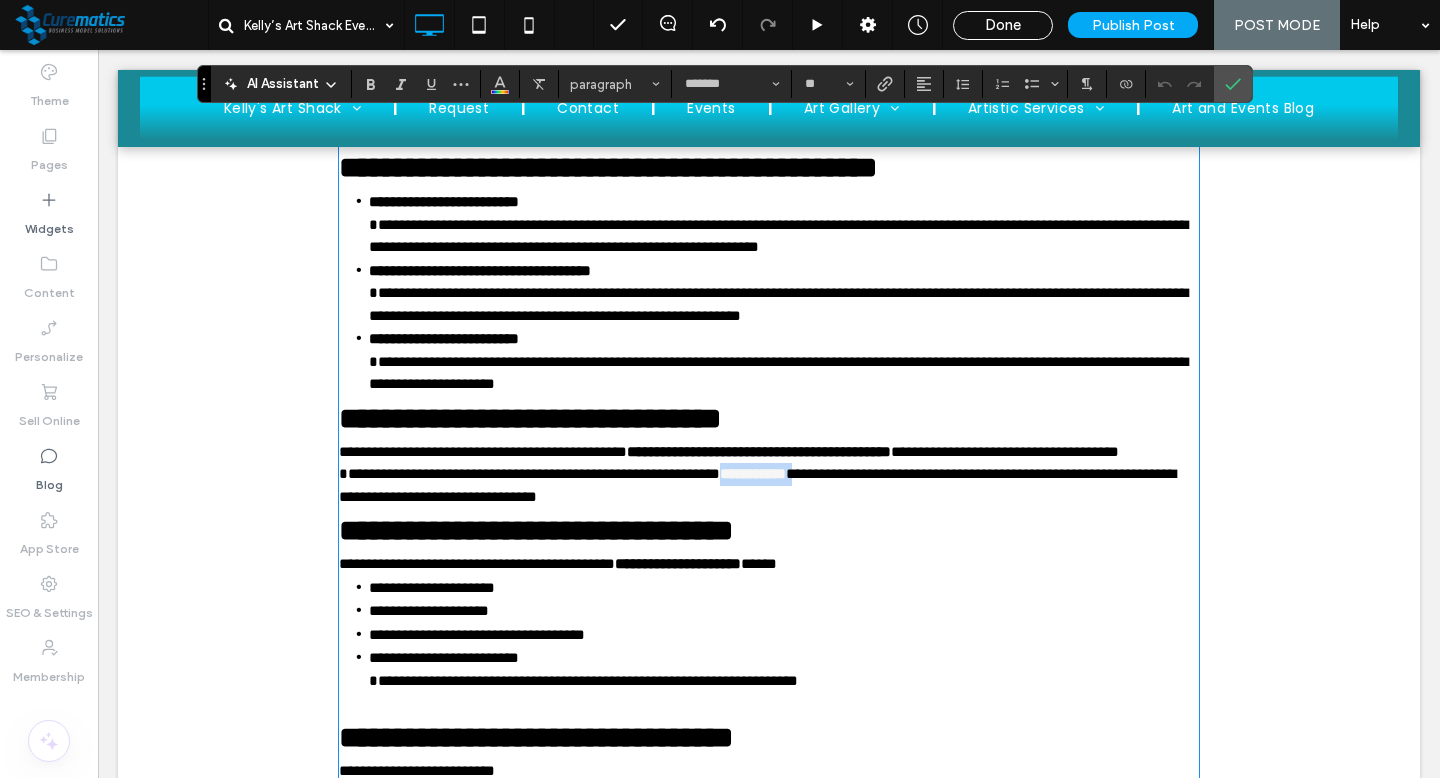drag, startPoint x: 885, startPoint y: 516, endPoint x: 789, endPoint y: 514, distance: 96.02083 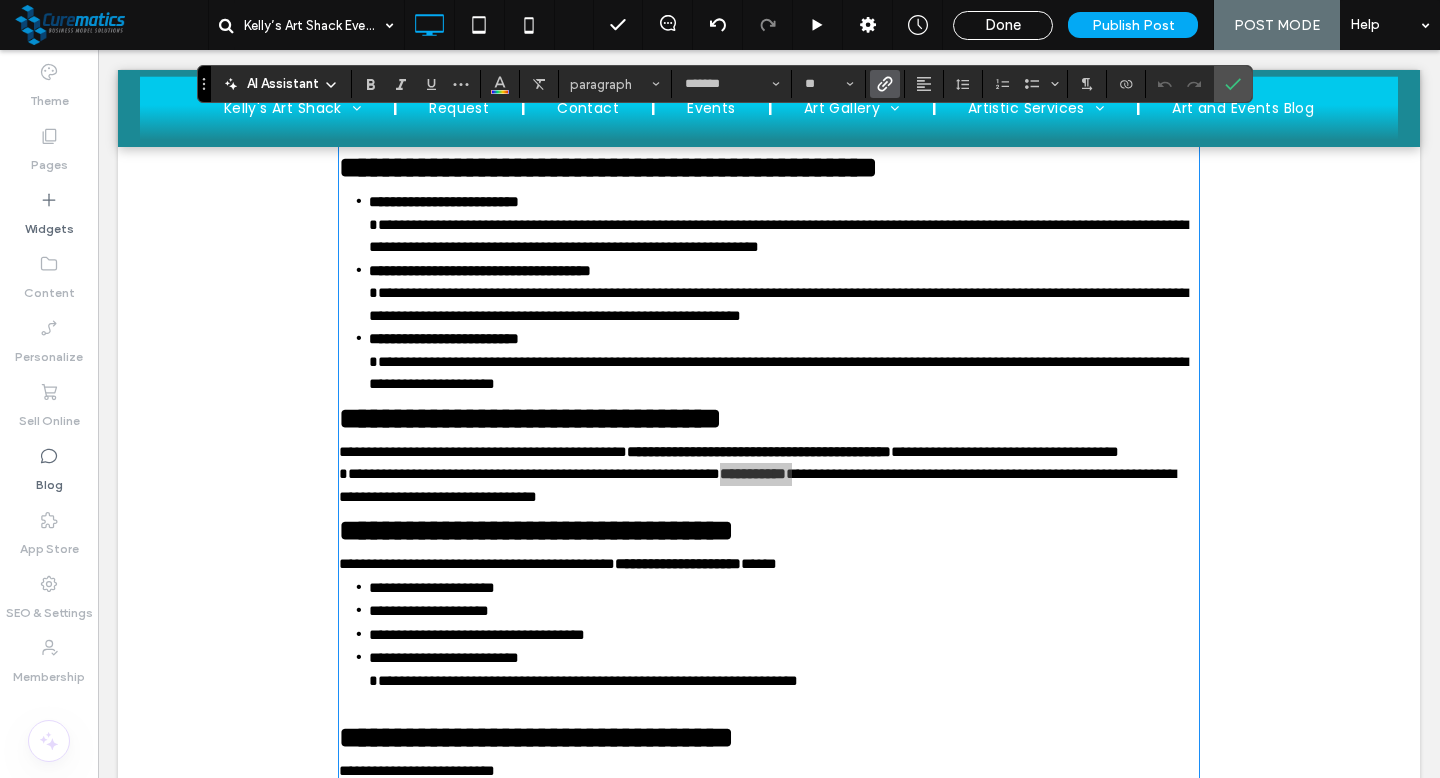 click 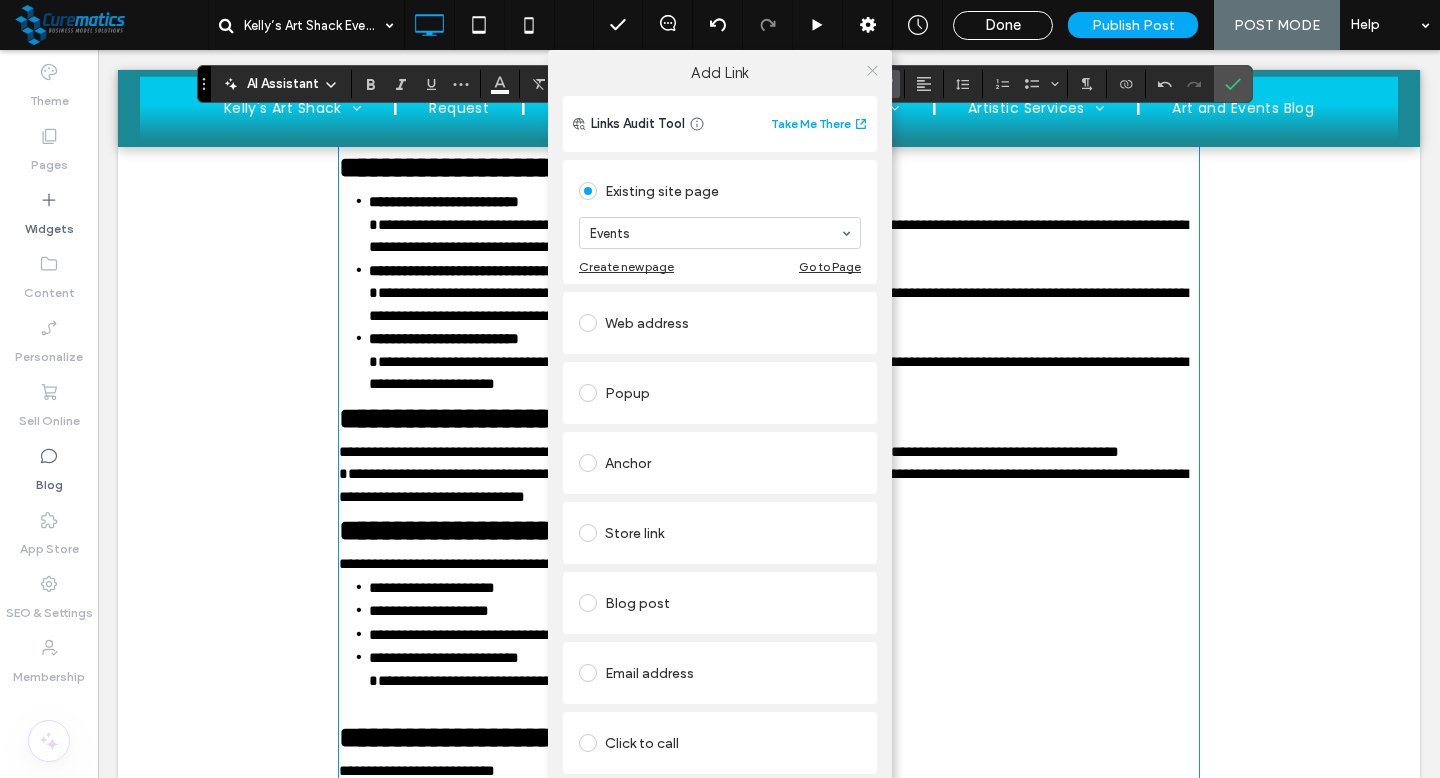 click 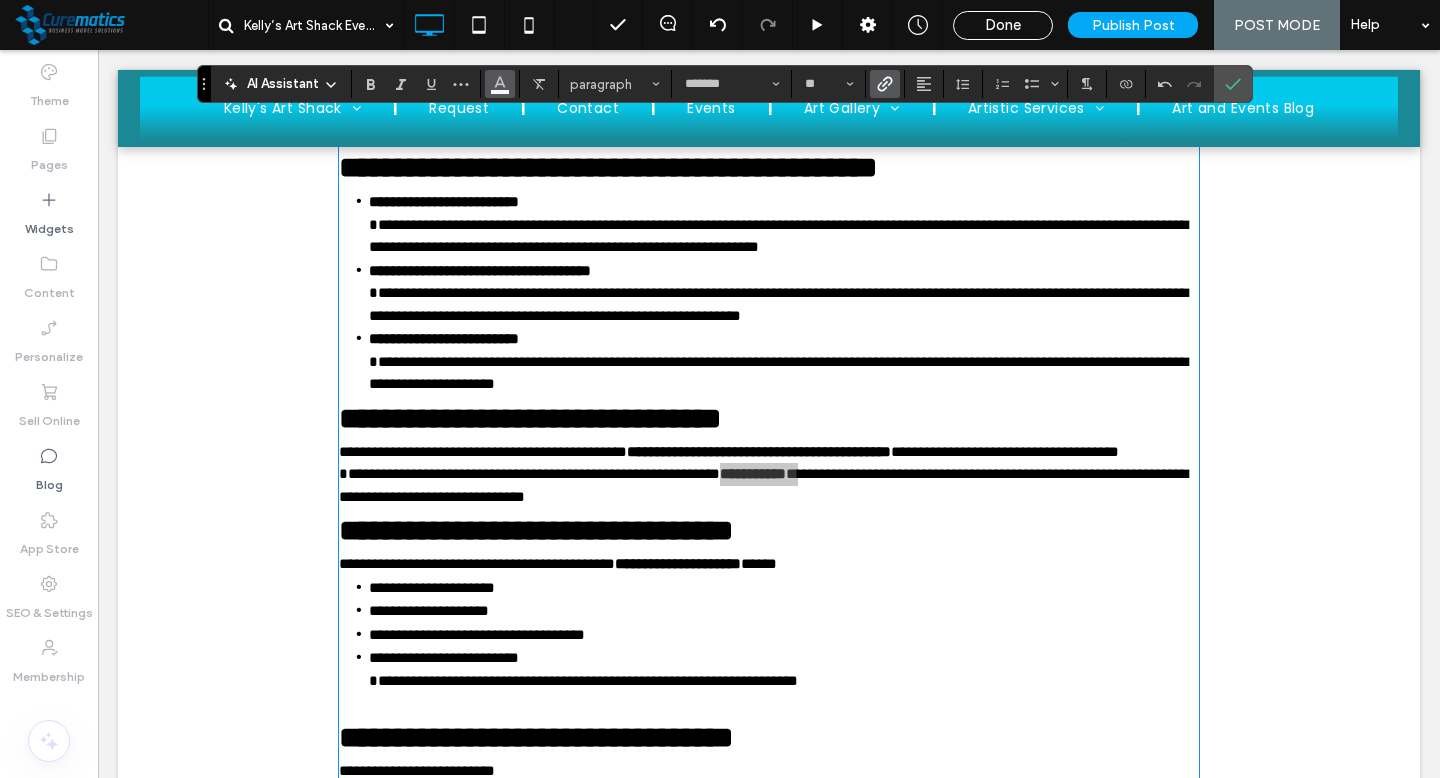click 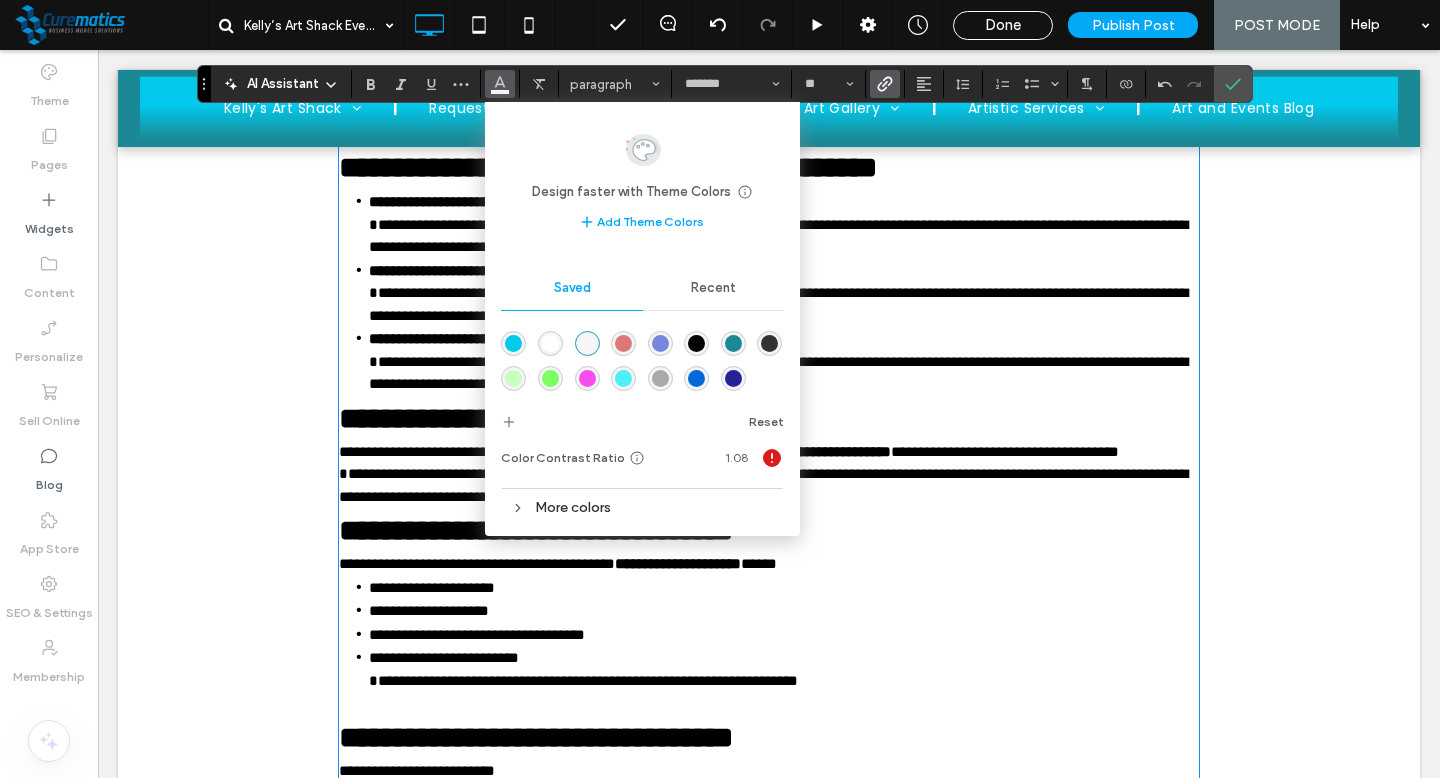 click at bounding box center [513, 343] 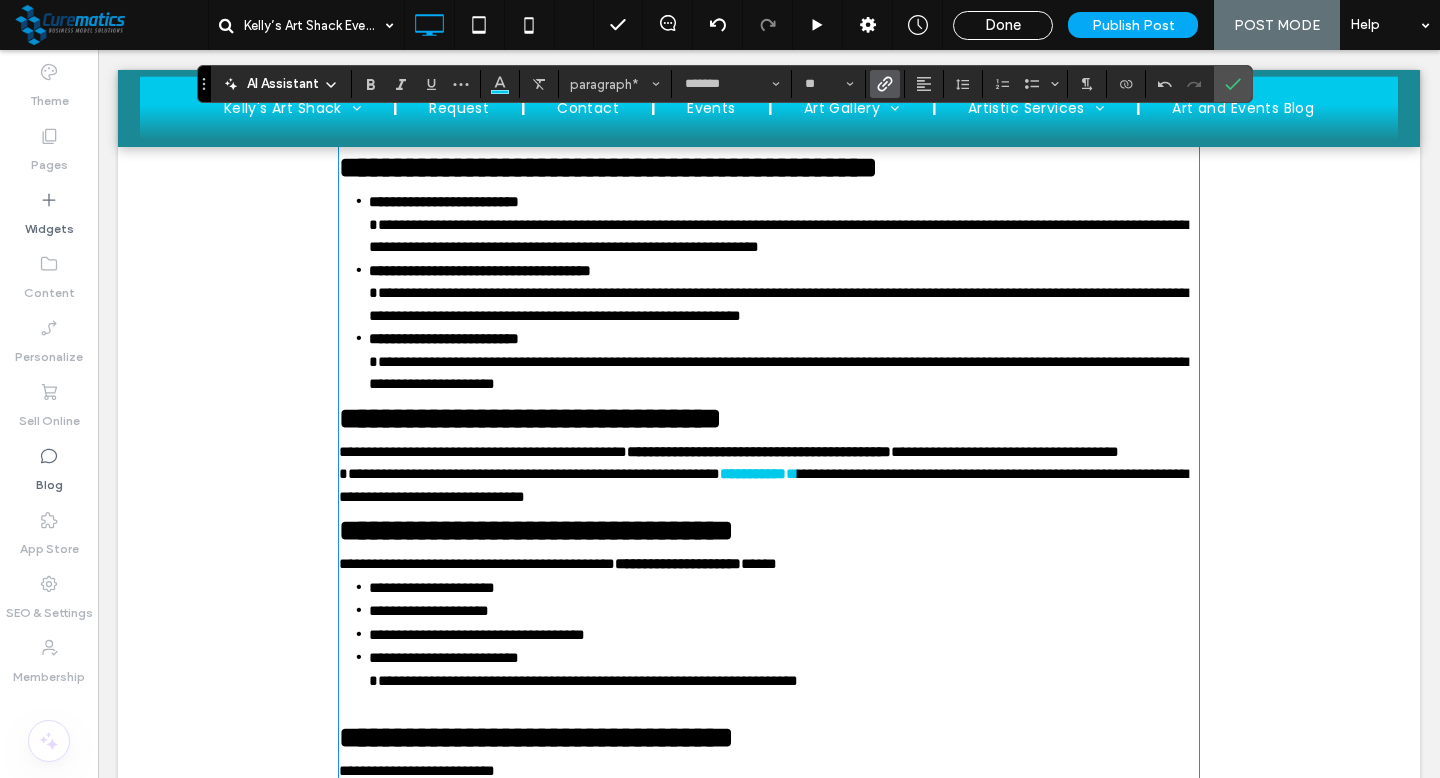 click on "**********" at bounding box center [769, 418] 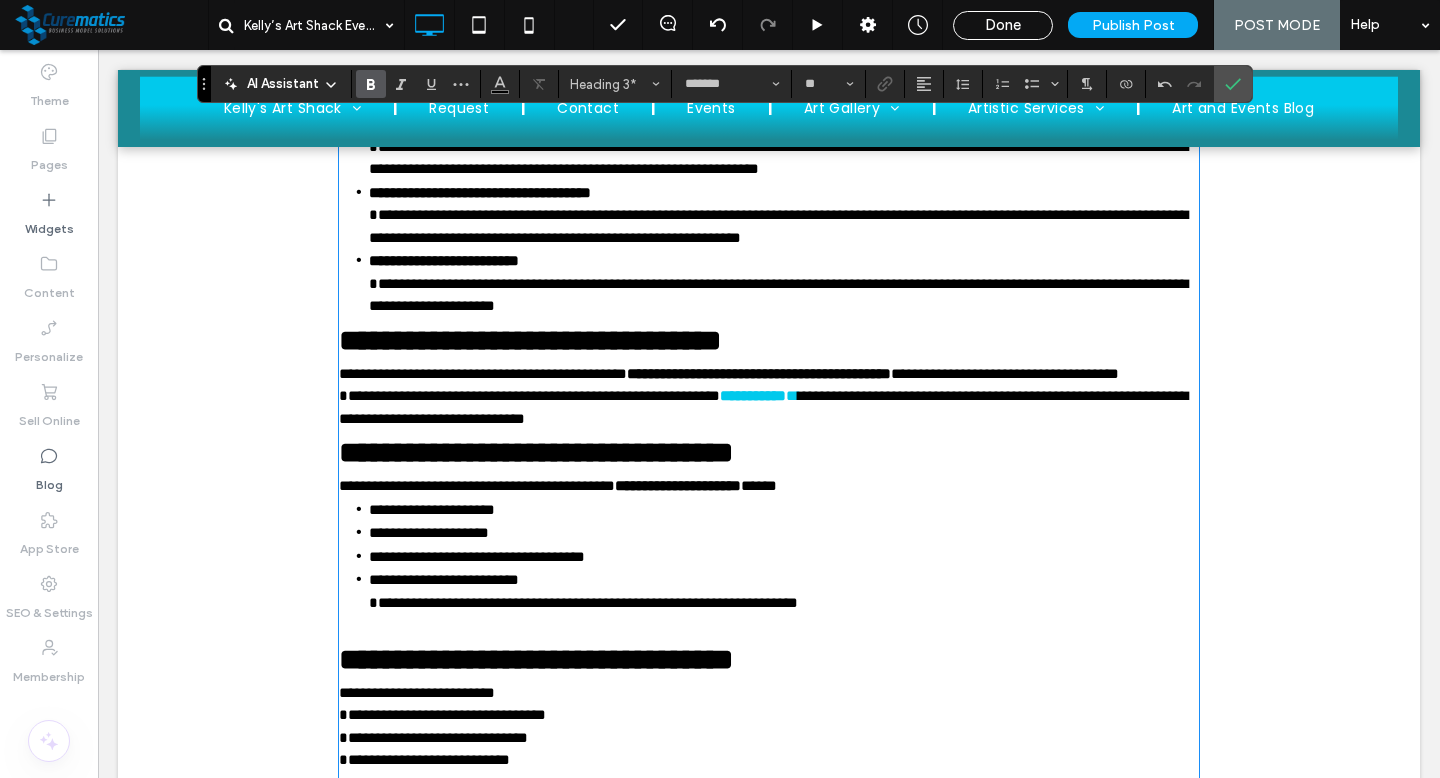 scroll, scrollTop: 1364, scrollLeft: 0, axis: vertical 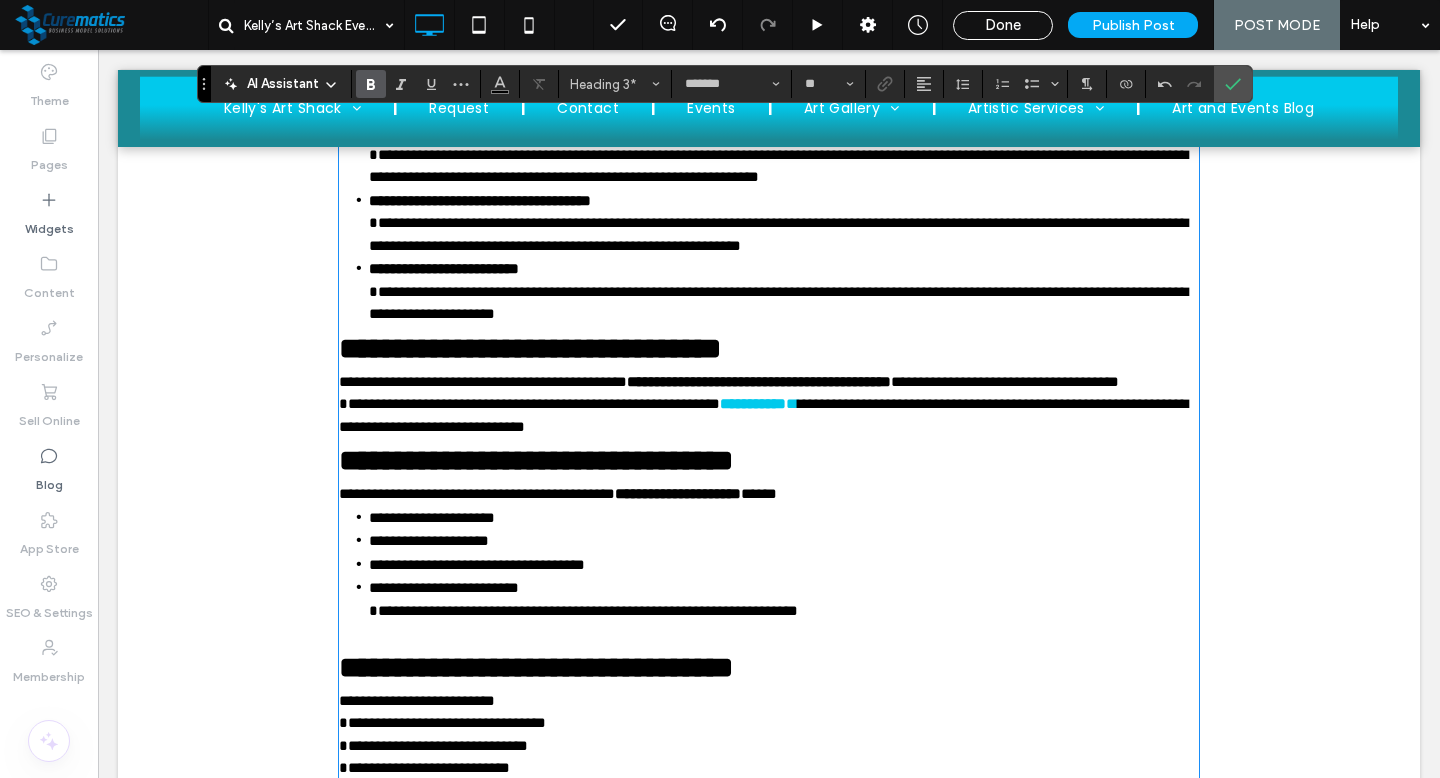 type on "**" 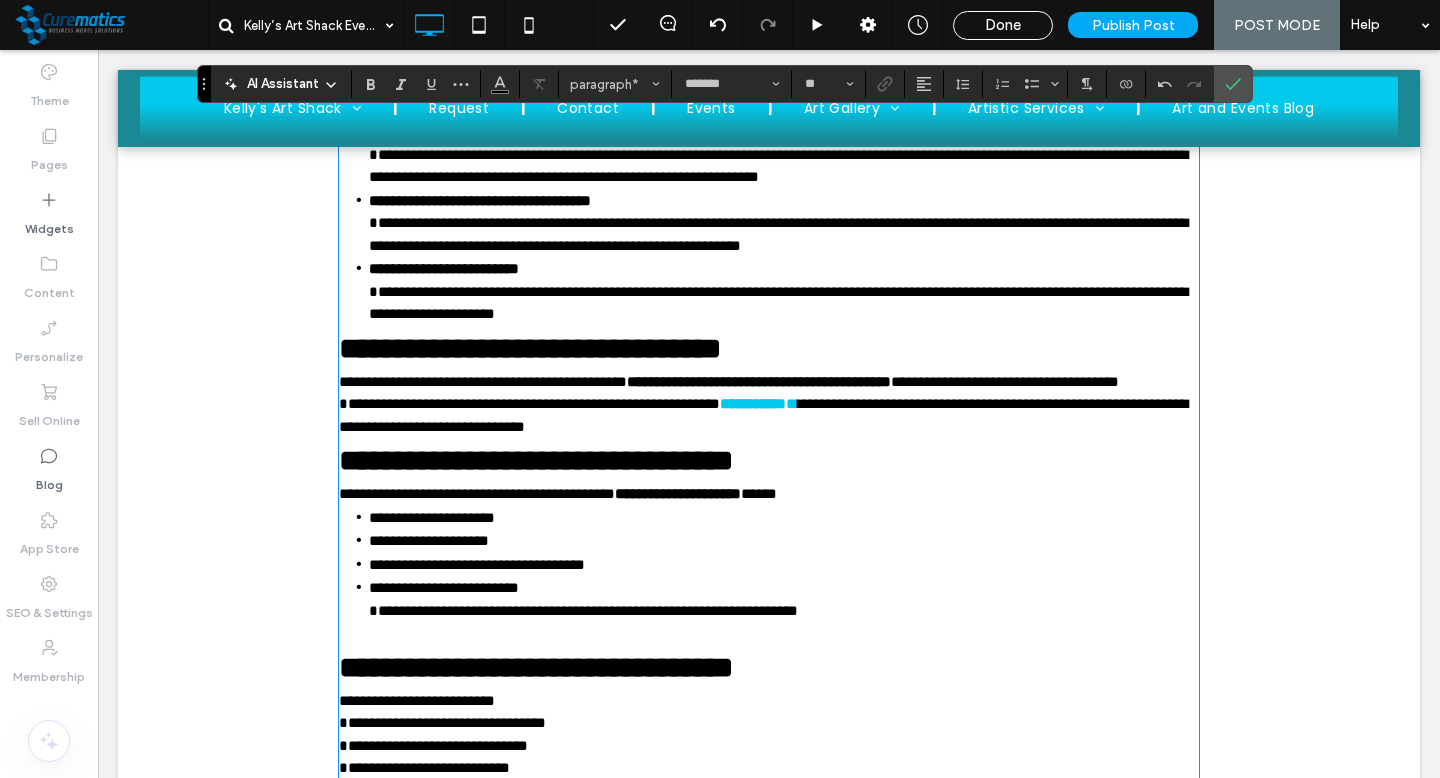 click on "**********" at bounding box center (729, 393) 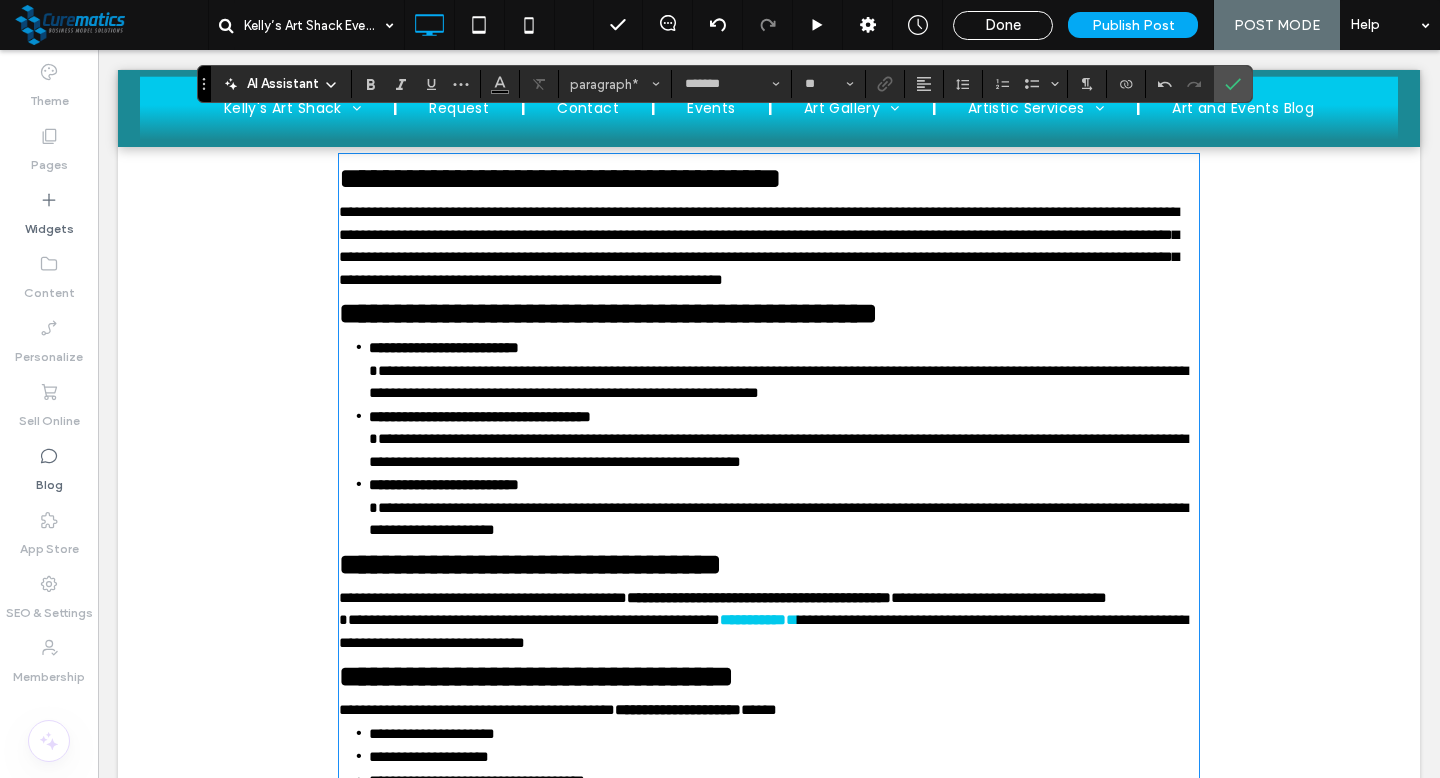 scroll, scrollTop: 1032, scrollLeft: 0, axis: vertical 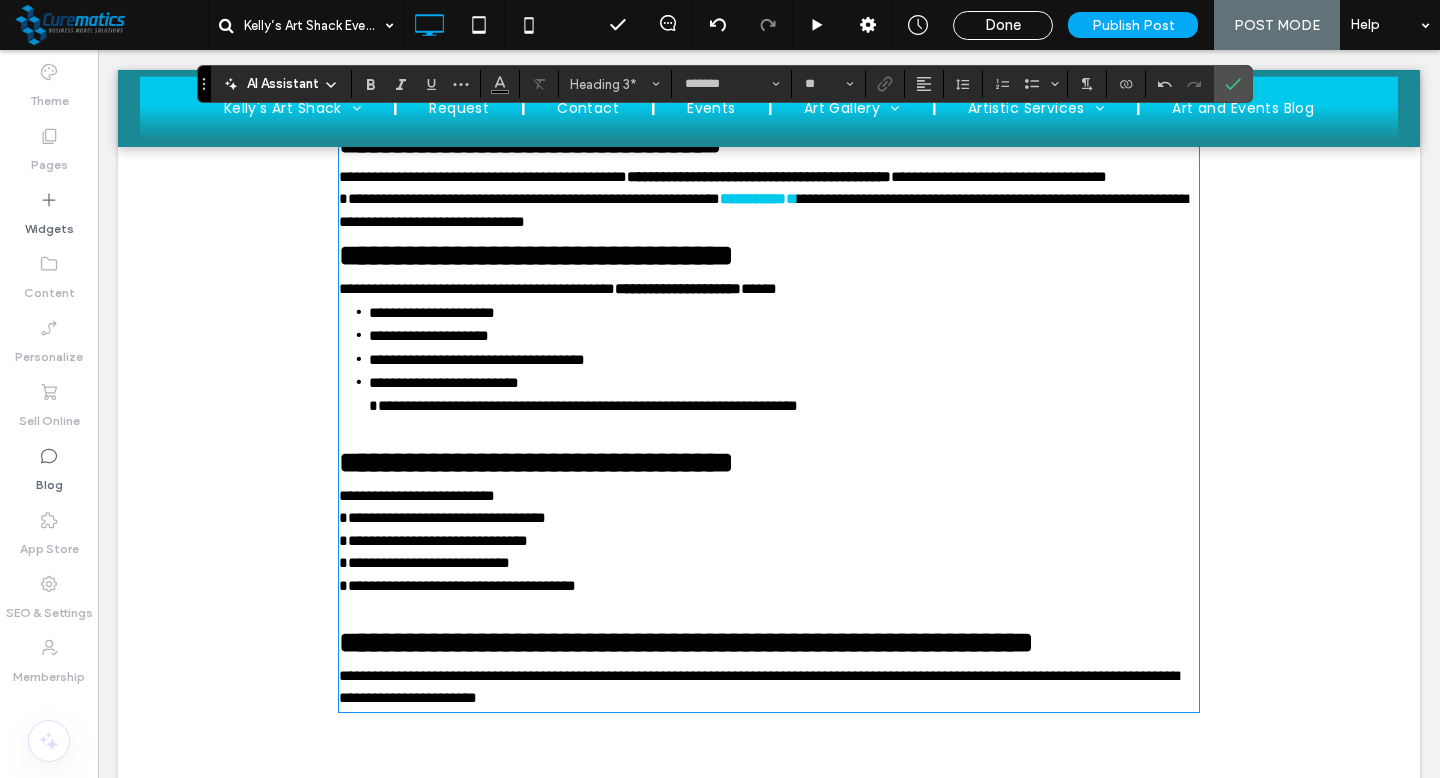click on "**********" at bounding box center [583, 394] 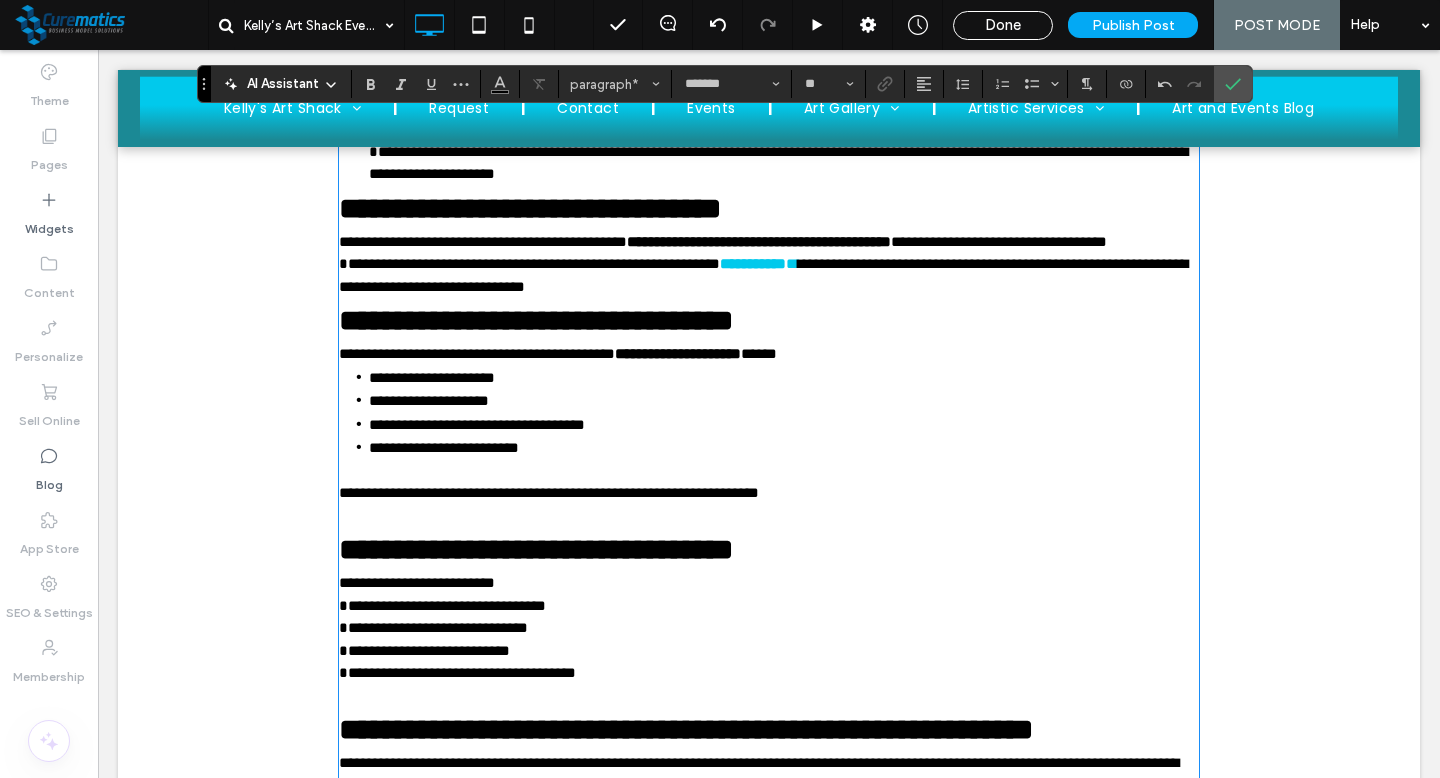 scroll, scrollTop: 1491, scrollLeft: 0, axis: vertical 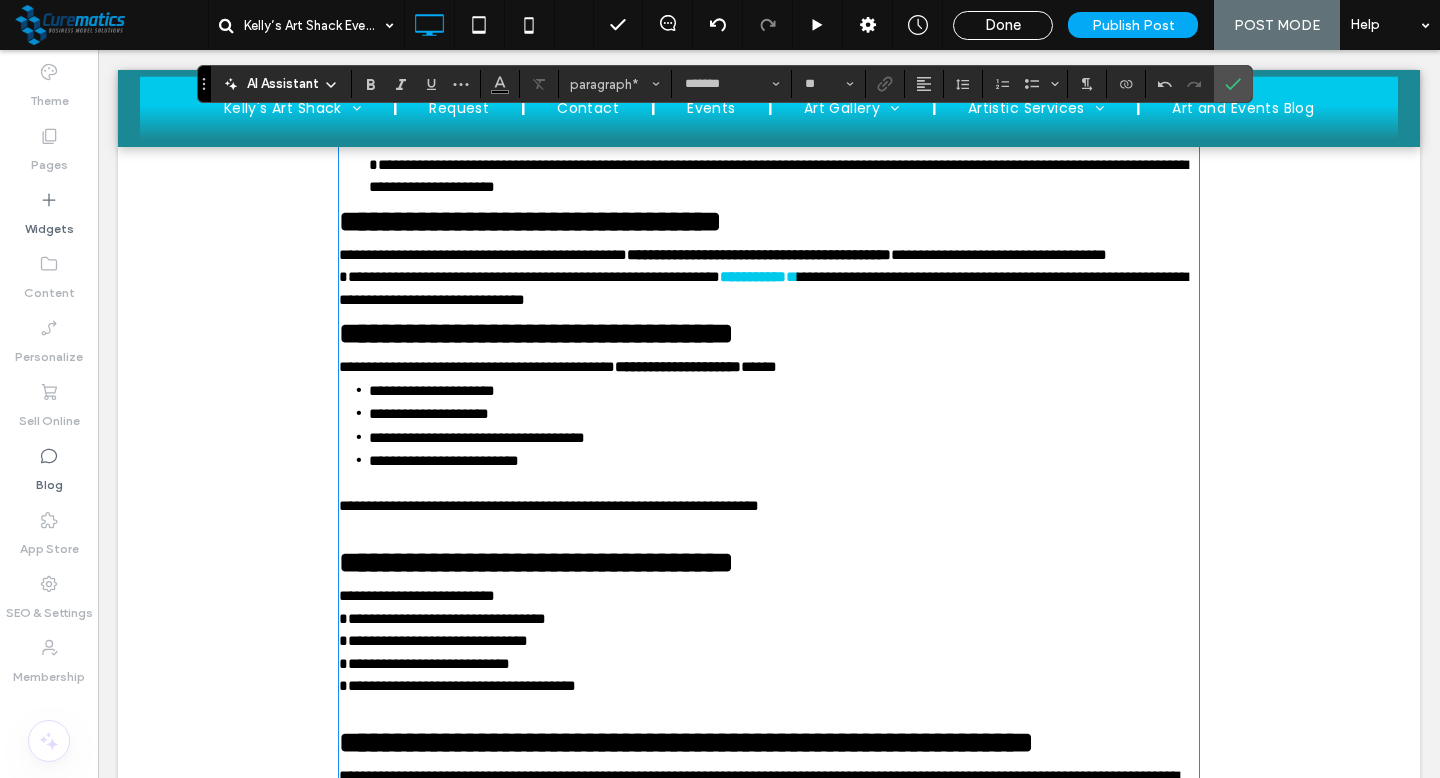 click on "**********" at bounding box center [769, 278] 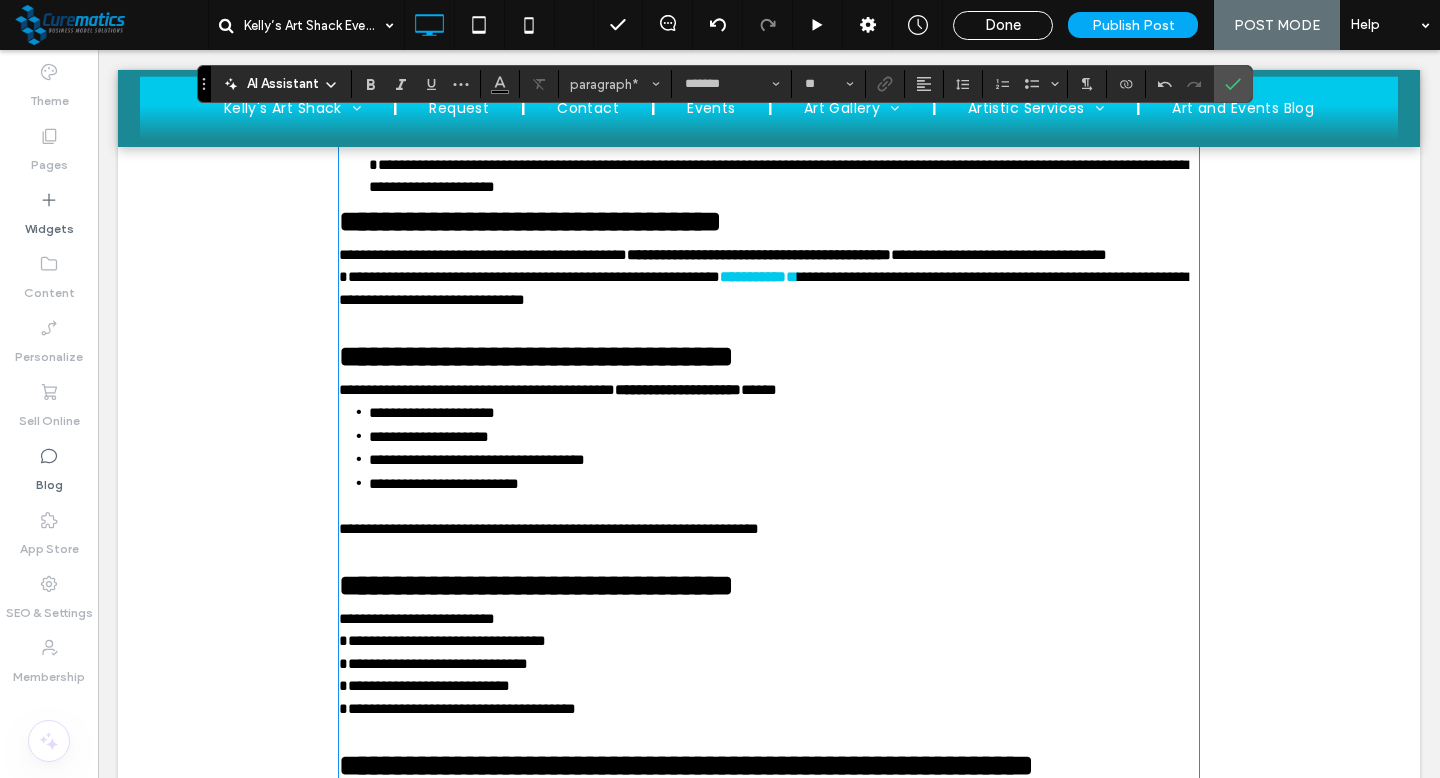 click on "**********" at bounding box center [769, 221] 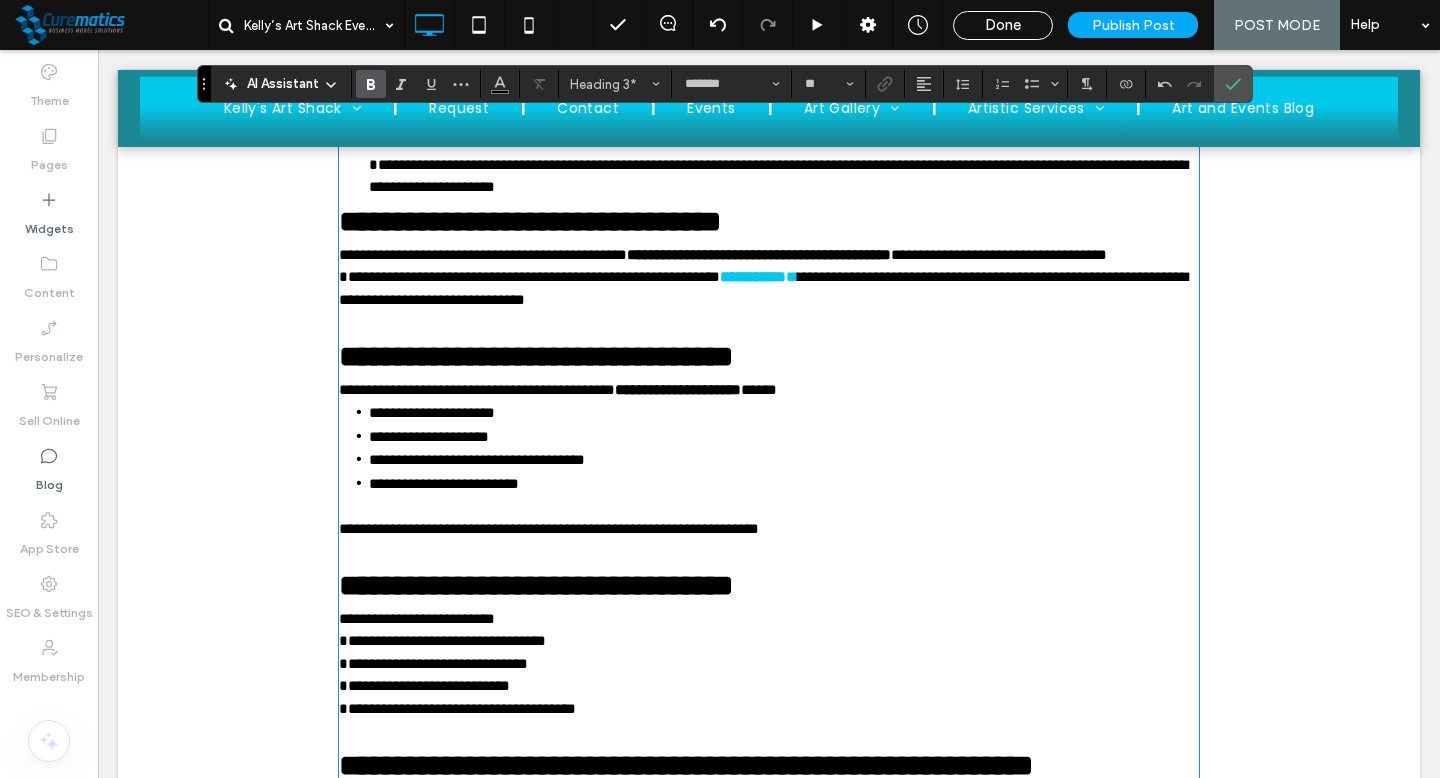 type on "**" 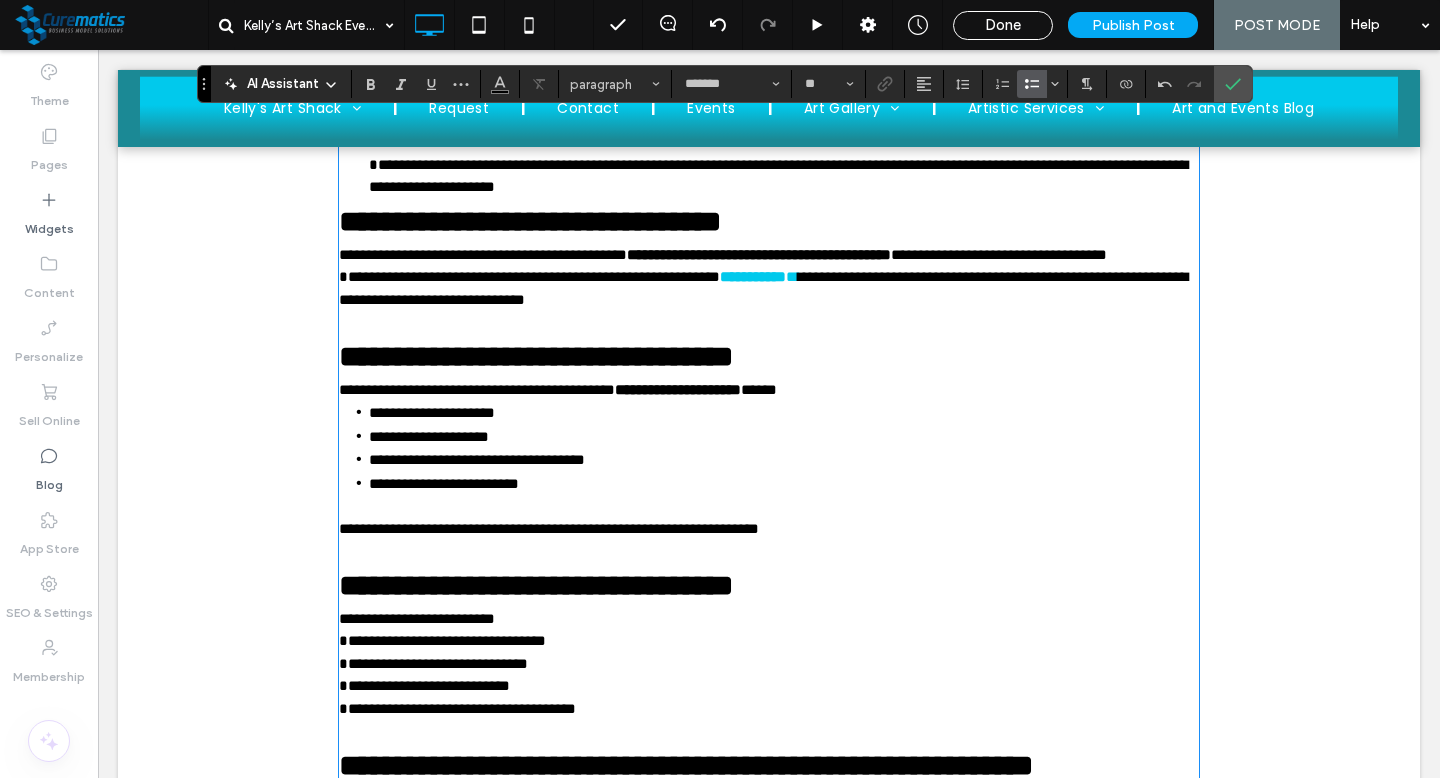 click on "**********" at bounding box center (784, 164) 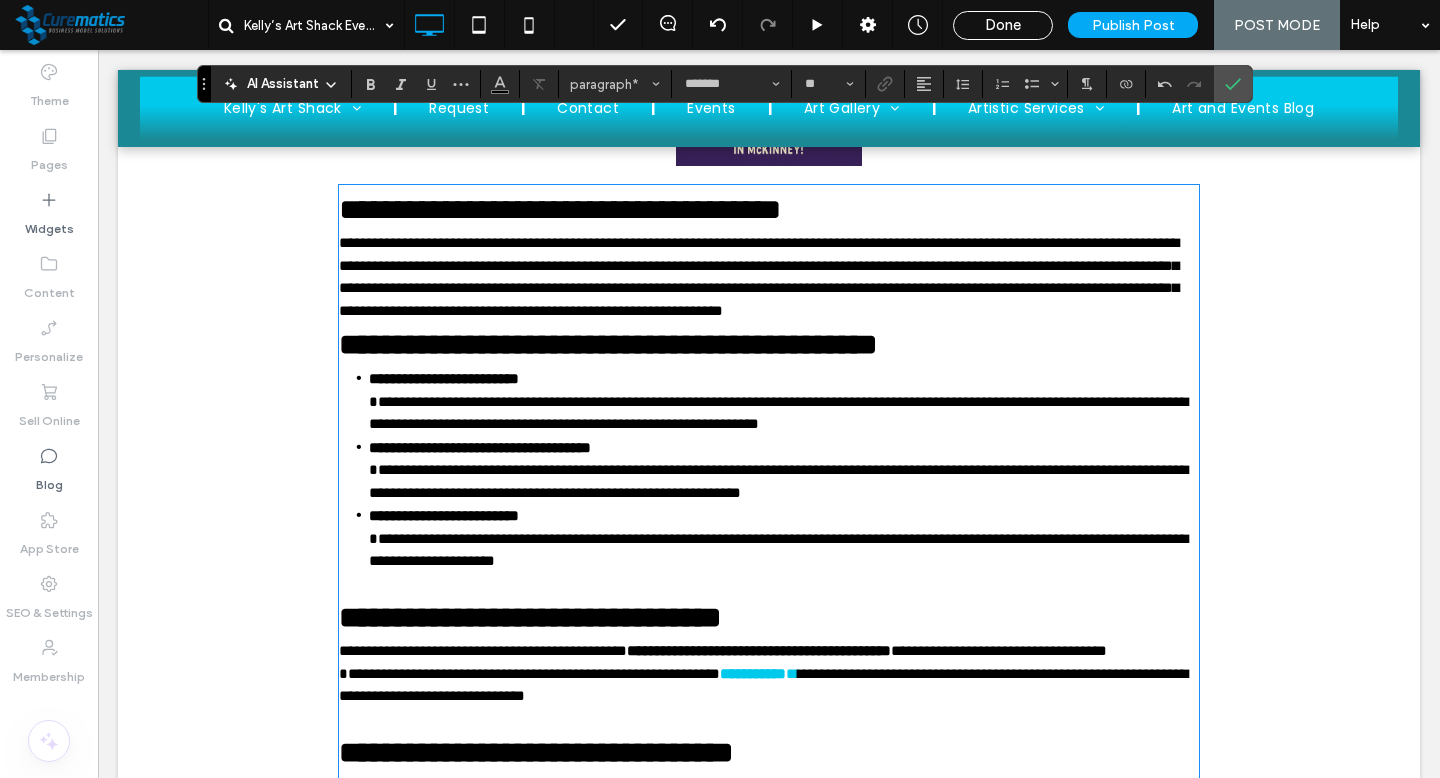 scroll, scrollTop: 1073, scrollLeft: 0, axis: vertical 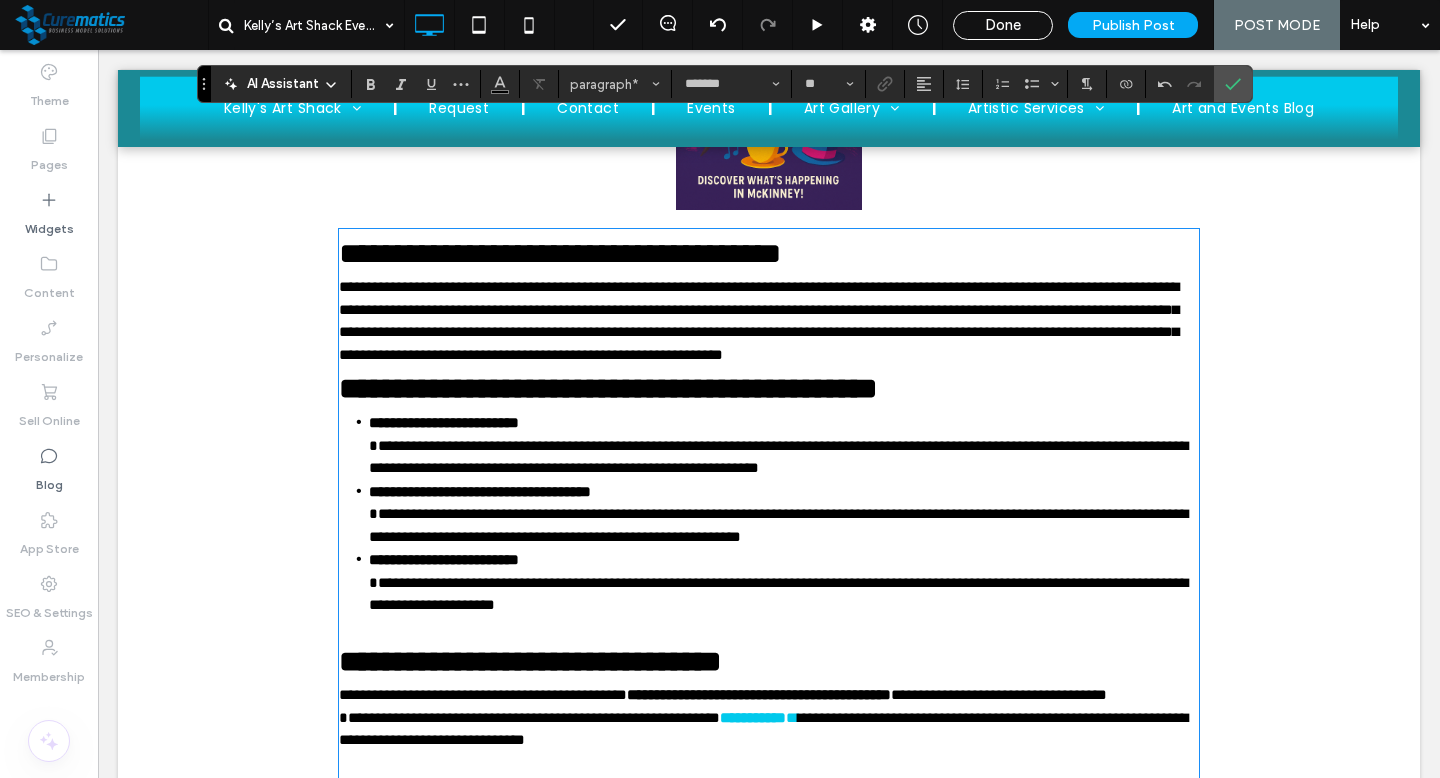 click on "**********" at bounding box center [769, 321] 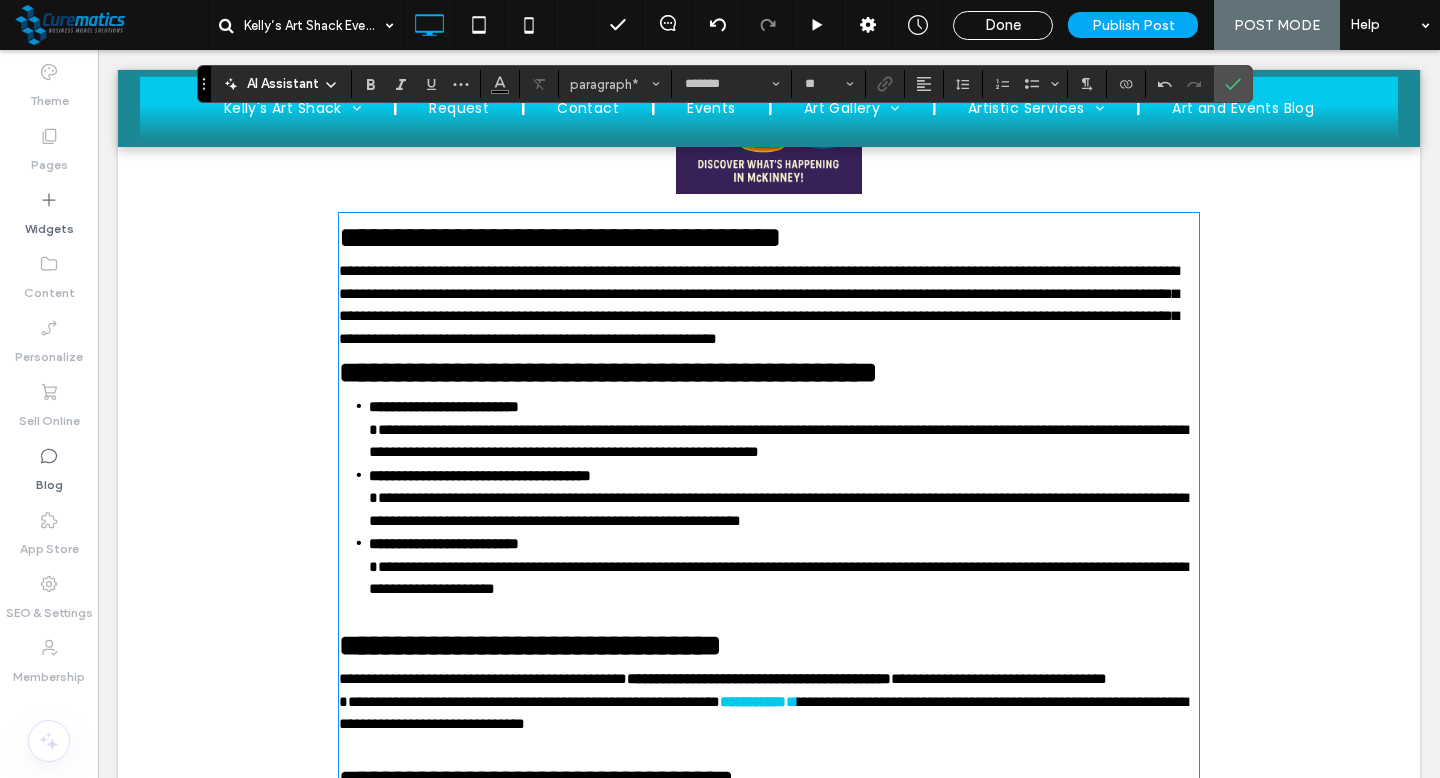 scroll, scrollTop: 1078, scrollLeft: 0, axis: vertical 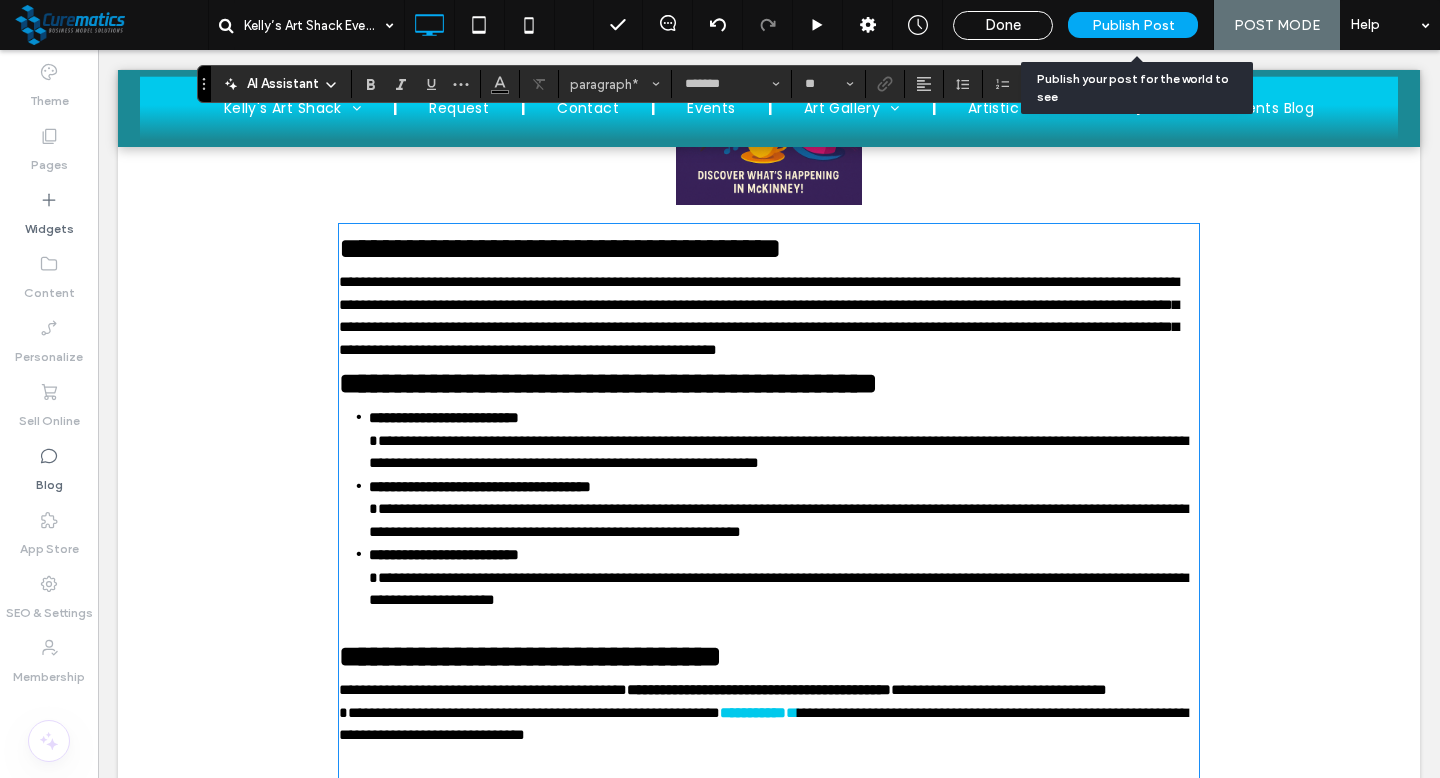 click on "Publish Post" at bounding box center [1133, 25] 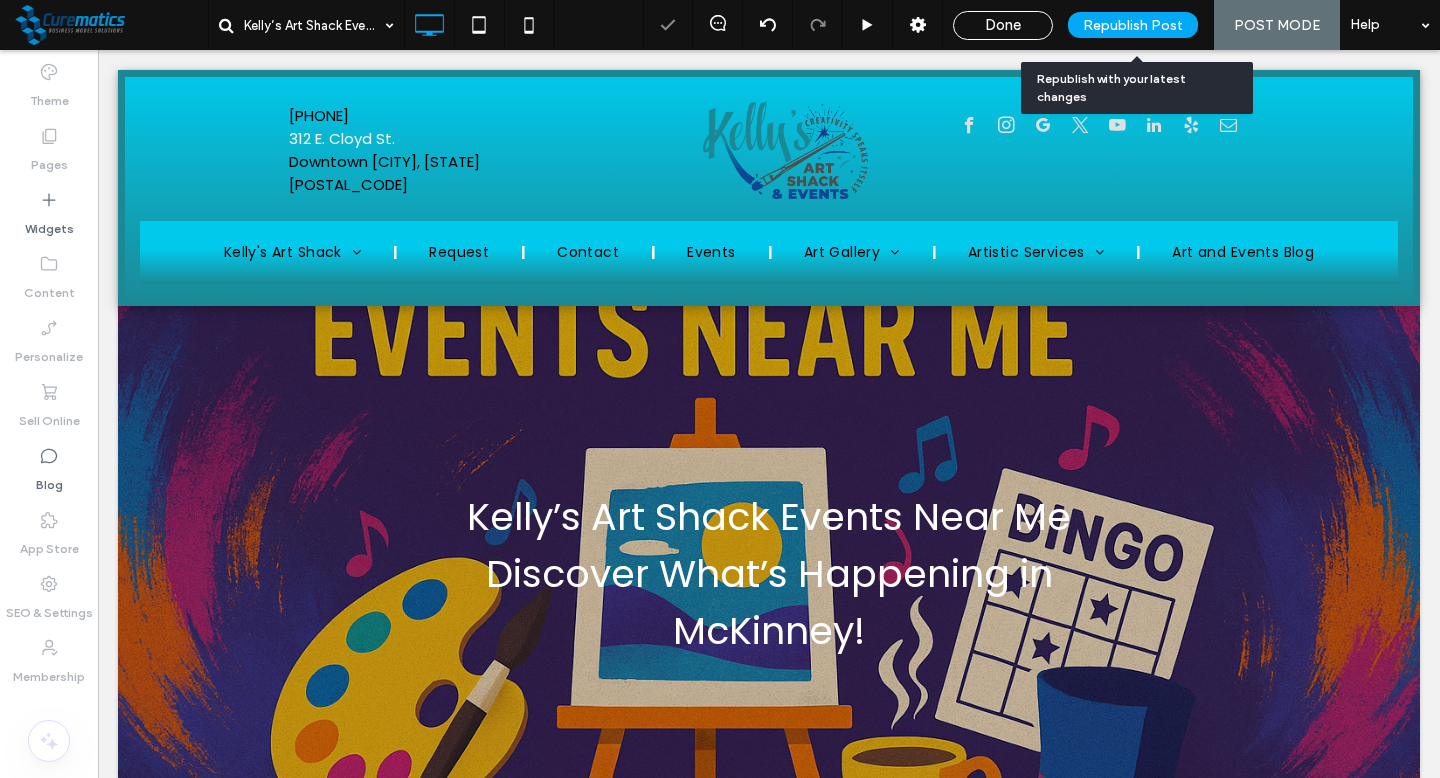 scroll, scrollTop: 0, scrollLeft: 0, axis: both 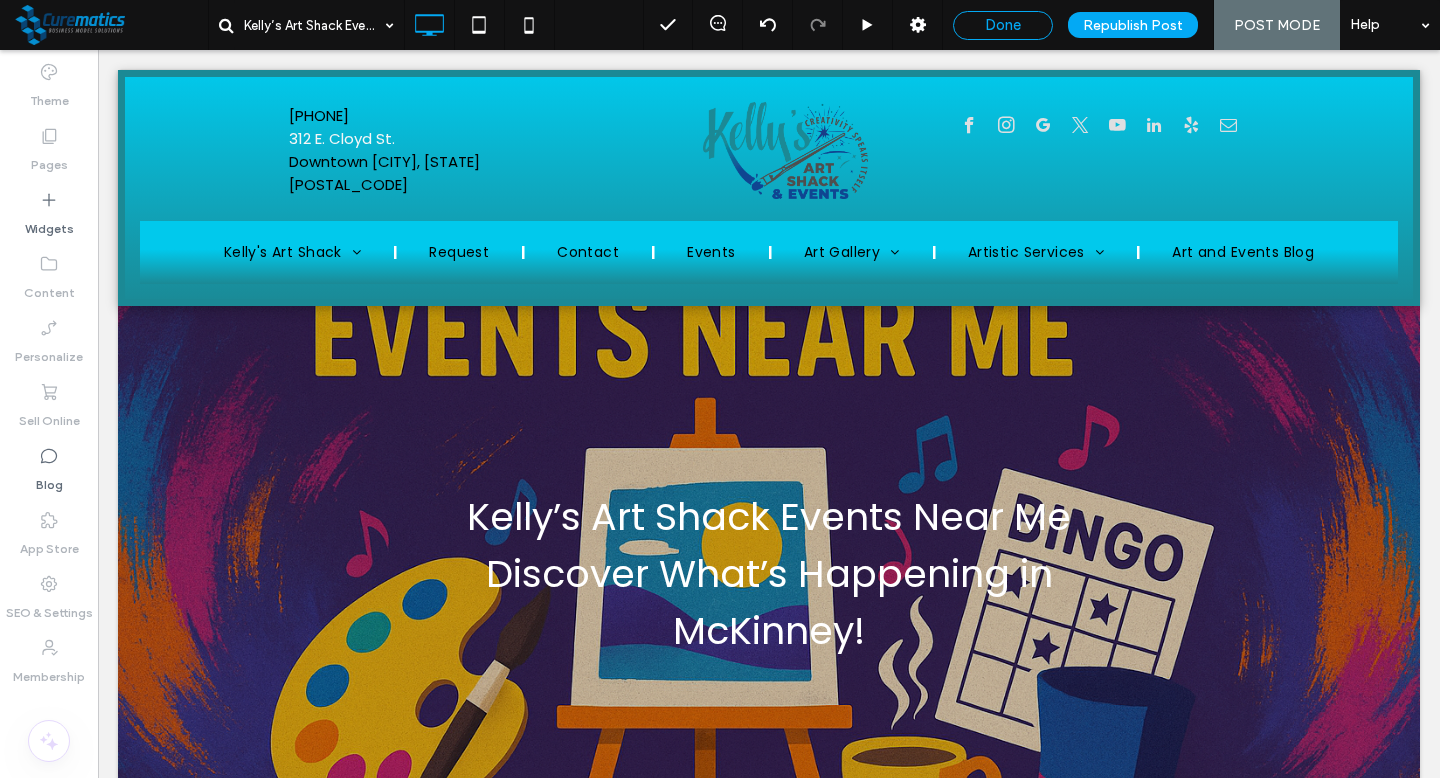 click on "Done" at bounding box center (1003, 25) 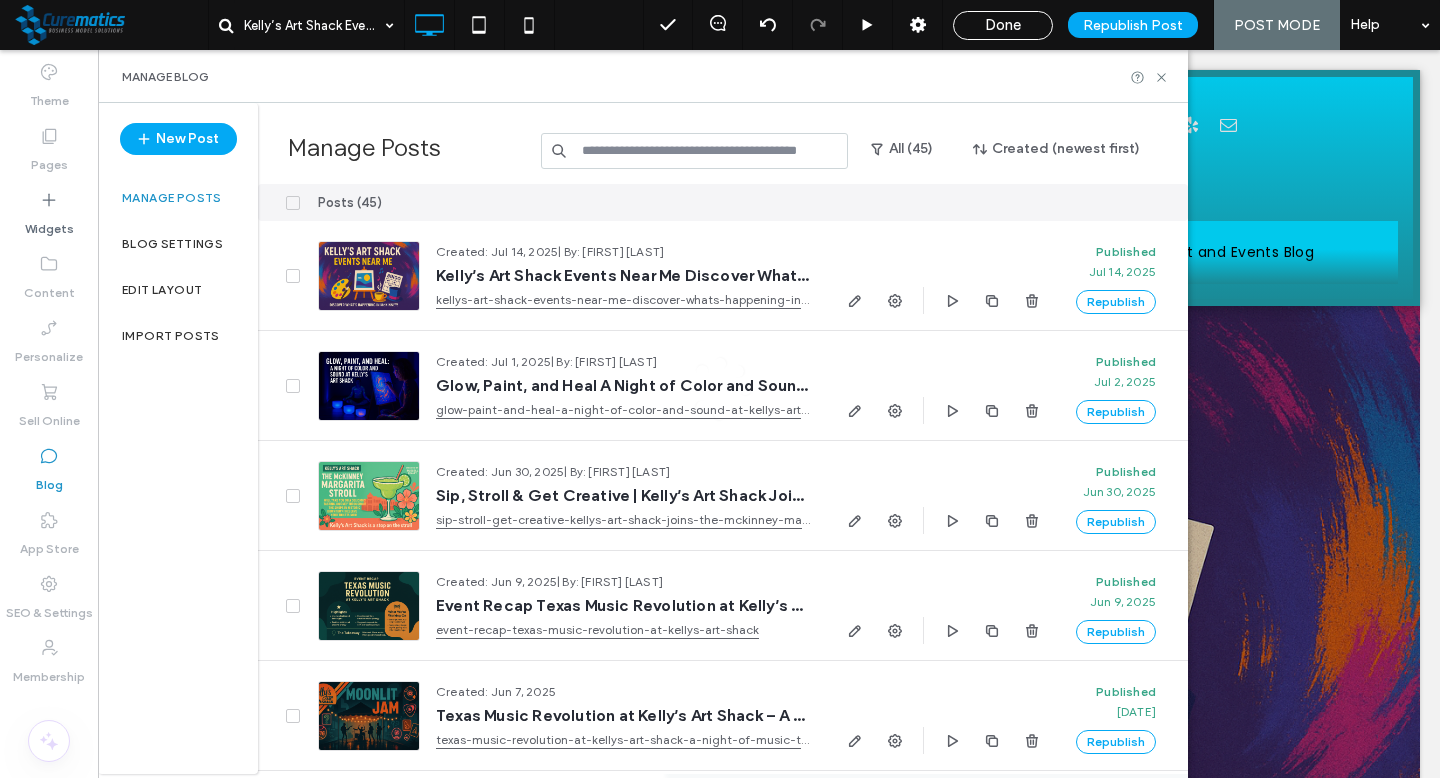 click at bounding box center (720, 389) 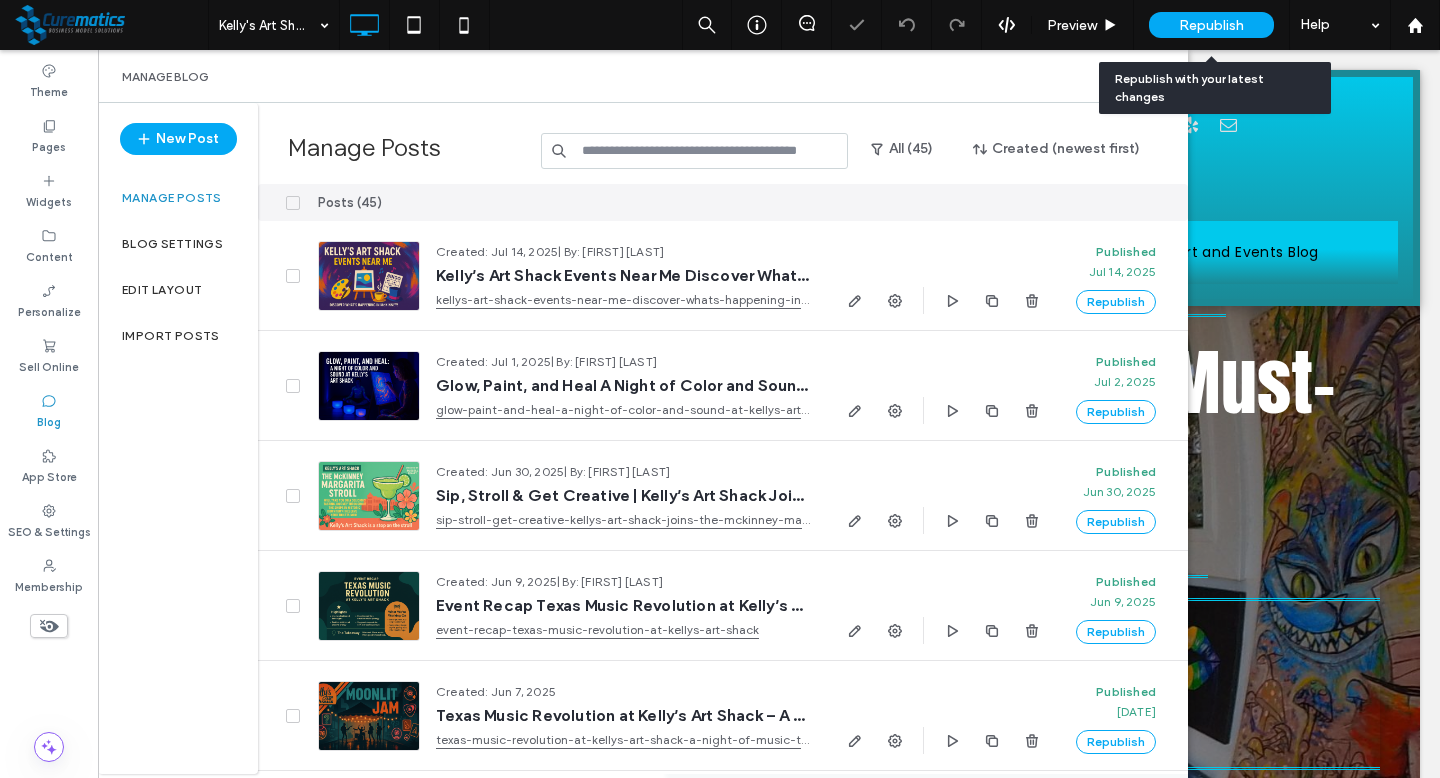 scroll, scrollTop: 0, scrollLeft: 0, axis: both 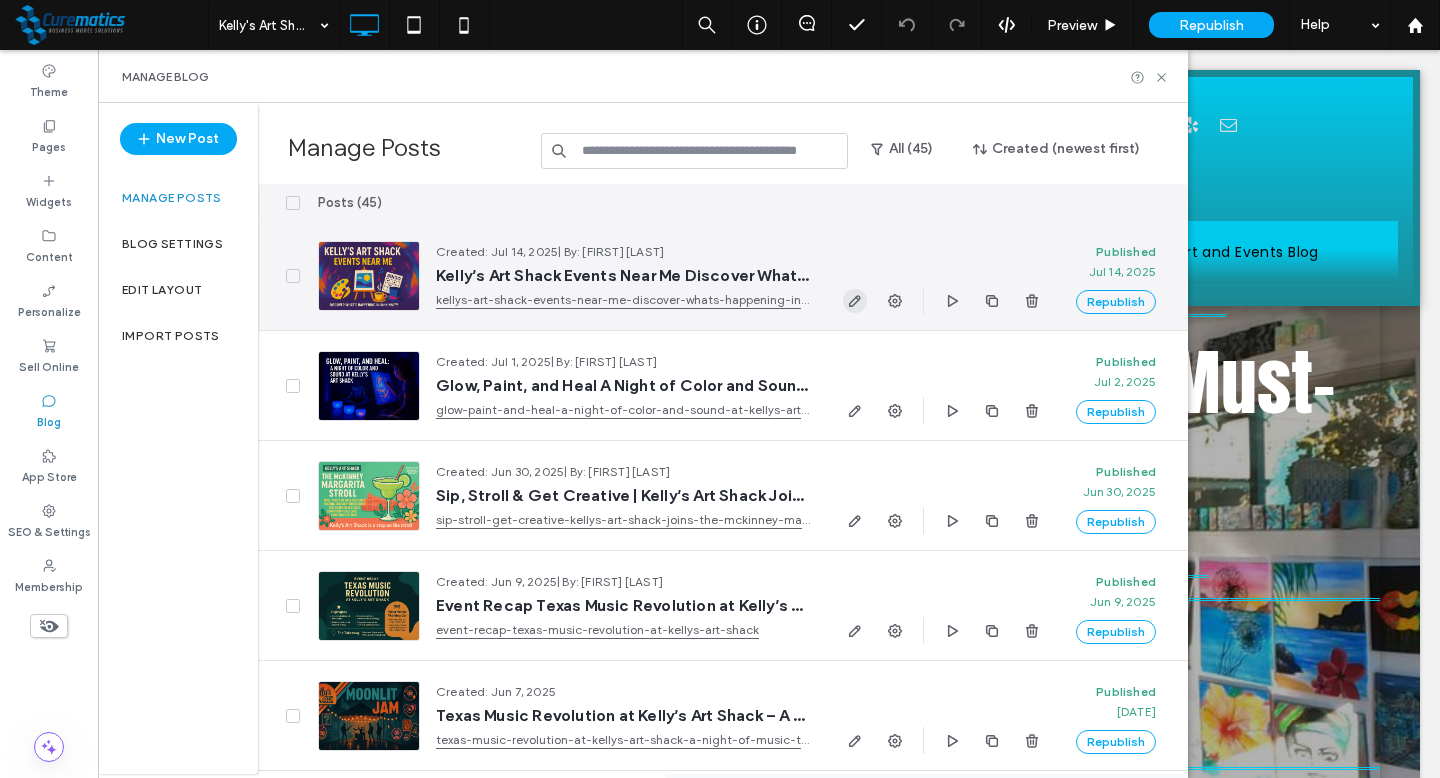 click 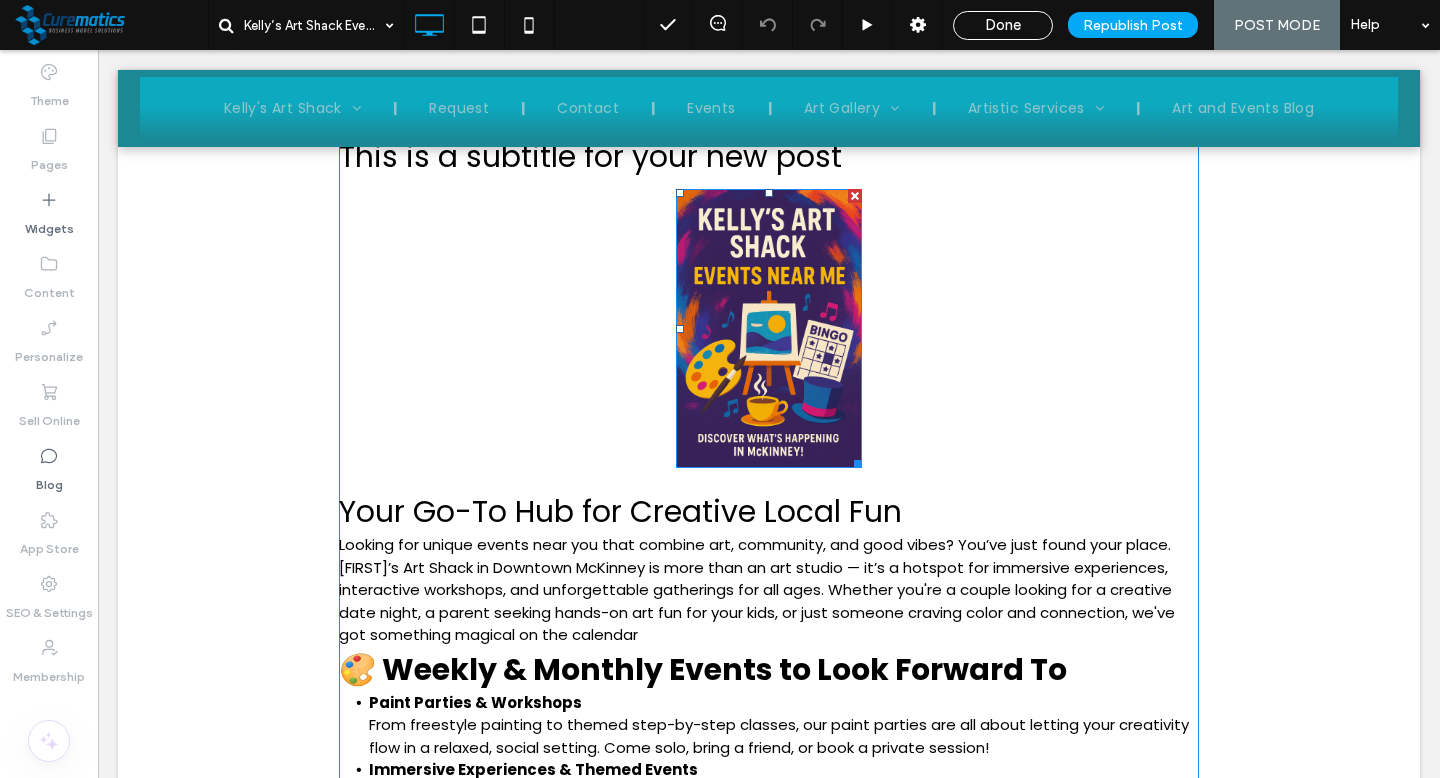 scroll, scrollTop: 811, scrollLeft: 0, axis: vertical 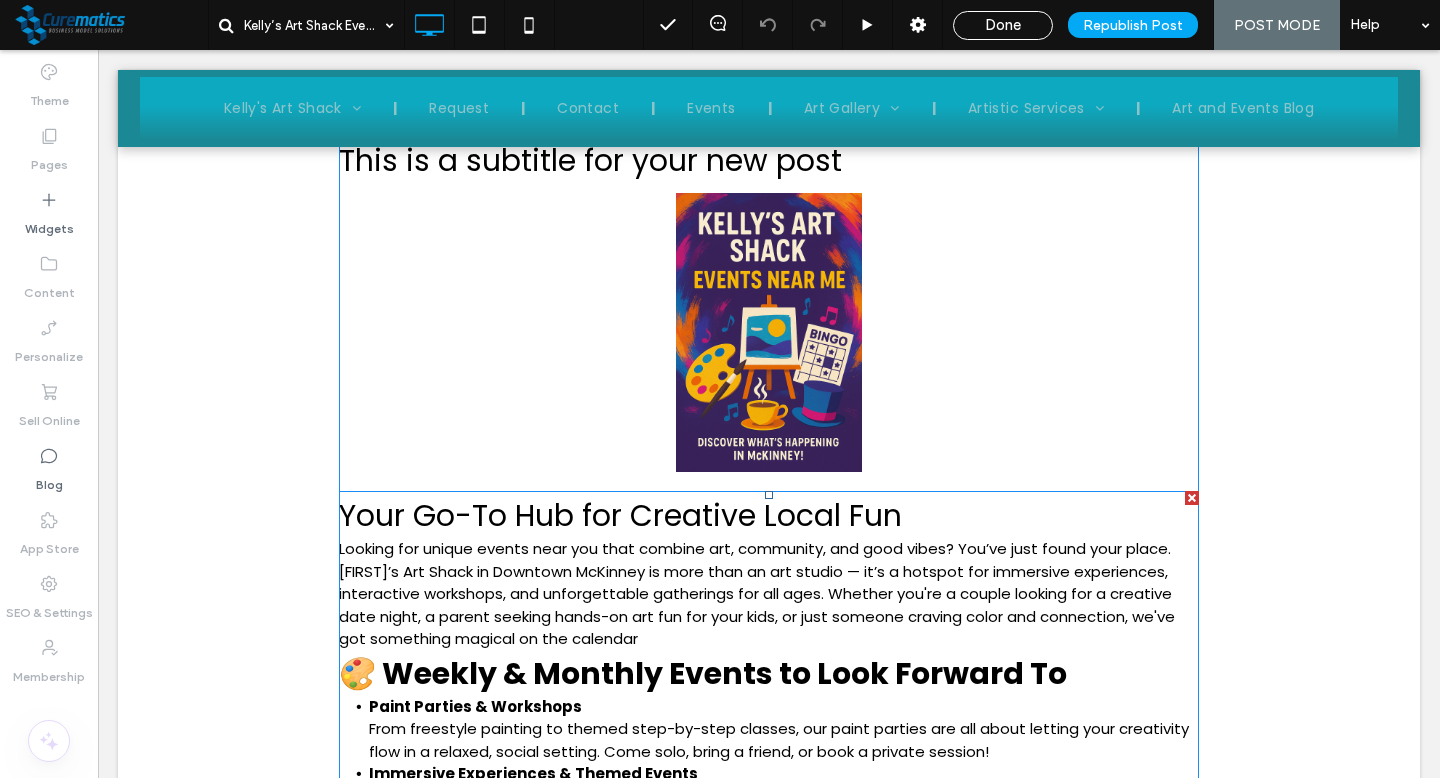 click on "Your Go-To Hub for Creative Local Fun" at bounding box center [620, 515] 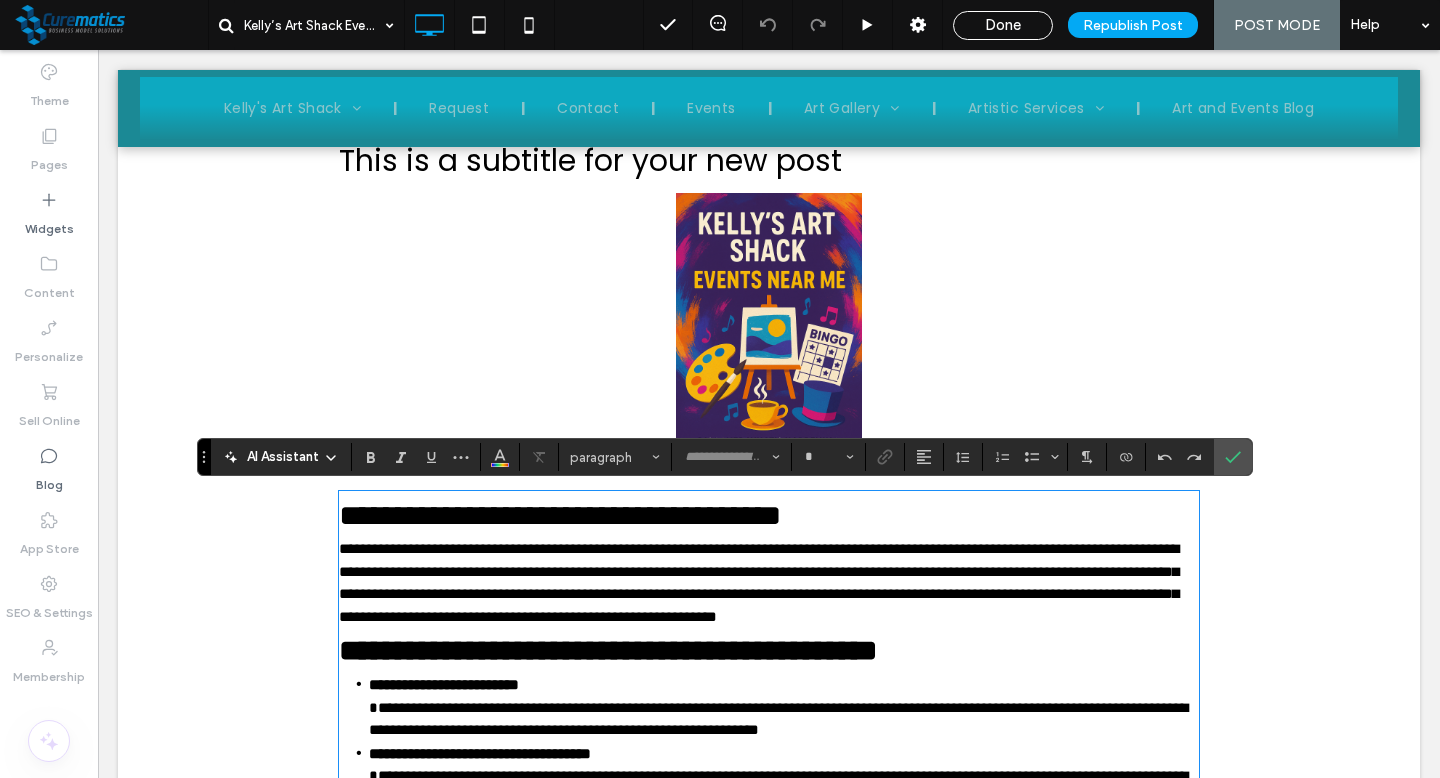 type on "*******" 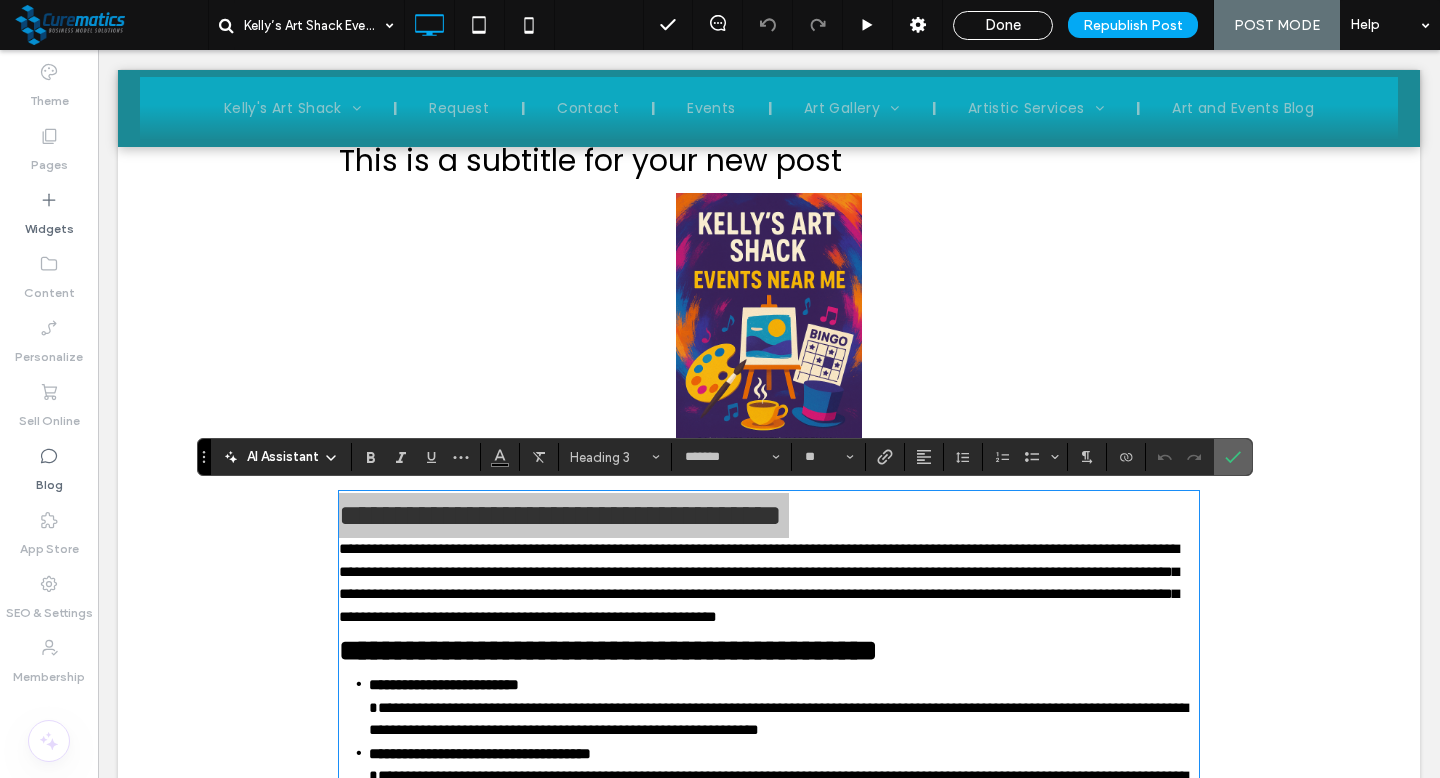 click 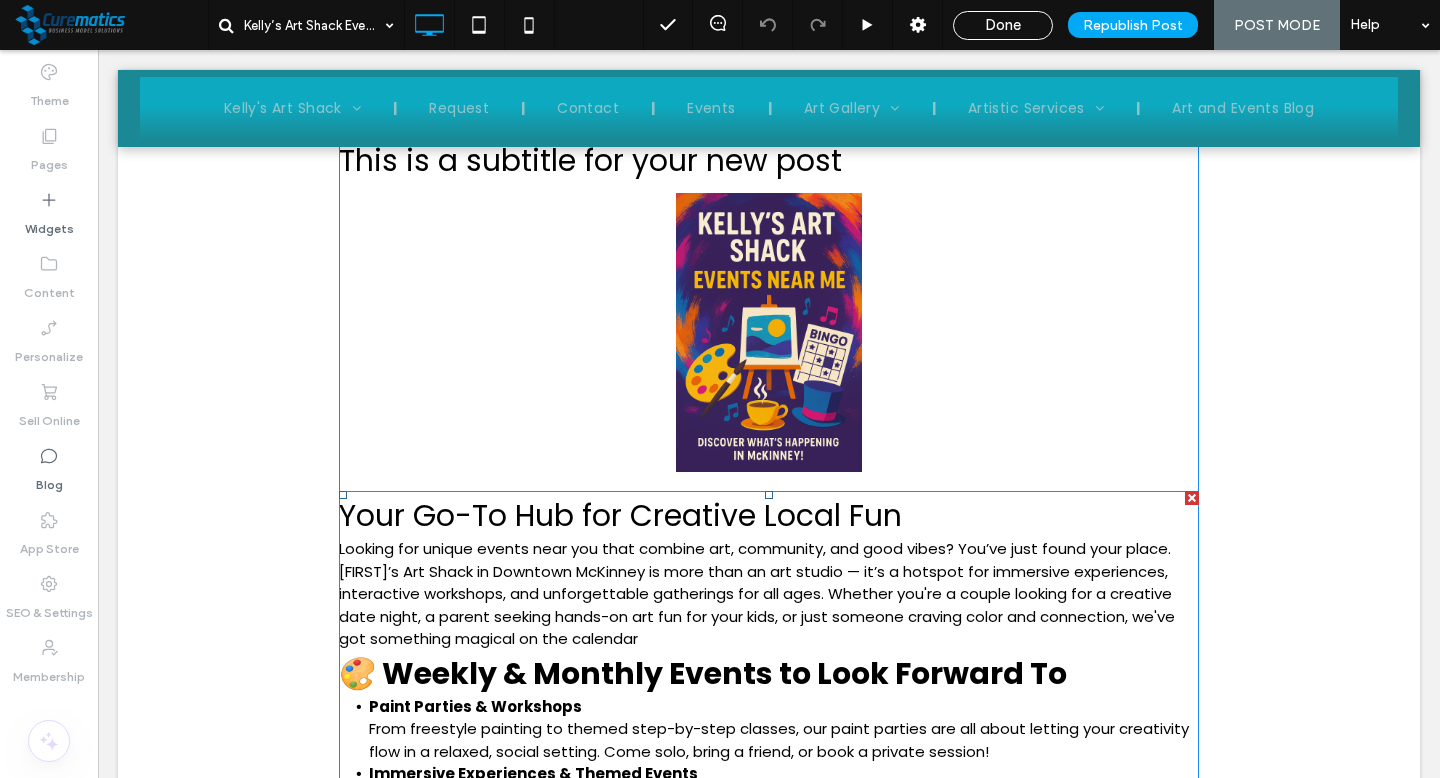 click on "Your Go-To Hub for Creative Local Fun" at bounding box center (620, 515) 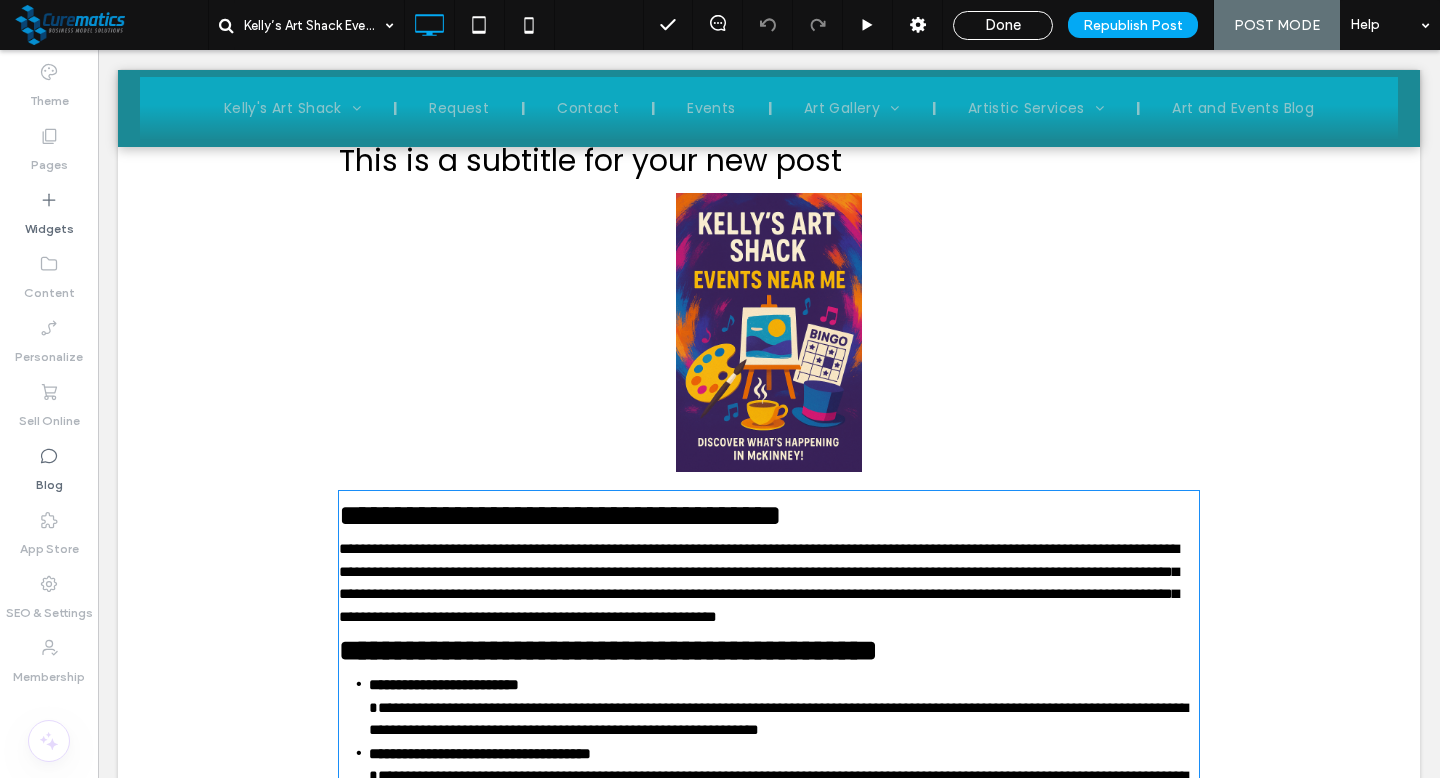 click on "**********" at bounding box center [560, 515] 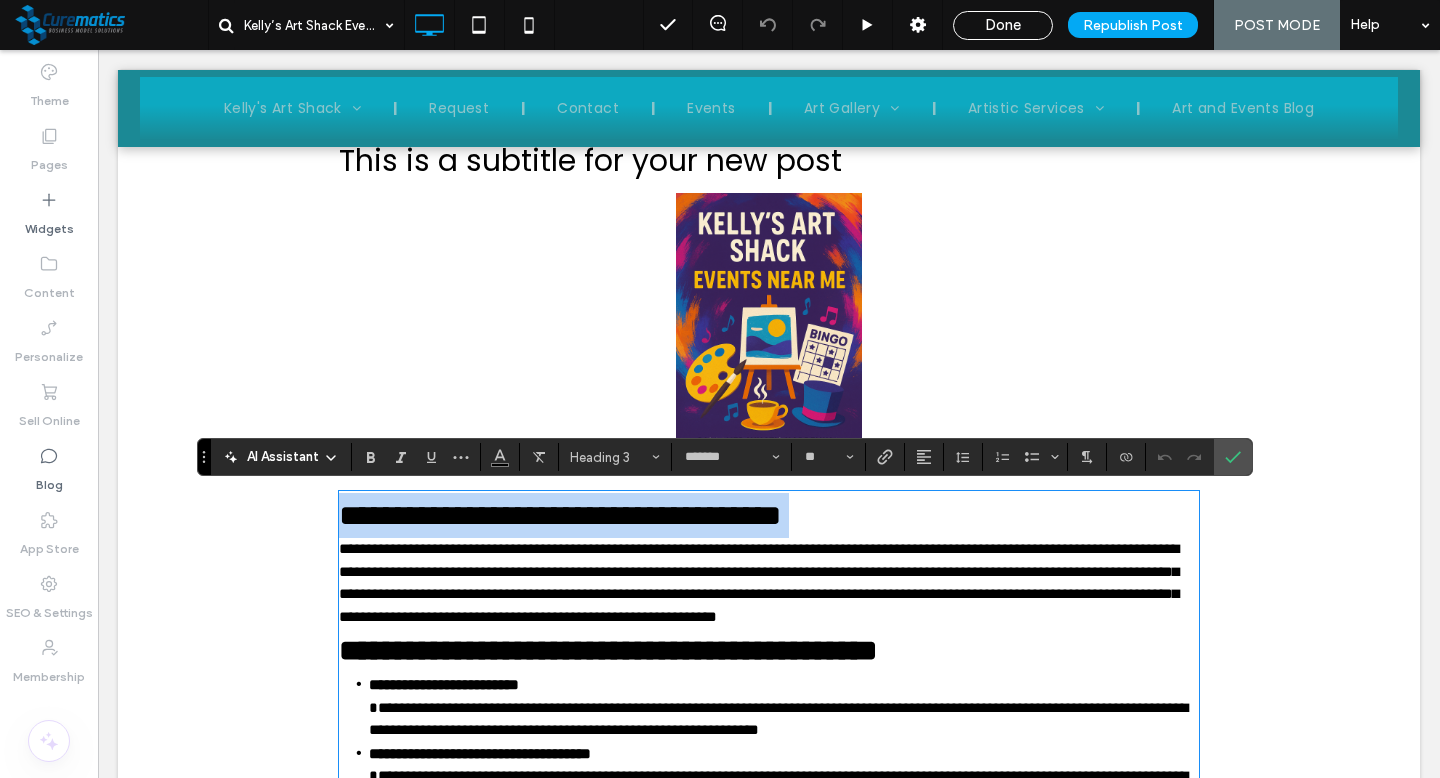 click on "**********" at bounding box center [560, 515] 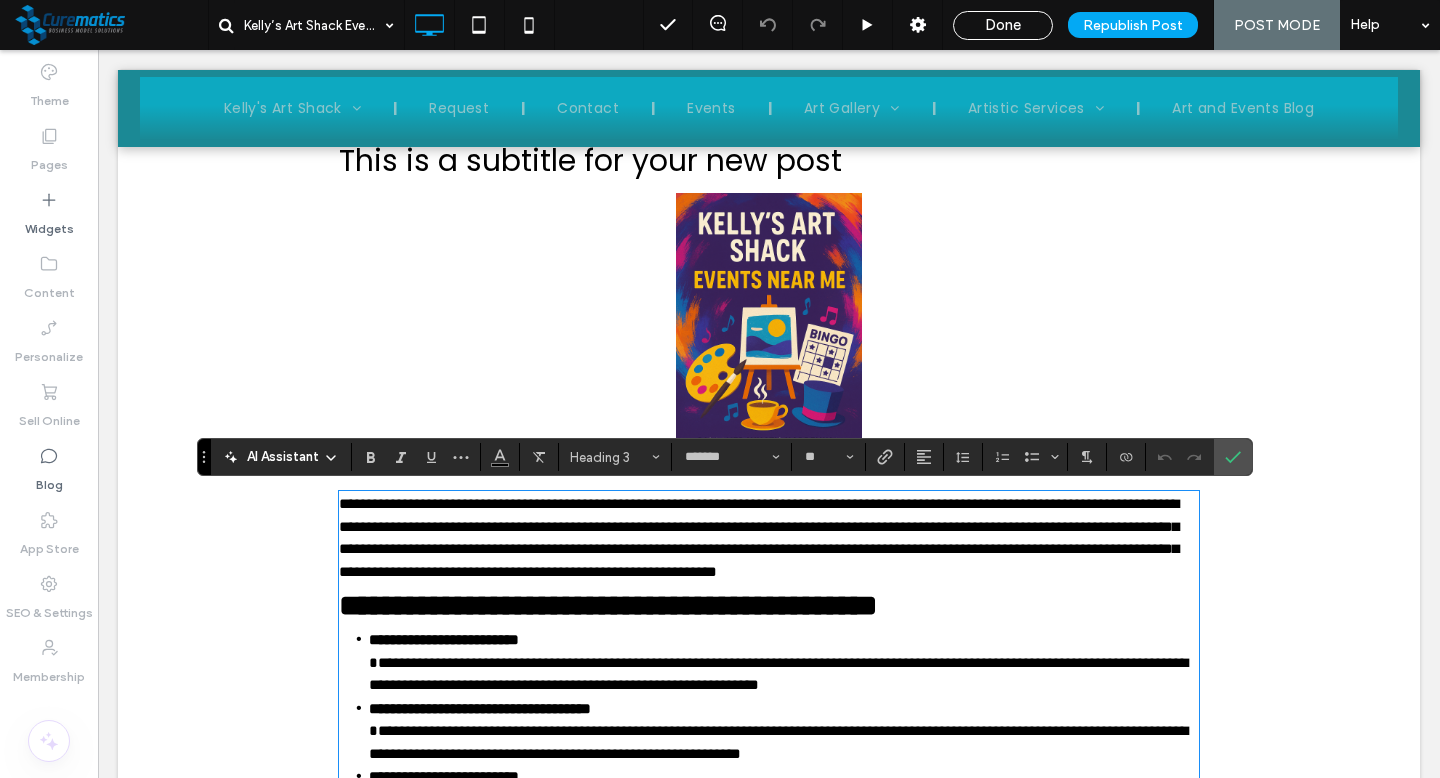 type on "**" 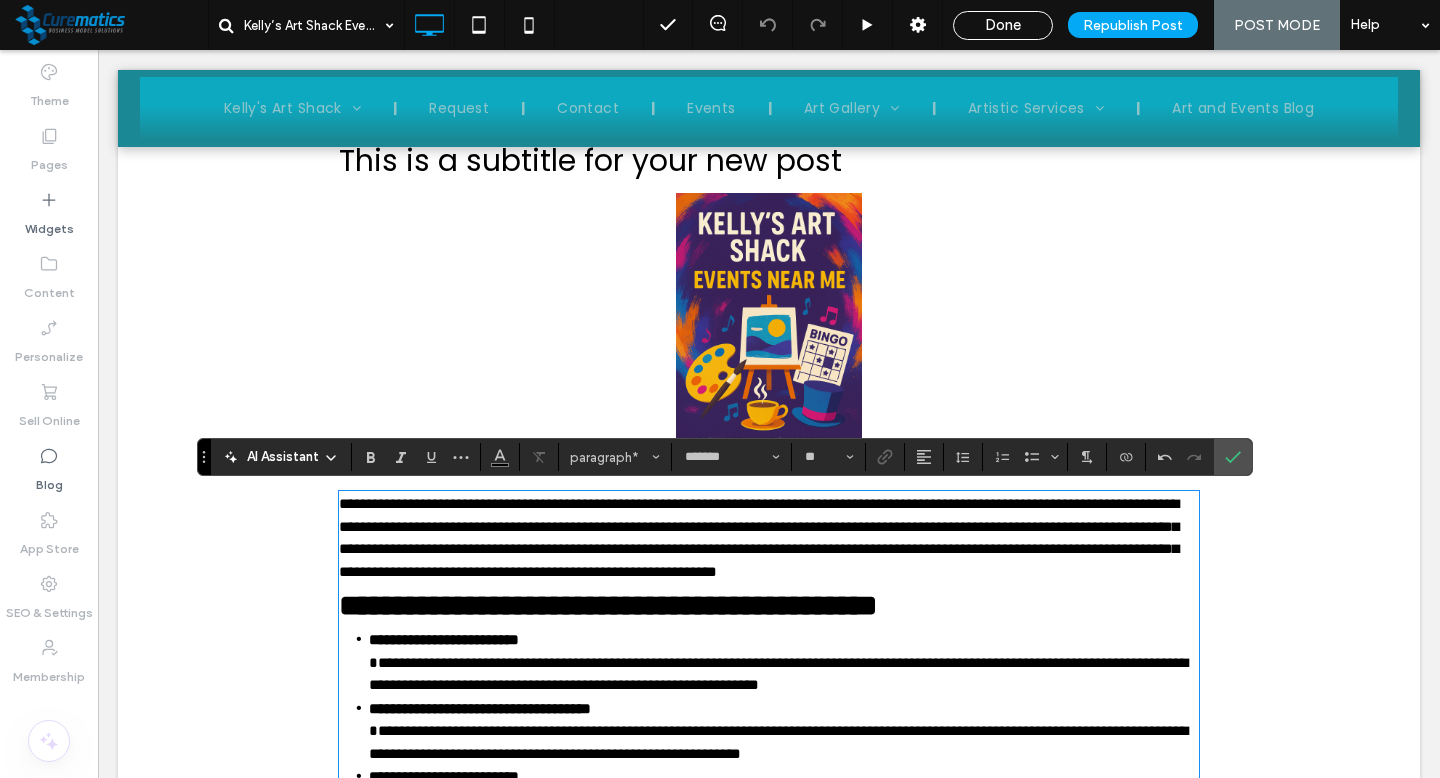 click on "This is a subtitle for your new post" at bounding box center [590, 160] 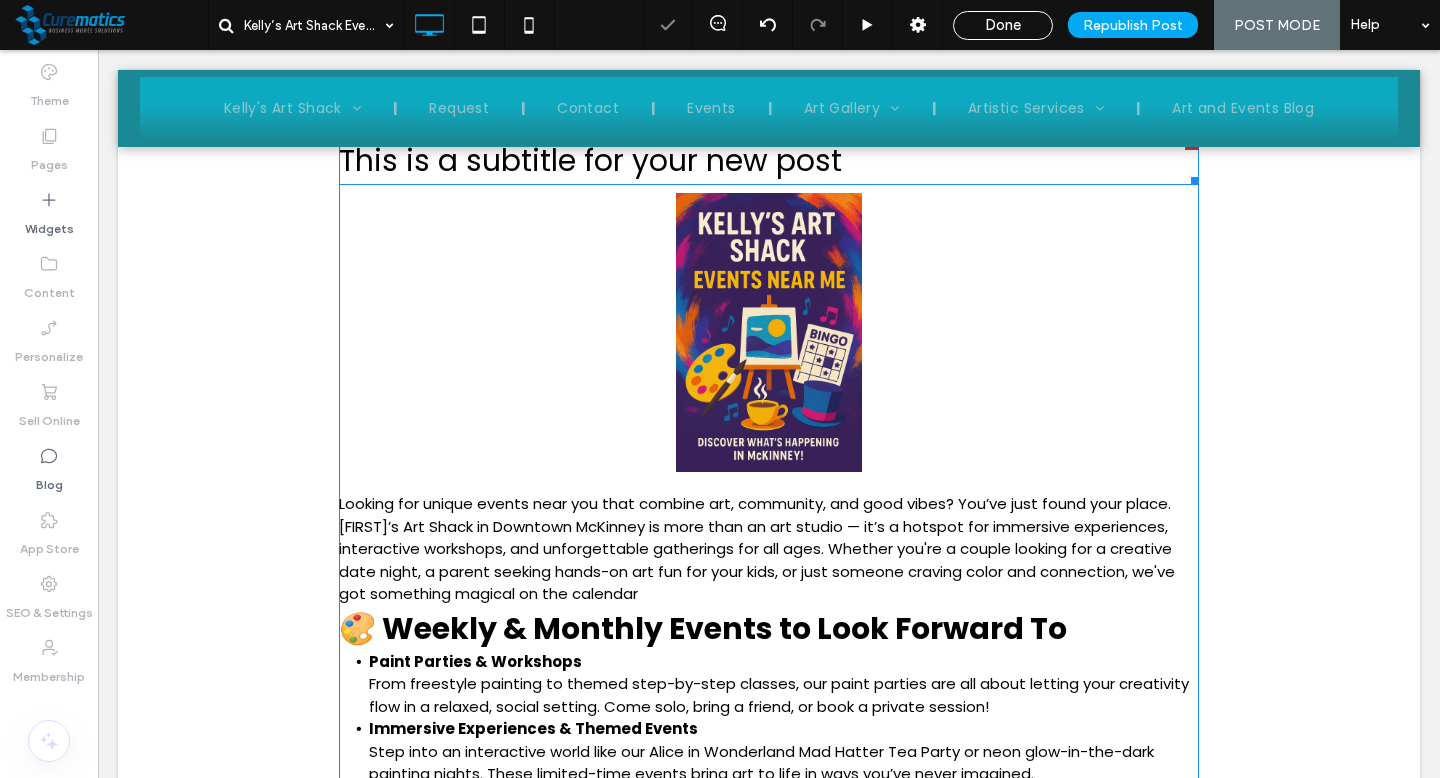 click on "This is a subtitle for your new post" at bounding box center [590, 160] 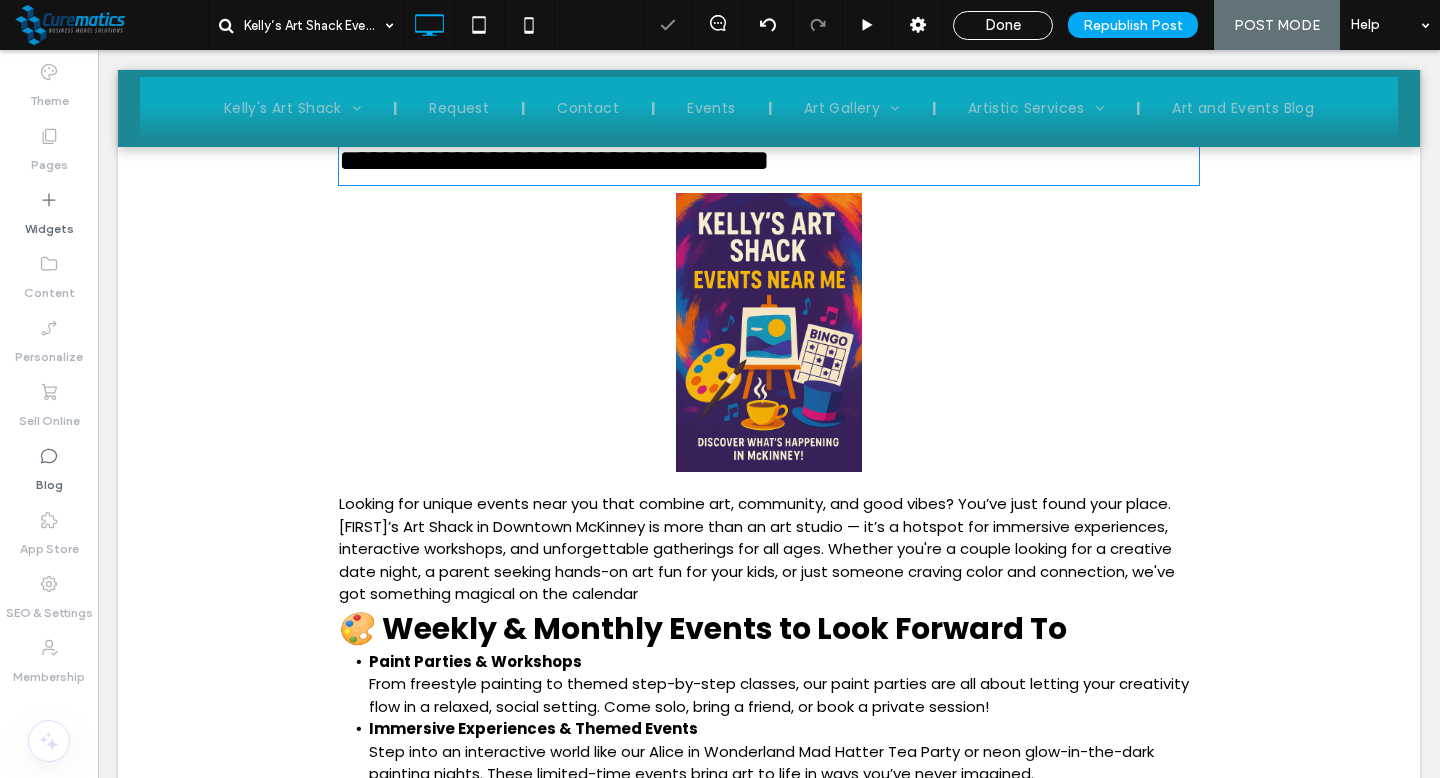click on "**********" at bounding box center (554, 160) 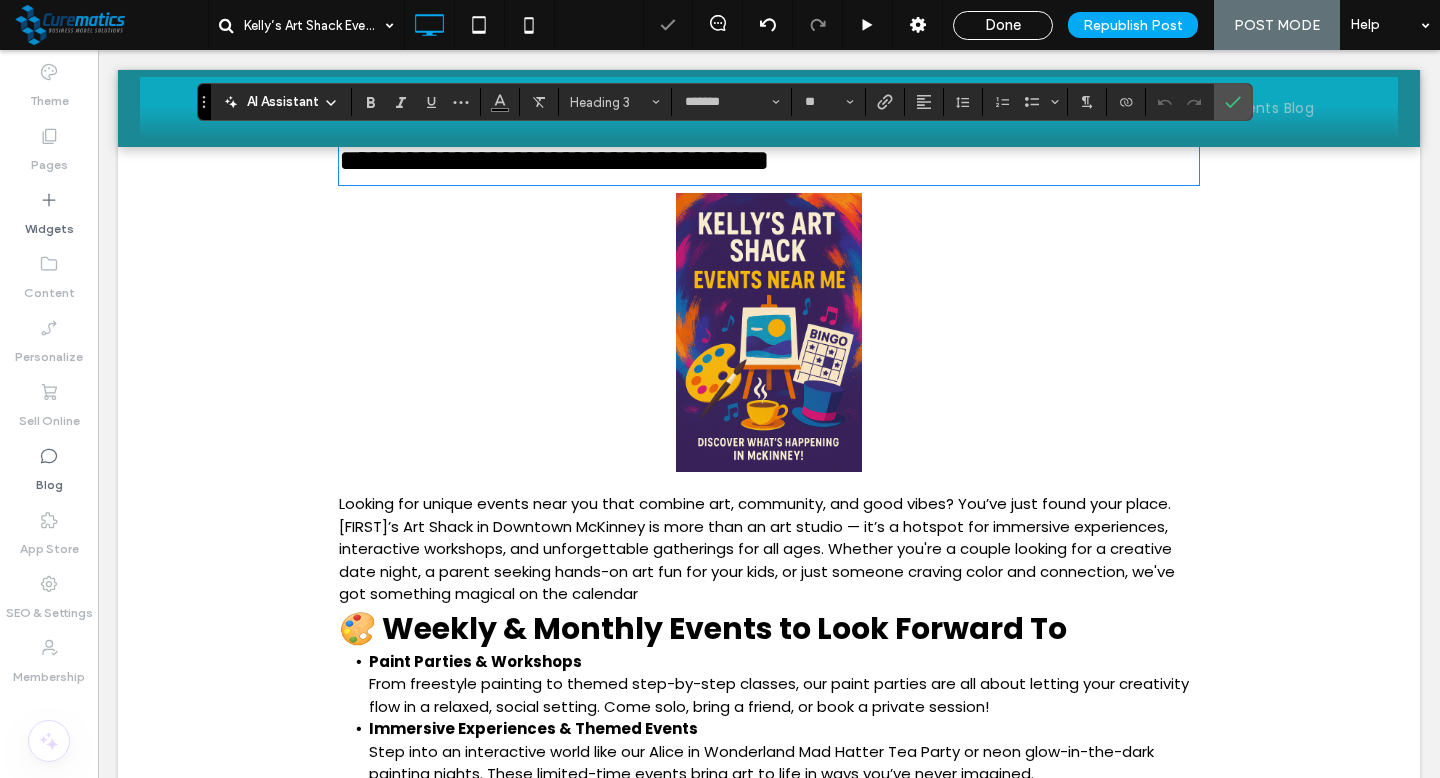 scroll, scrollTop: 0, scrollLeft: 0, axis: both 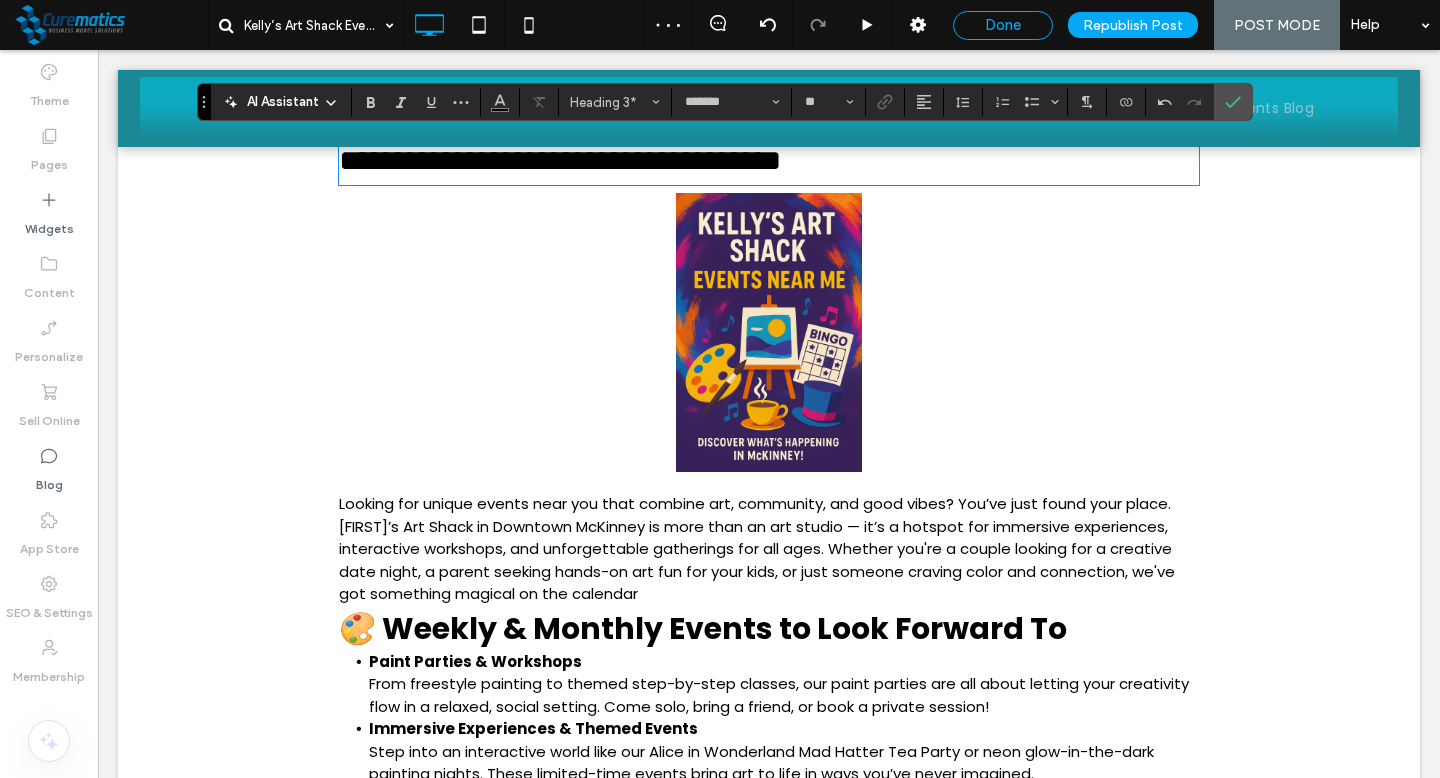 click on "Done" at bounding box center [1003, 25] 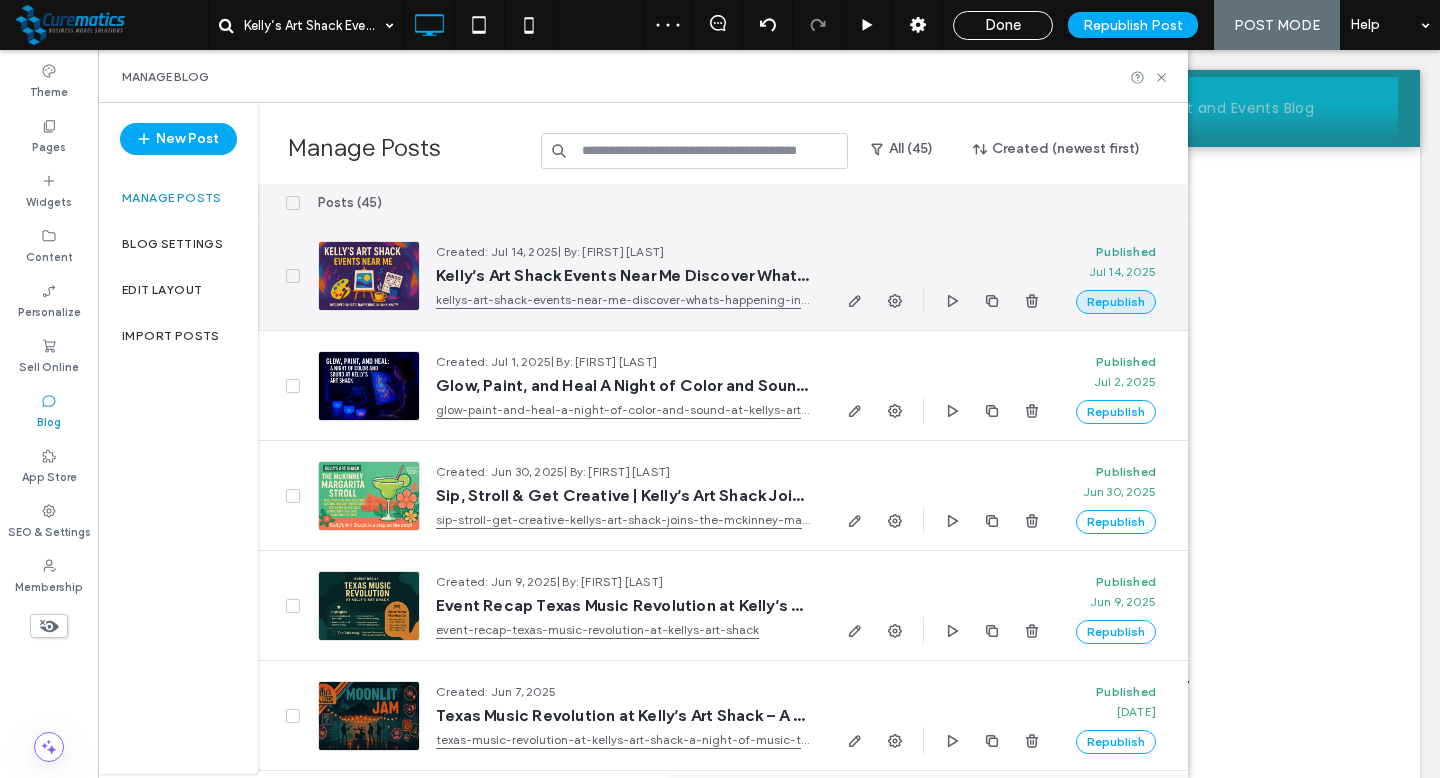 click on "Republish" at bounding box center (1116, 302) 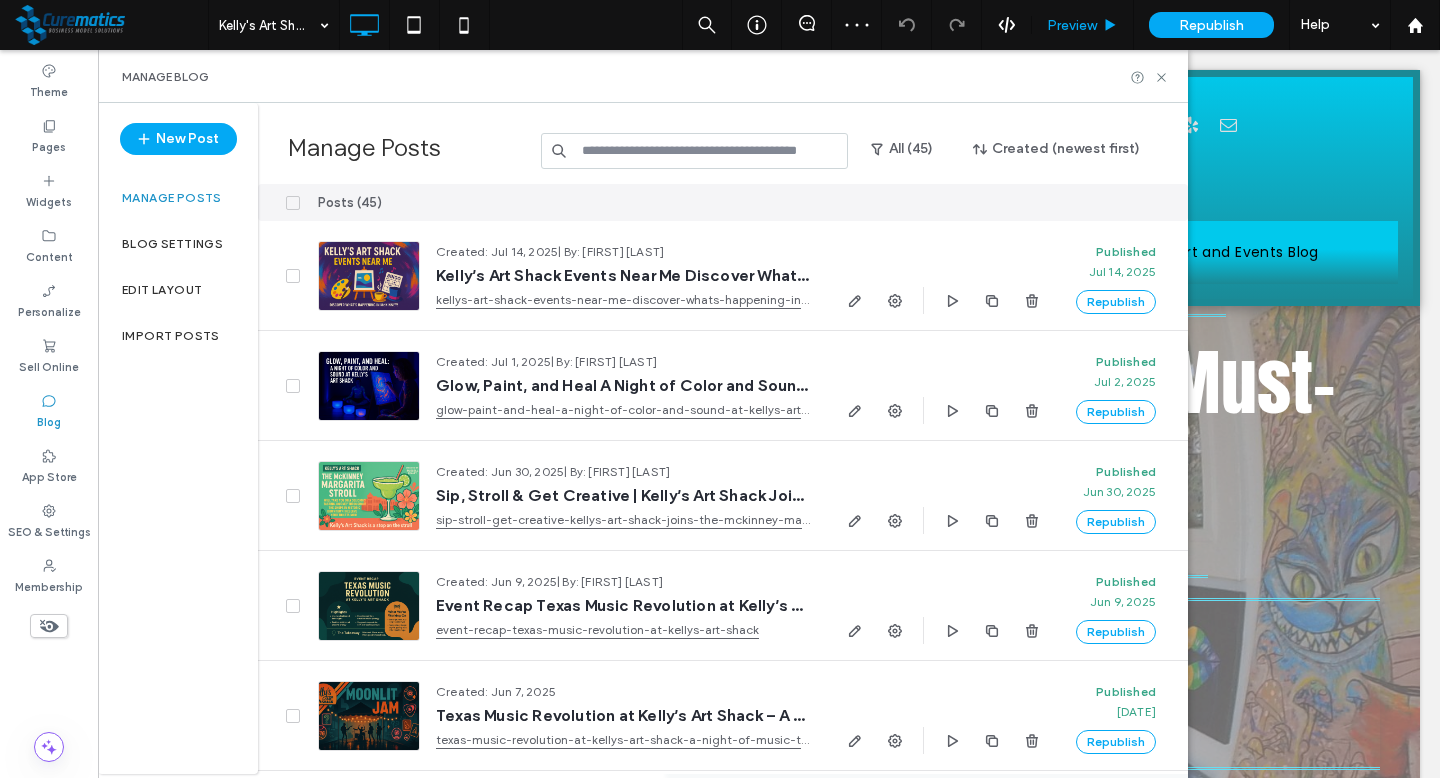 scroll, scrollTop: 0, scrollLeft: 0, axis: both 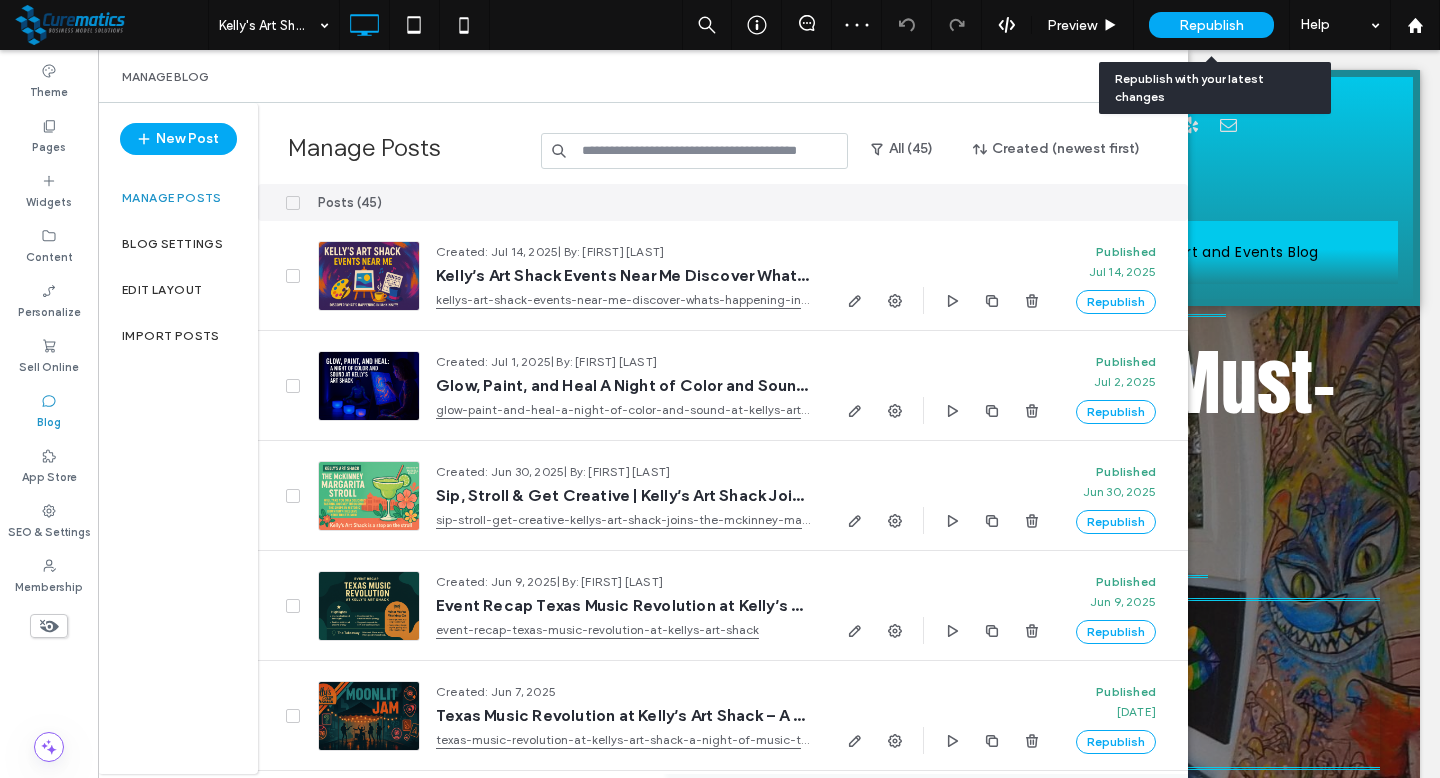 click on "Republish" at bounding box center [1211, 25] 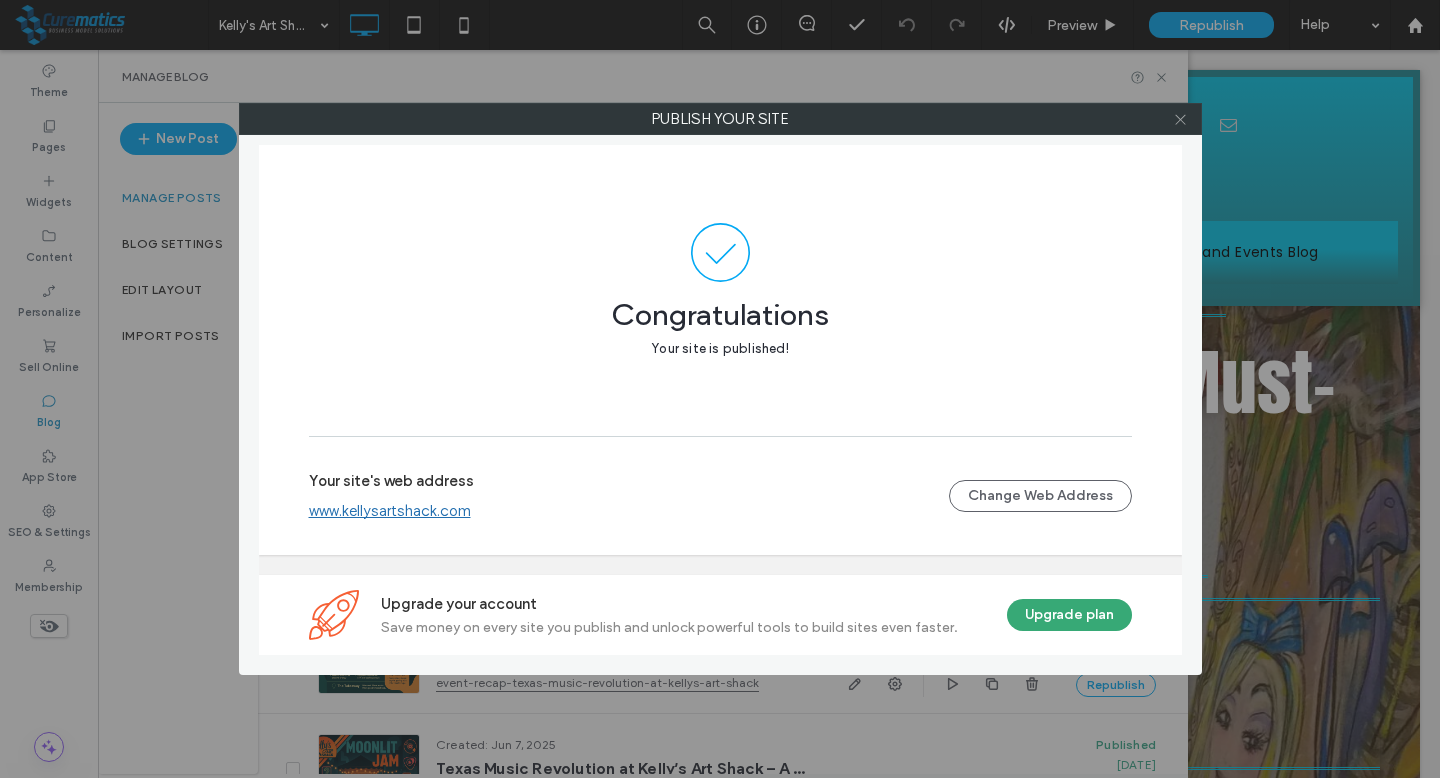 click 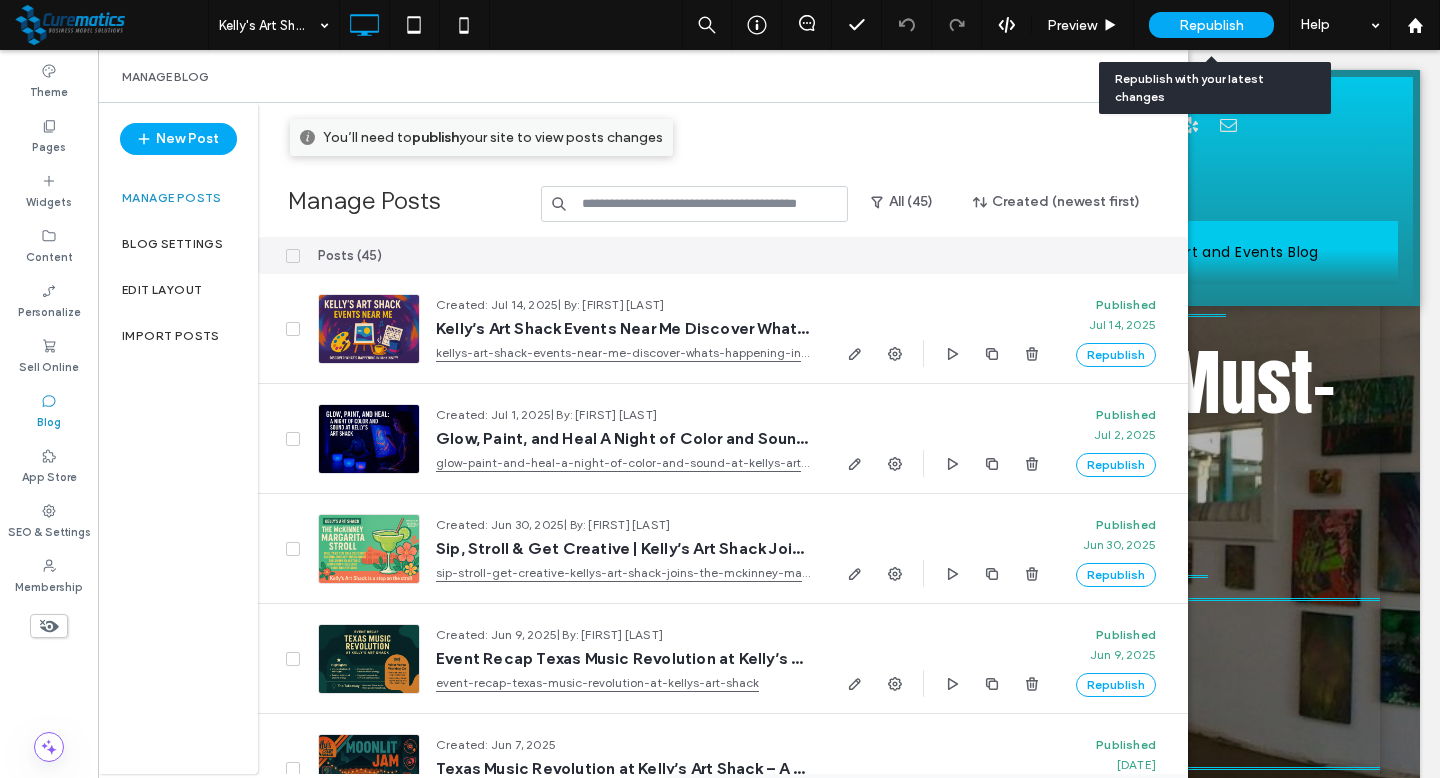 click on "Republish" at bounding box center (1211, 25) 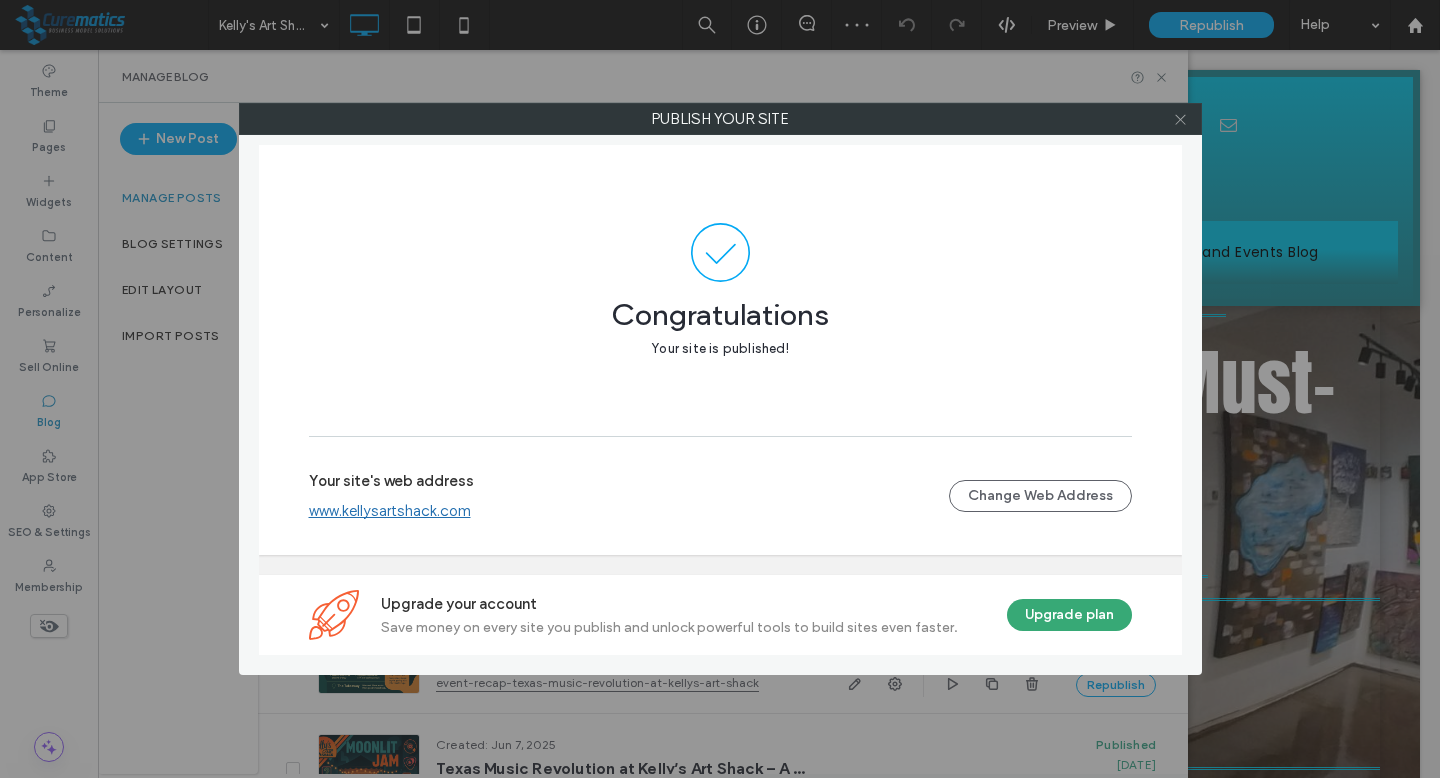 click 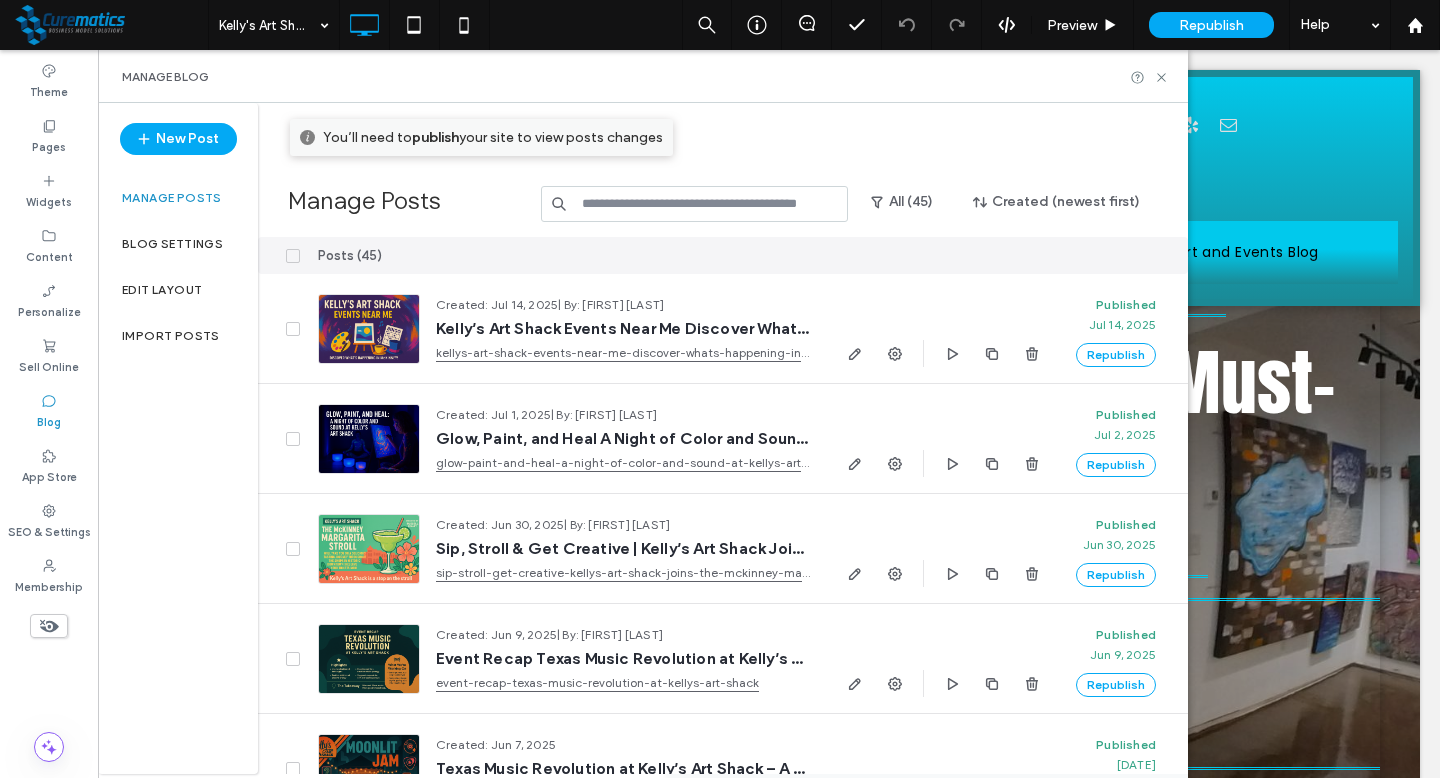 click at bounding box center (111, 25) 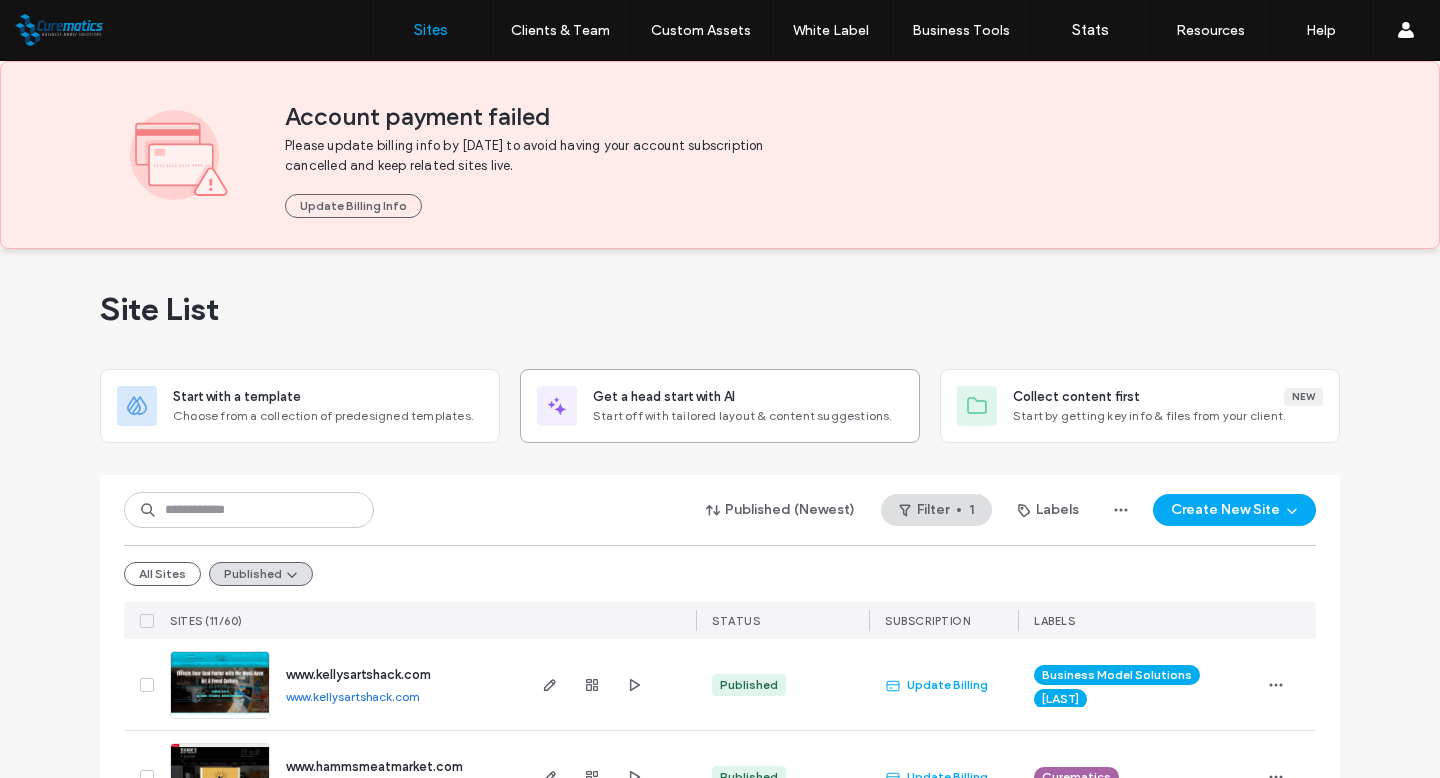 scroll, scrollTop: 0, scrollLeft: 0, axis: both 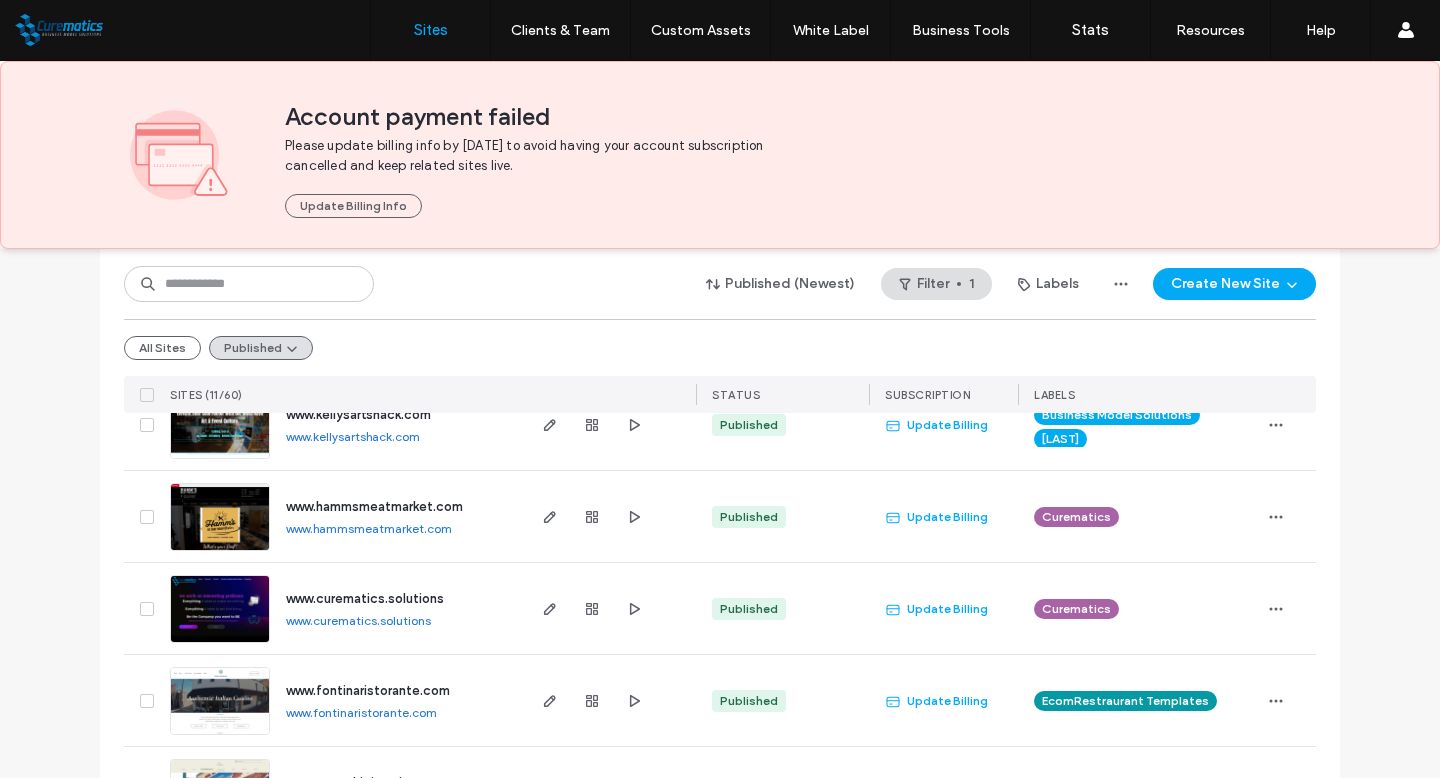 click at bounding box center [592, 424] 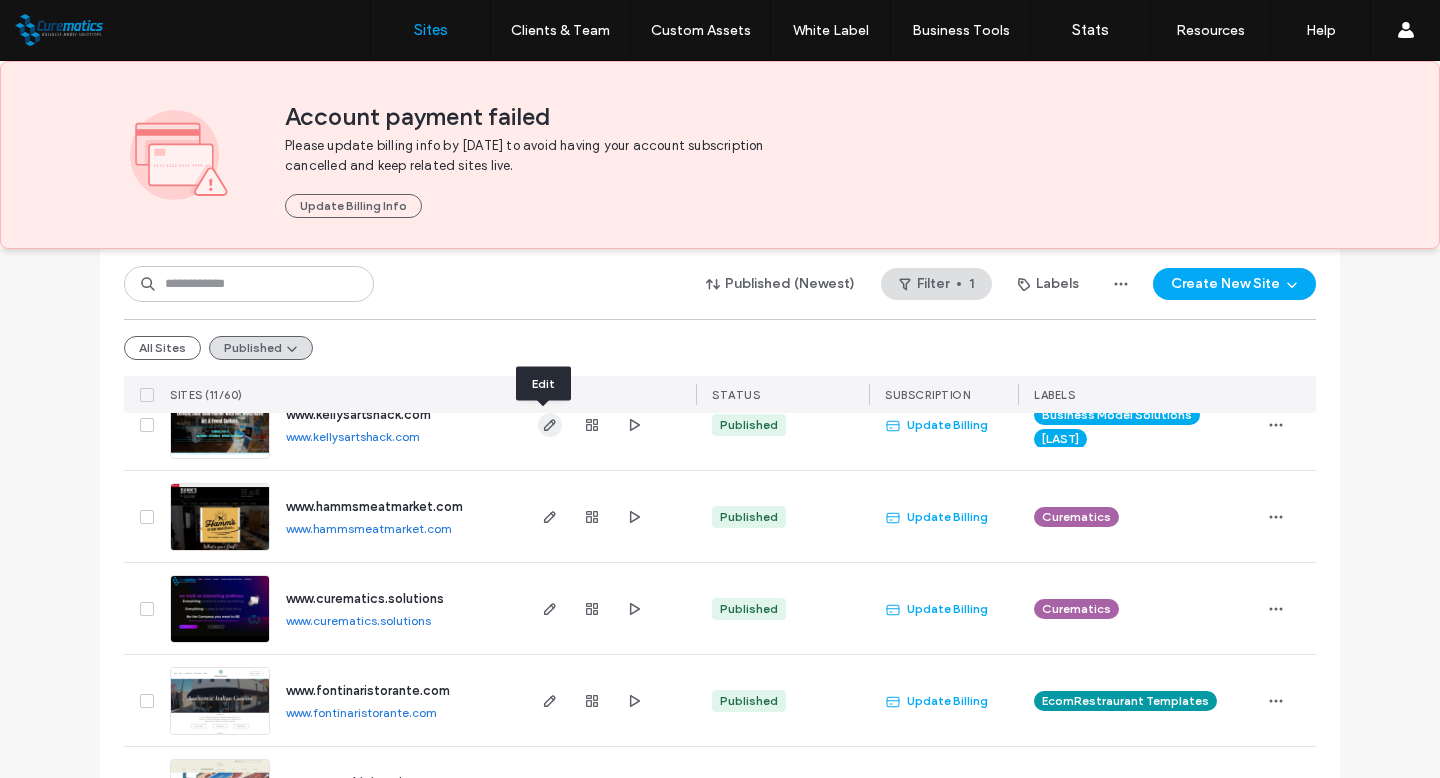 click 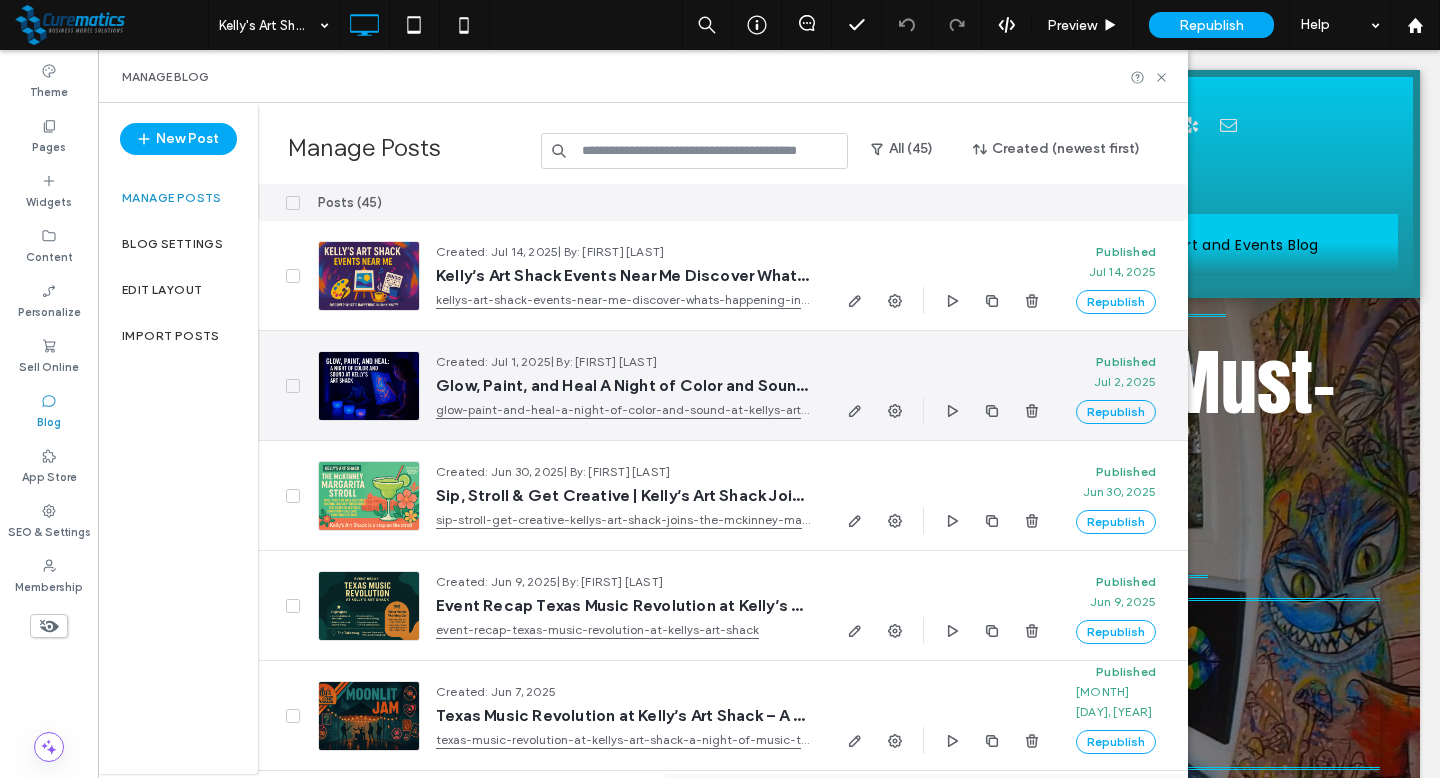 scroll, scrollTop: 0, scrollLeft: 0, axis: both 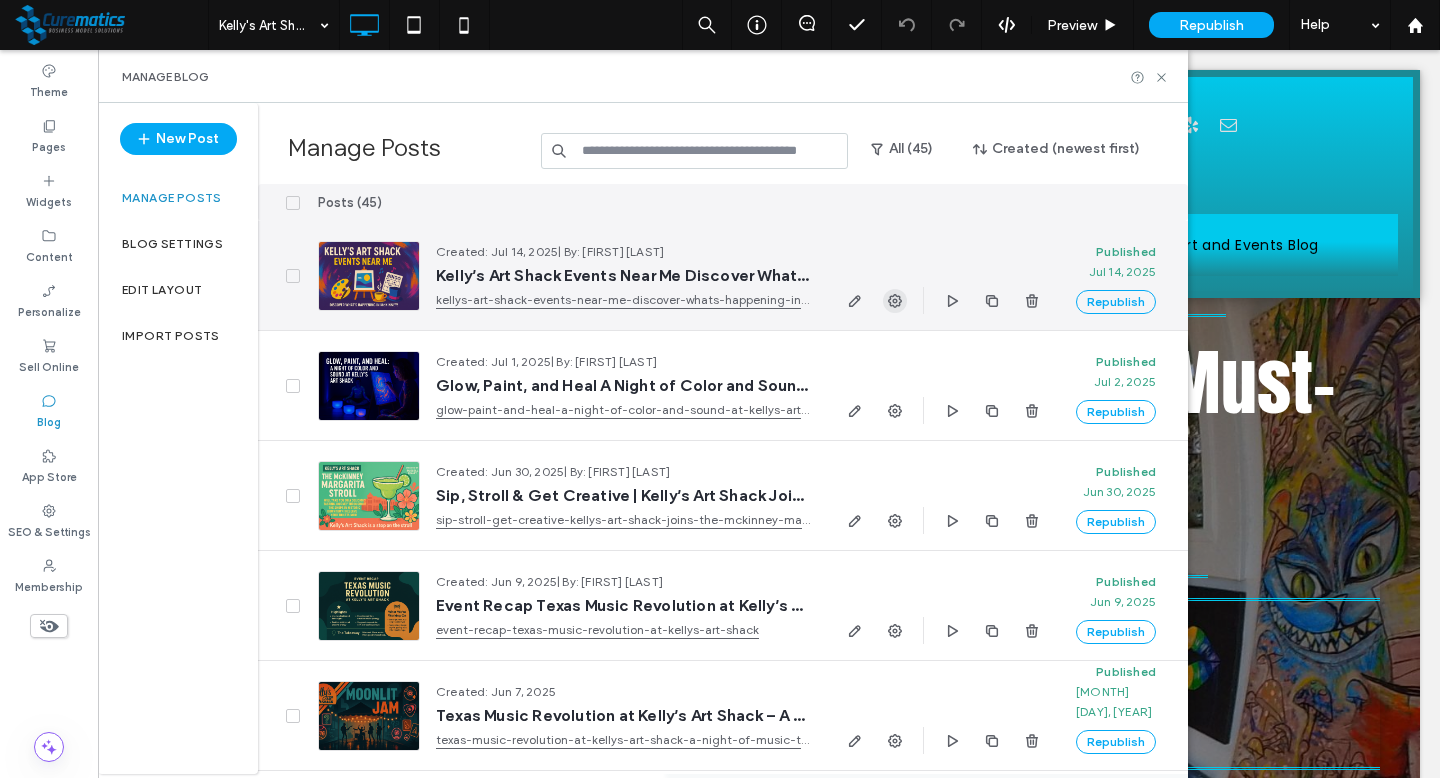 click 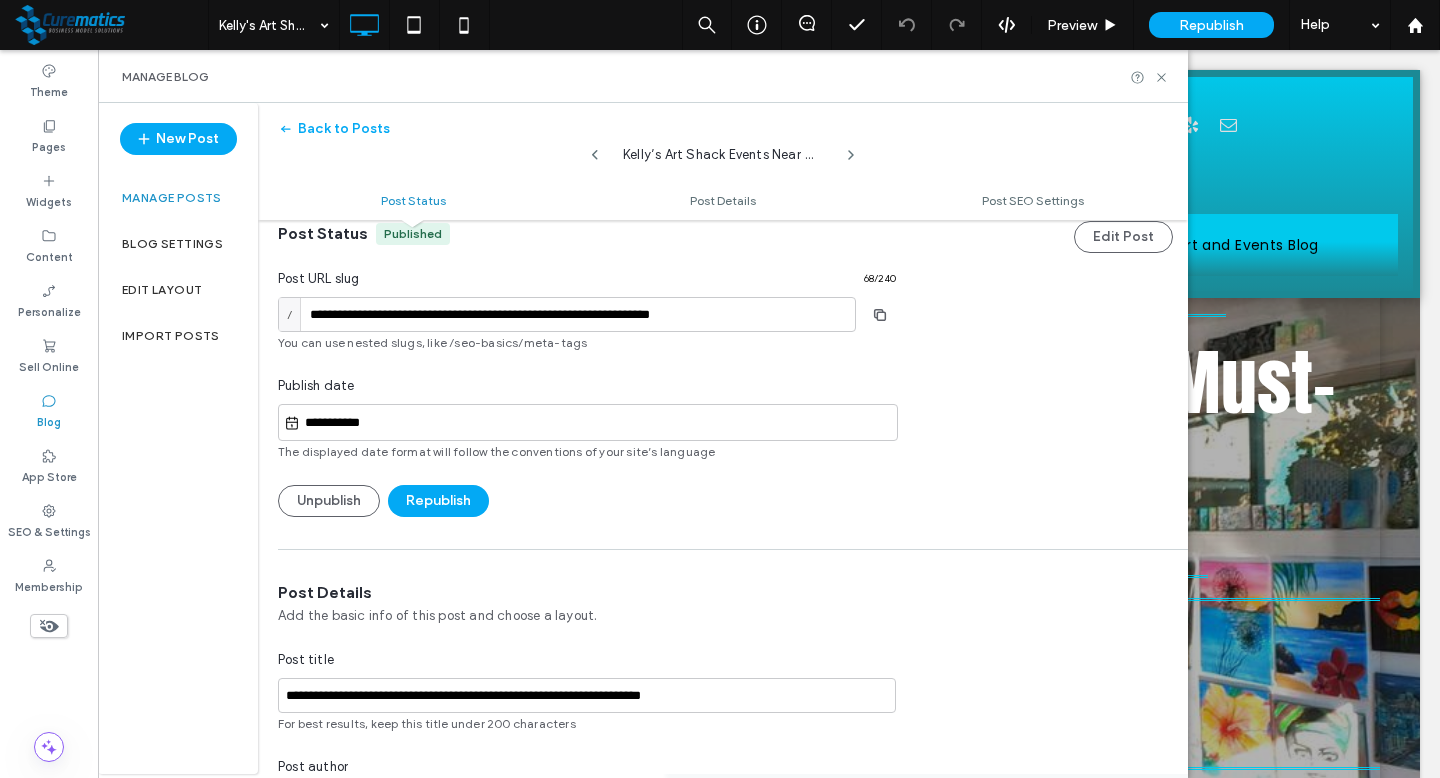 scroll, scrollTop: 26, scrollLeft: 0, axis: vertical 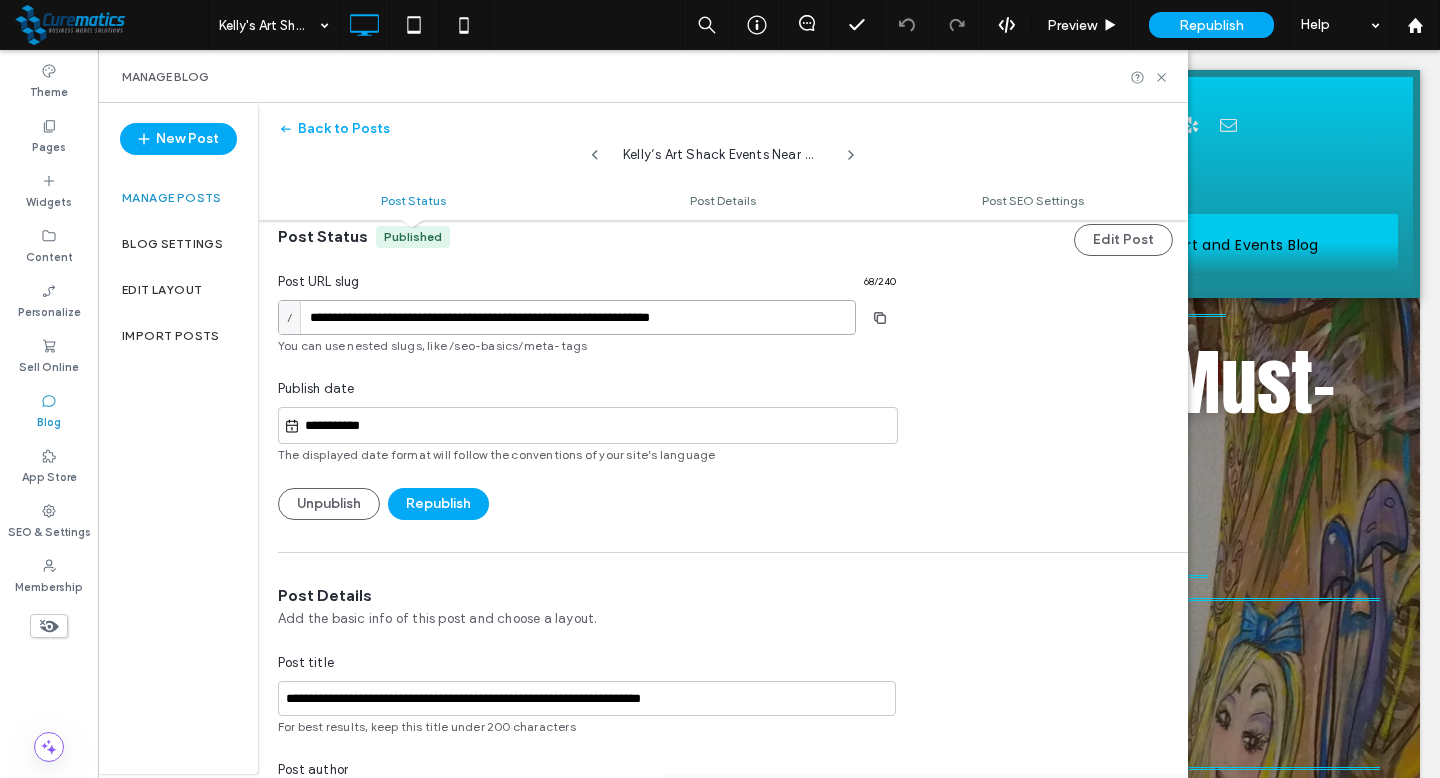 drag, startPoint x: 415, startPoint y: 320, endPoint x: 301, endPoint y: 318, distance: 114.01754 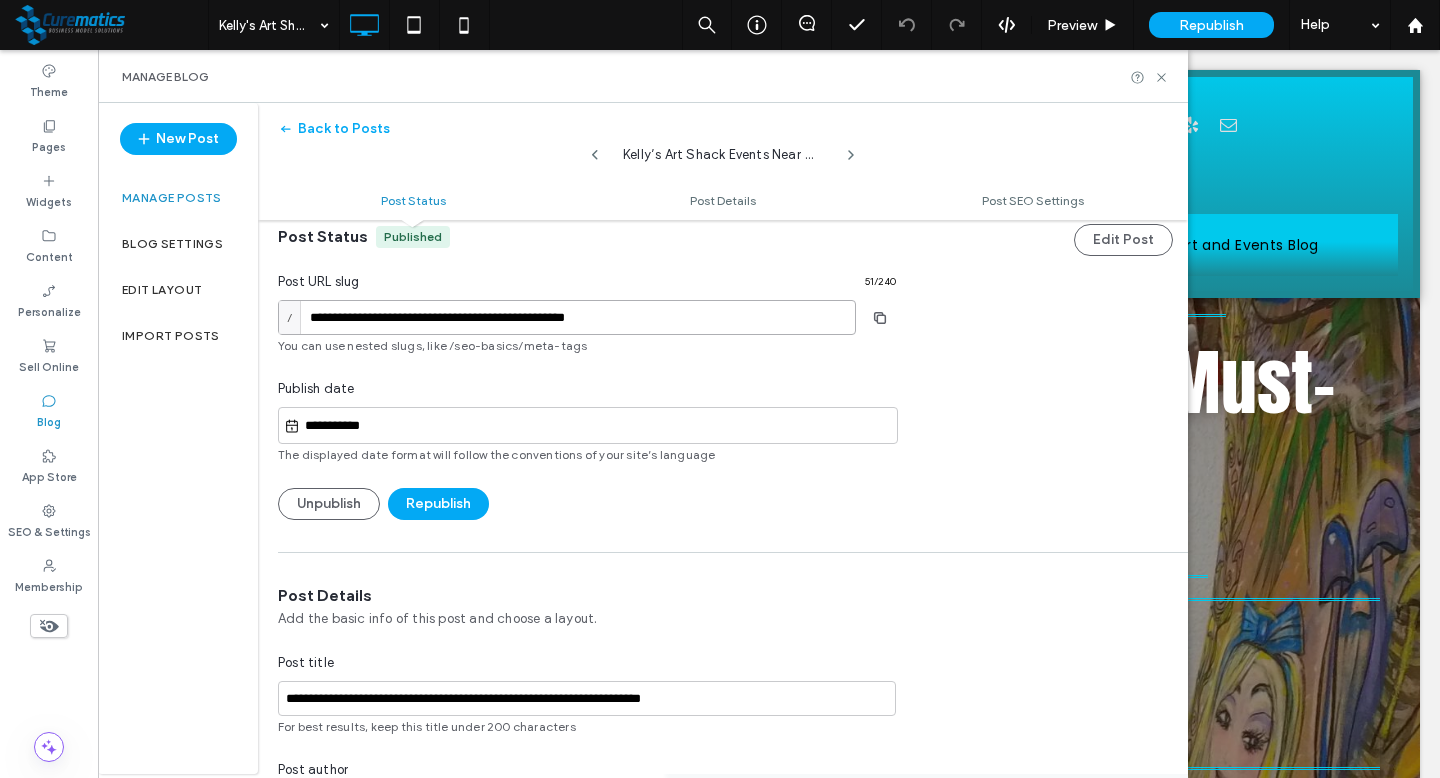 drag, startPoint x: 684, startPoint y: 321, endPoint x: 470, endPoint y: 320, distance: 214.00233 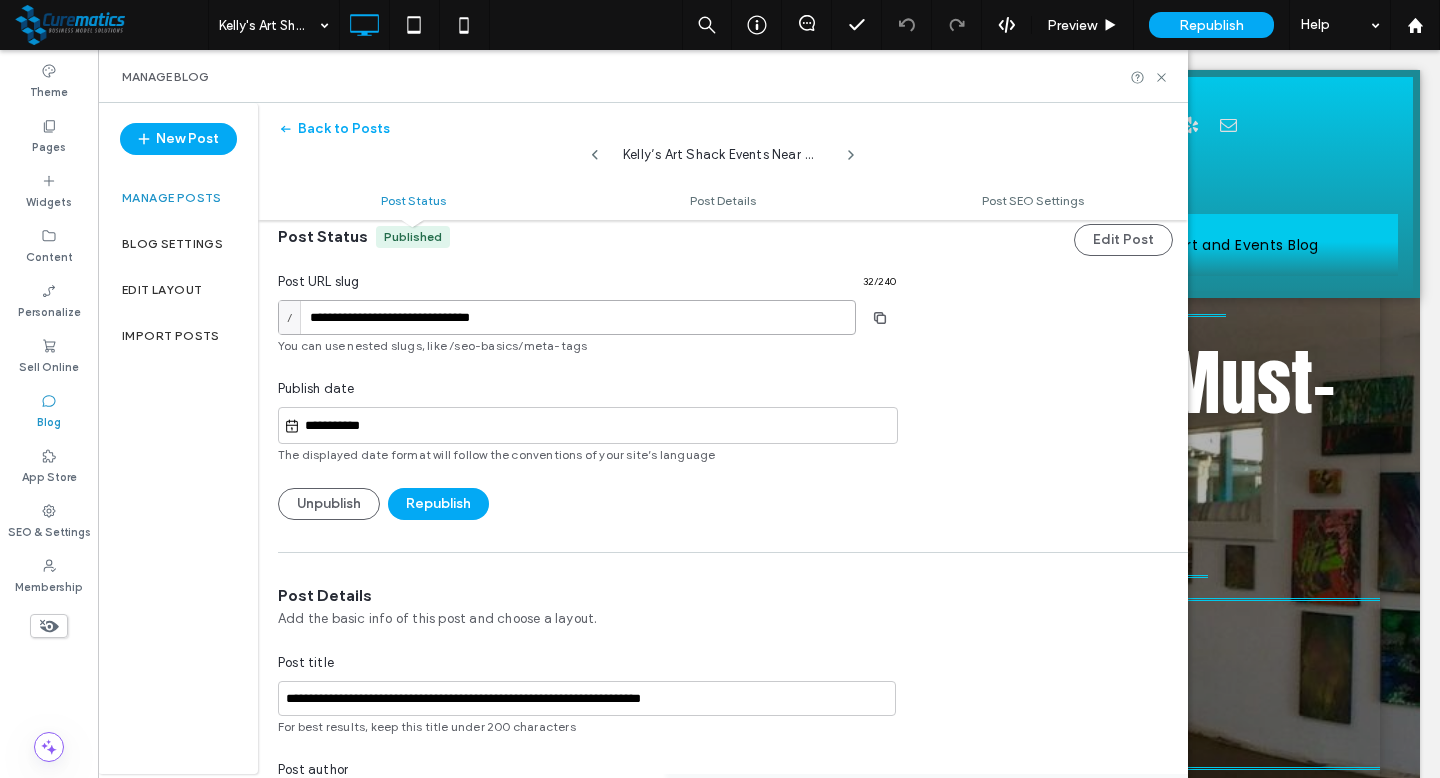 type on "**********" 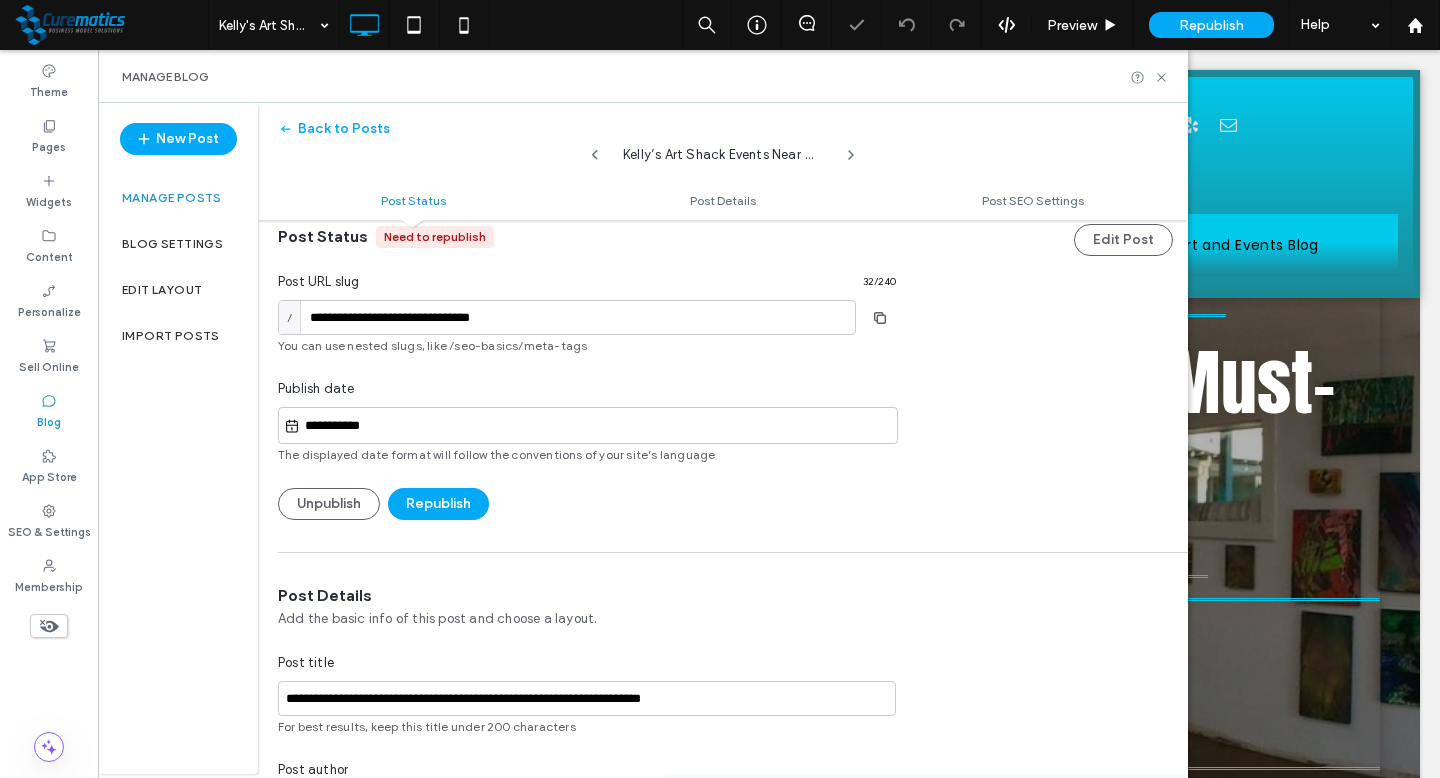 click on "**********" at bounding box center [723, 357] 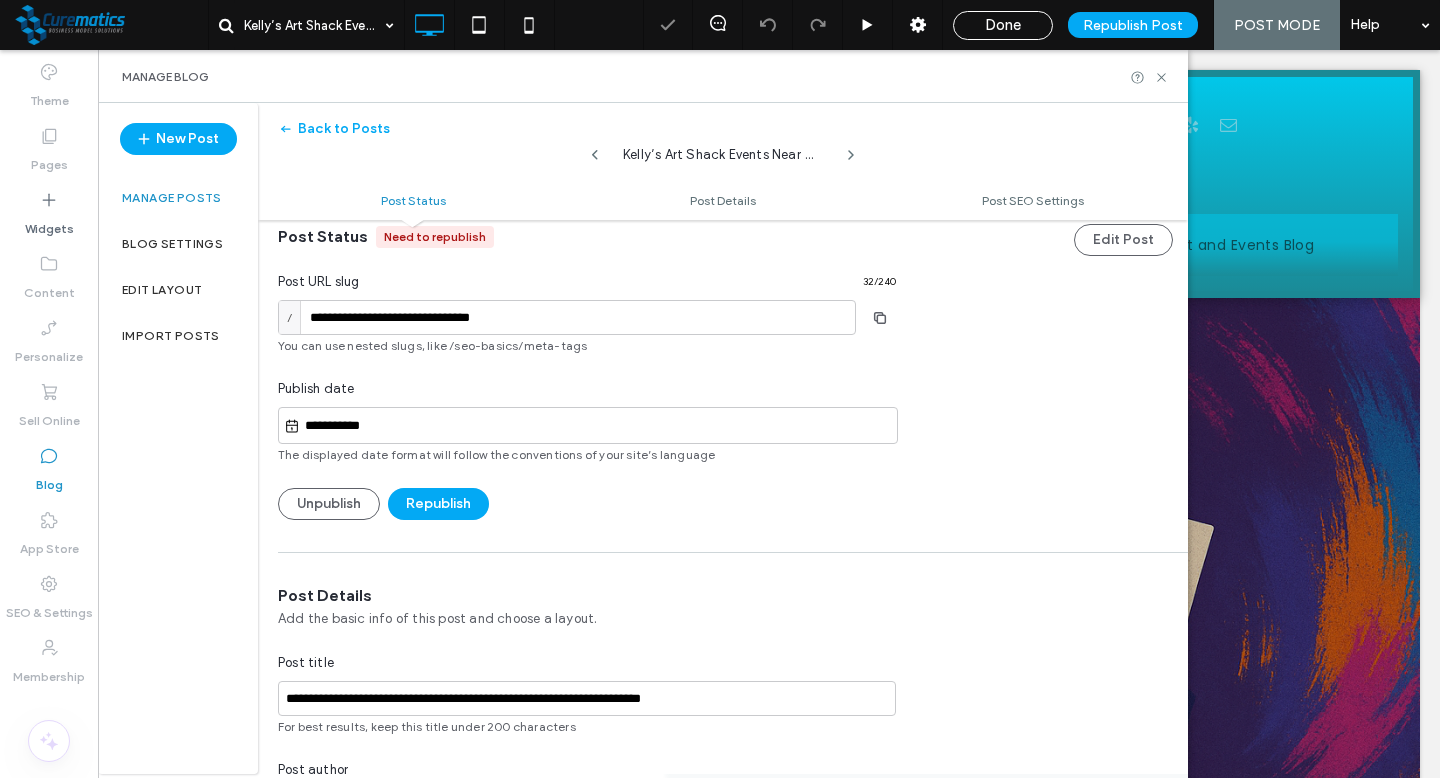 scroll, scrollTop: 0, scrollLeft: 0, axis: both 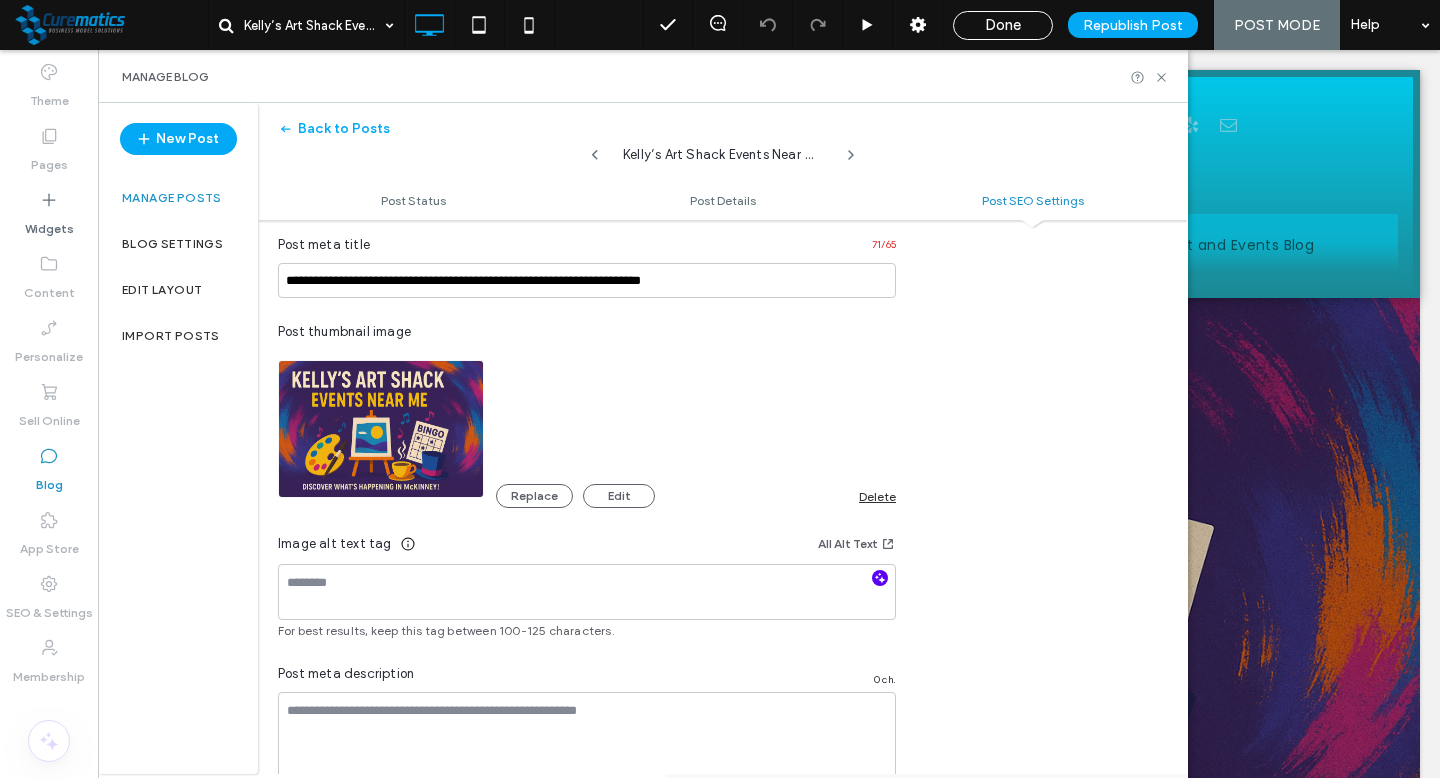 click 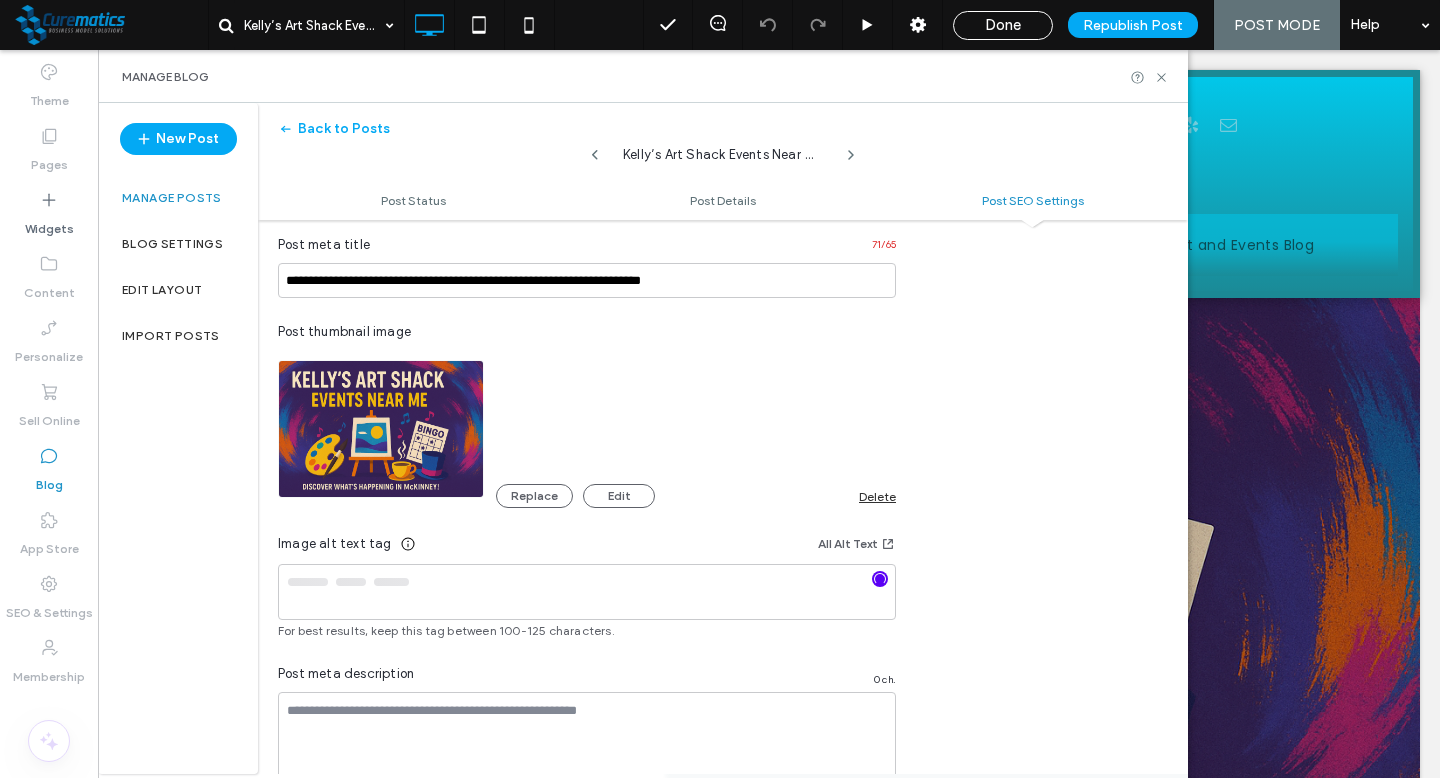 type on "**********" 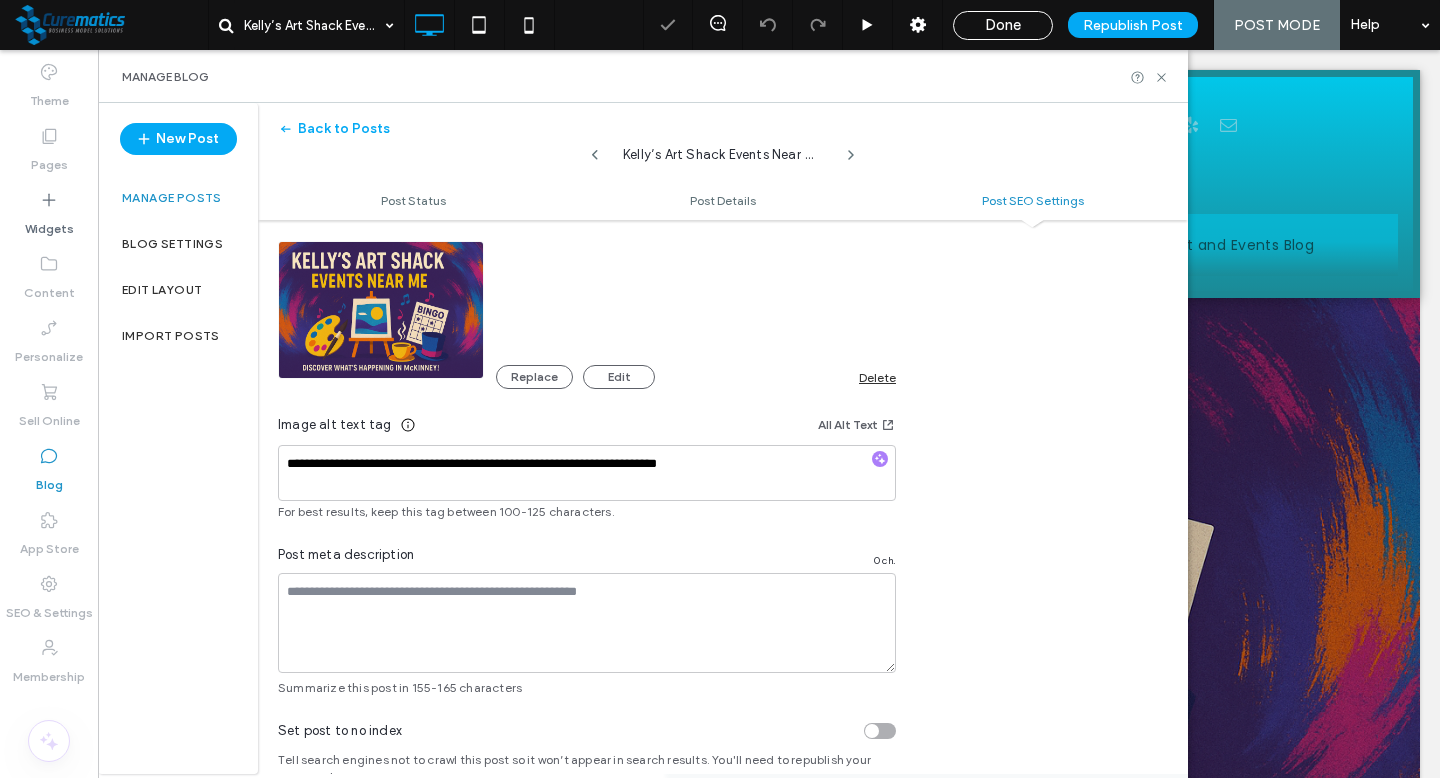 scroll, scrollTop: 1301, scrollLeft: 0, axis: vertical 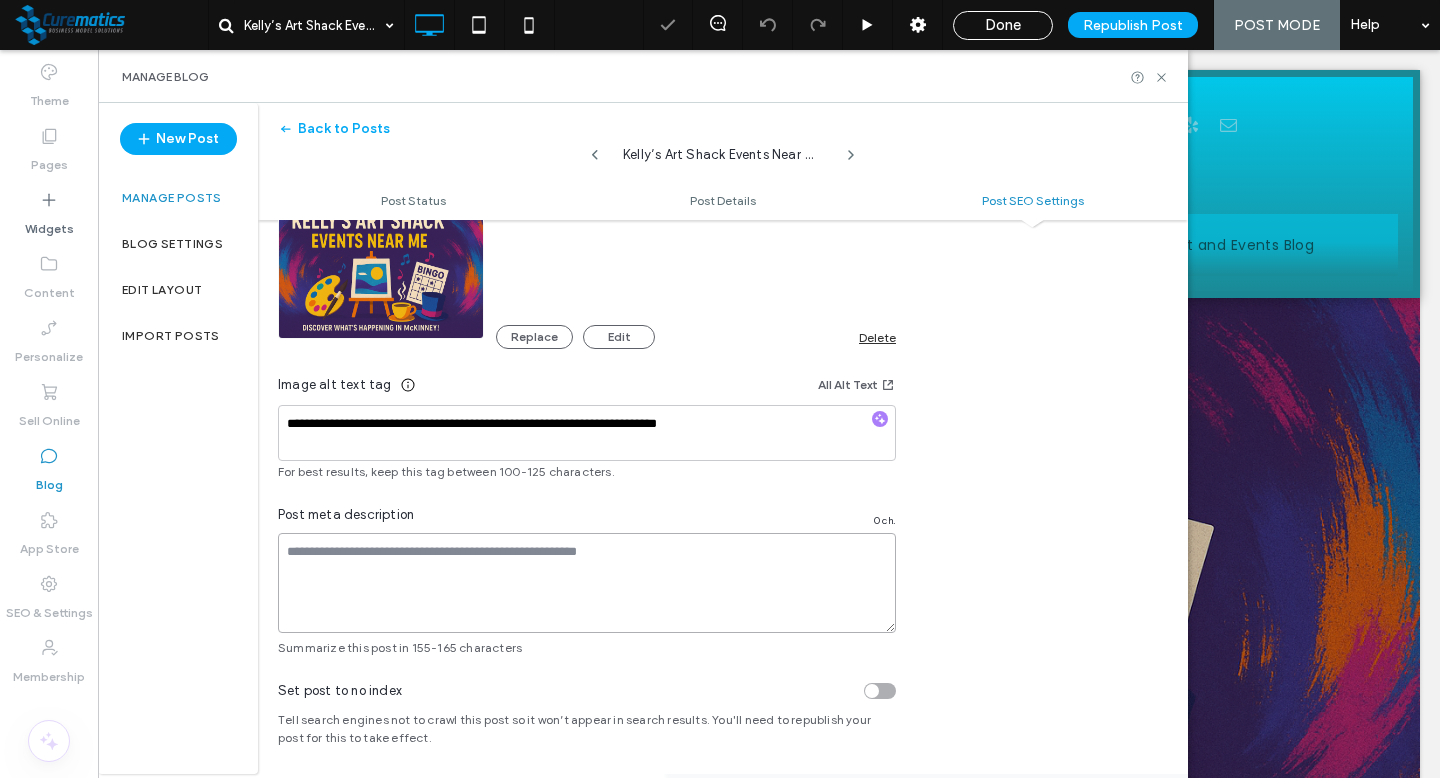 click at bounding box center [587, 583] 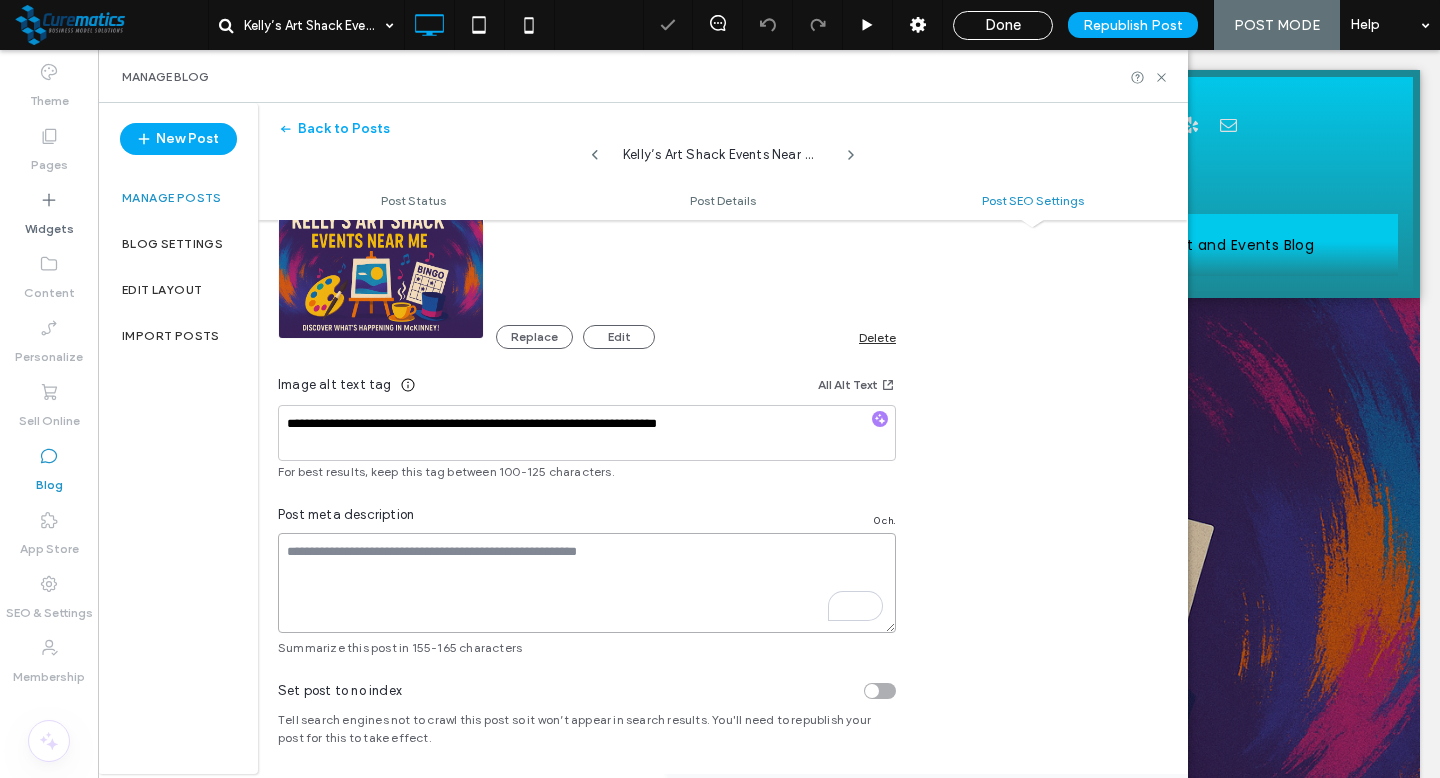 scroll, scrollTop: 0, scrollLeft: 0, axis: both 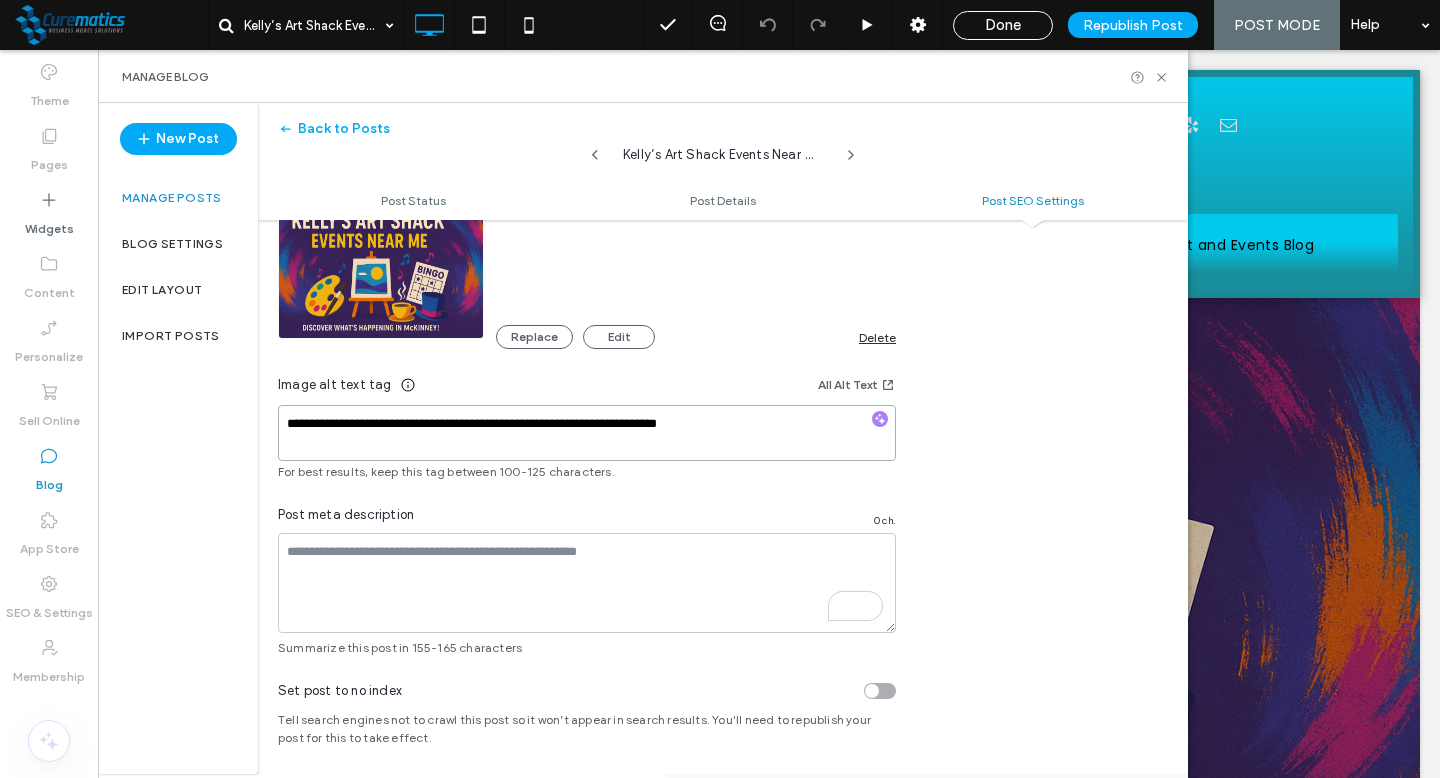 click on "**********" at bounding box center (587, 433) 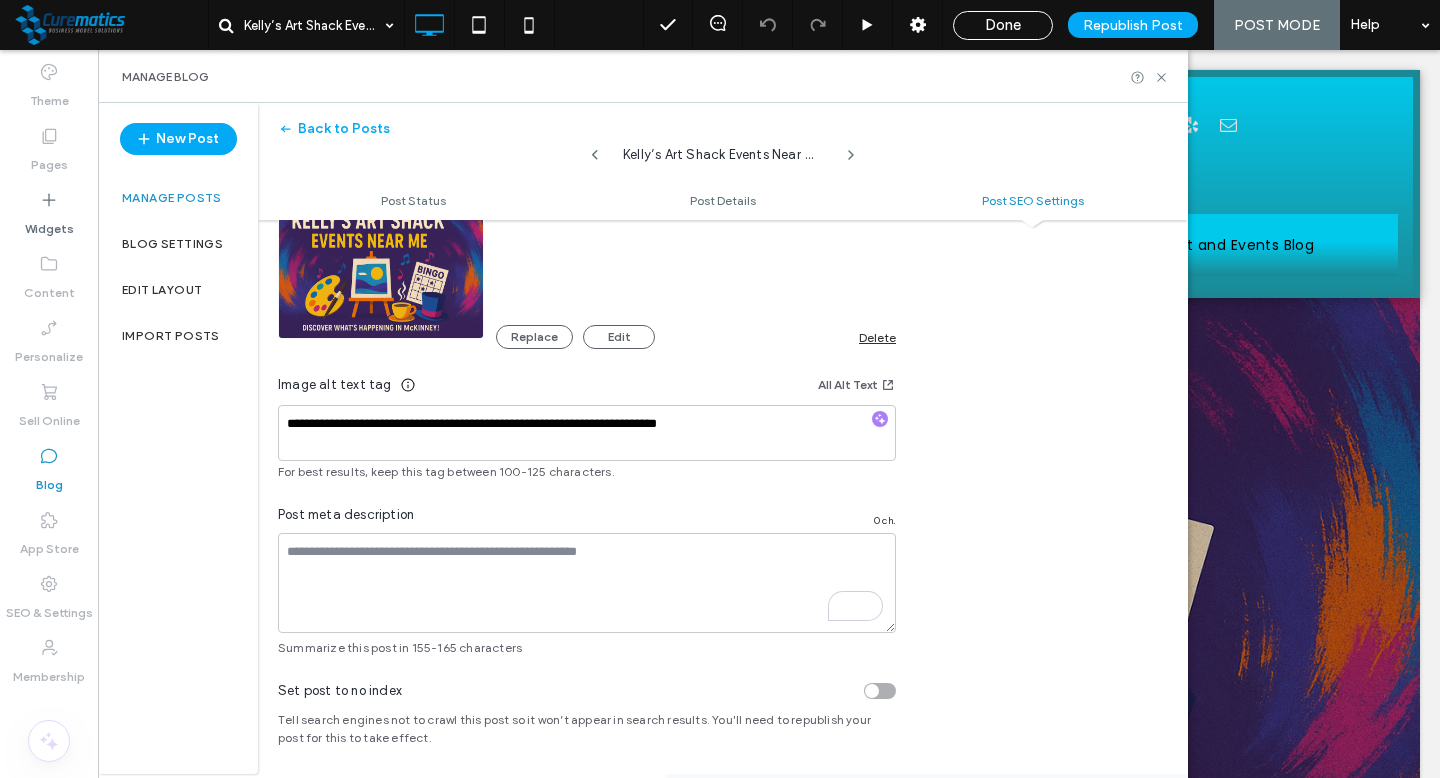 click on "For best results, keep this tag between 100-125 characters." at bounding box center [587, 472] 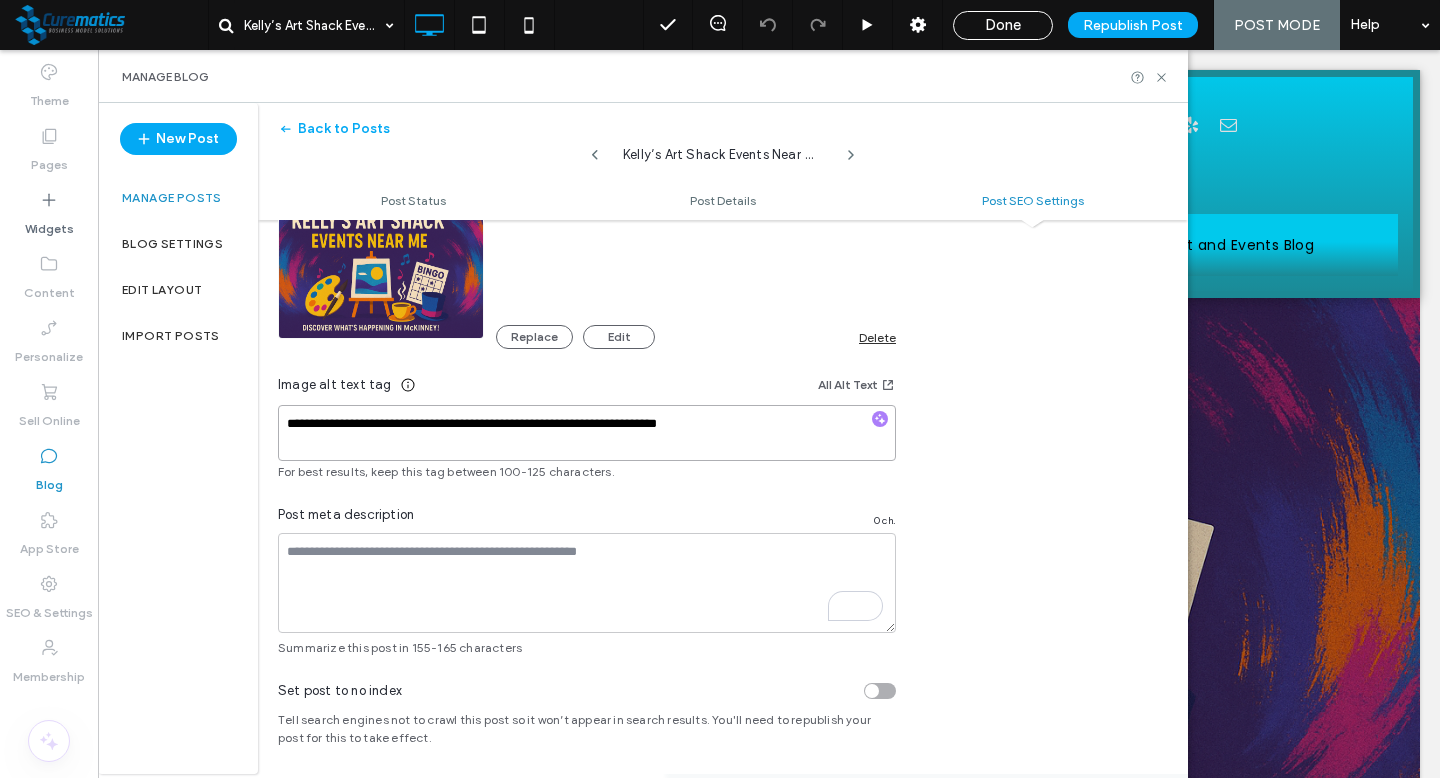 click on "**********" at bounding box center [587, 433] 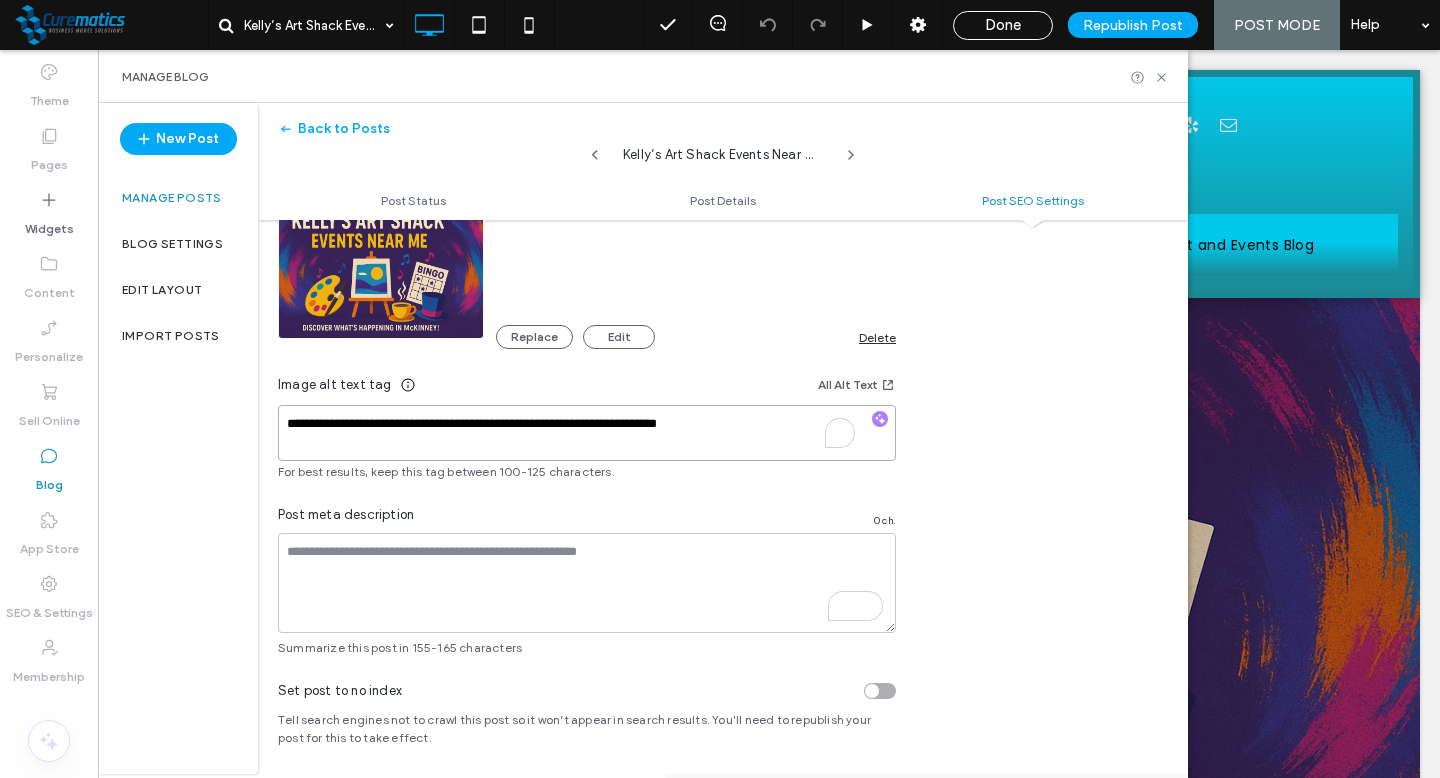 scroll, scrollTop: 974, scrollLeft: 0, axis: vertical 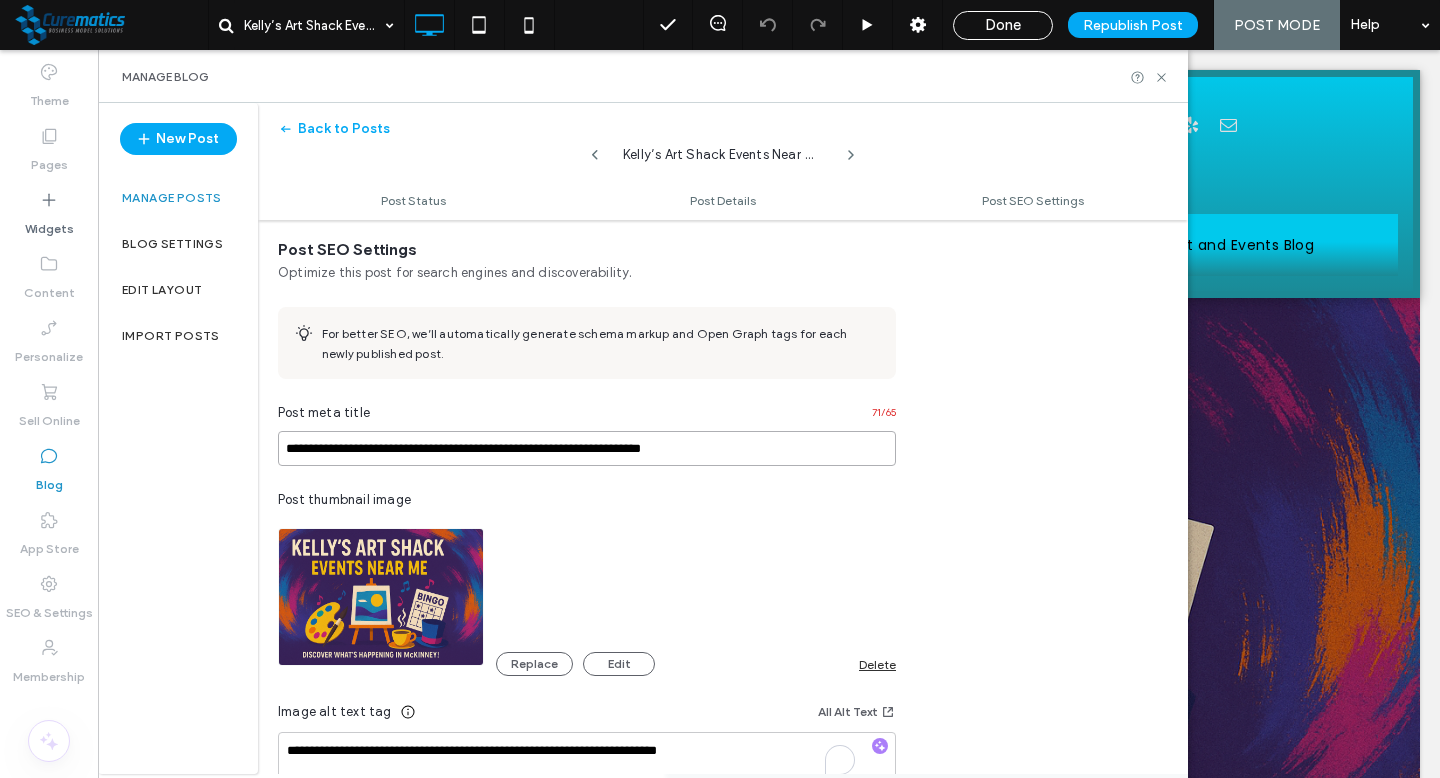 click on "**********" at bounding box center [587, 448] 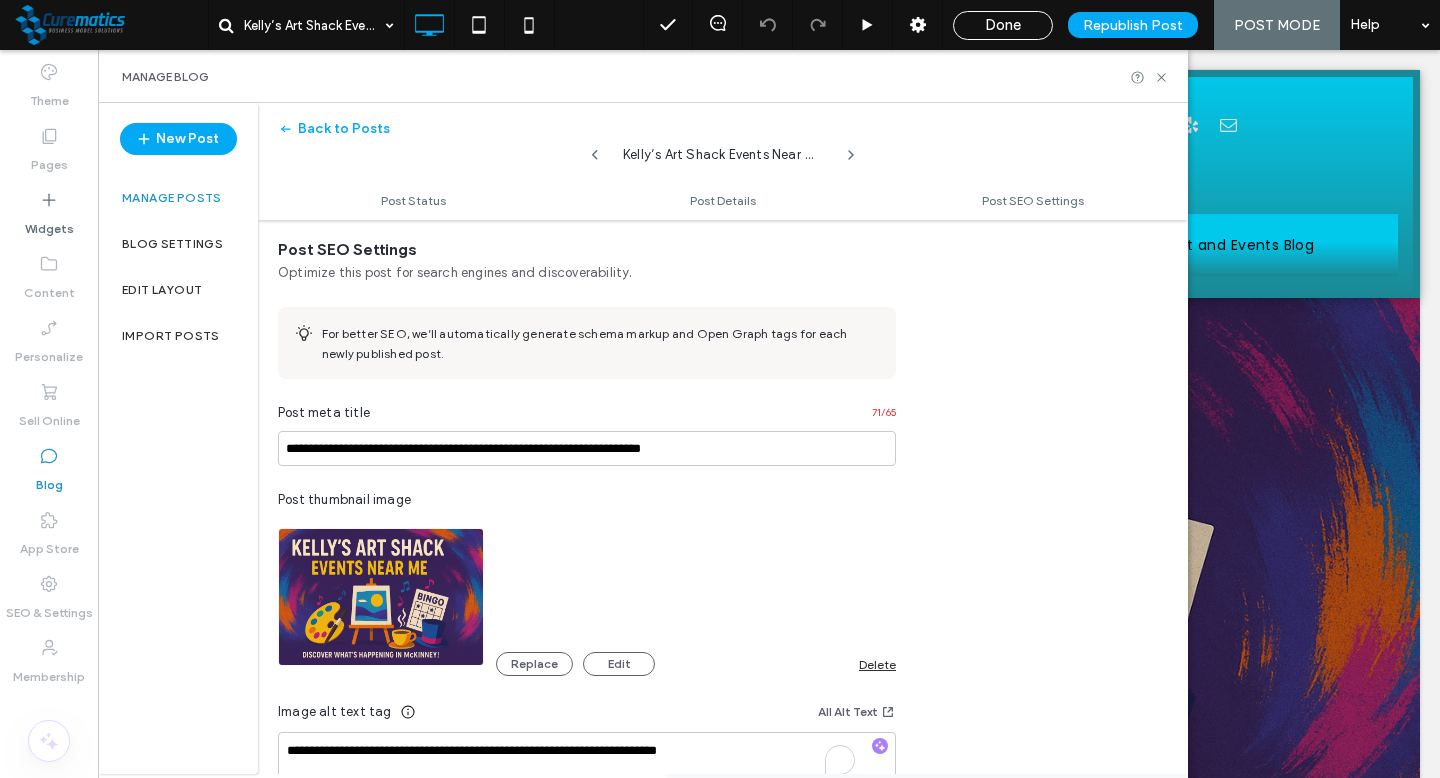 click on "**********" at bounding box center [587, 611] 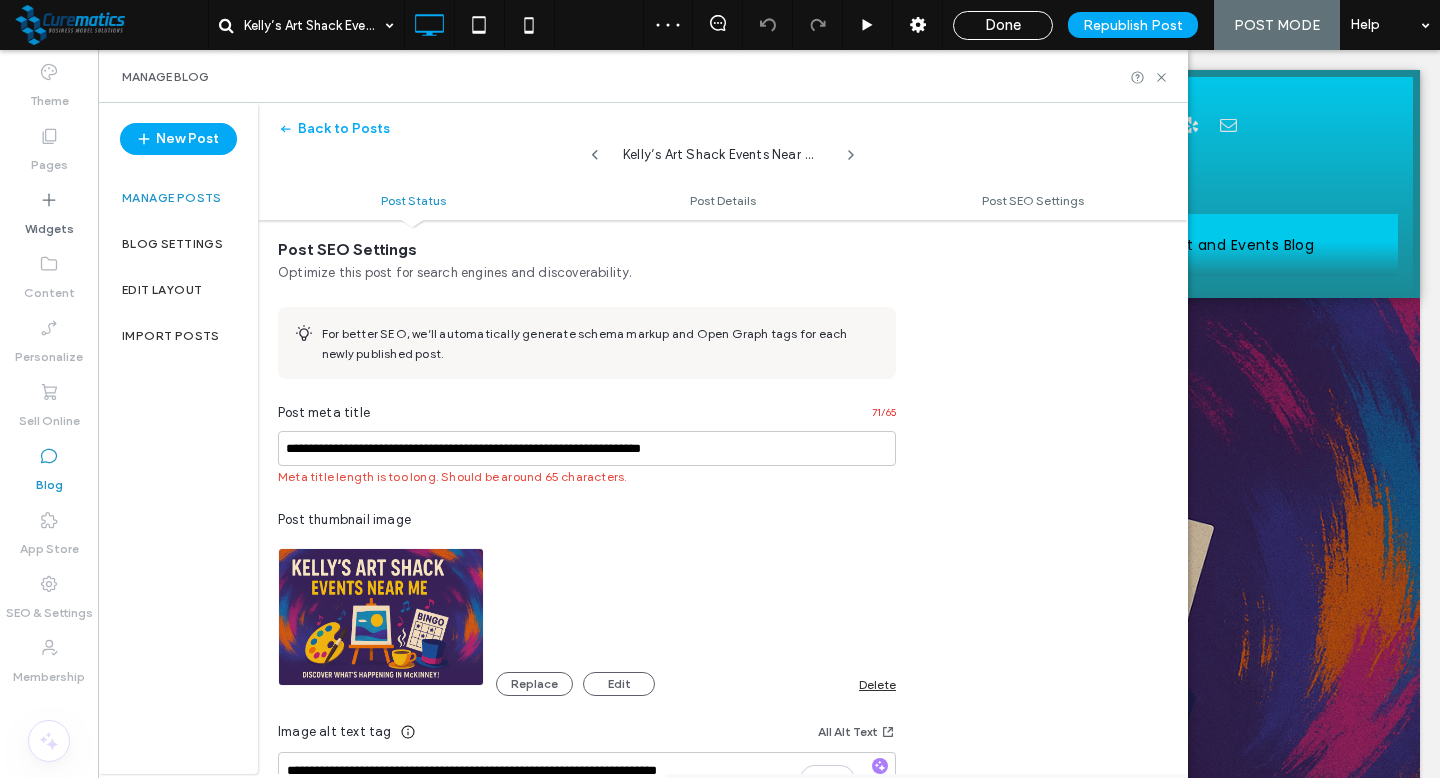 scroll, scrollTop: 87, scrollLeft: 0, axis: vertical 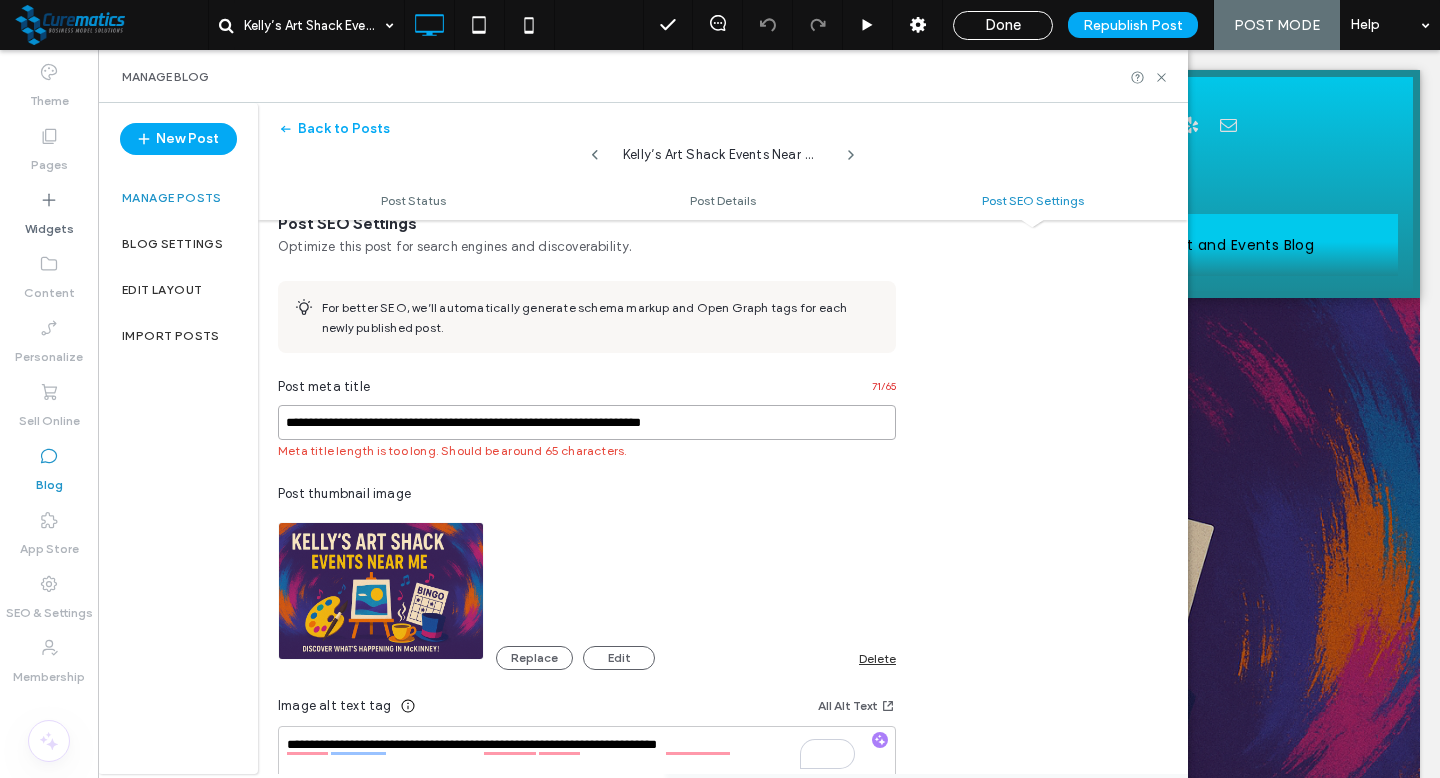 click on "**********" at bounding box center [587, 422] 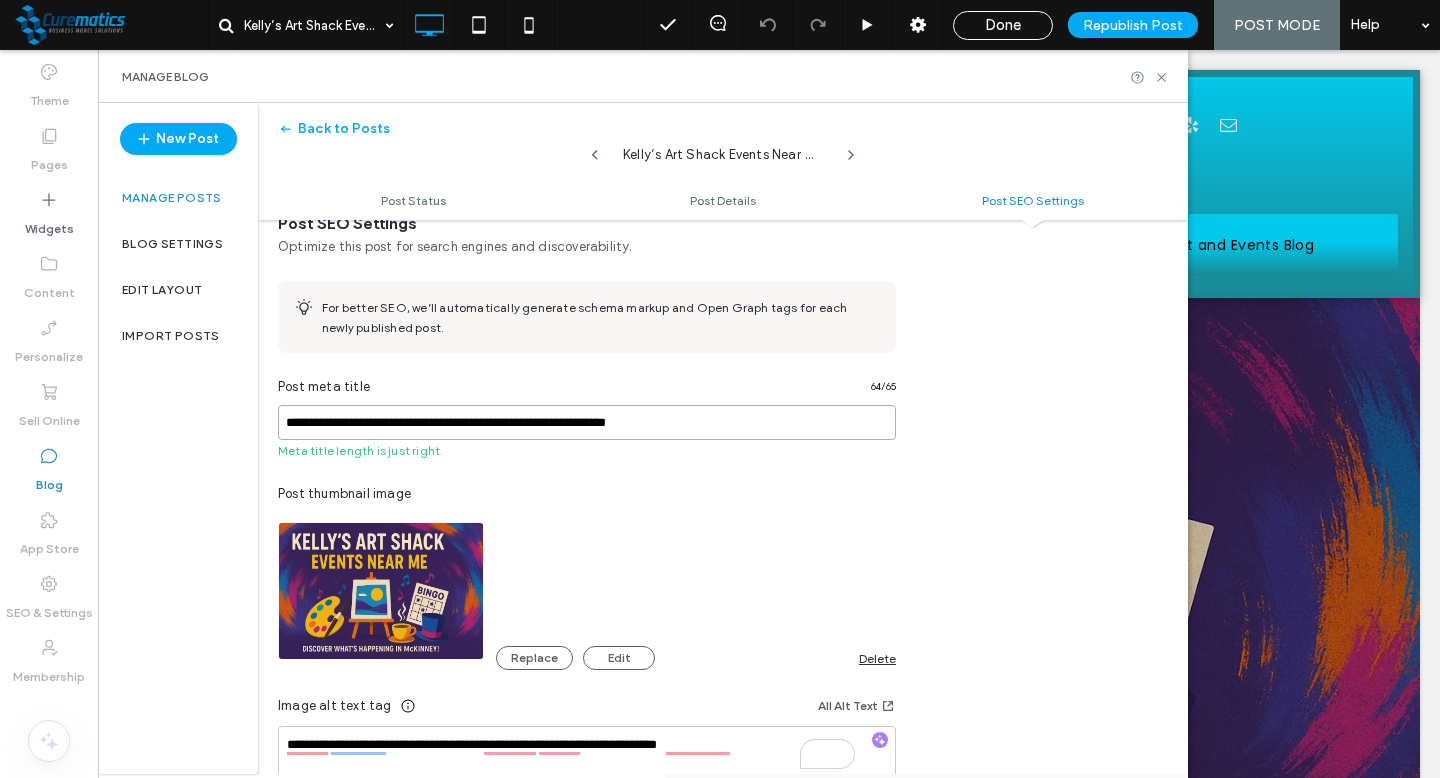 paste on "**********" 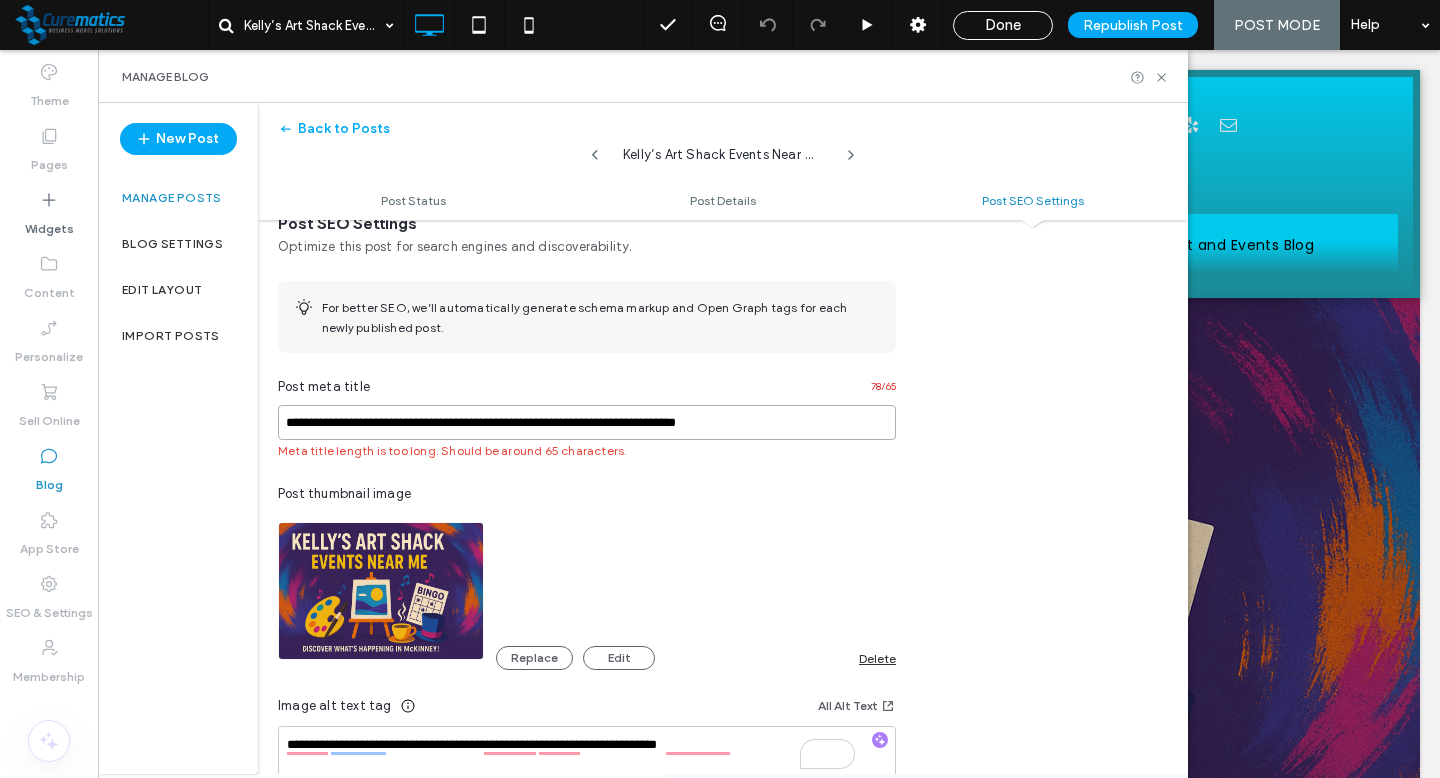 click on "**********" at bounding box center [587, 422] 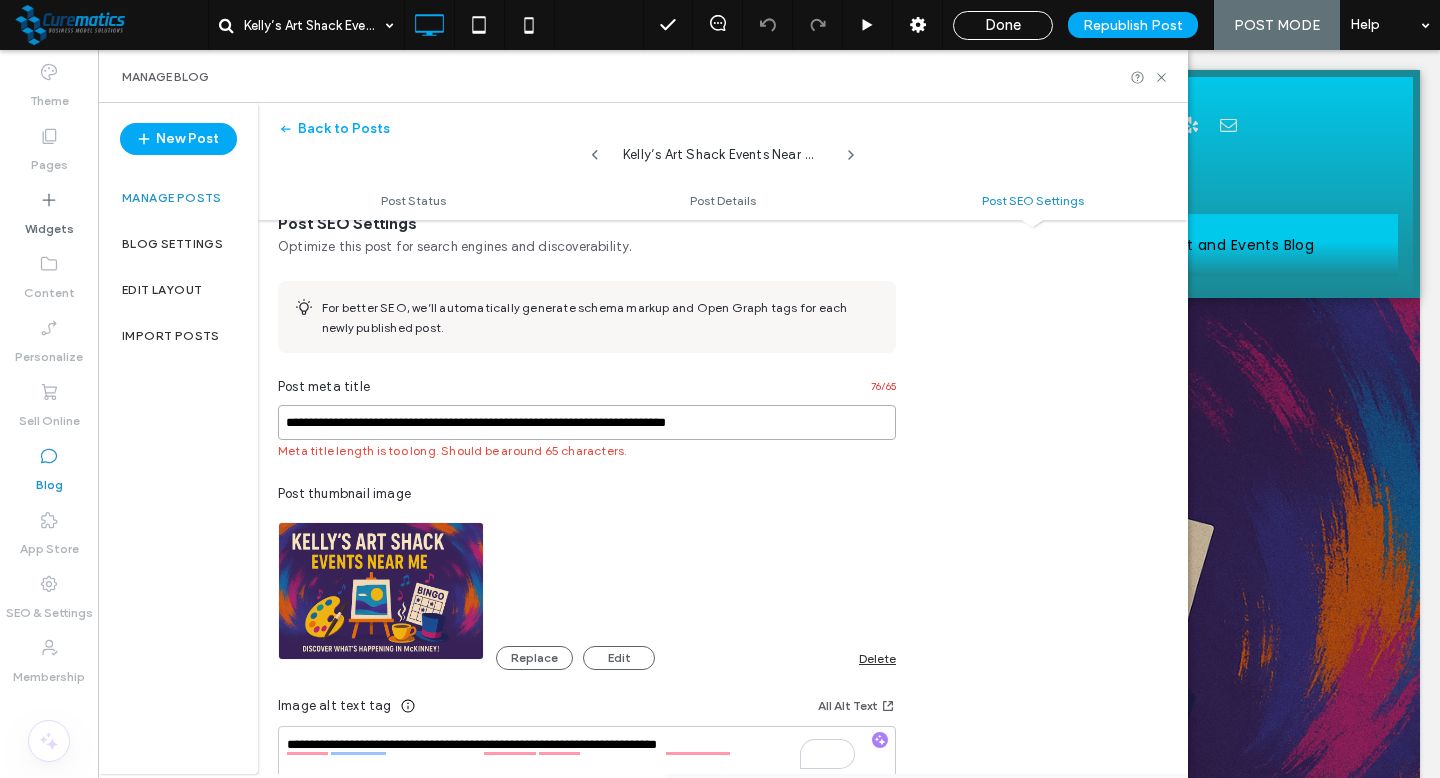 click on "**********" at bounding box center (587, 422) 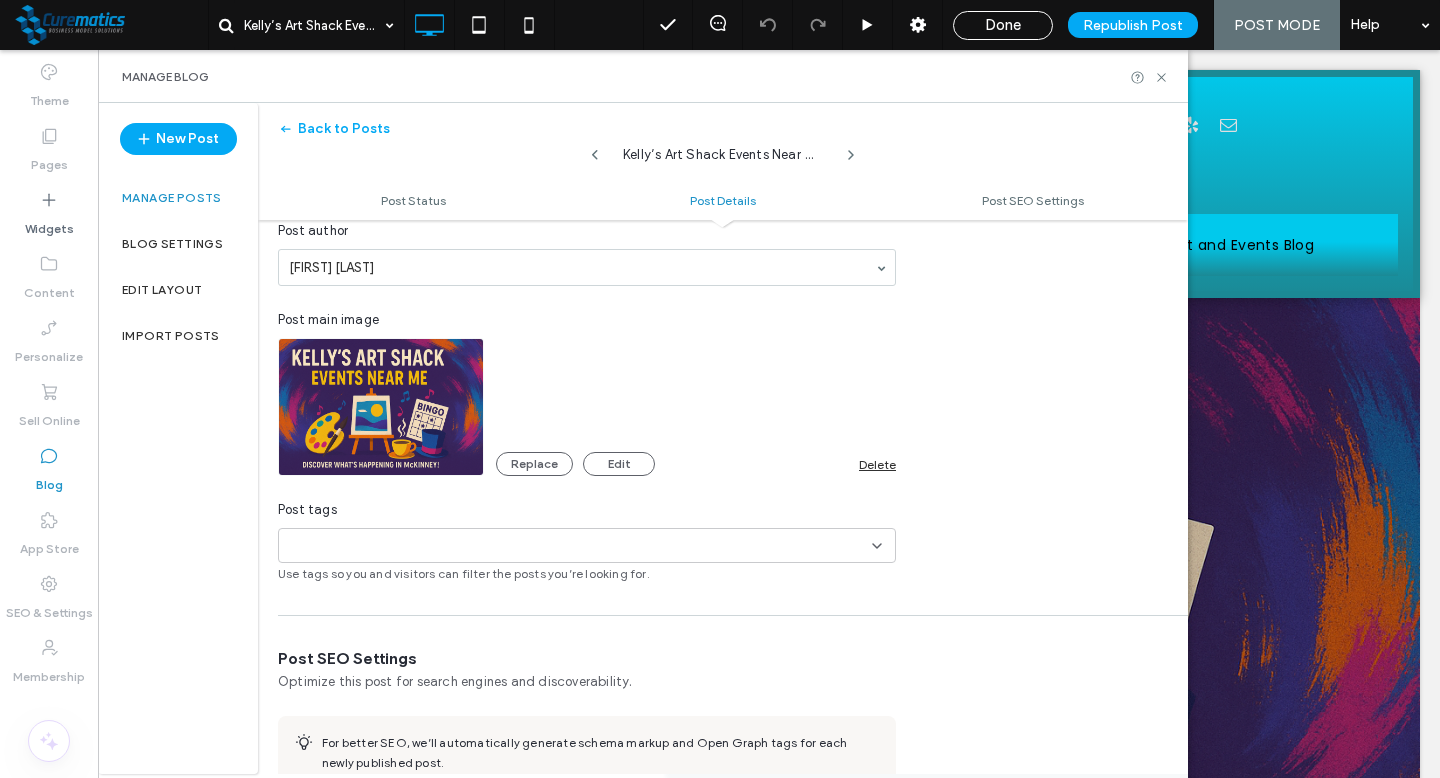 scroll, scrollTop: 564, scrollLeft: 0, axis: vertical 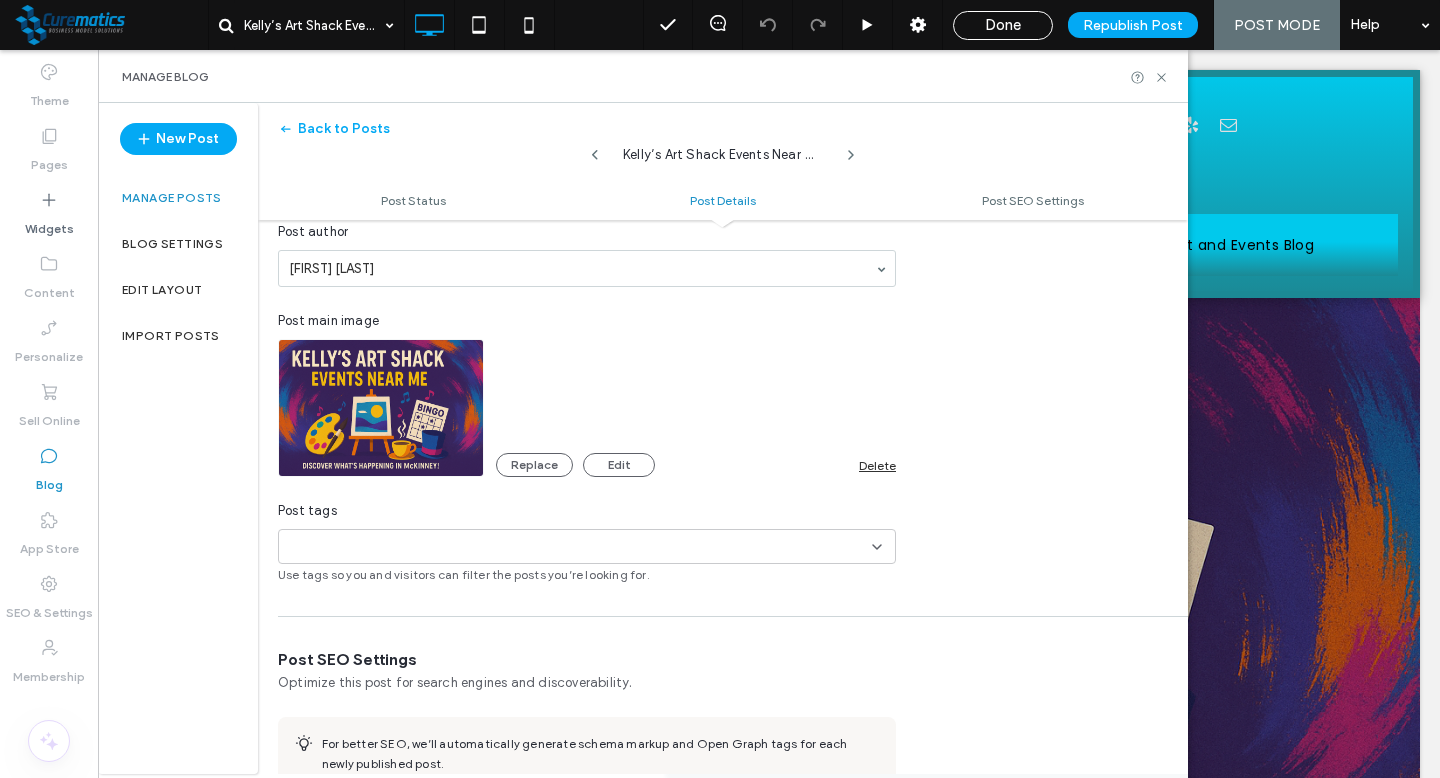 type on "**********" 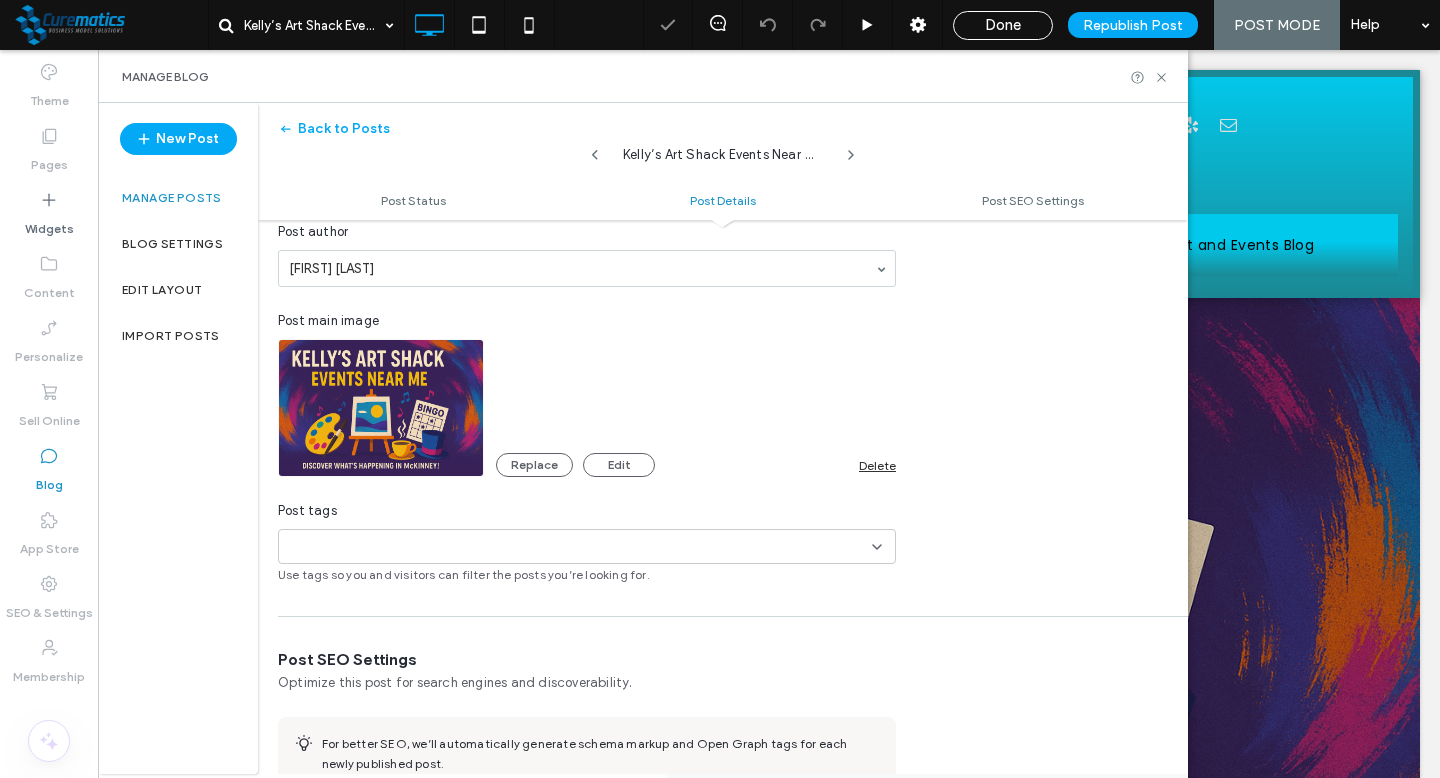 click on "+0 +0" at bounding box center (579, 546) 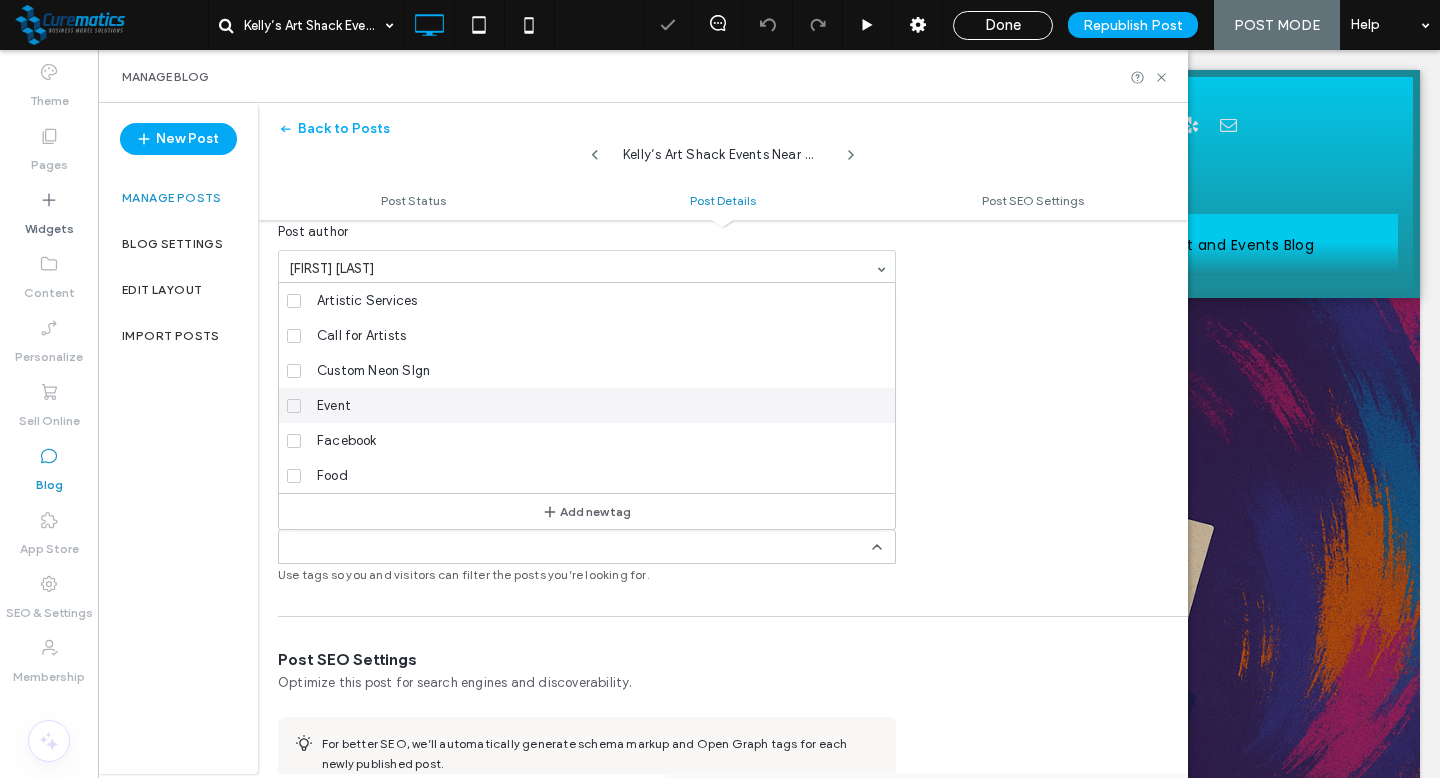 click on "Event" at bounding box center (594, 405) 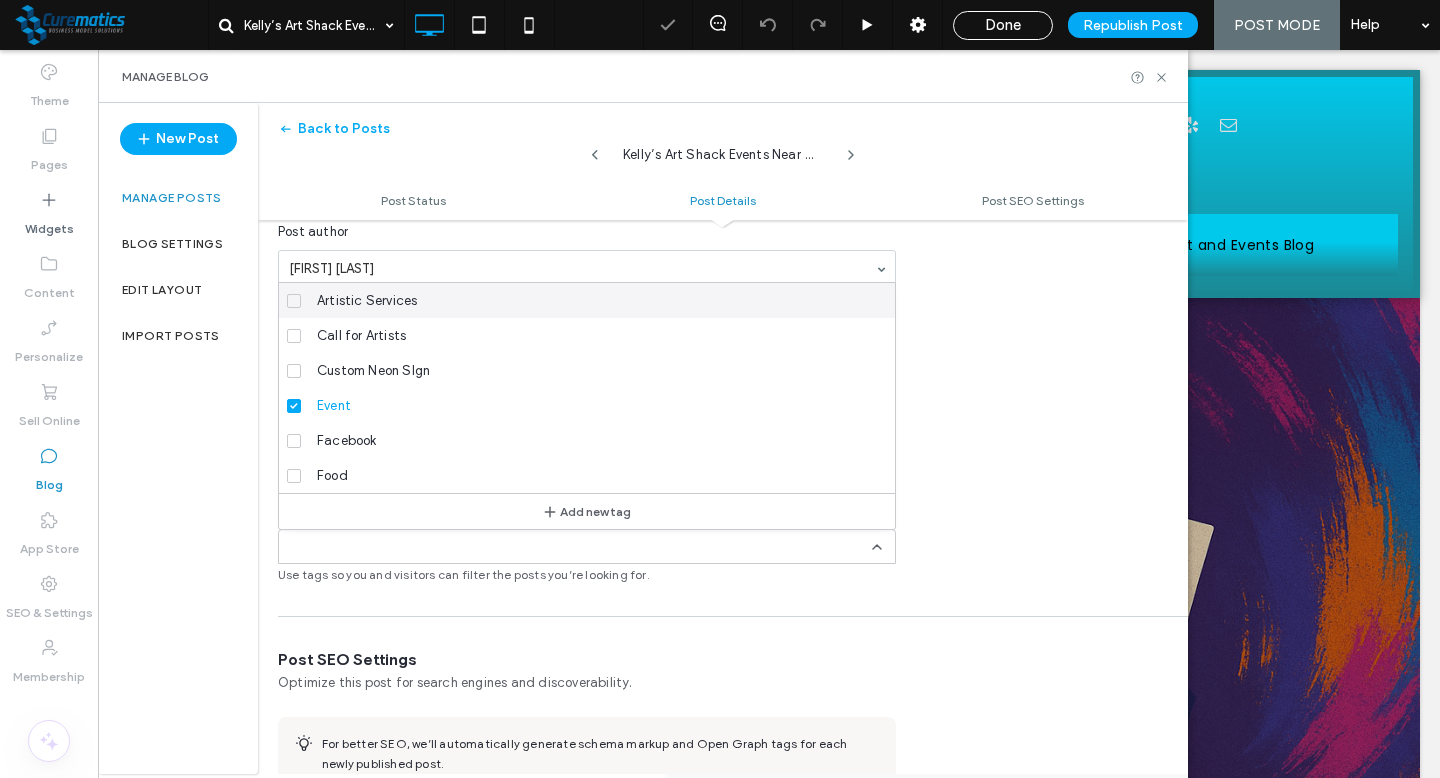 scroll, scrollTop: 0, scrollLeft: 0, axis: both 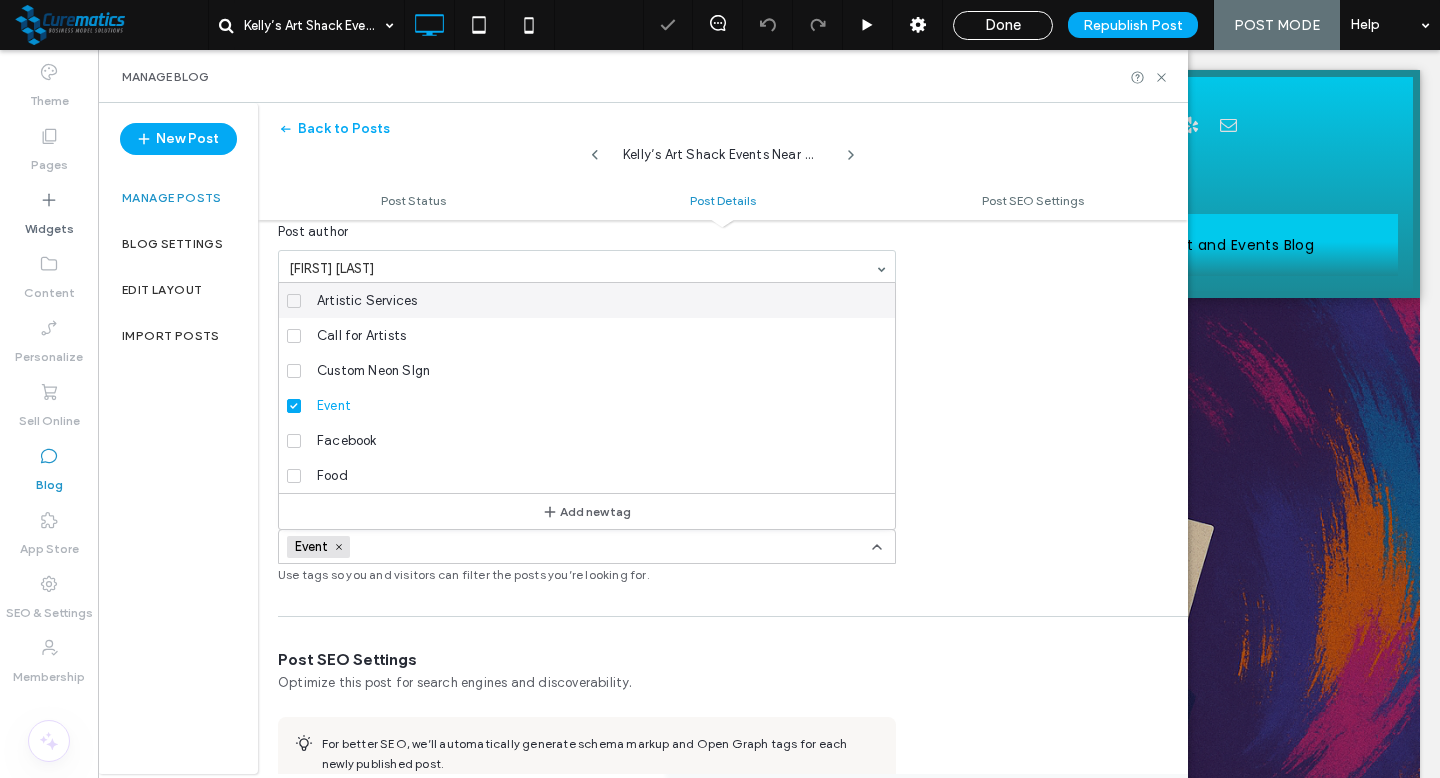 click on "Artistic Services" at bounding box center (367, 301) 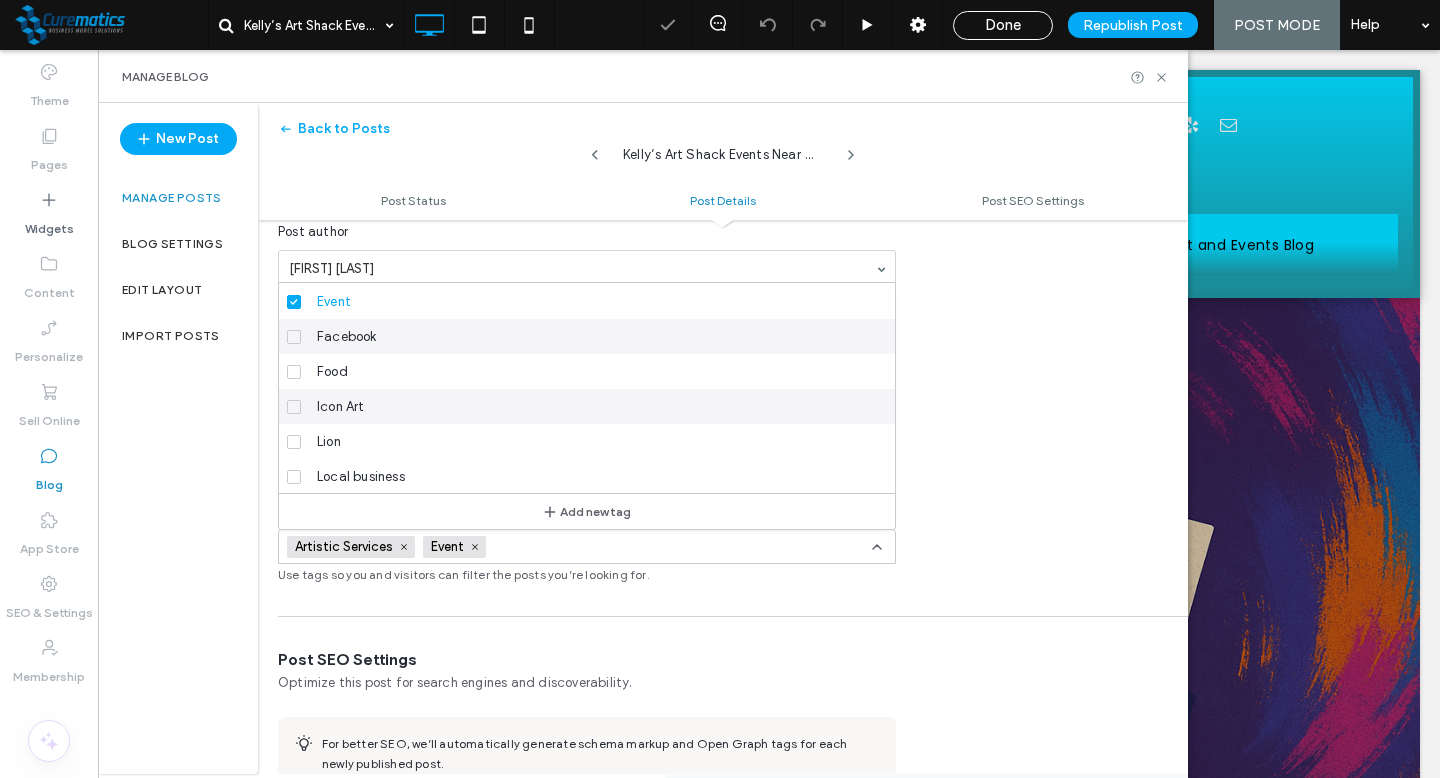 scroll, scrollTop: 0, scrollLeft: 0, axis: both 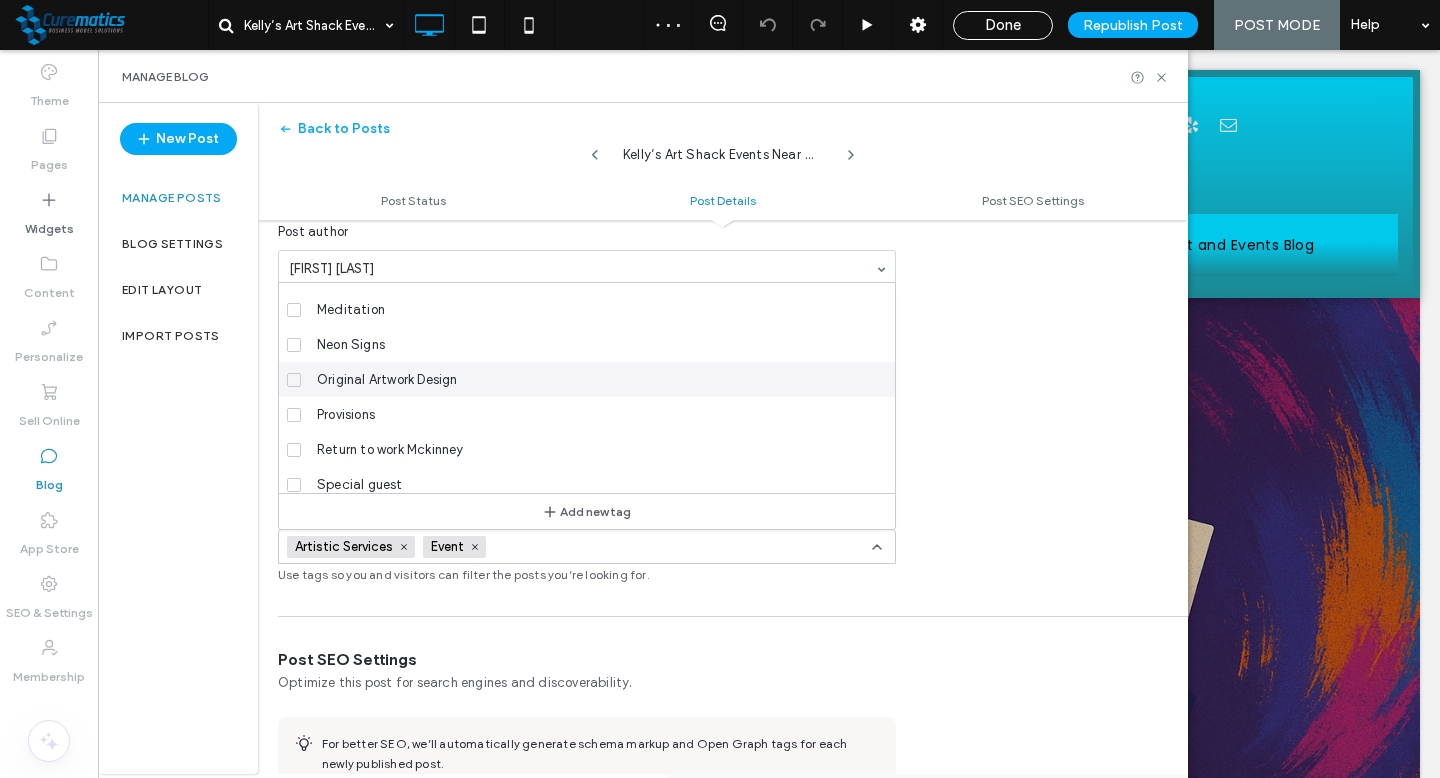 click on "Original Artwork Design" at bounding box center (583, 379) 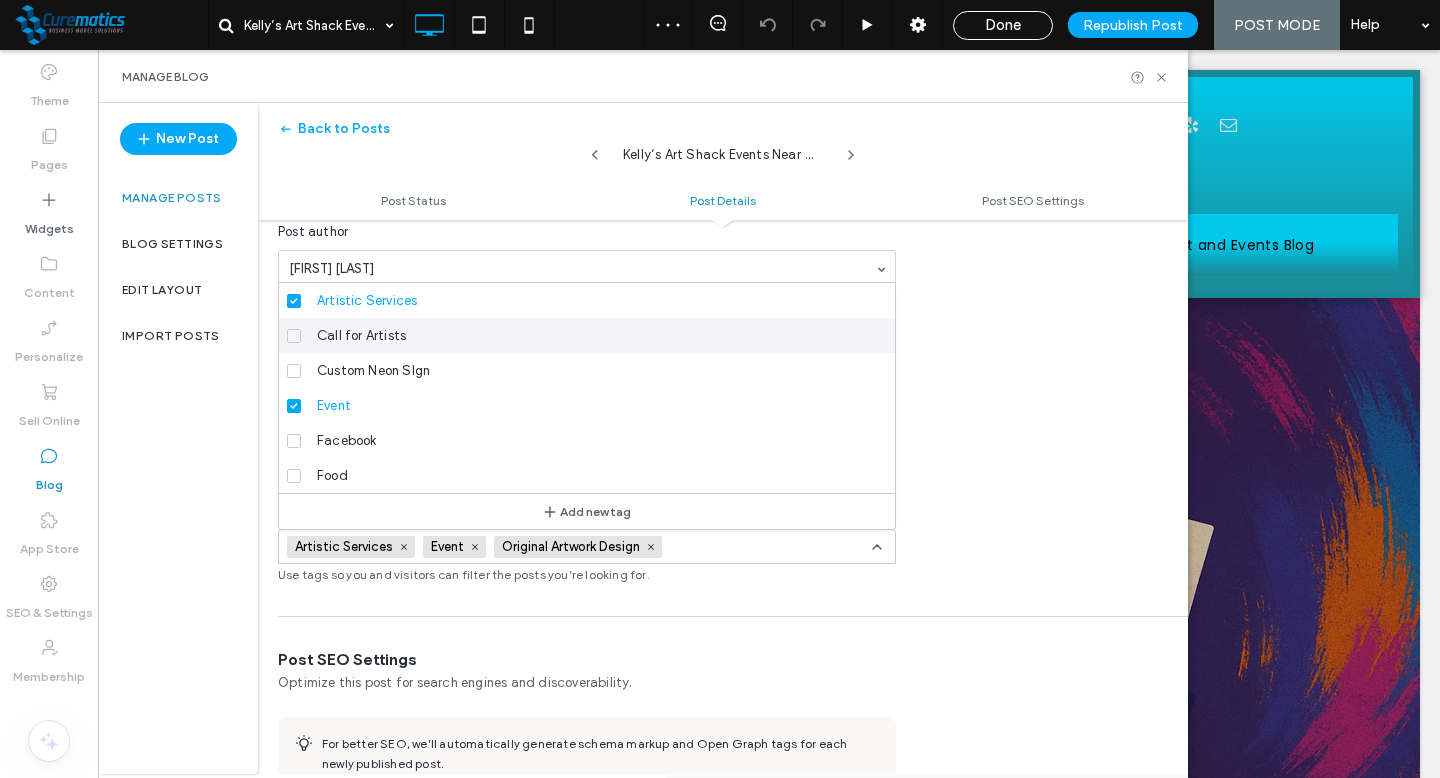 scroll, scrollTop: 0, scrollLeft: 0, axis: both 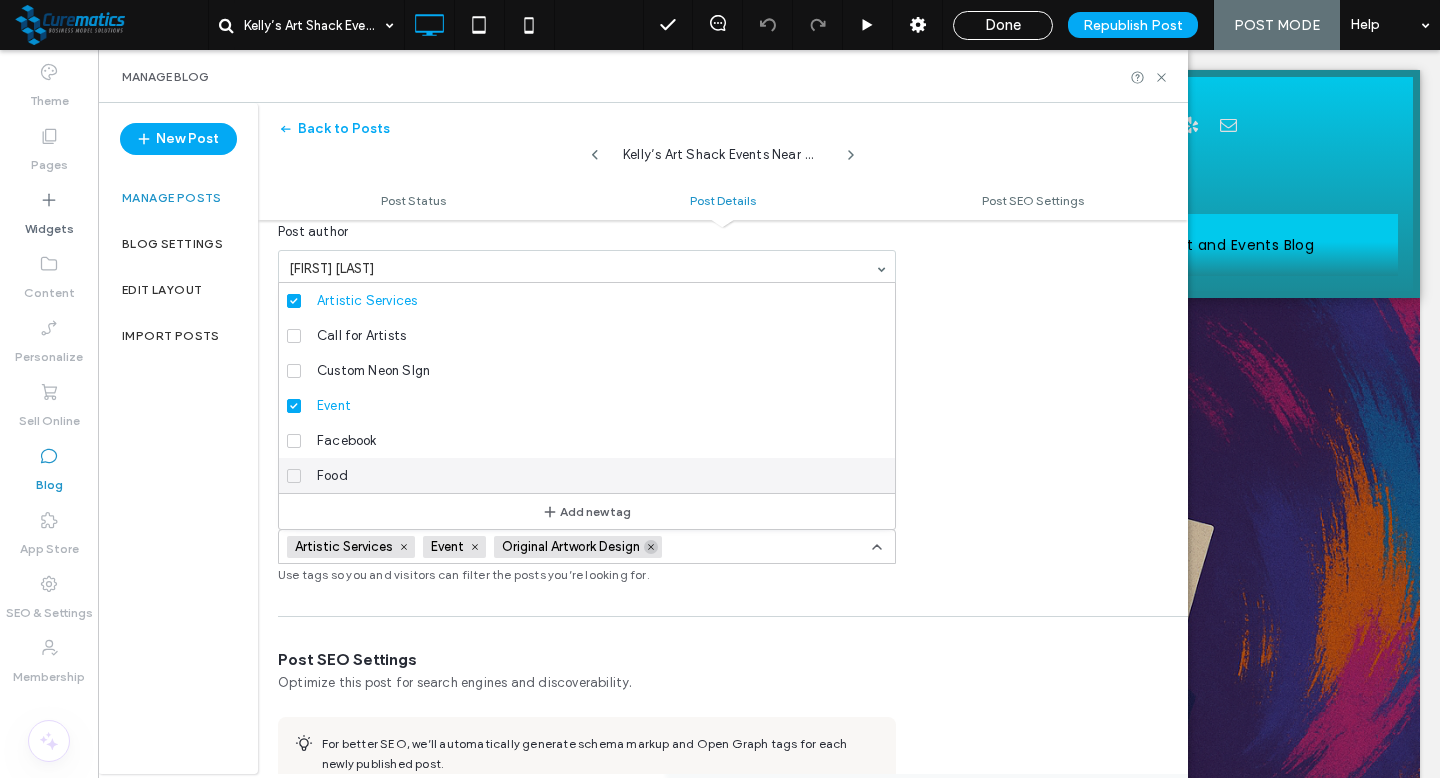 click 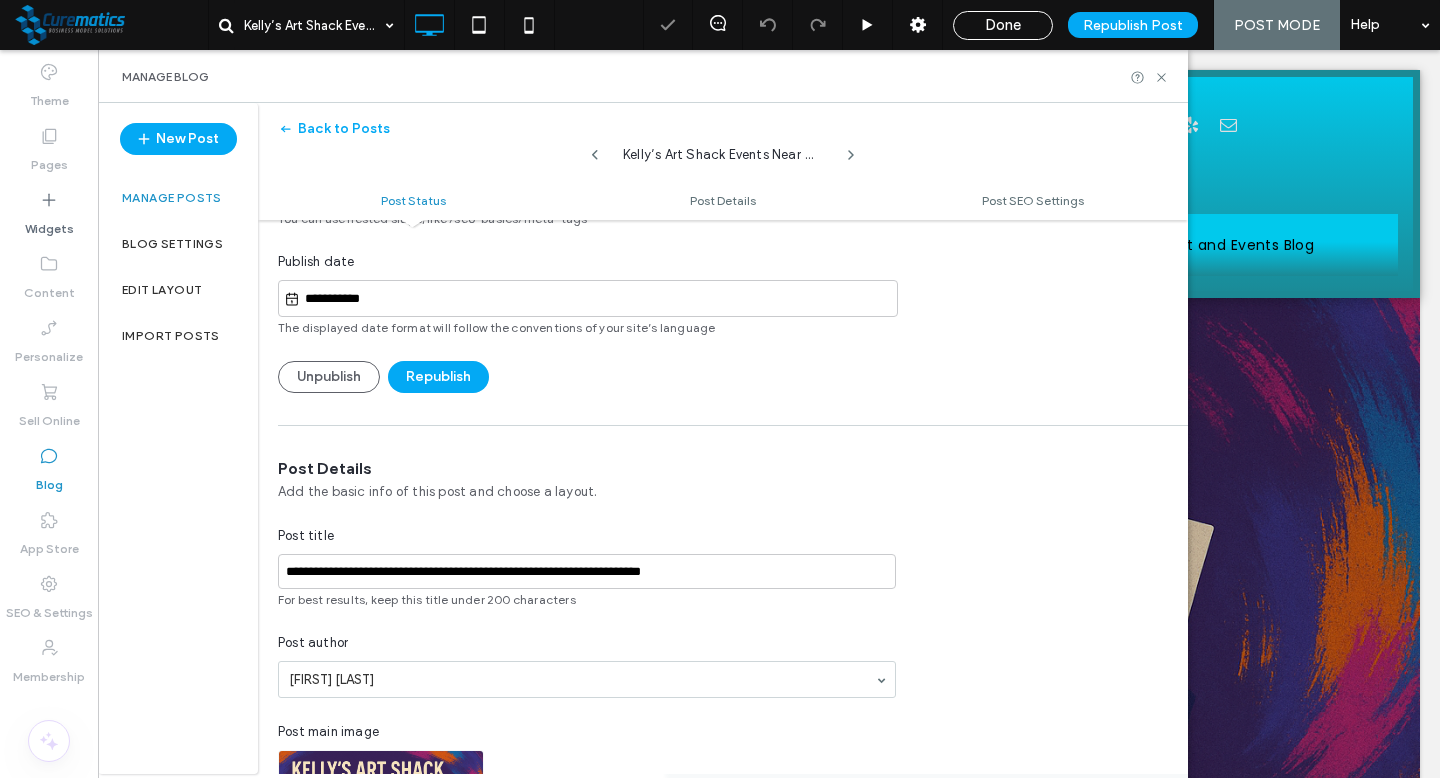 scroll, scrollTop: 0, scrollLeft: 0, axis: both 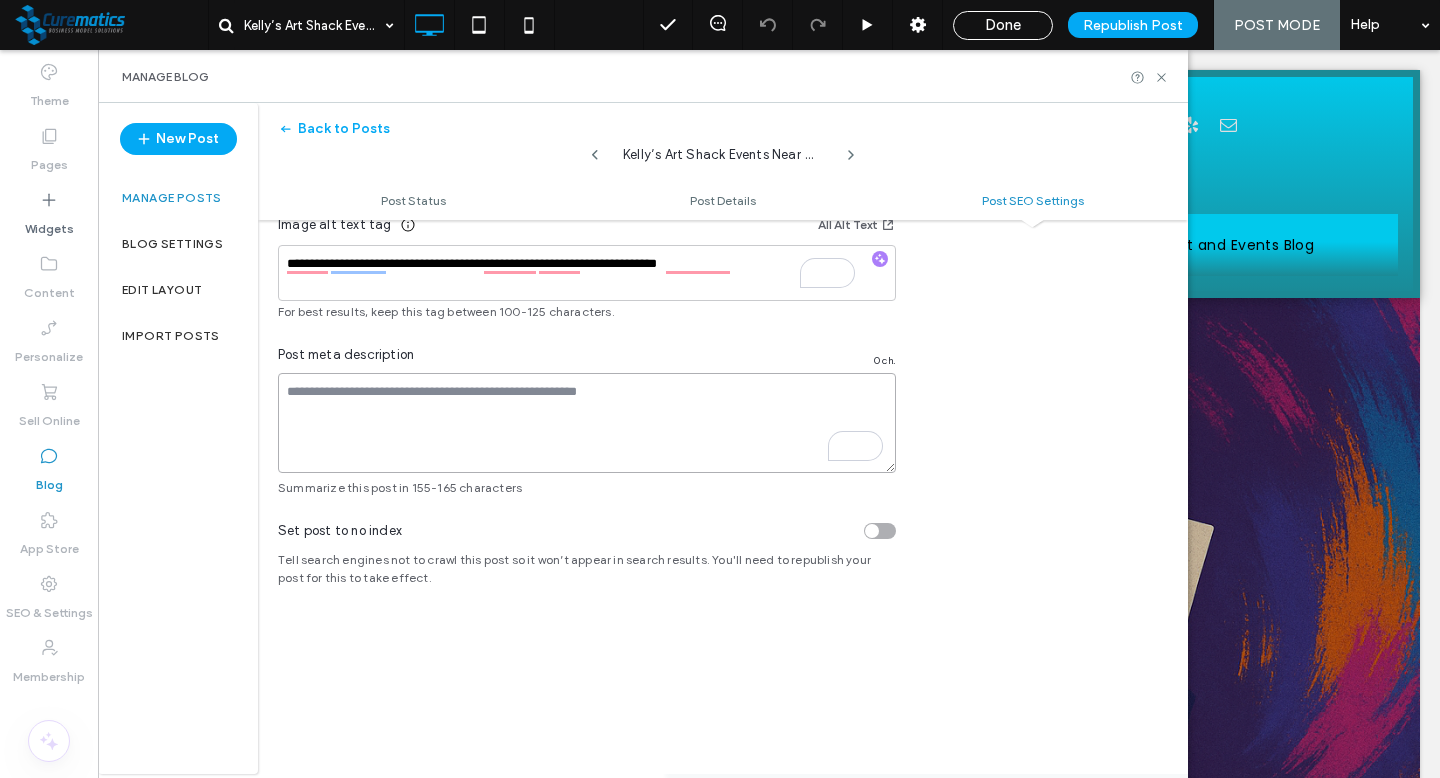 click at bounding box center (587, 423) 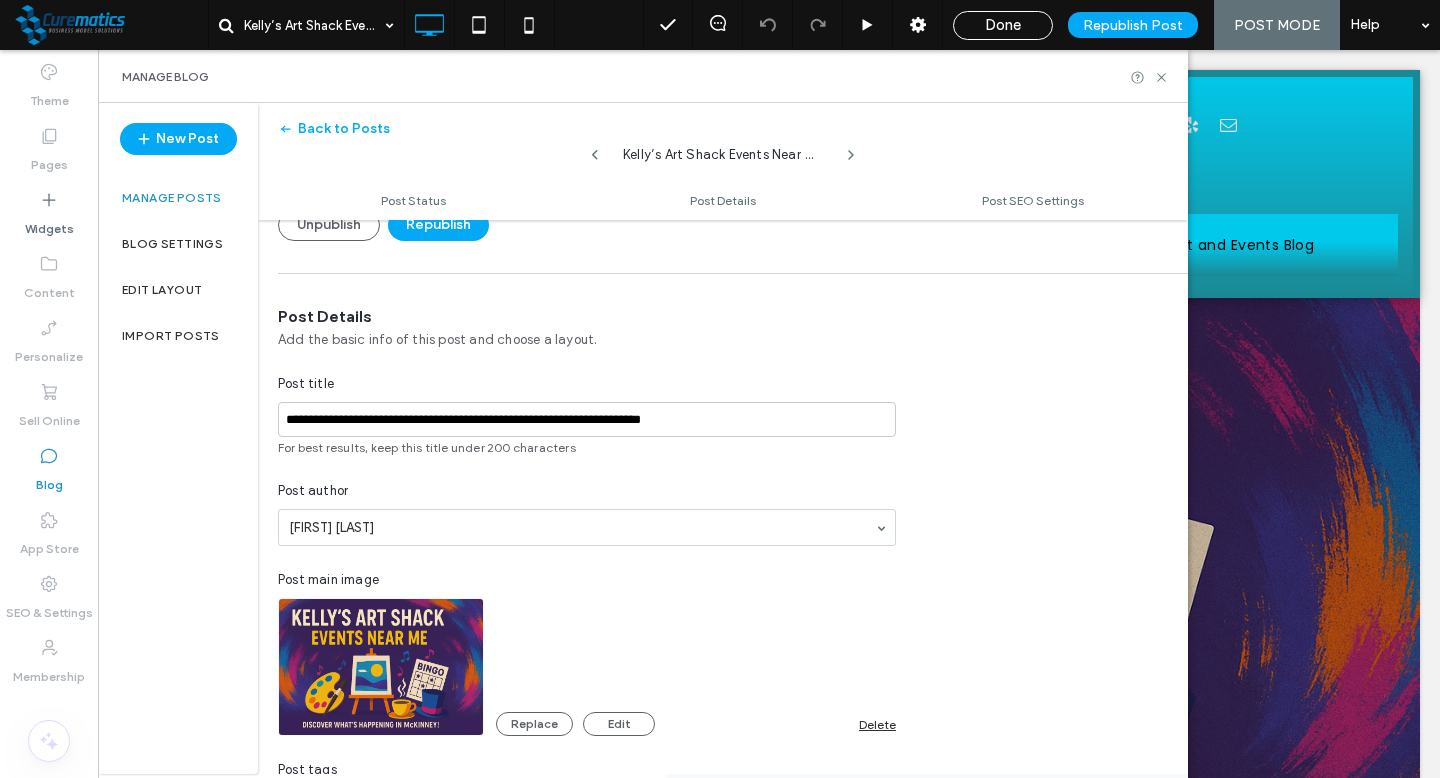 scroll, scrollTop: 0, scrollLeft: 0, axis: both 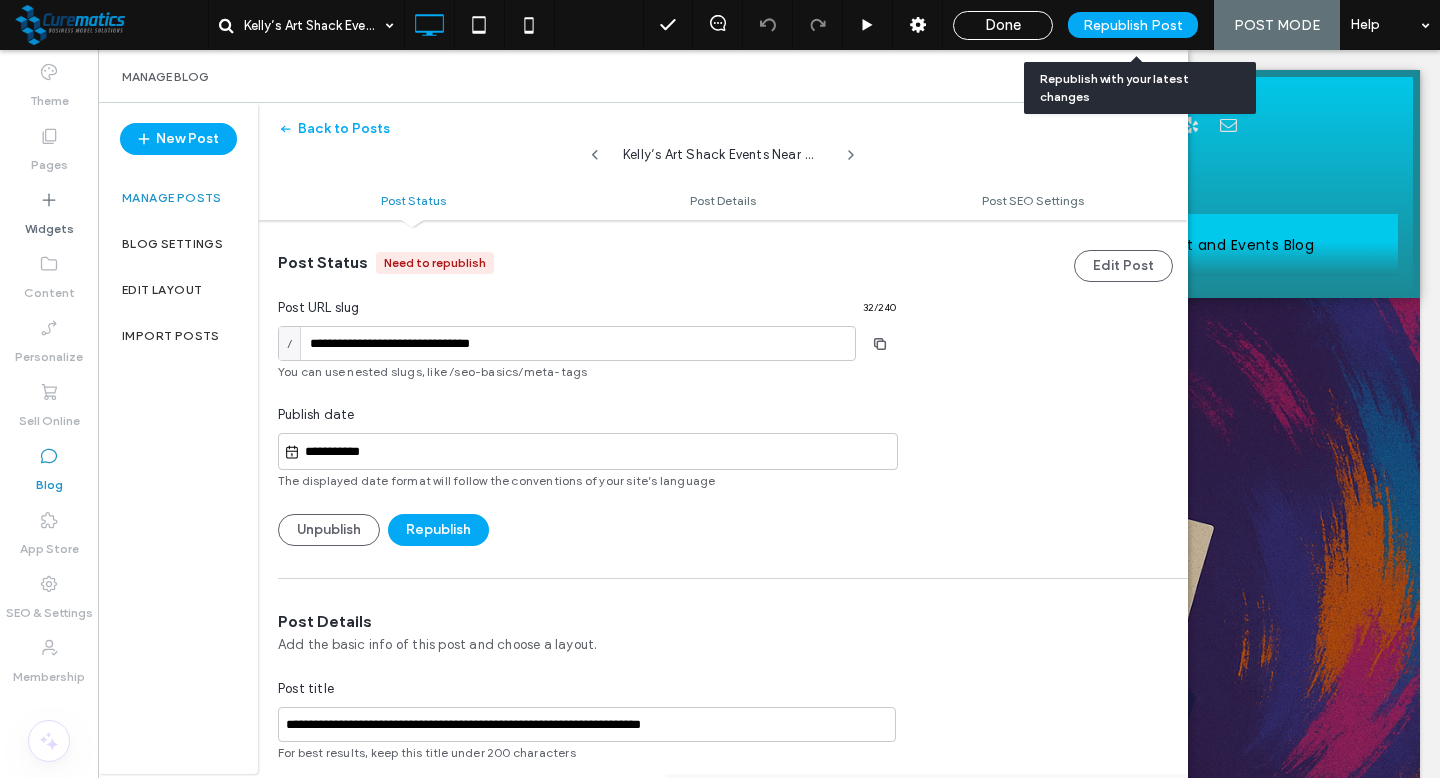 type on "**********" 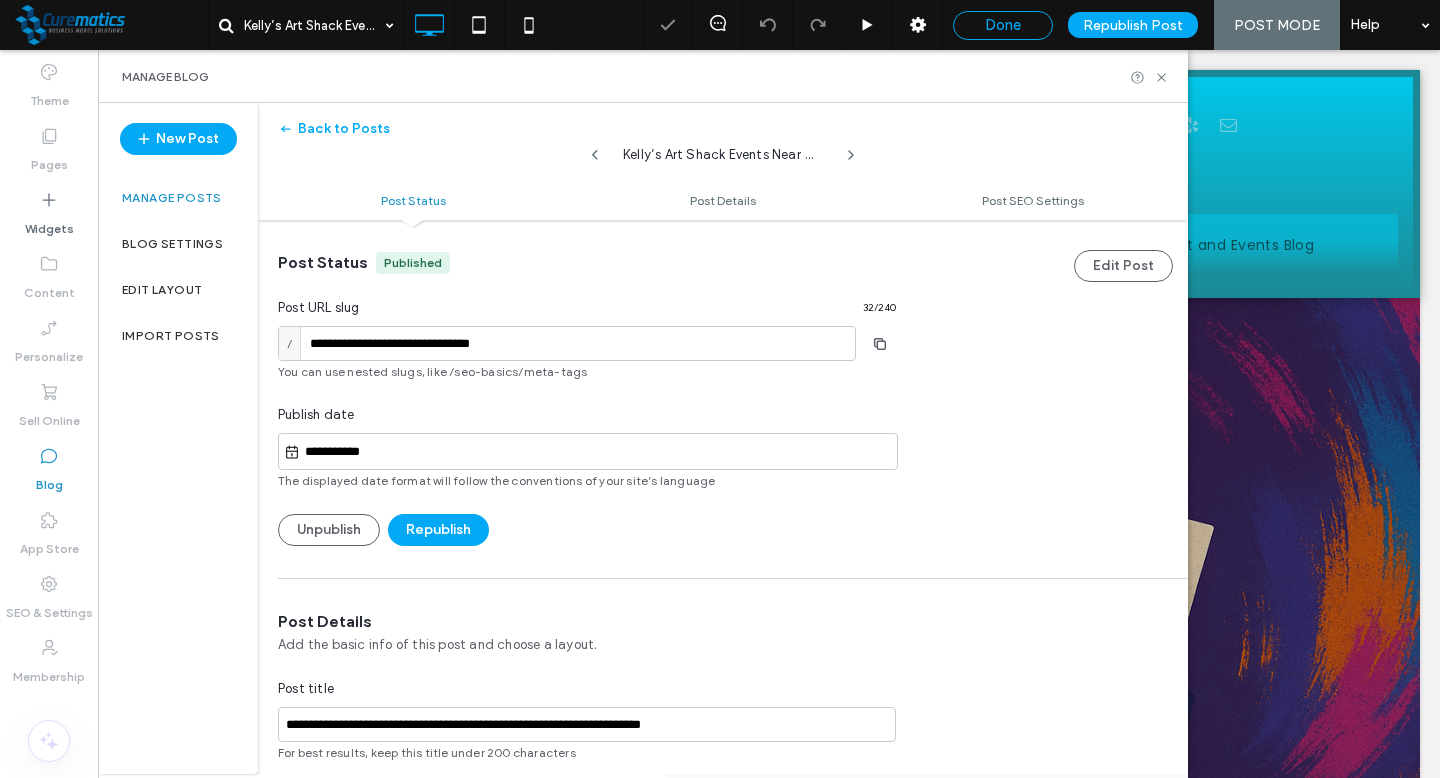 click on "Done" at bounding box center (1003, 25) 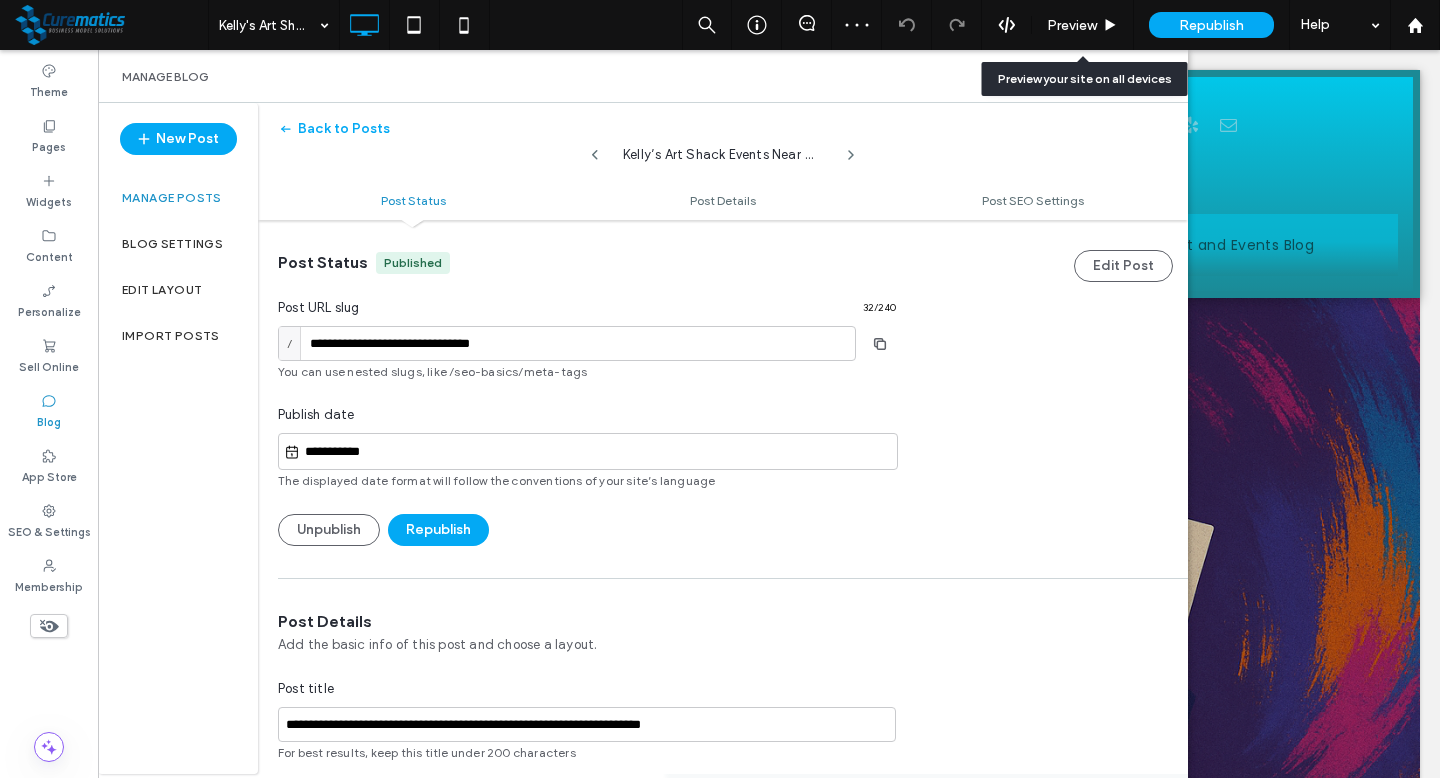 click on "Republish" at bounding box center [1211, 25] 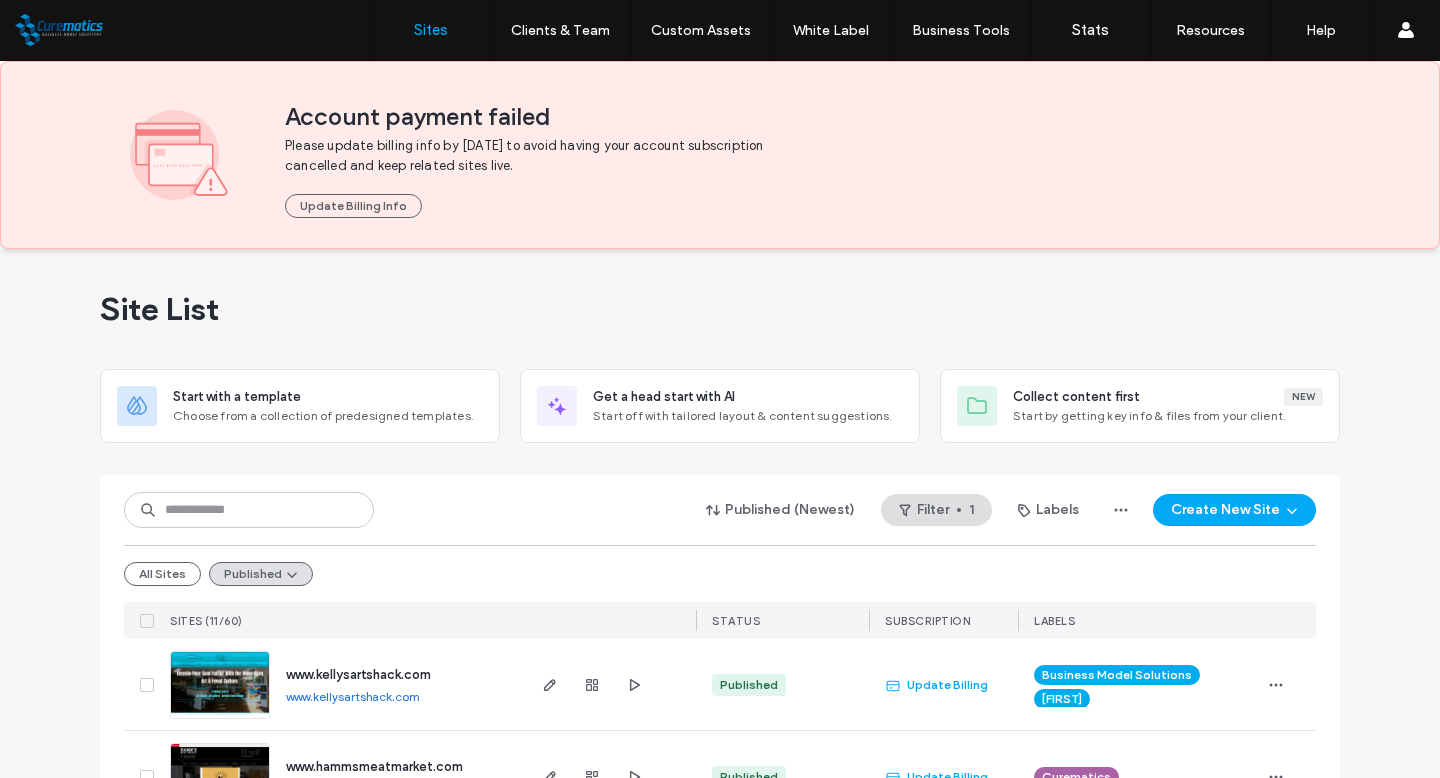 scroll, scrollTop: 0, scrollLeft: 0, axis: both 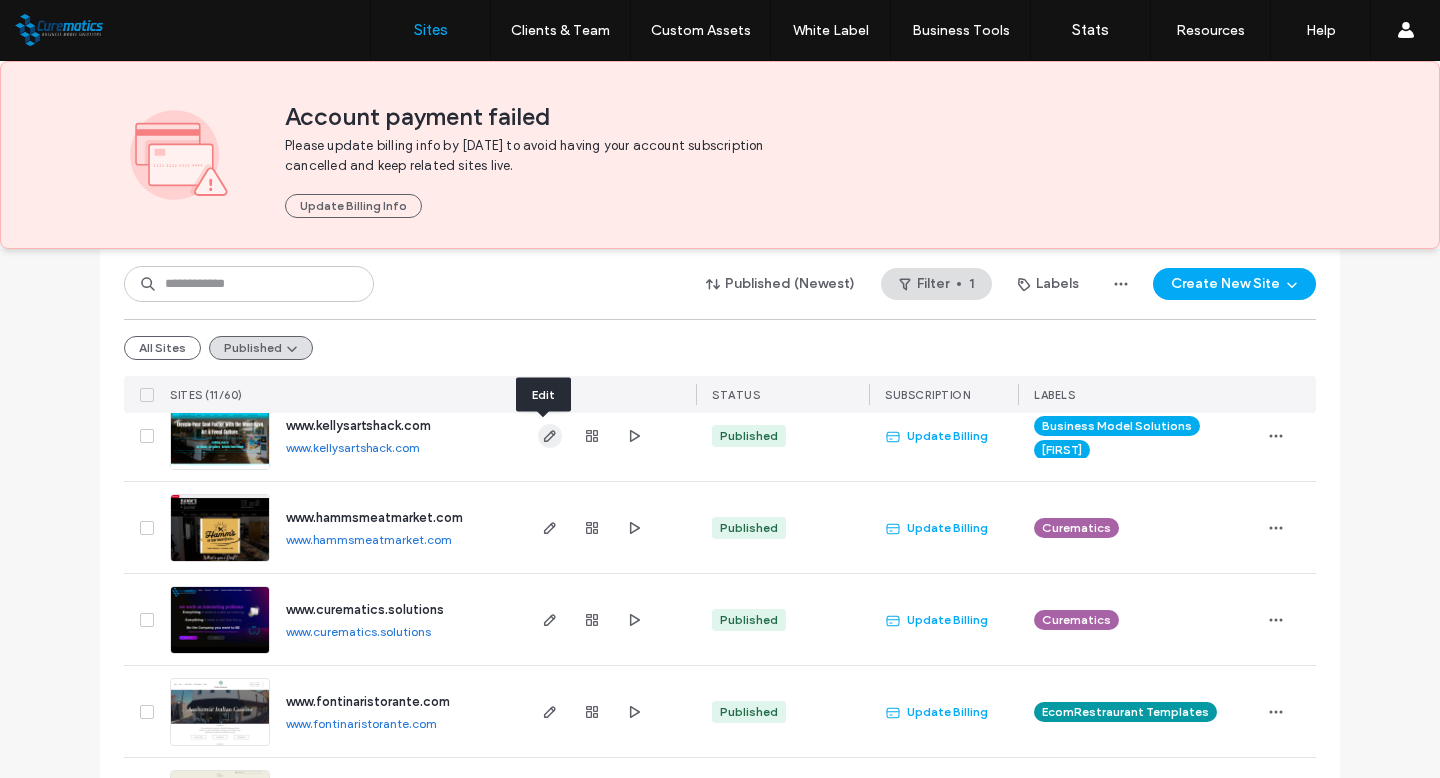 click 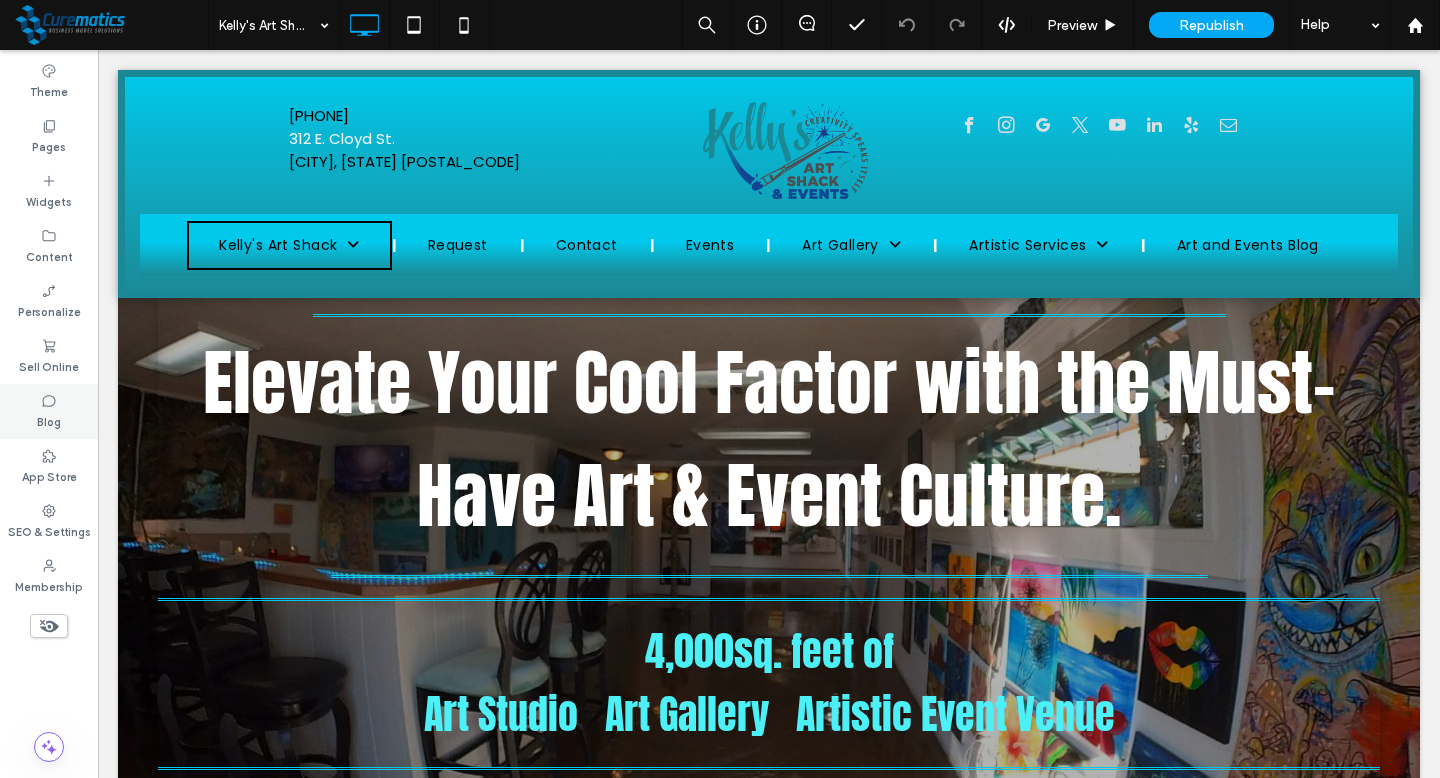 scroll, scrollTop: 0, scrollLeft: 0, axis: both 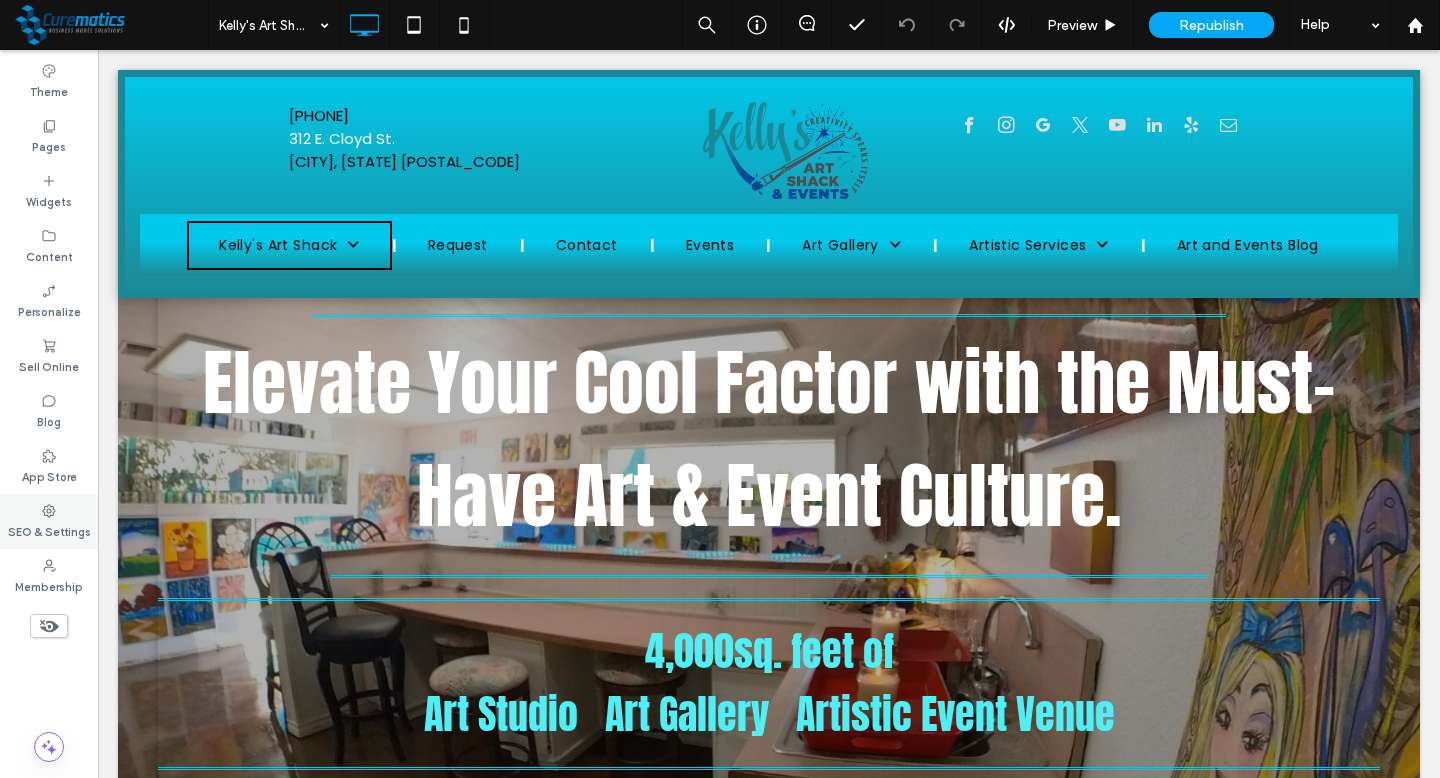 click 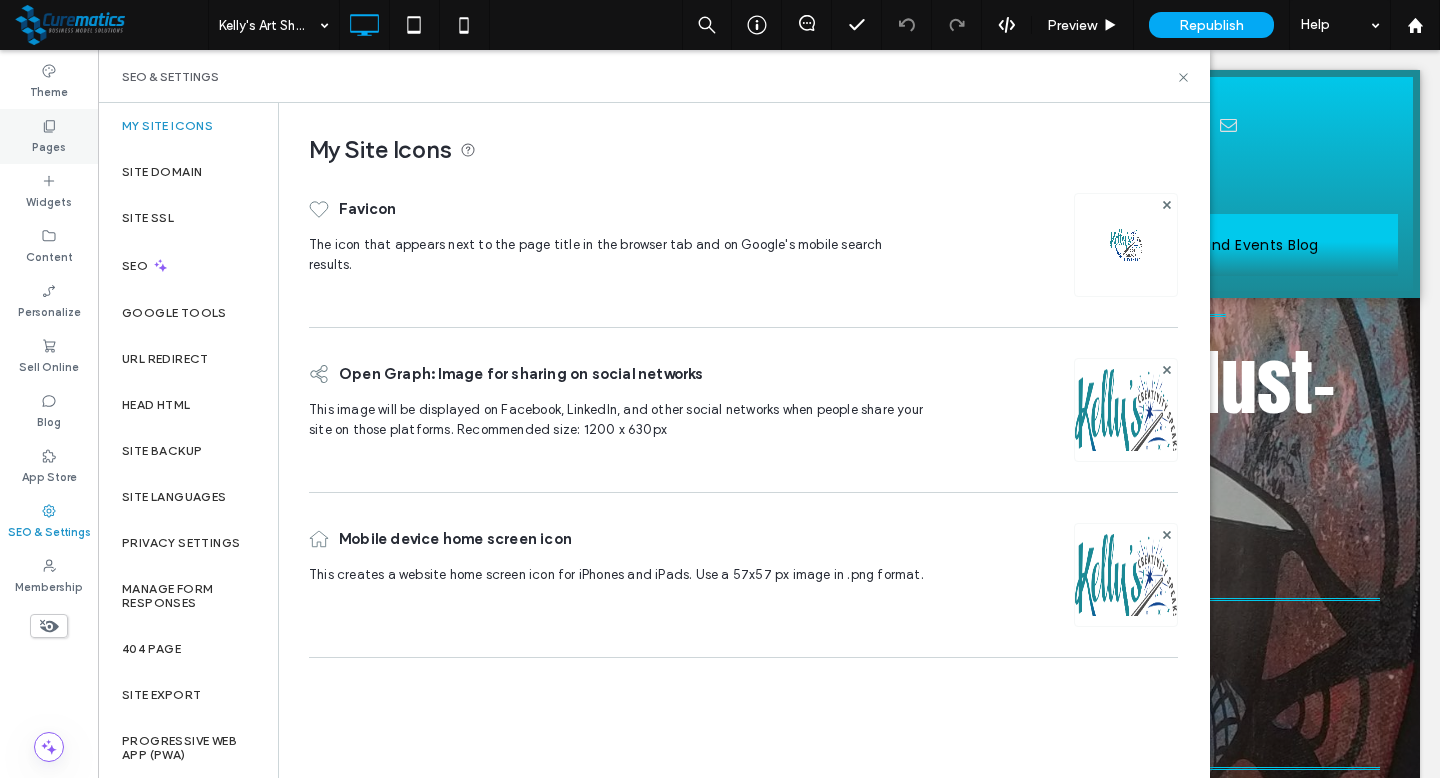click on "Pages" at bounding box center (49, 145) 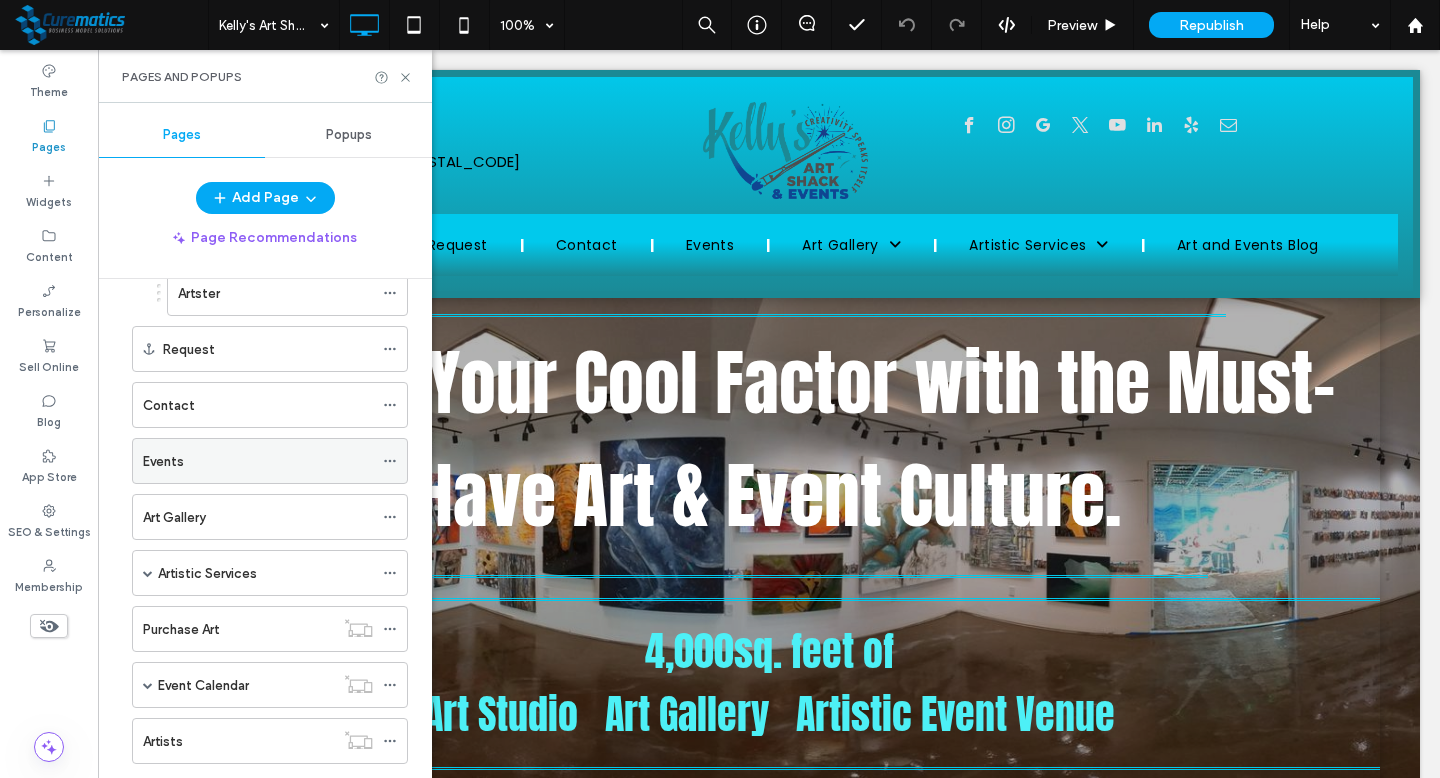 scroll, scrollTop: 142, scrollLeft: 0, axis: vertical 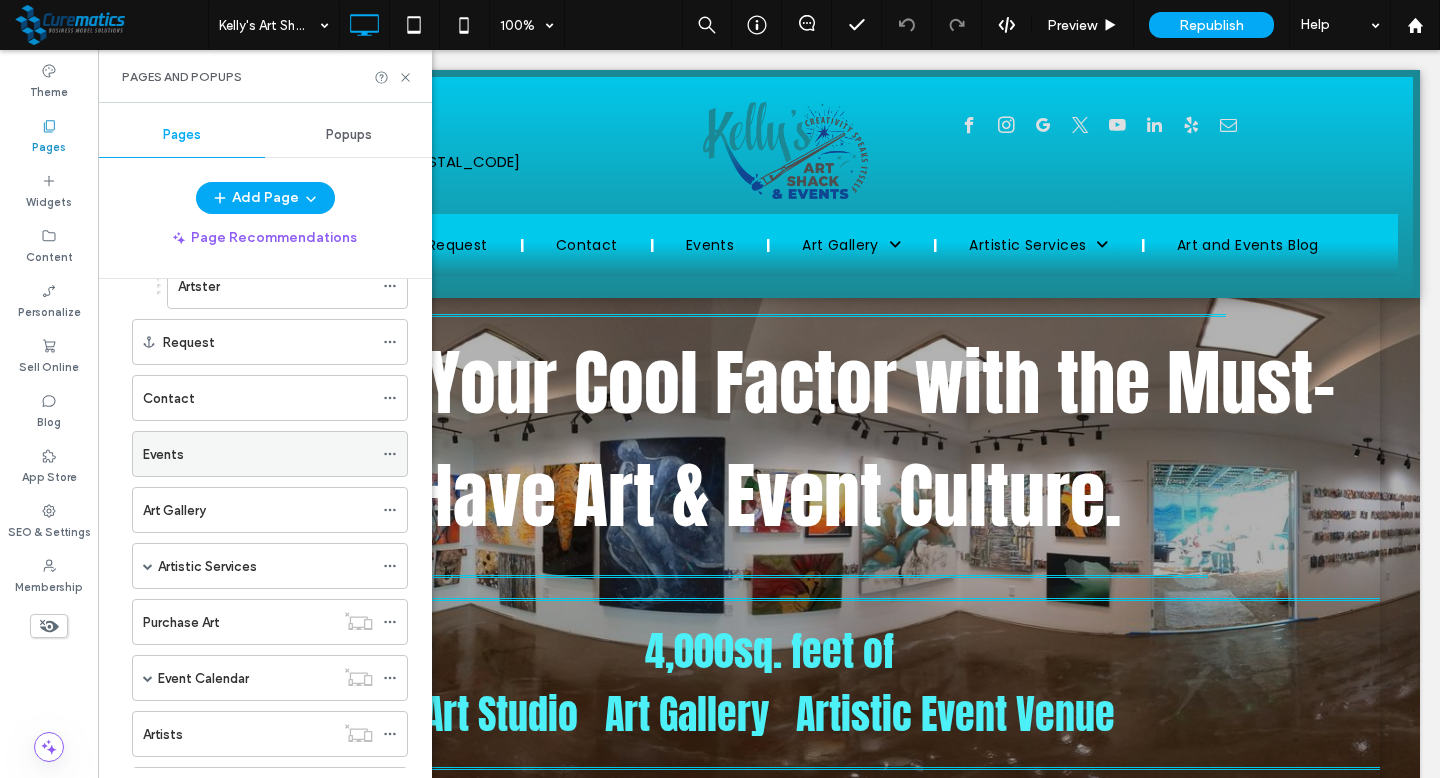 click on "Events" at bounding box center [258, 454] 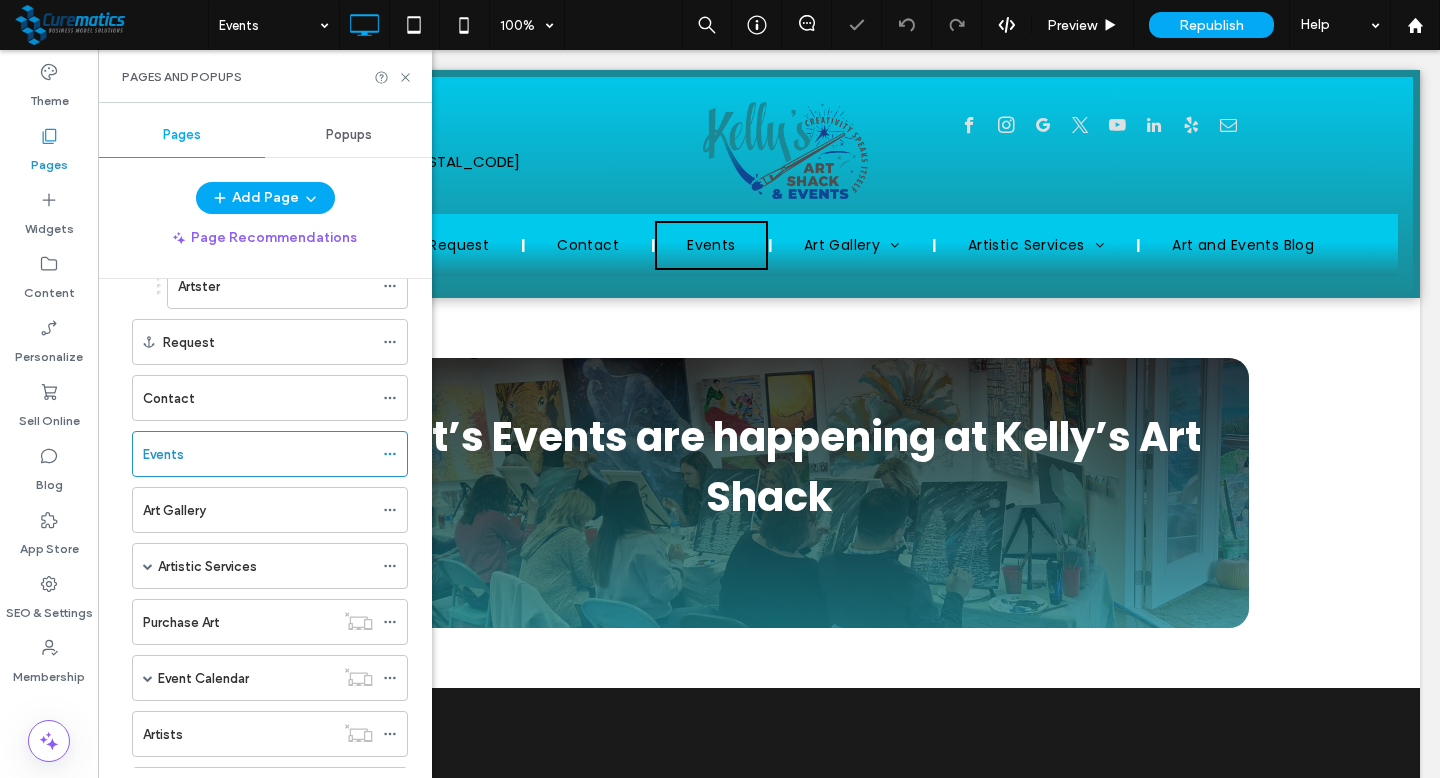 scroll, scrollTop: 0, scrollLeft: 0, axis: both 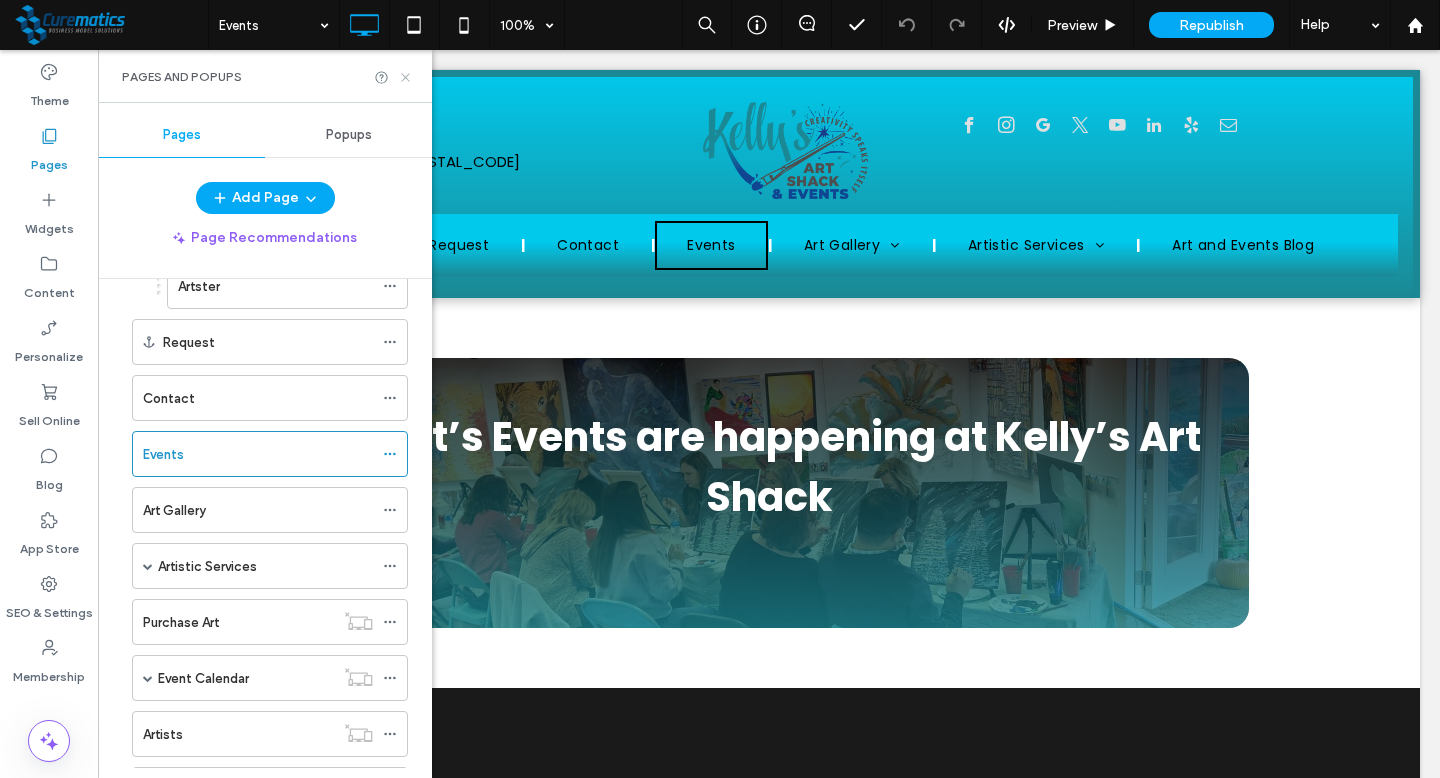 click 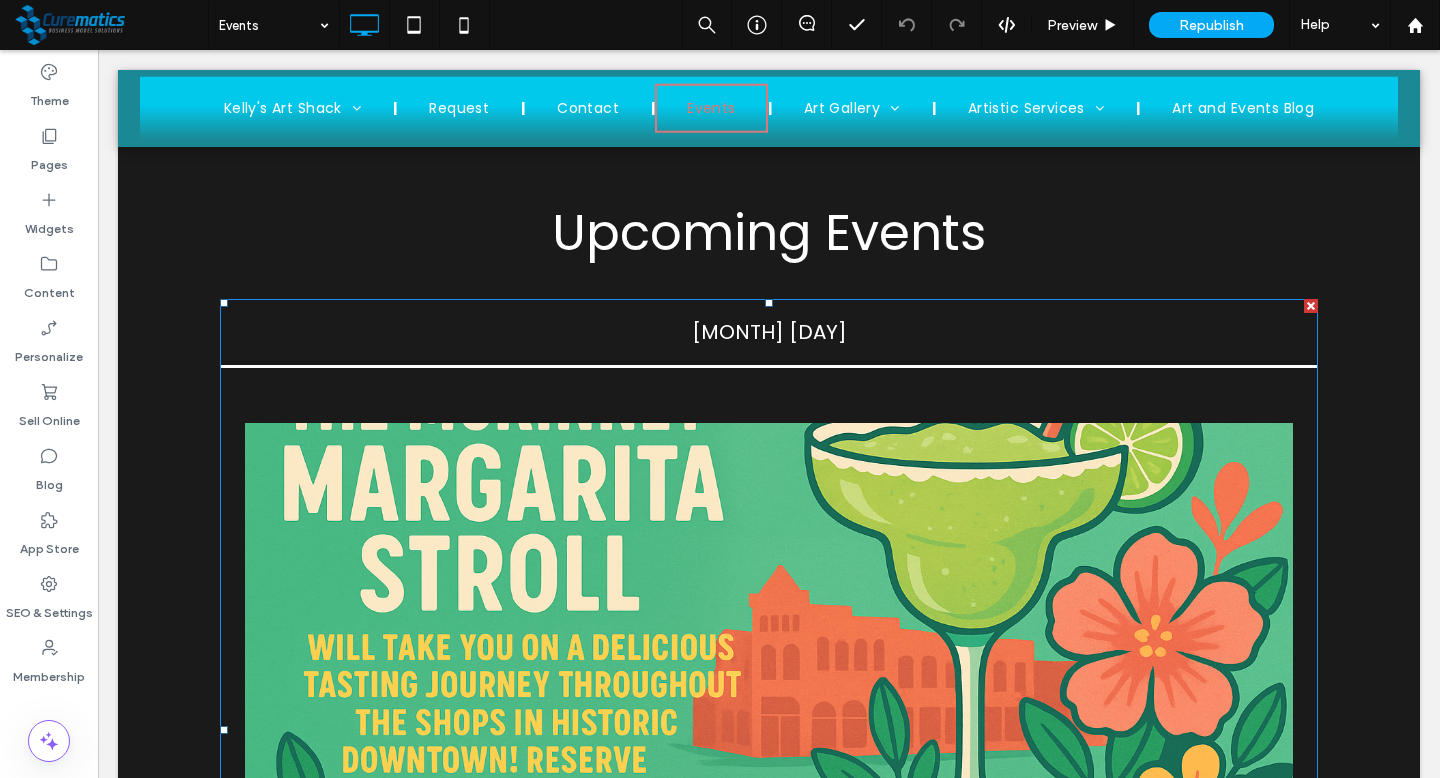 scroll, scrollTop: 571, scrollLeft: 0, axis: vertical 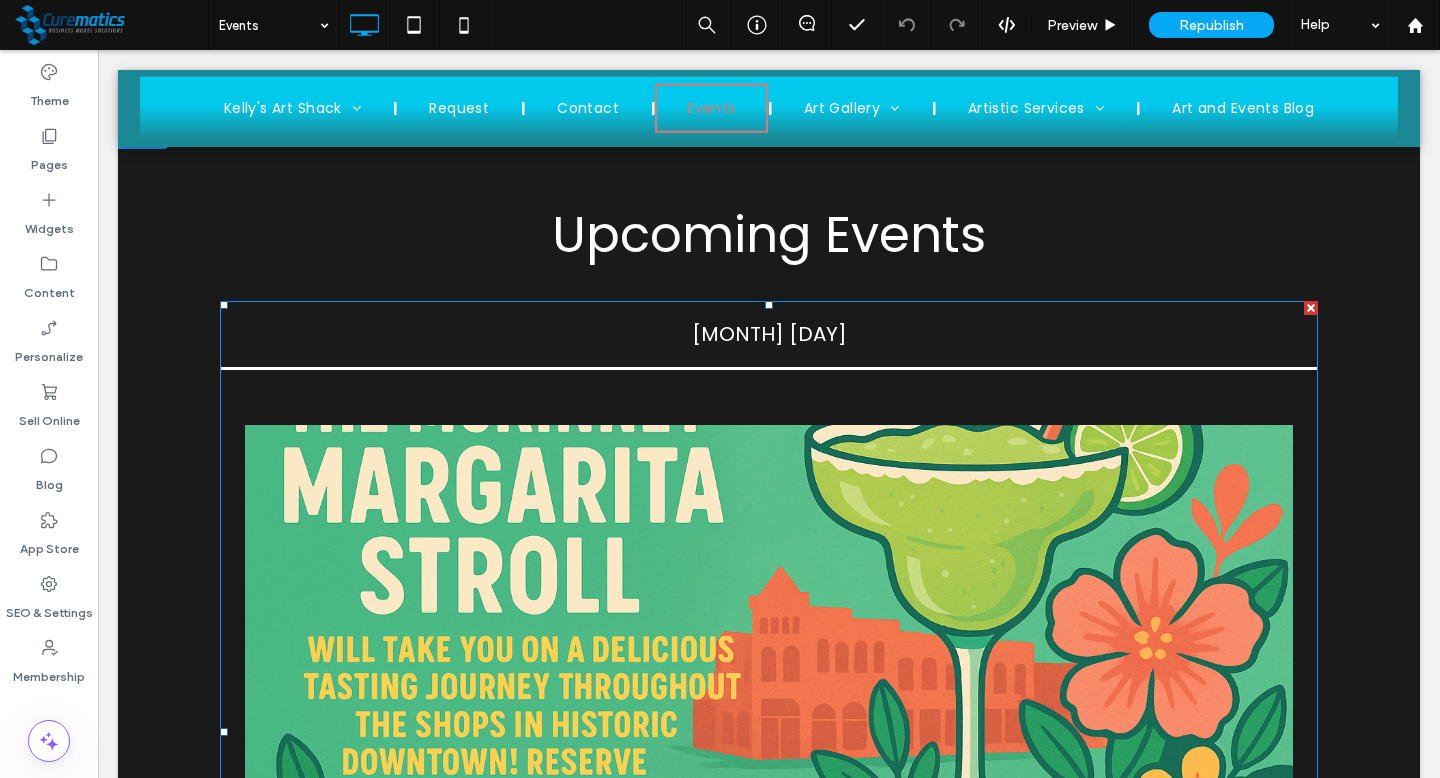 click at bounding box center (769, 732) 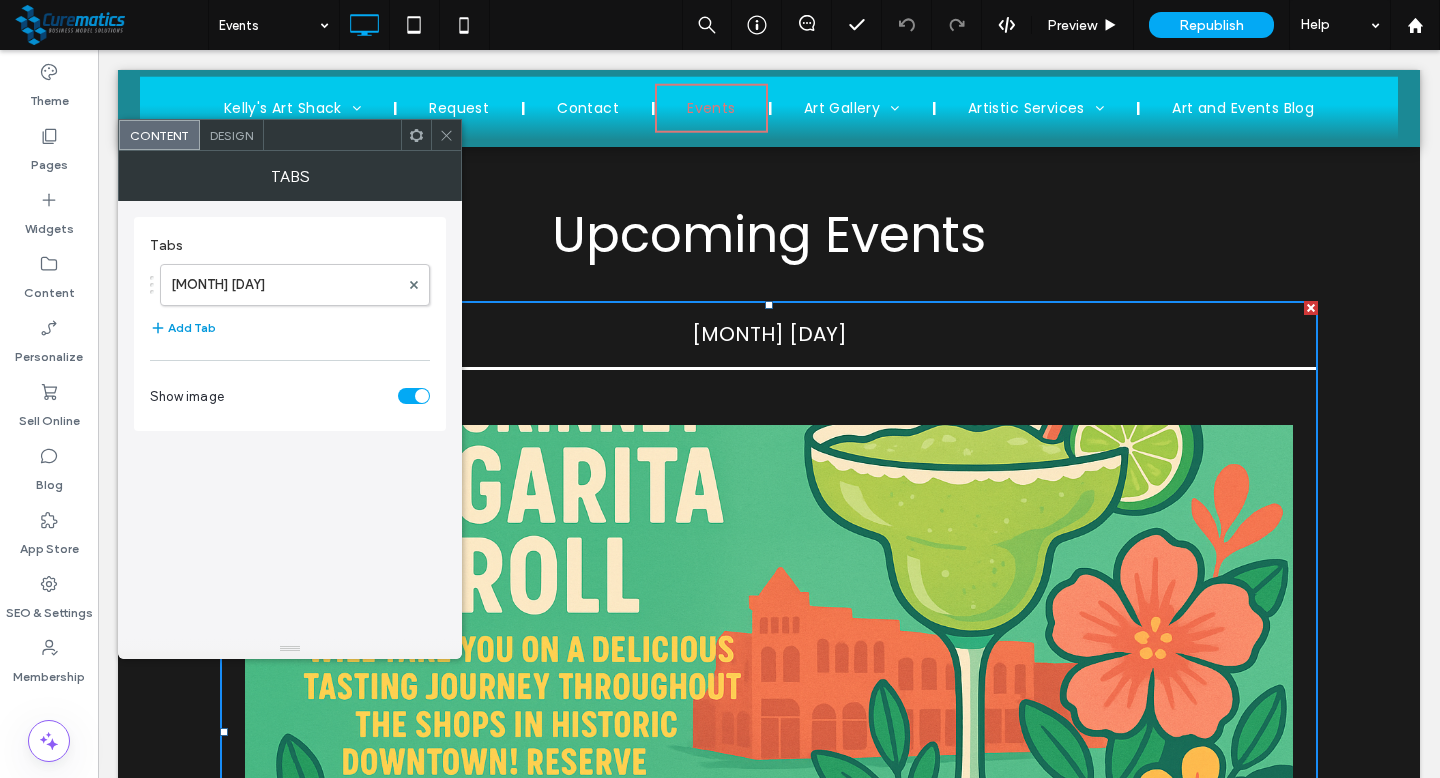 click on "Add Tab" at bounding box center [183, 328] 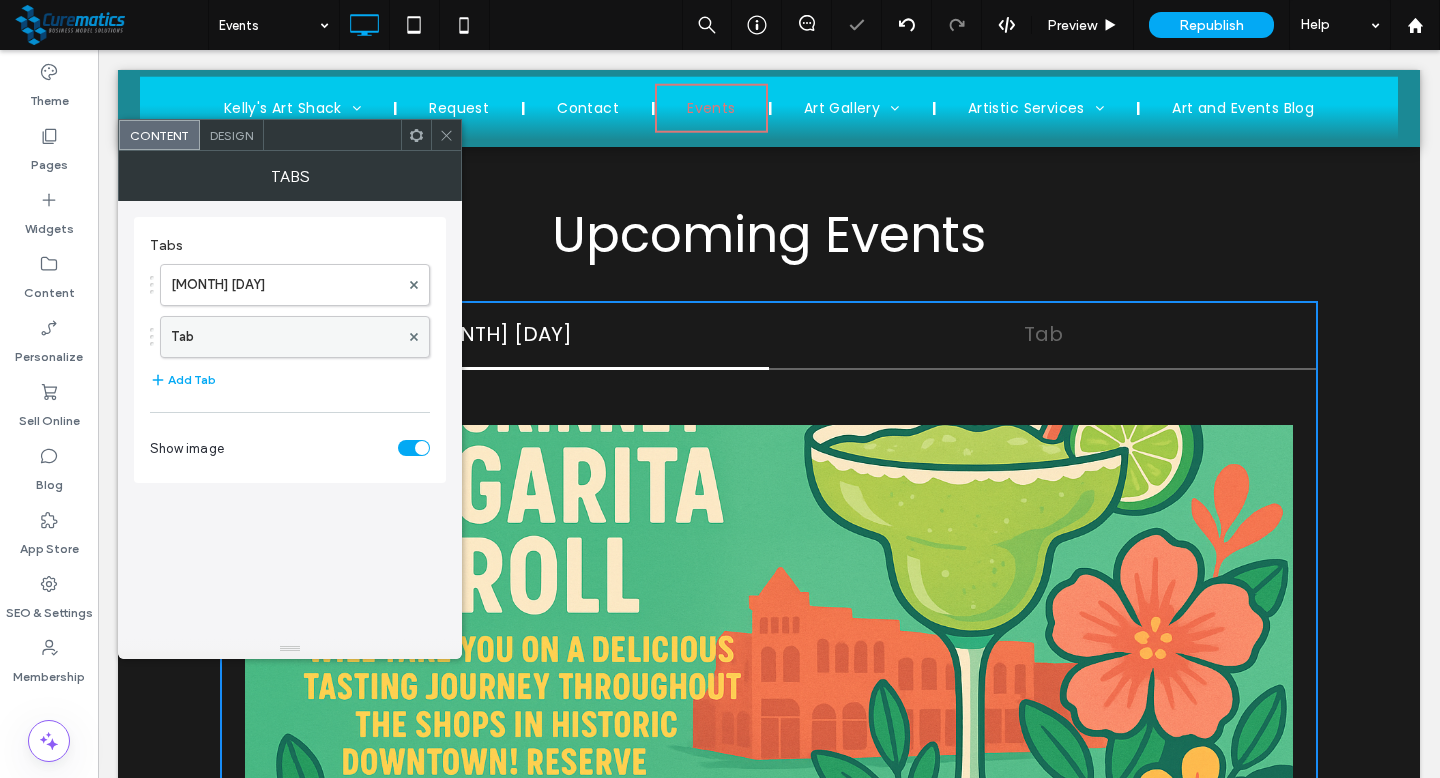 click on "Tab" at bounding box center [285, 337] 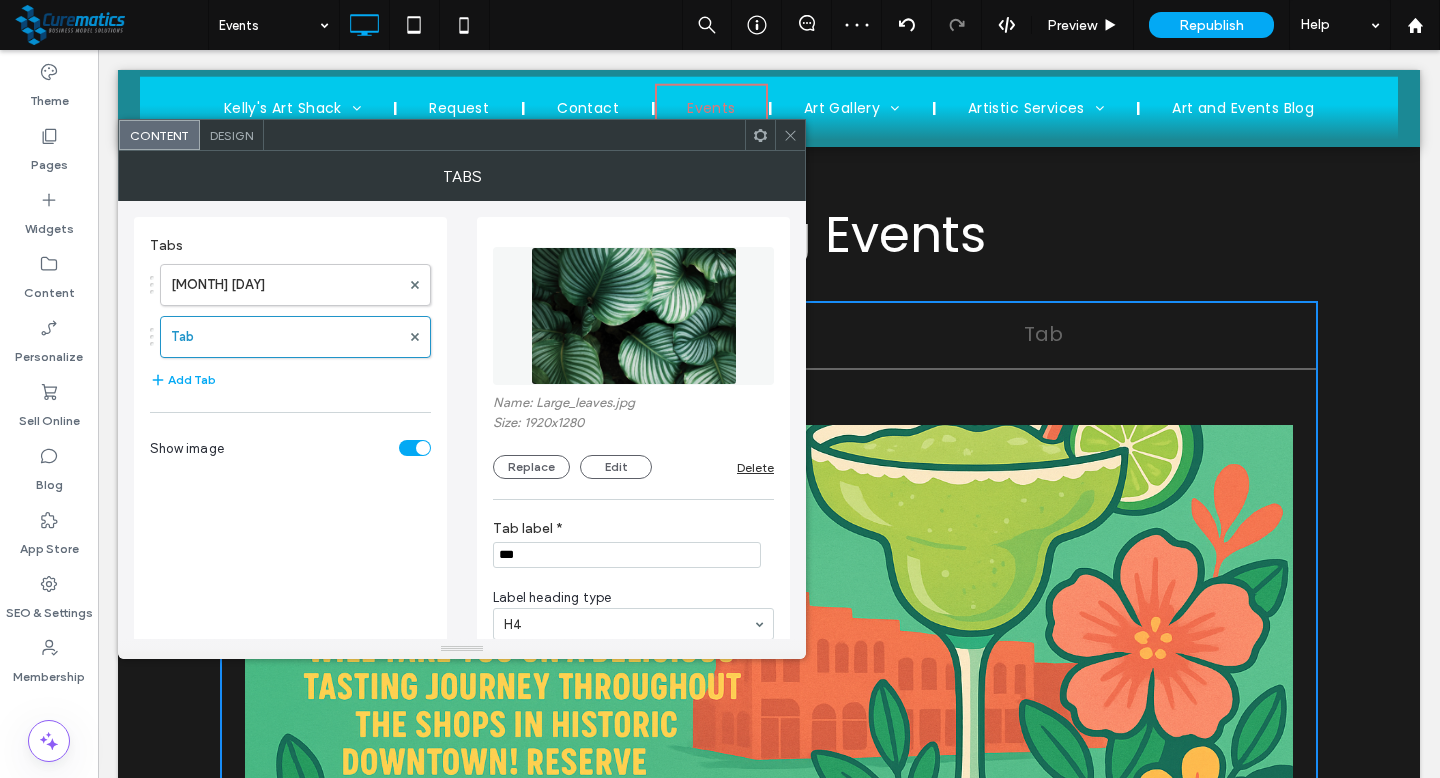 click on "***" at bounding box center [627, 555] 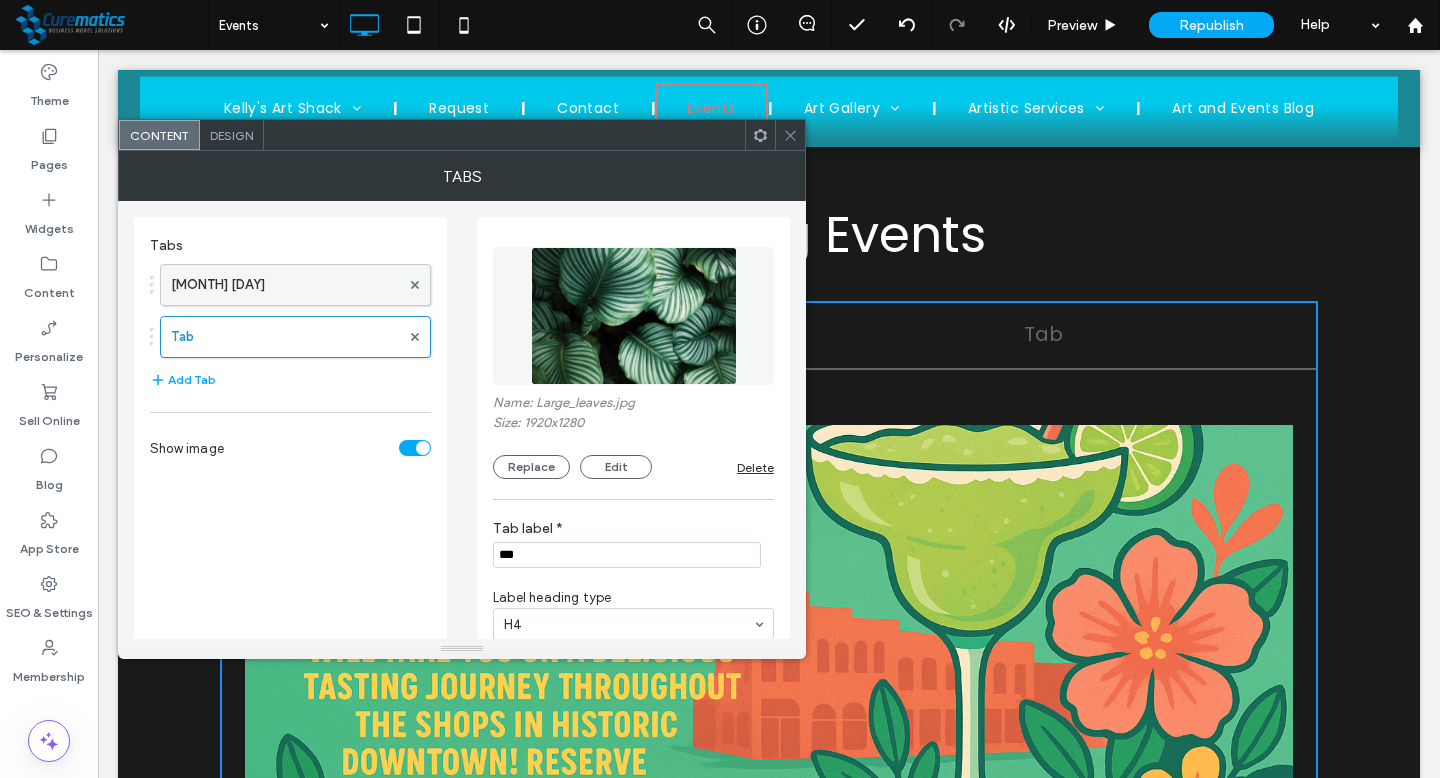 click on "July 12th" at bounding box center [285, 285] 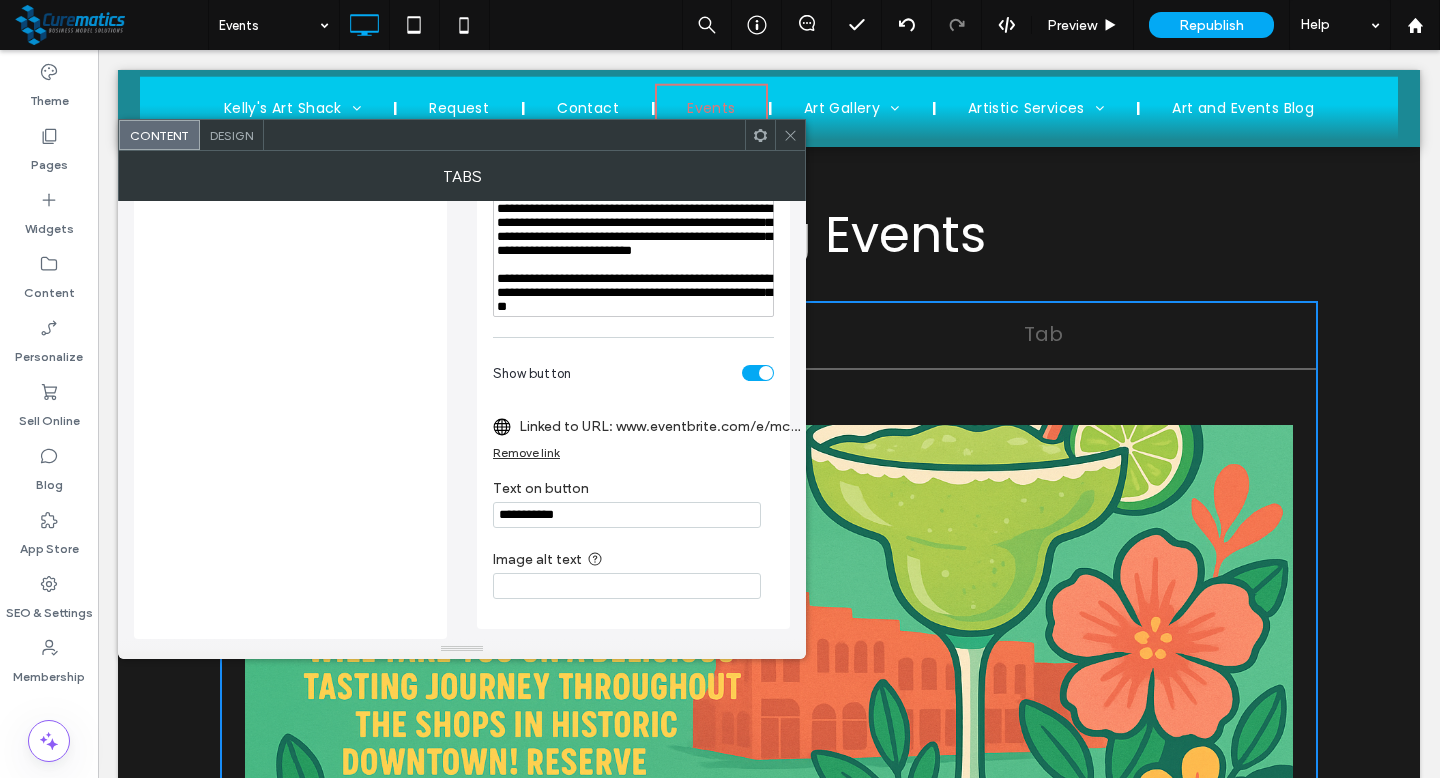 scroll, scrollTop: 799, scrollLeft: 0, axis: vertical 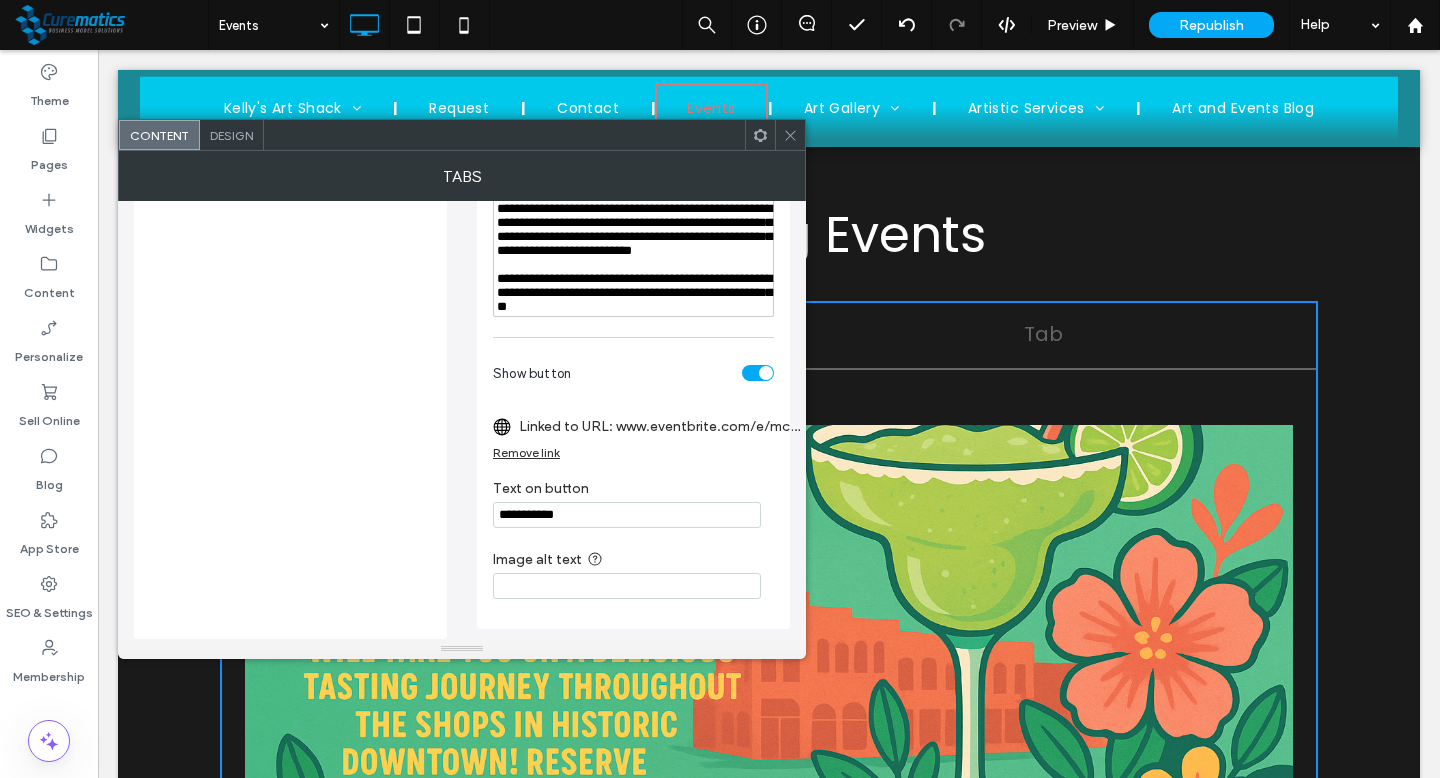 click on "Remove link" at bounding box center [526, 452] 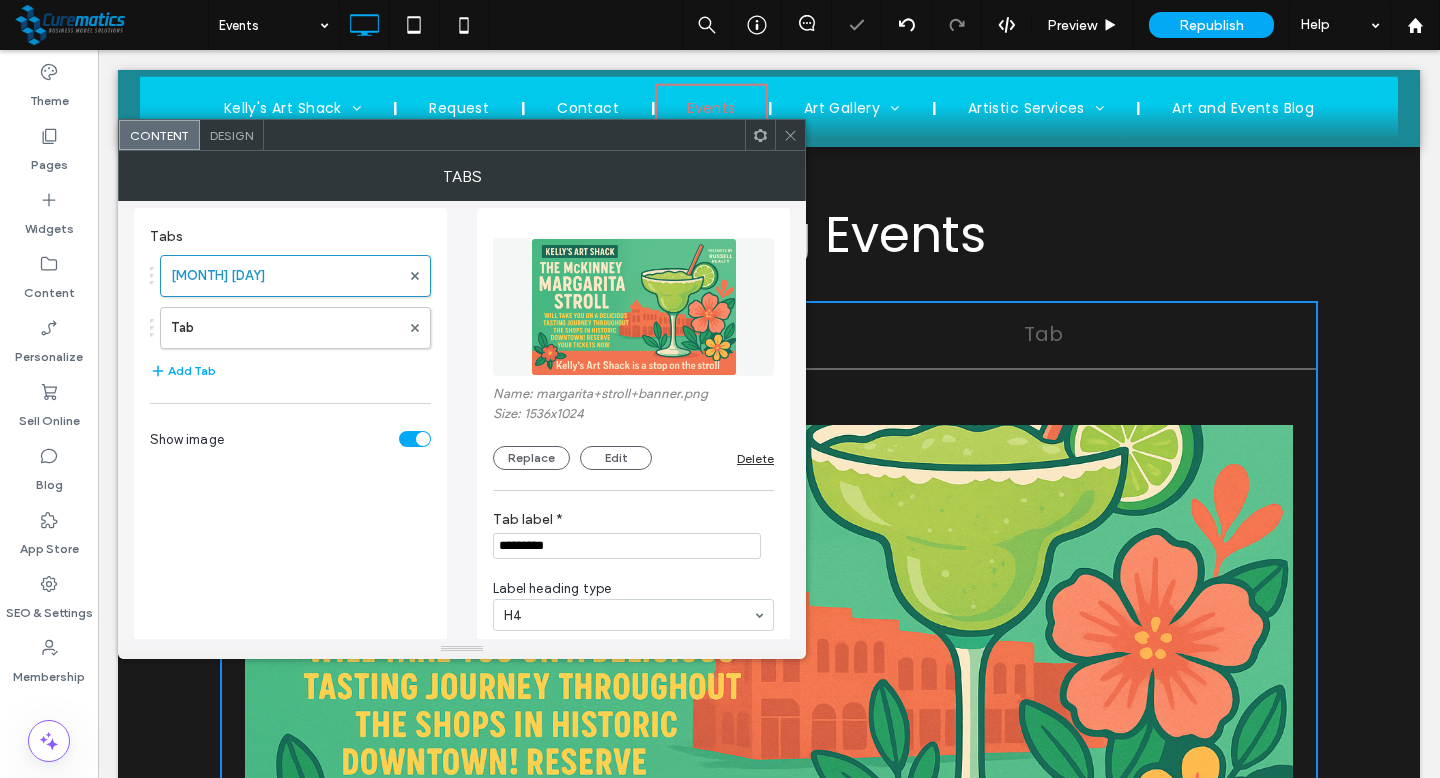 scroll, scrollTop: 0, scrollLeft: 0, axis: both 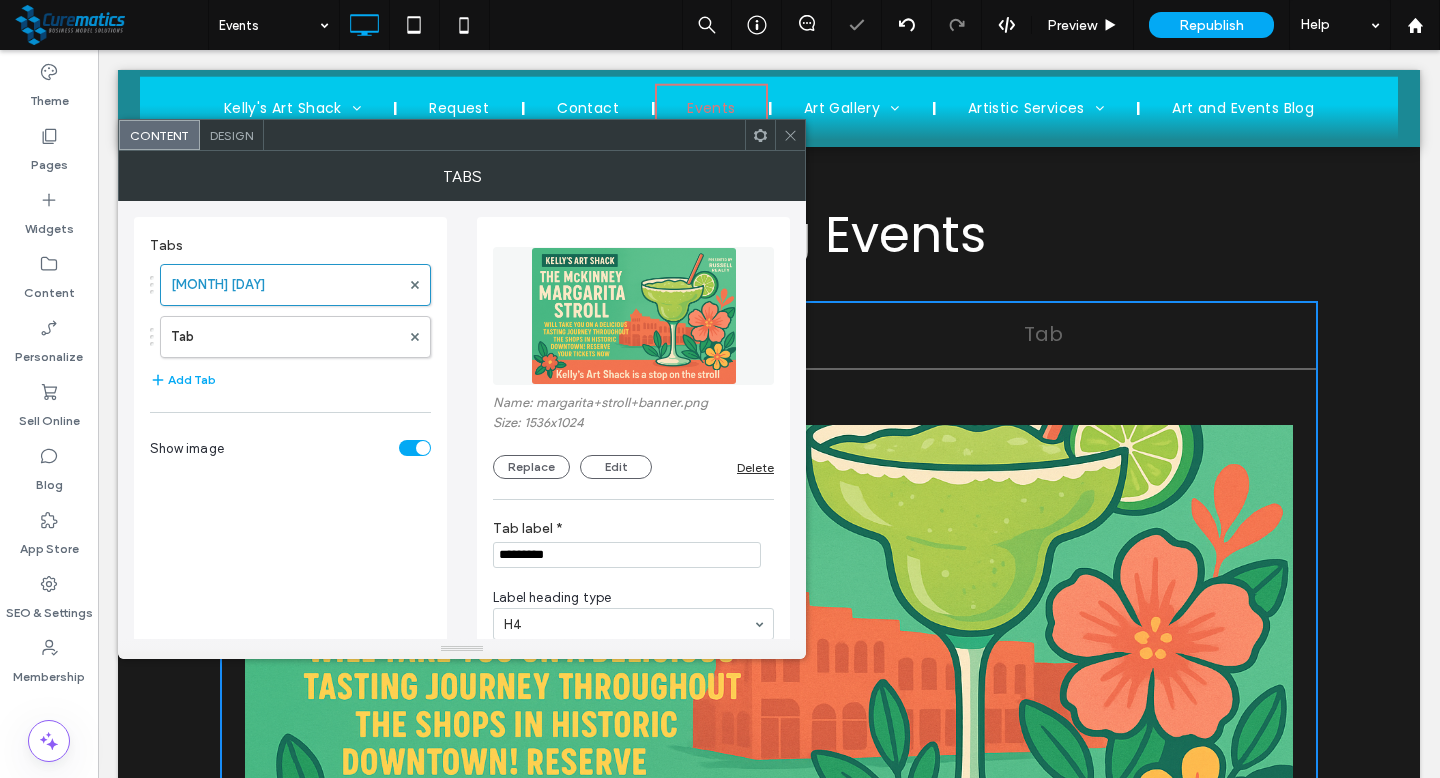 click on "*********" at bounding box center [627, 555] 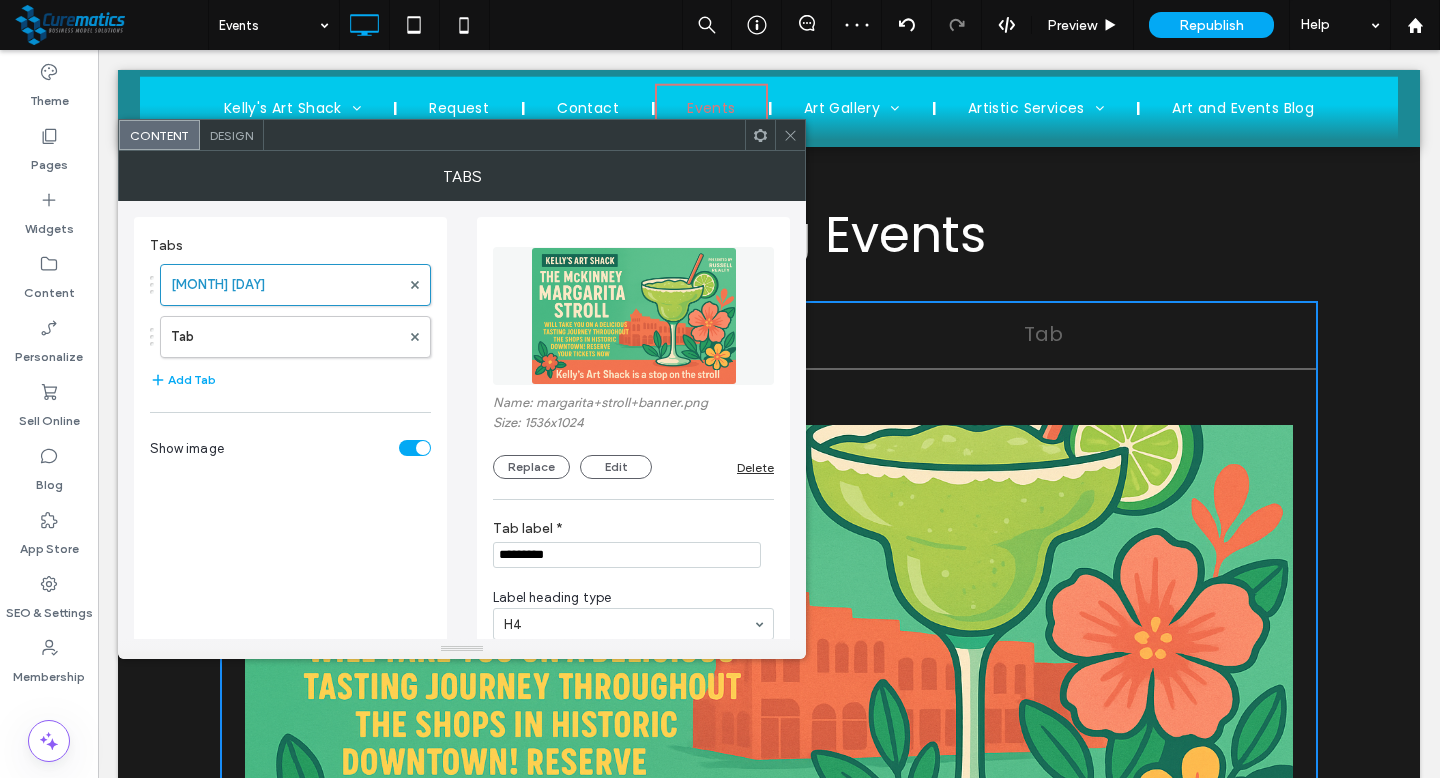 click on "*********" at bounding box center (627, 555) 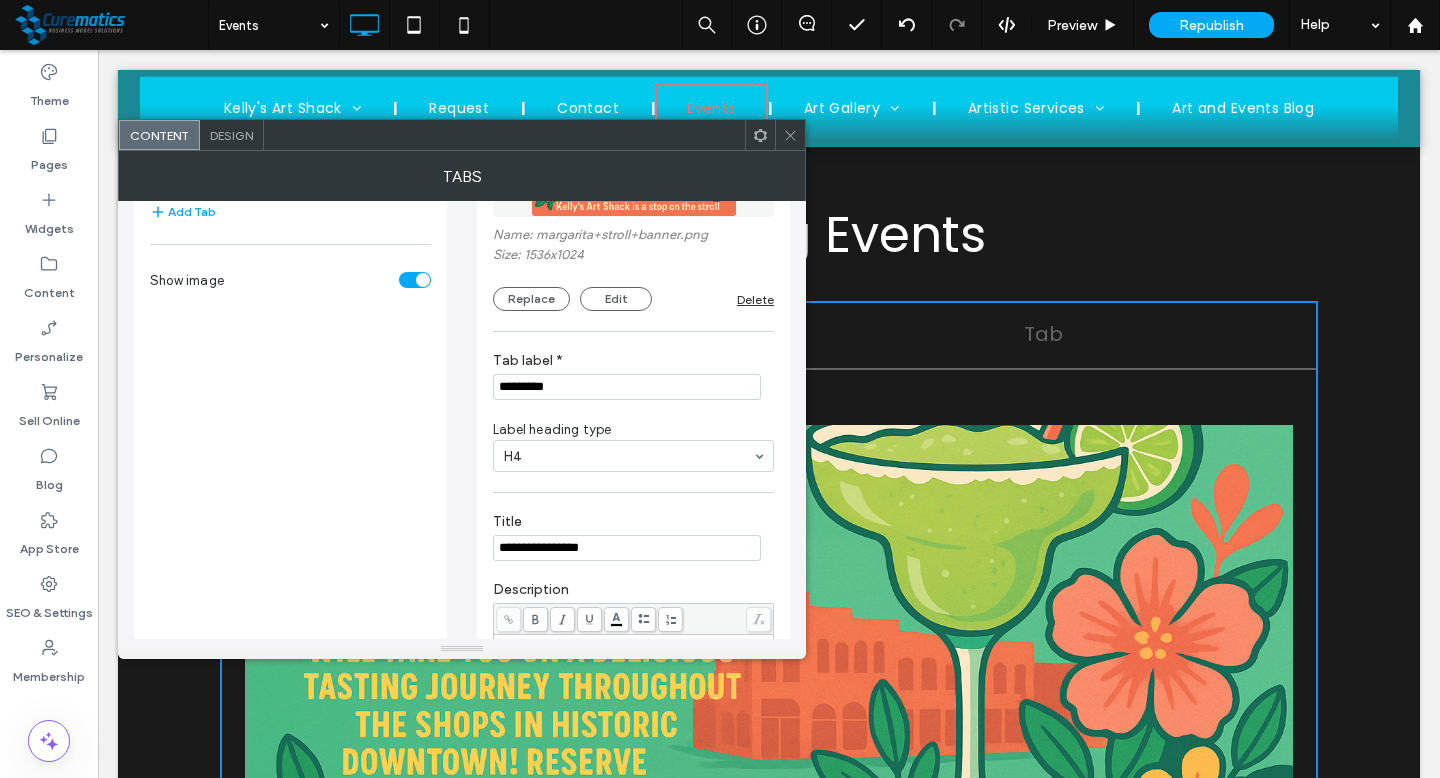 scroll, scrollTop: 204, scrollLeft: 0, axis: vertical 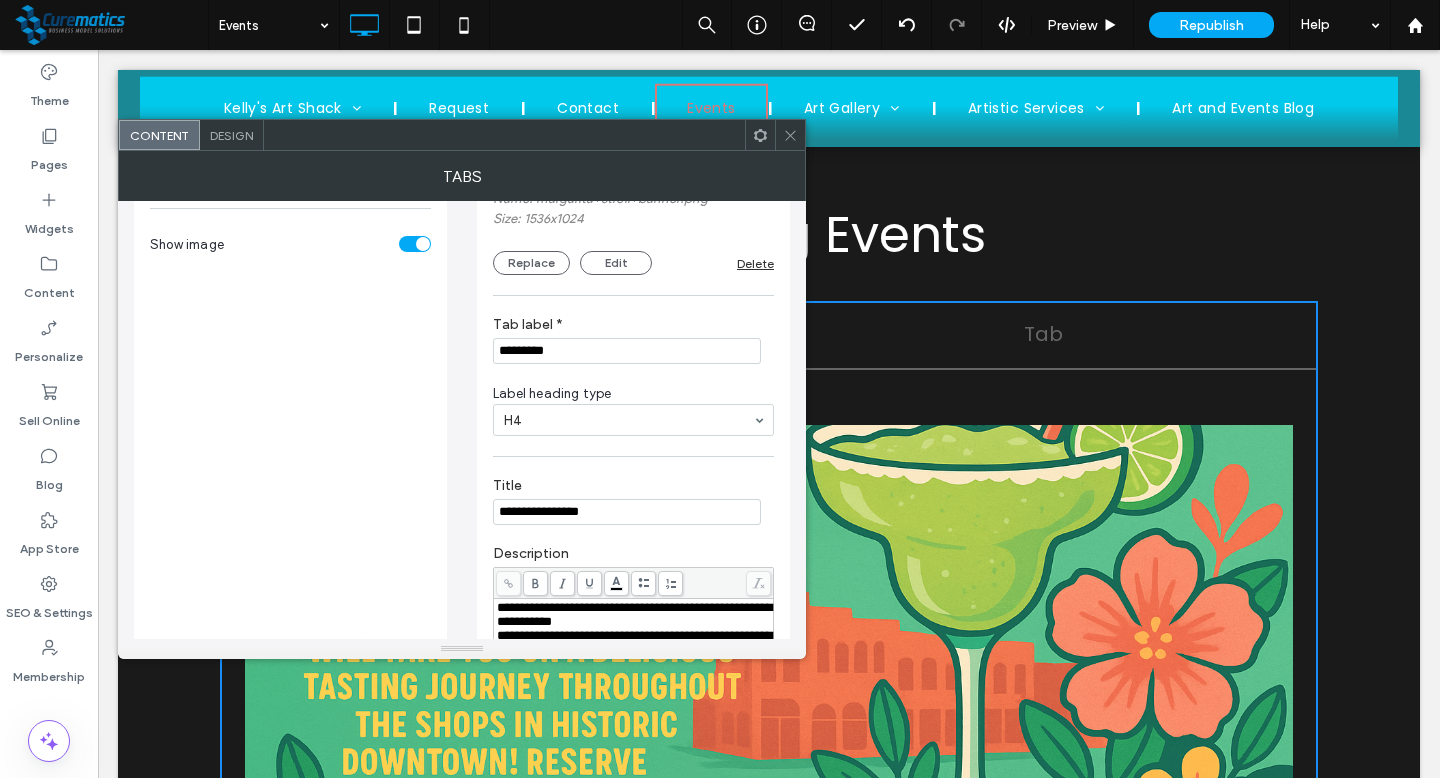 type on "*********" 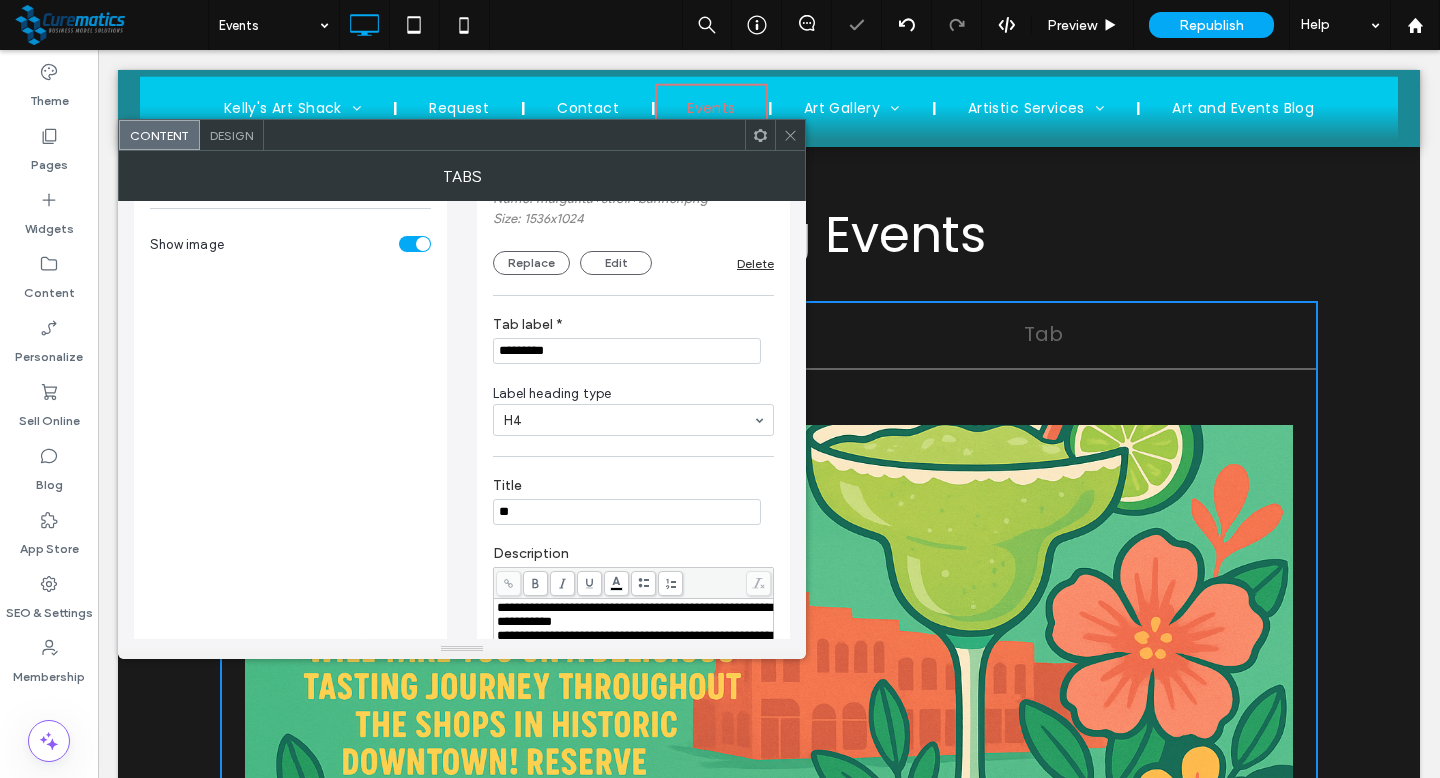 type on "*" 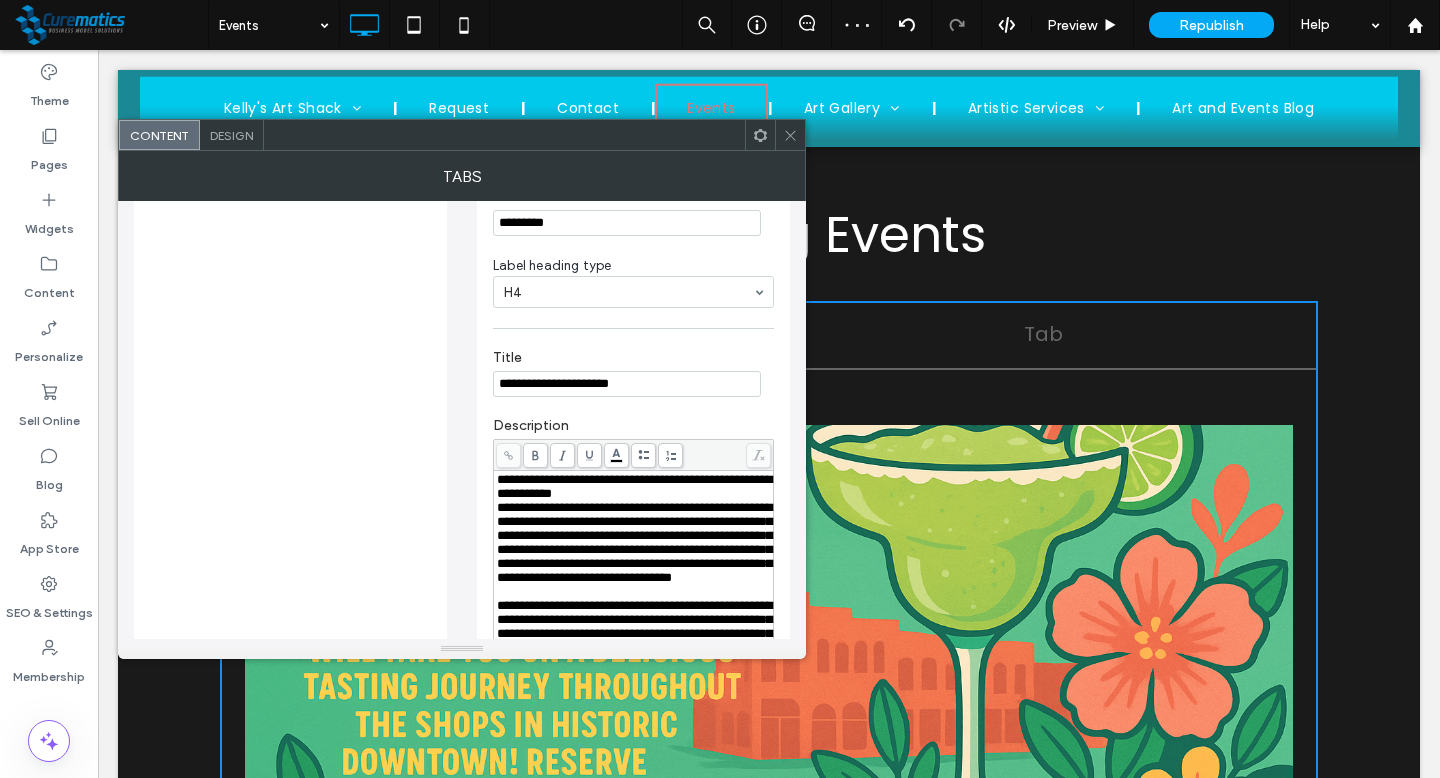 scroll, scrollTop: 339, scrollLeft: 0, axis: vertical 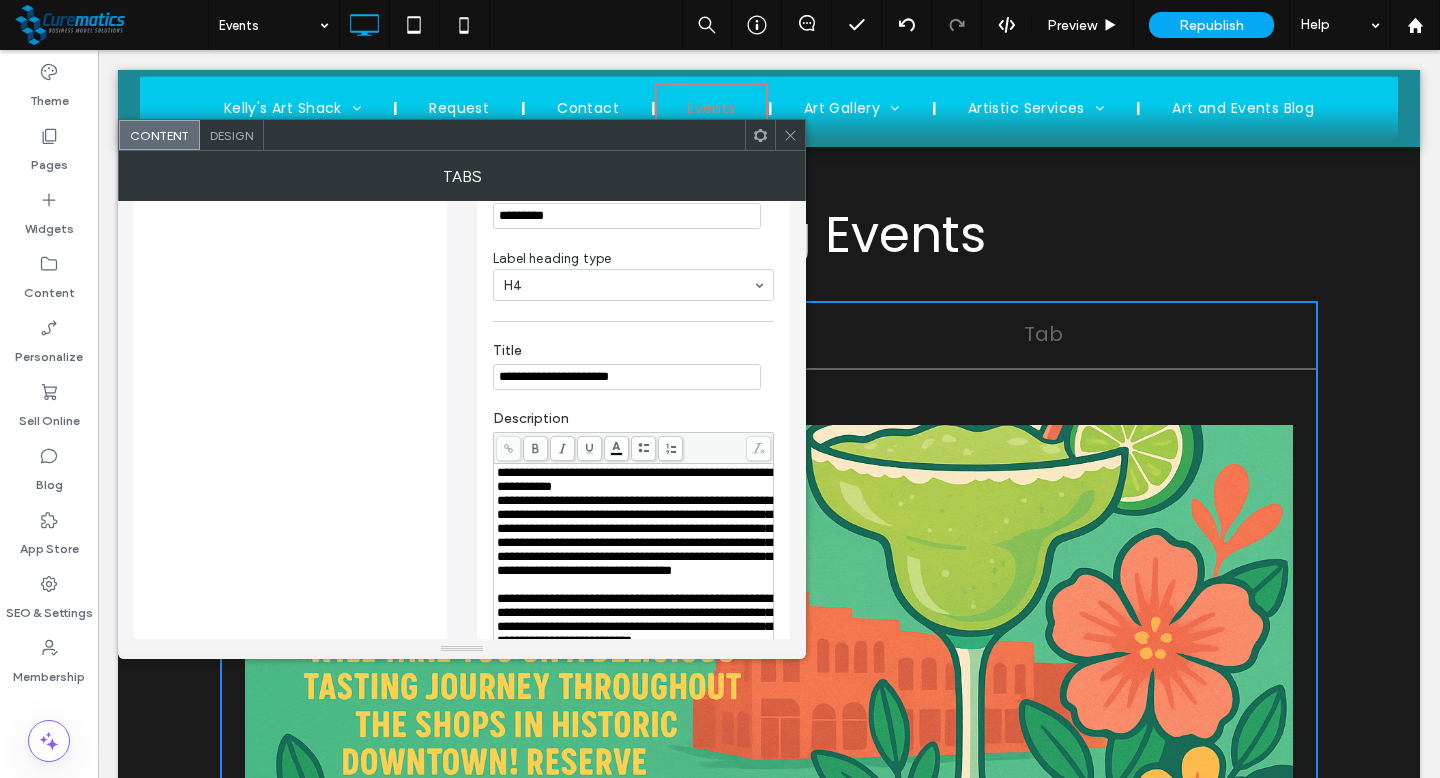 type on "**********" 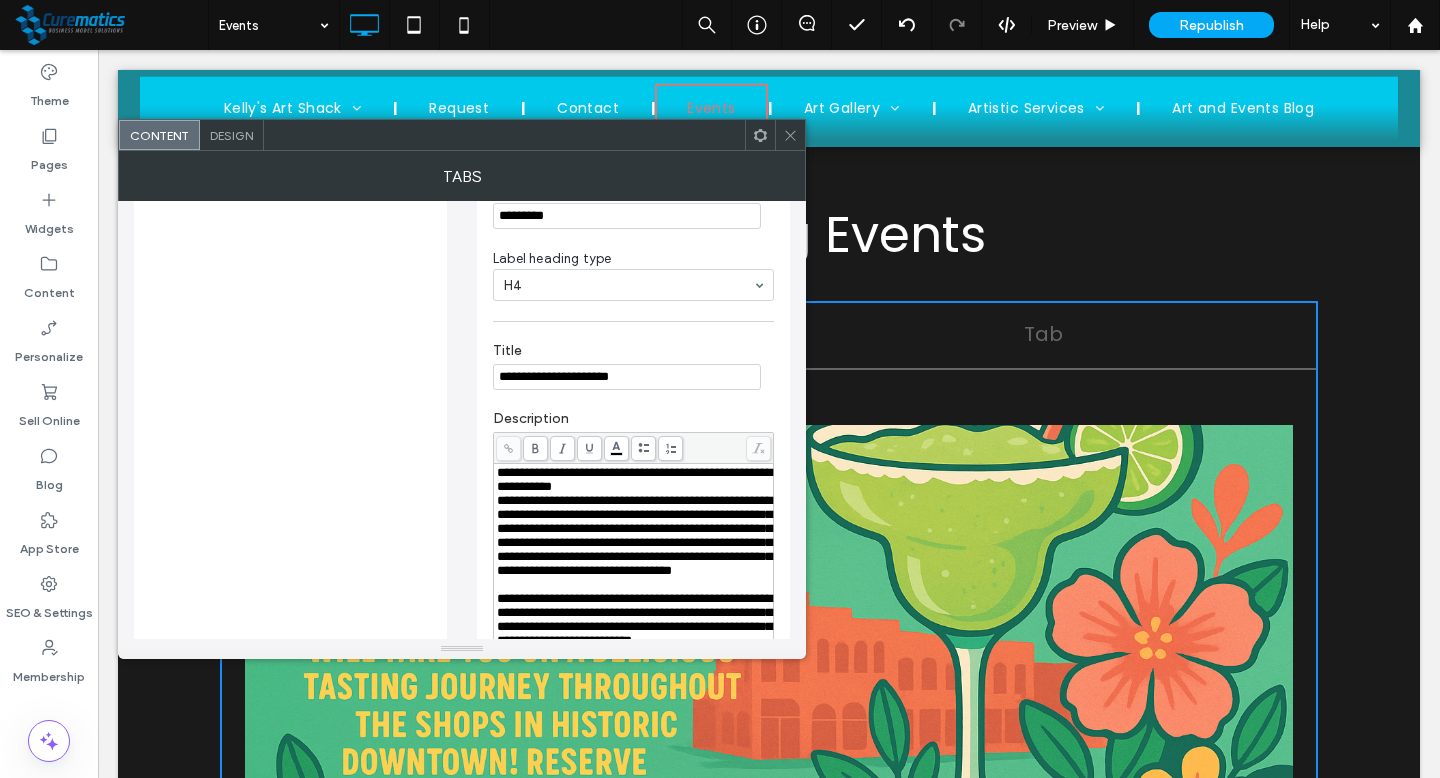 click on "**********" at bounding box center [634, 535] 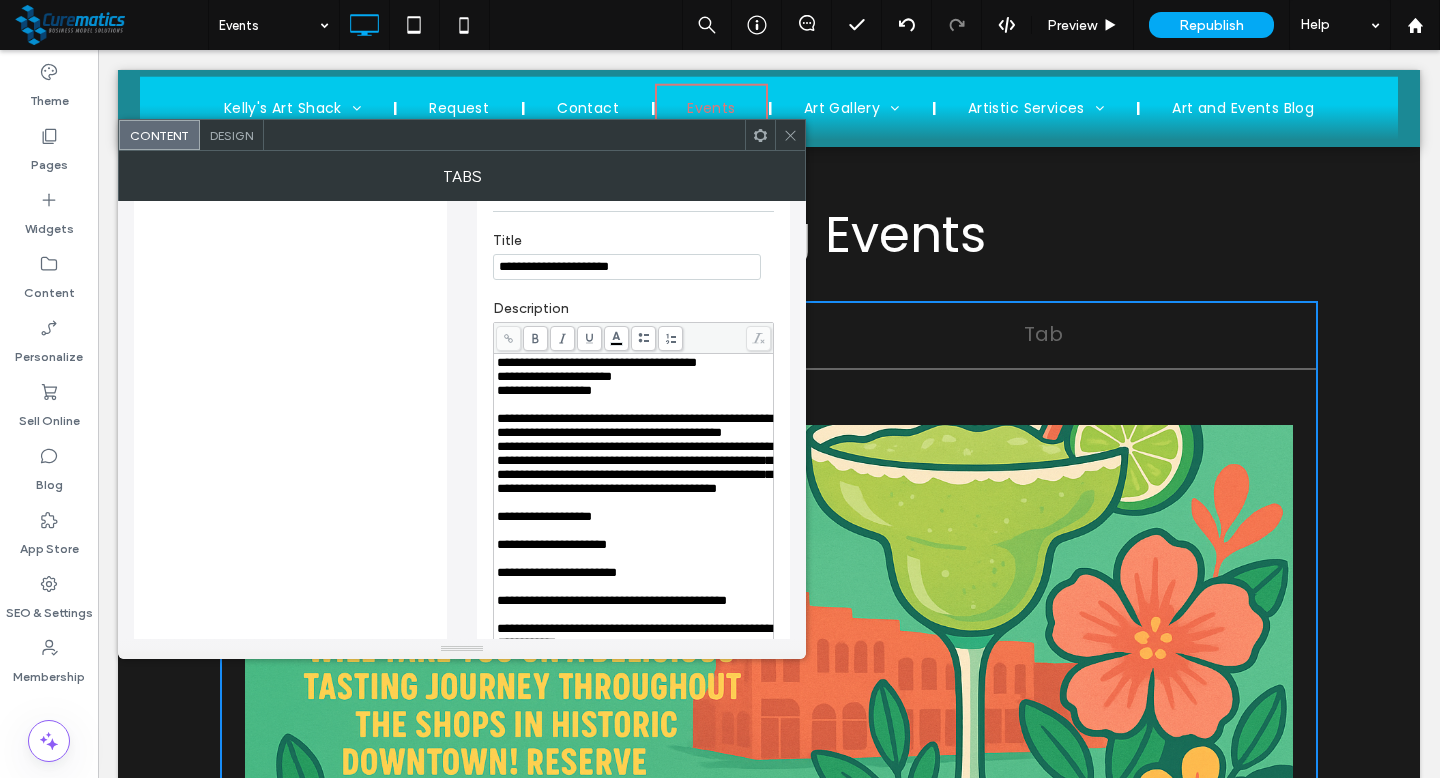 scroll, scrollTop: 453, scrollLeft: 0, axis: vertical 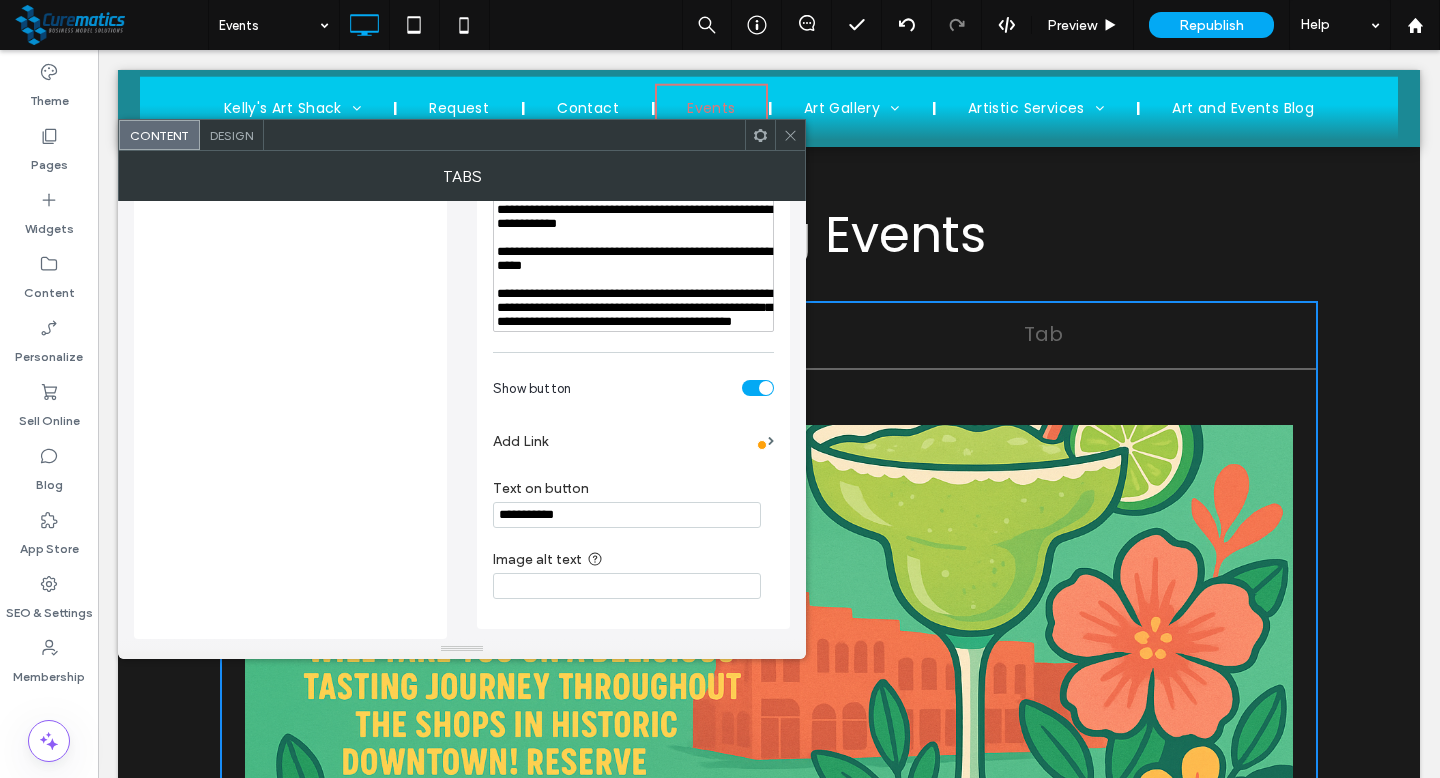 click on "Add Link" at bounding box center [626, 441] 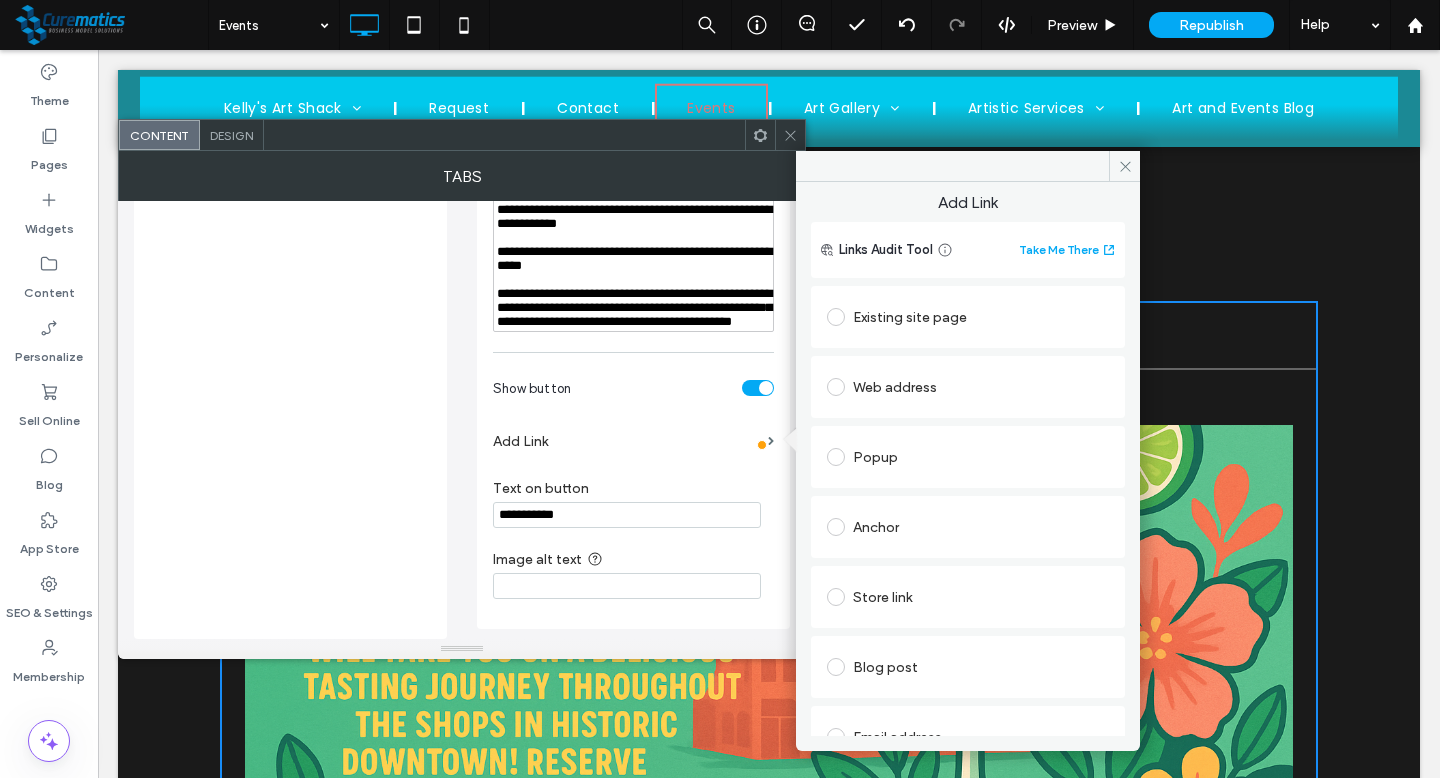 click on "Web address" at bounding box center [968, 387] 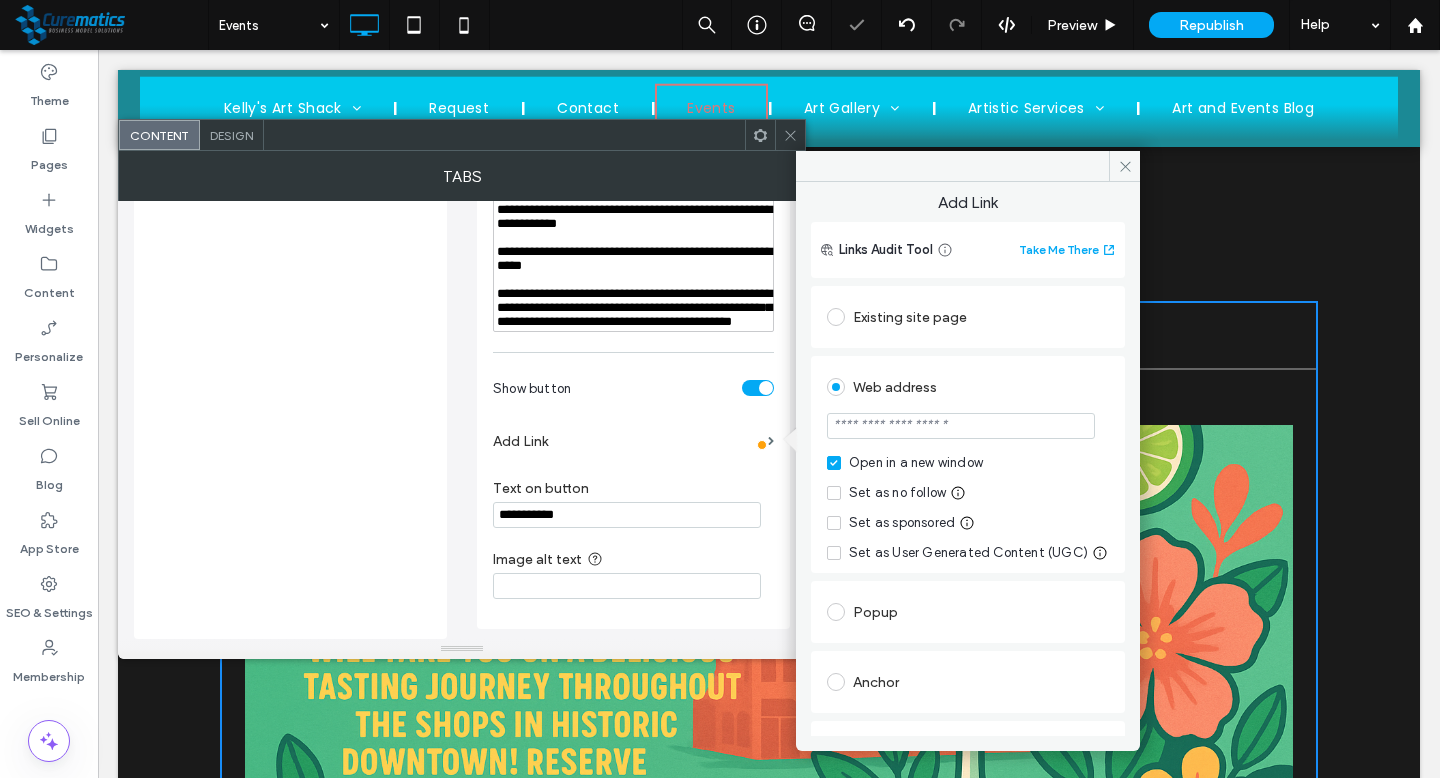 click at bounding box center (961, 426) 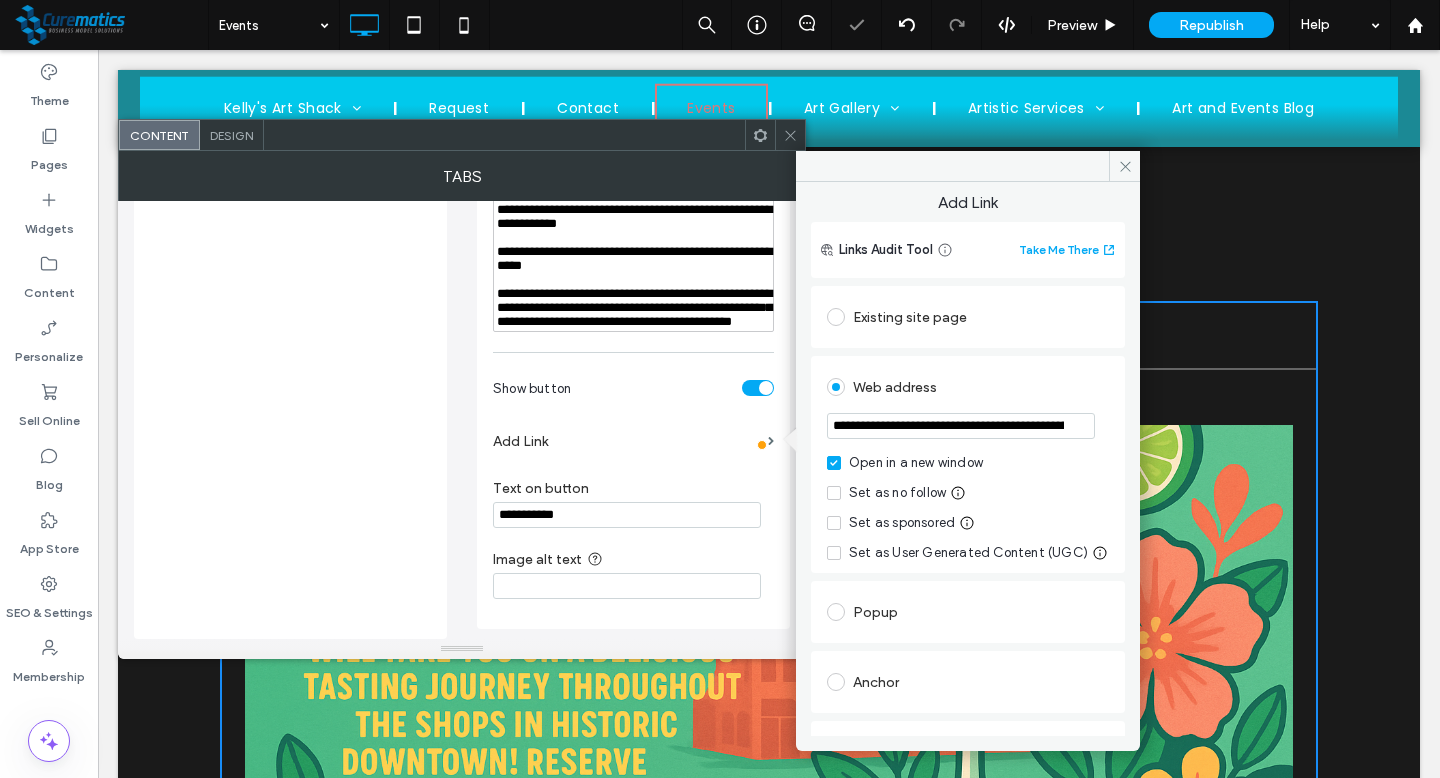 scroll, scrollTop: 0, scrollLeft: 327, axis: horizontal 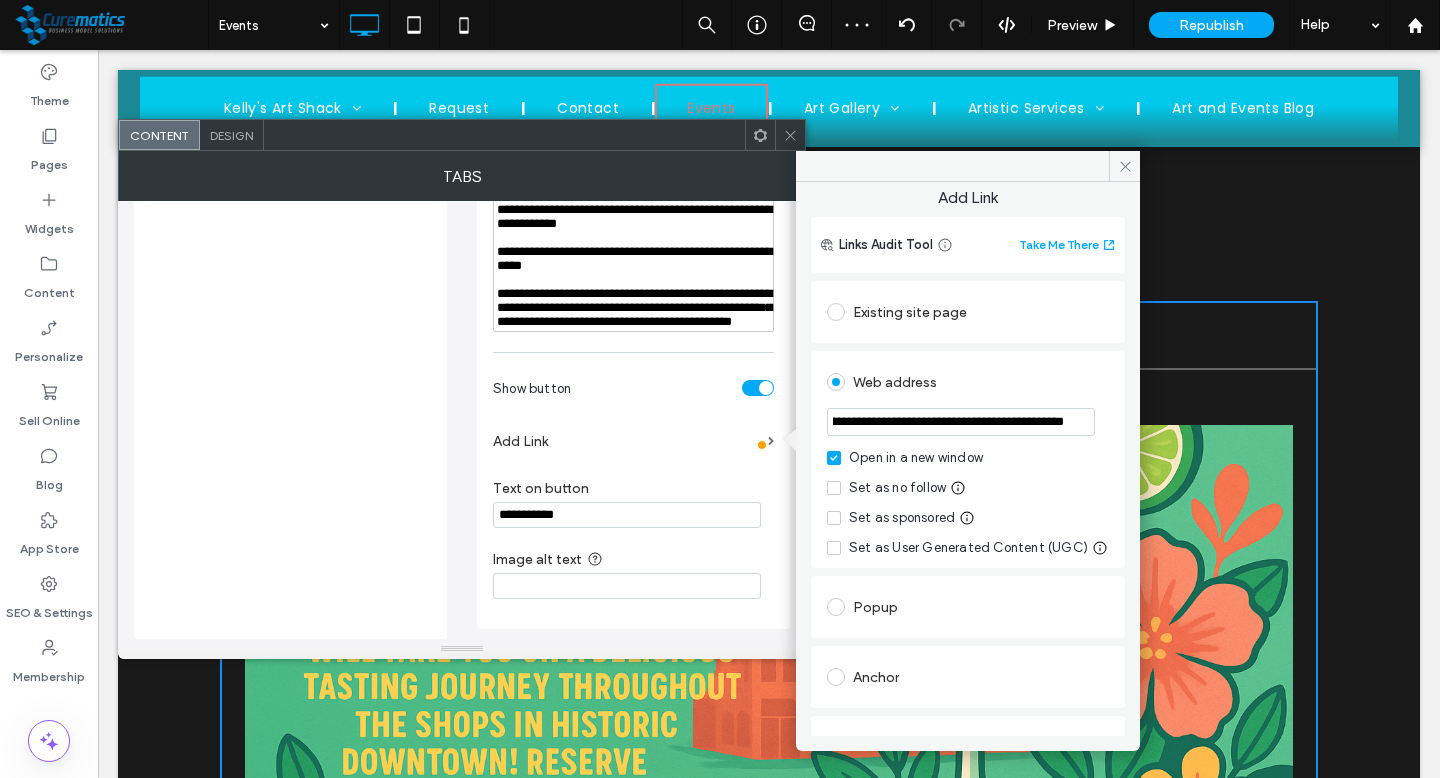 type on "**********" 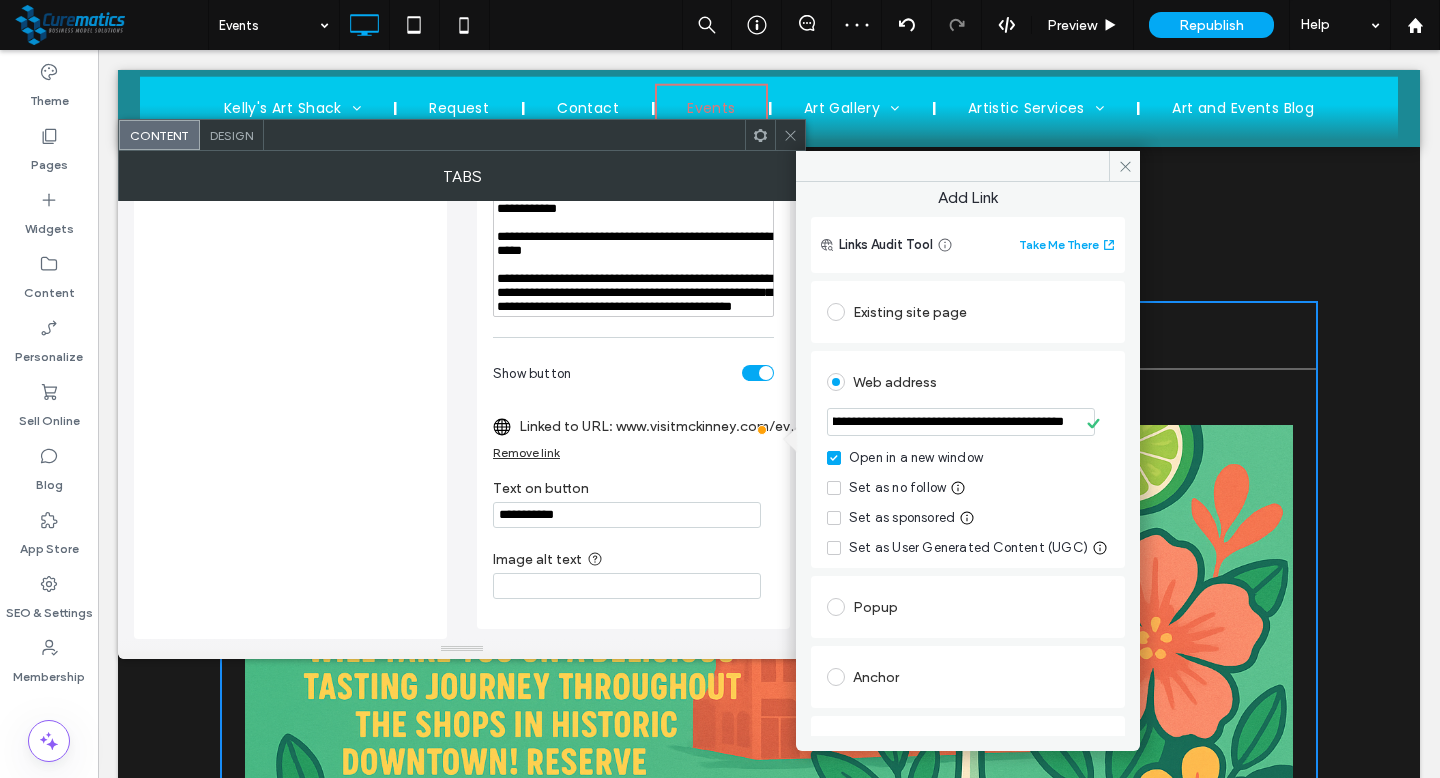 scroll, scrollTop: 0, scrollLeft: 0, axis: both 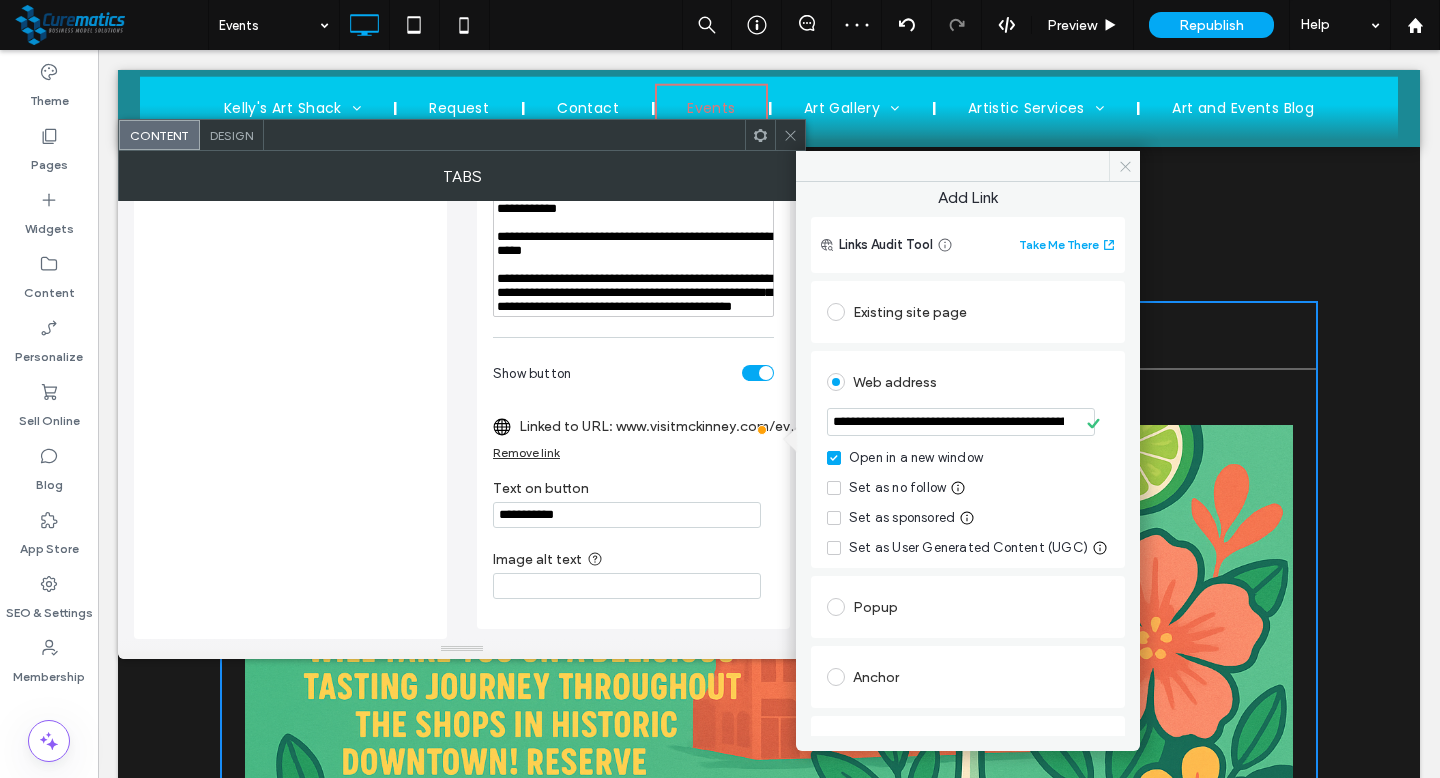 click 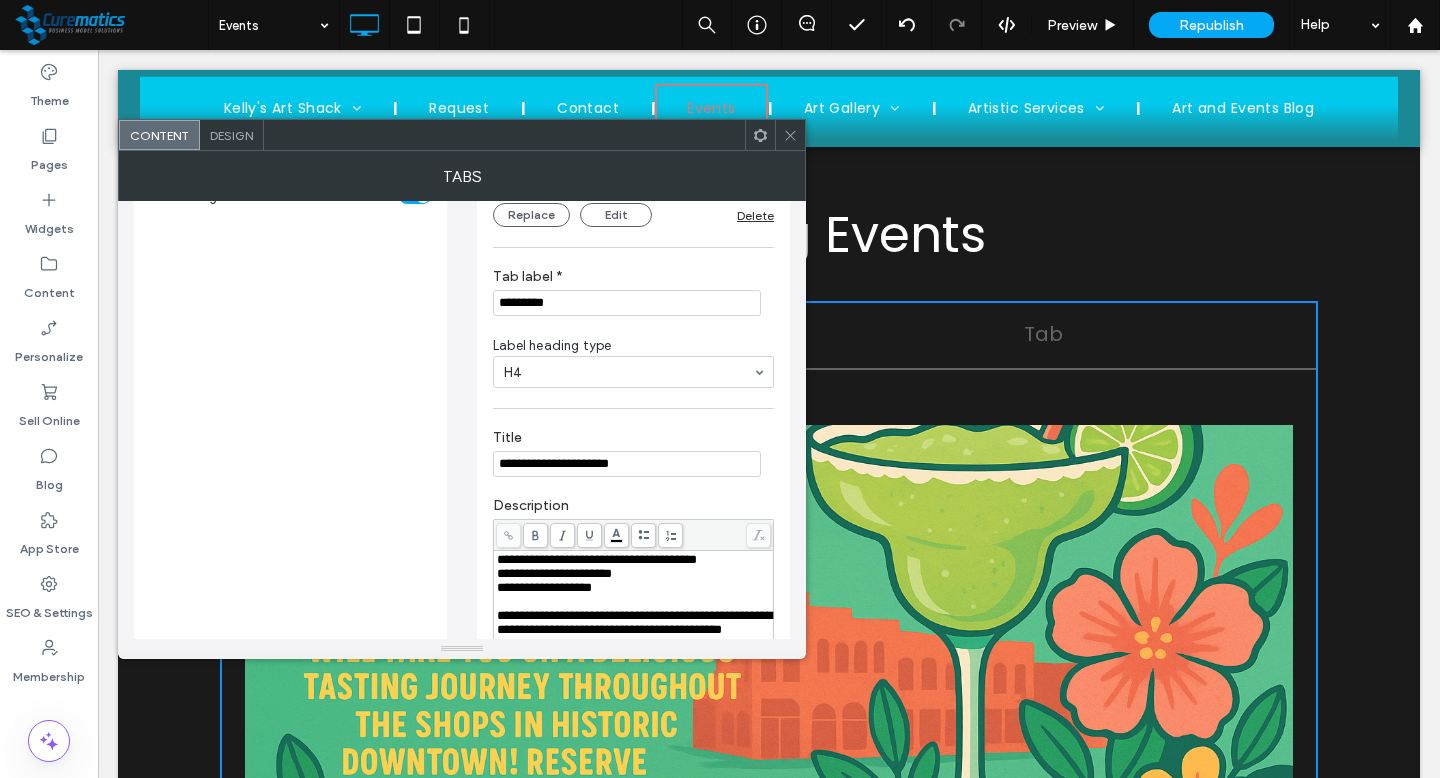 scroll, scrollTop: 0, scrollLeft: 0, axis: both 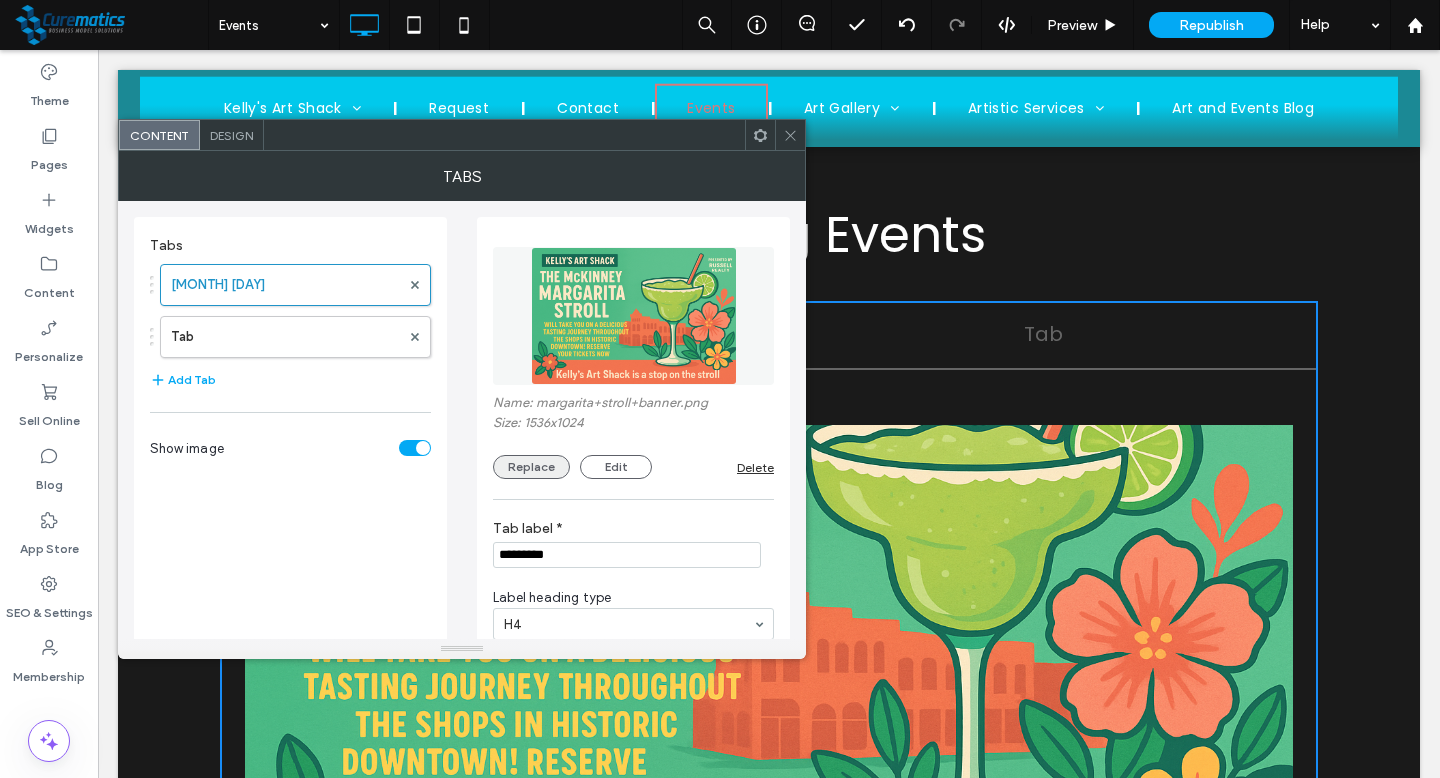 click on "Replace" at bounding box center (531, 467) 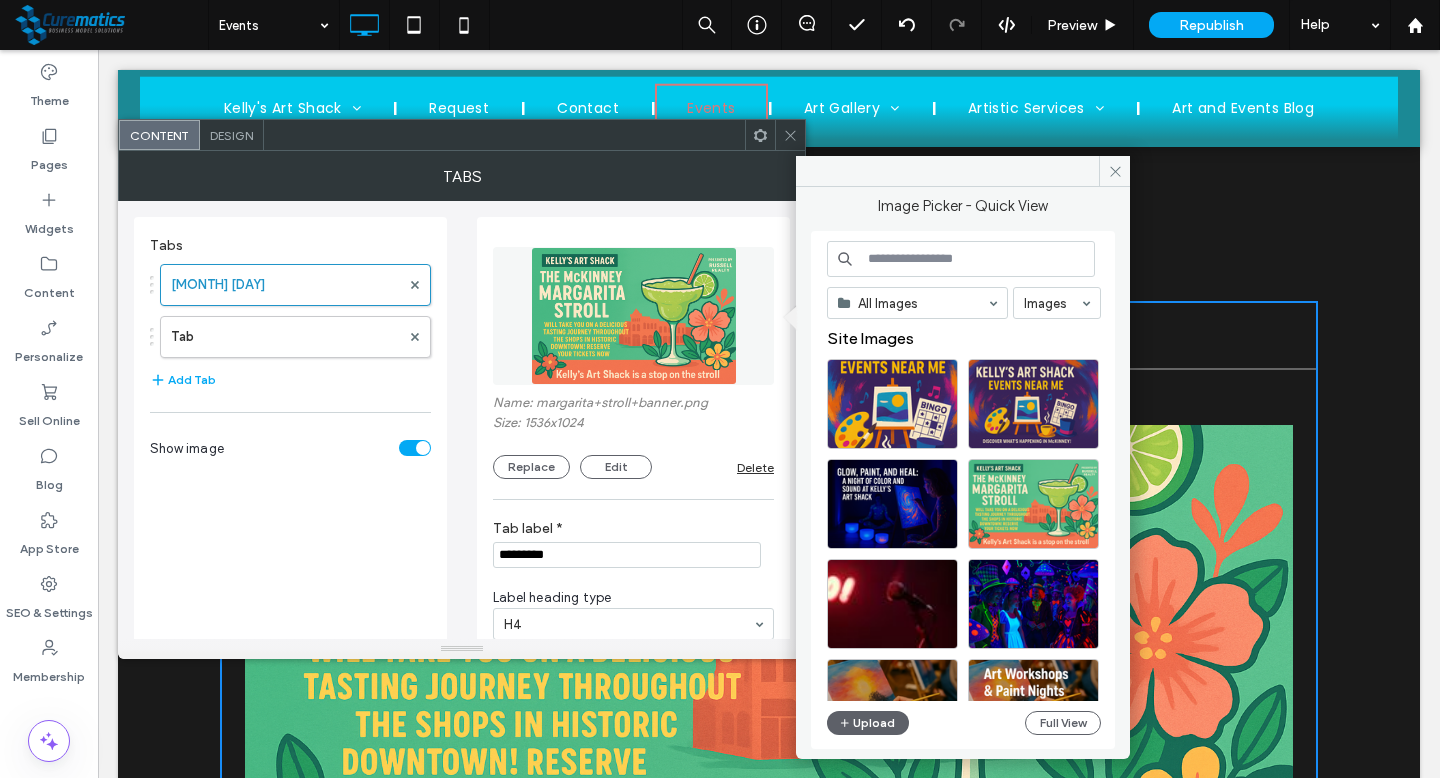 click at bounding box center [961, 259] 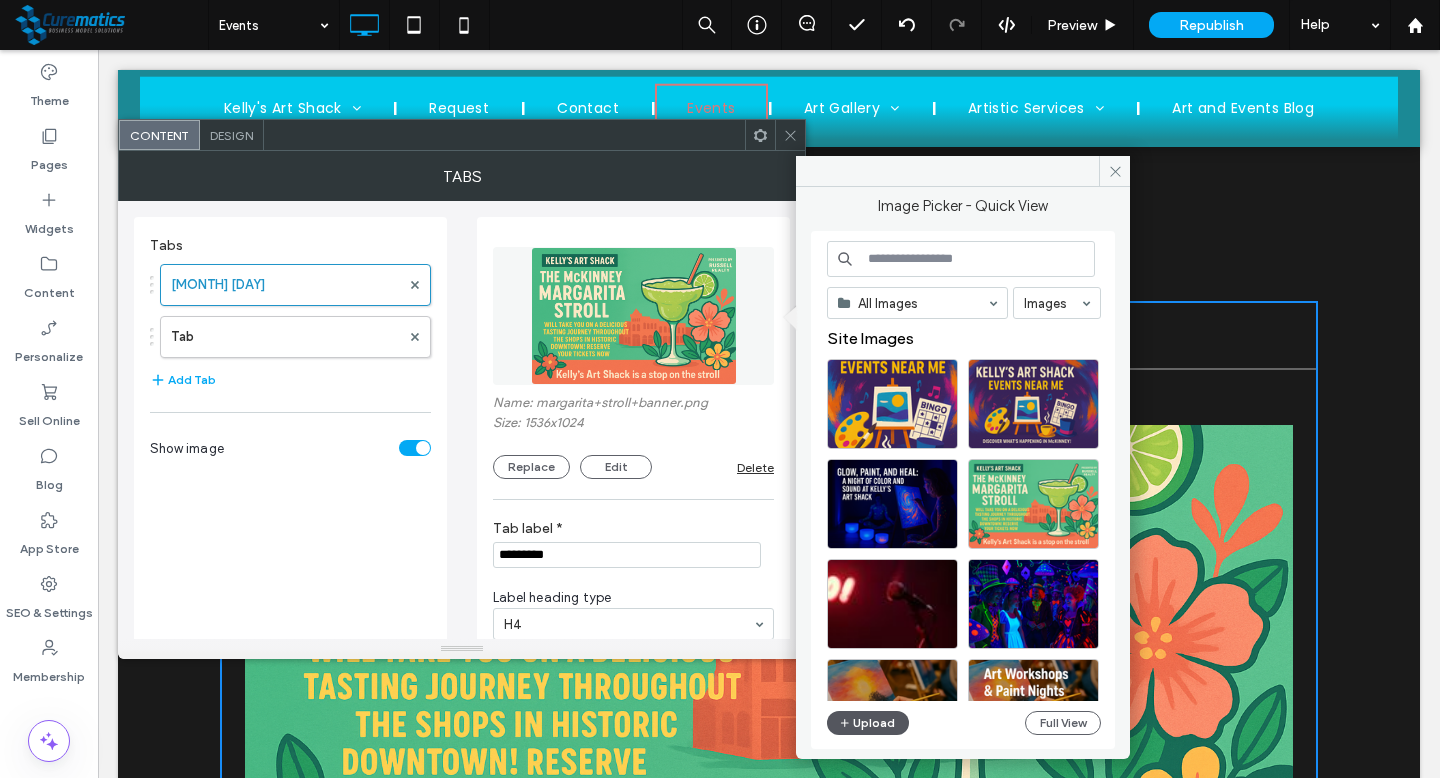 click on "Upload" at bounding box center (868, 723) 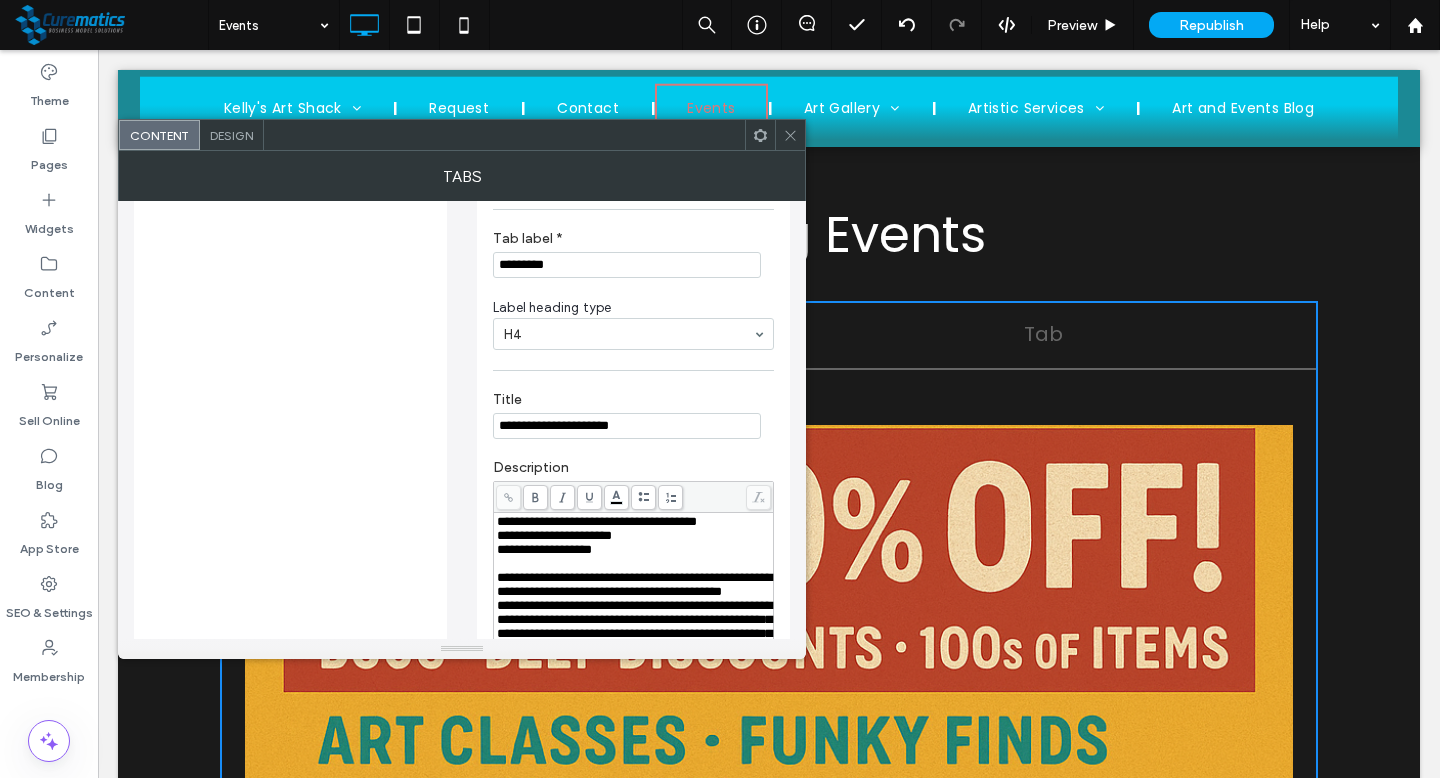scroll, scrollTop: 0, scrollLeft: 0, axis: both 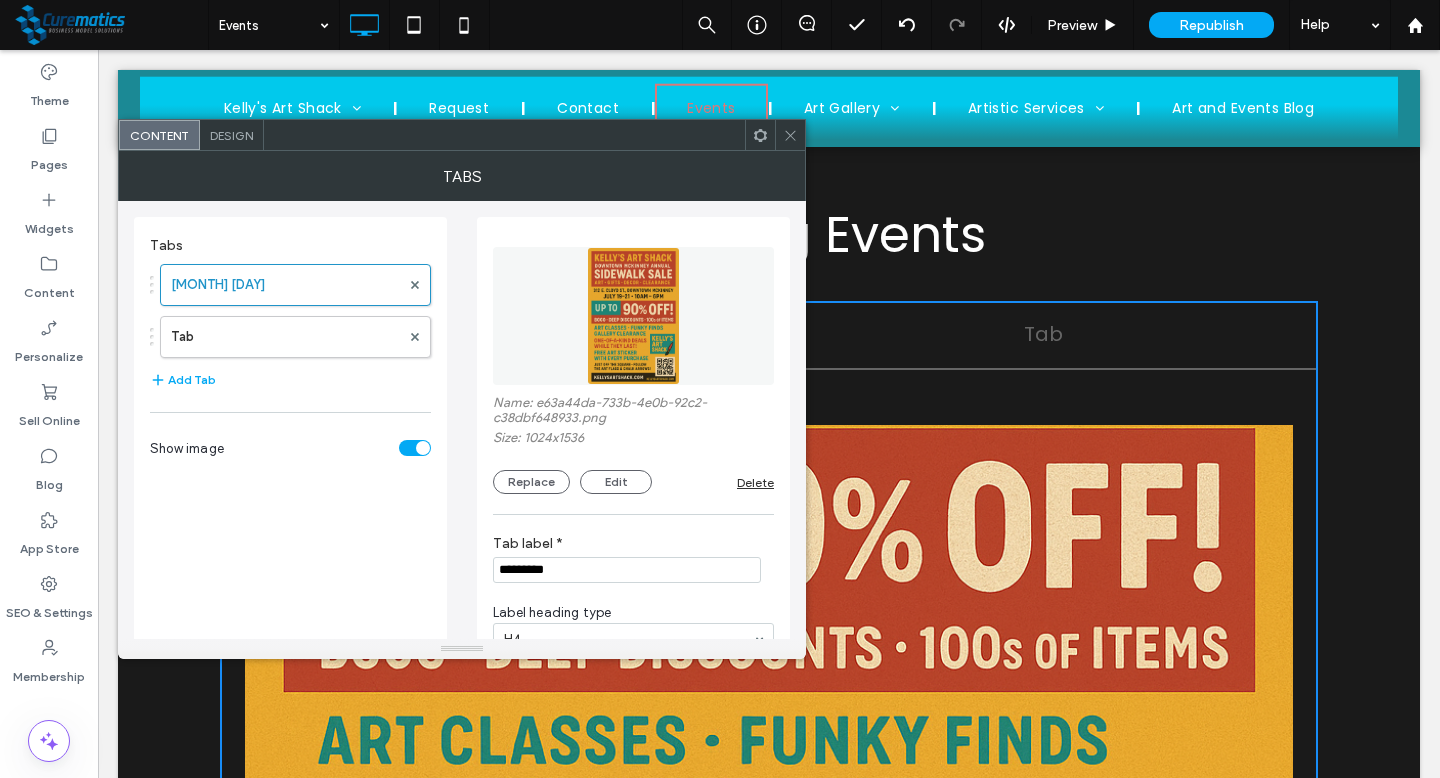 click 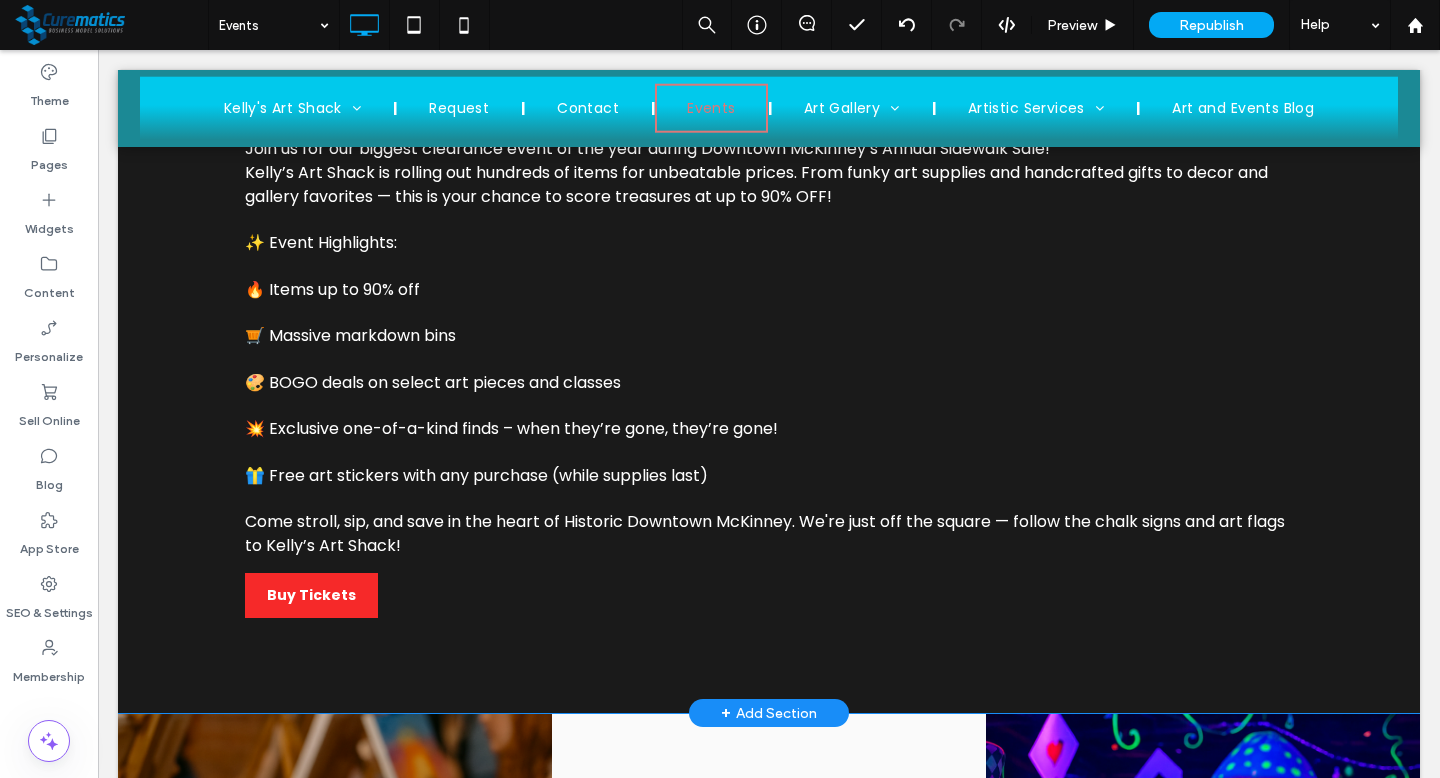 scroll, scrollTop: 1366, scrollLeft: 0, axis: vertical 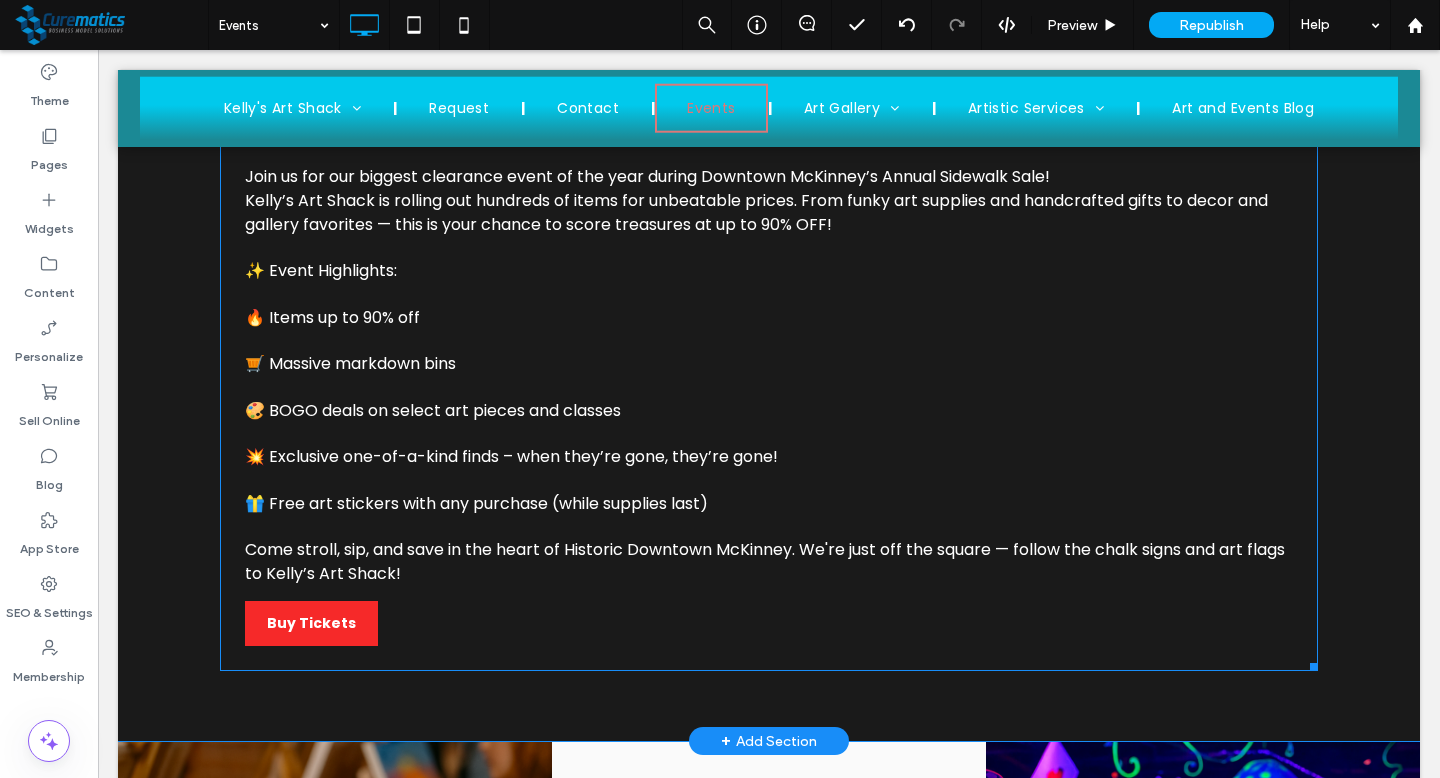 click at bounding box center [769, 88] 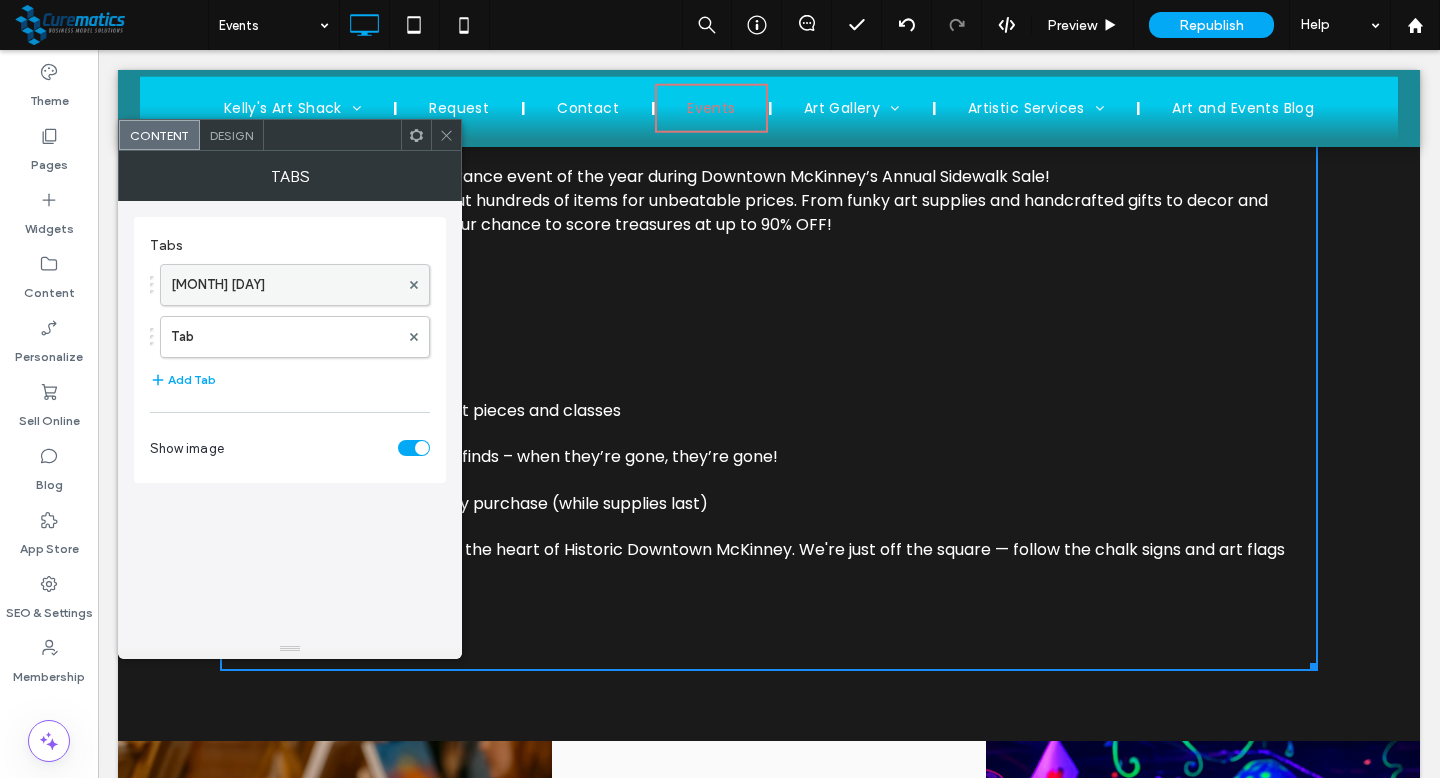 click on "July 19th" at bounding box center [285, 285] 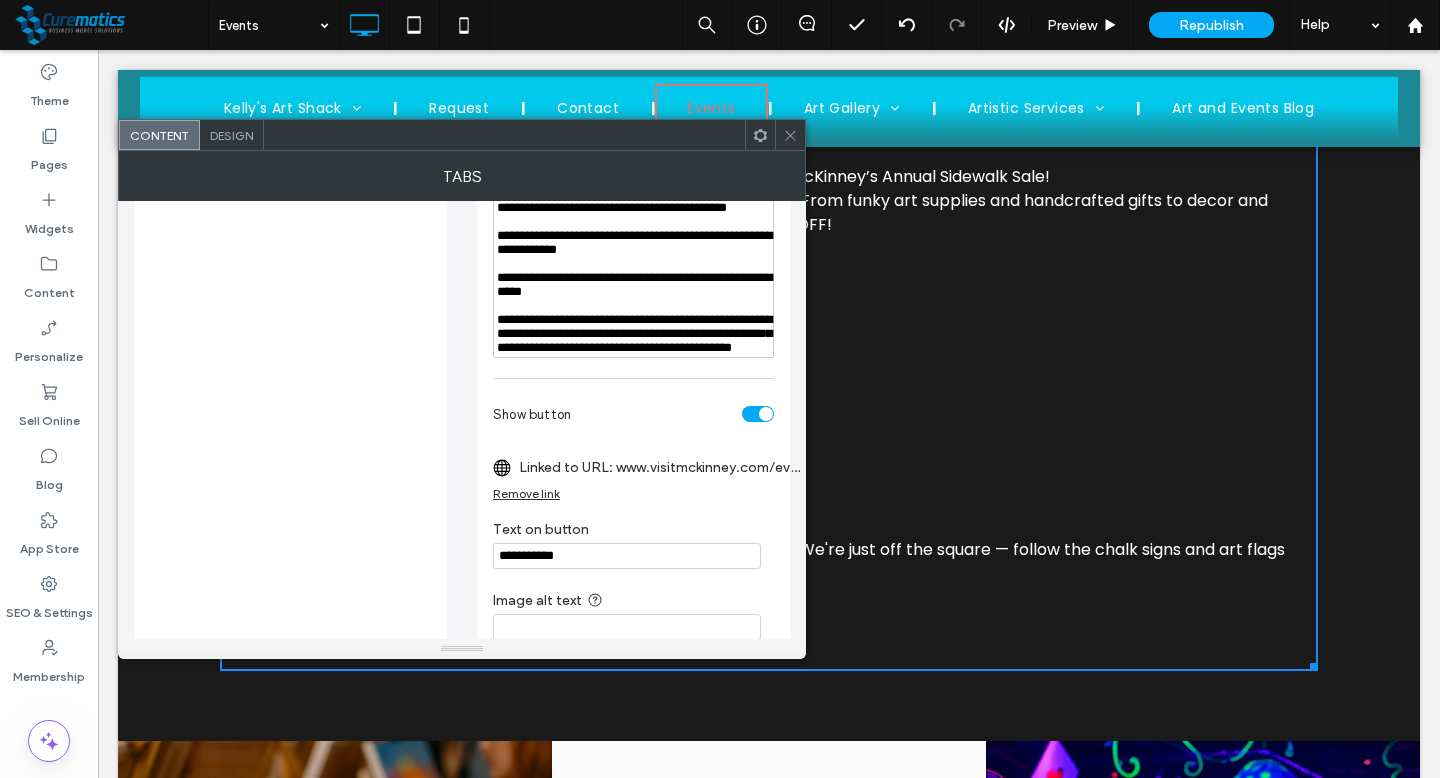 scroll, scrollTop: 1034, scrollLeft: 0, axis: vertical 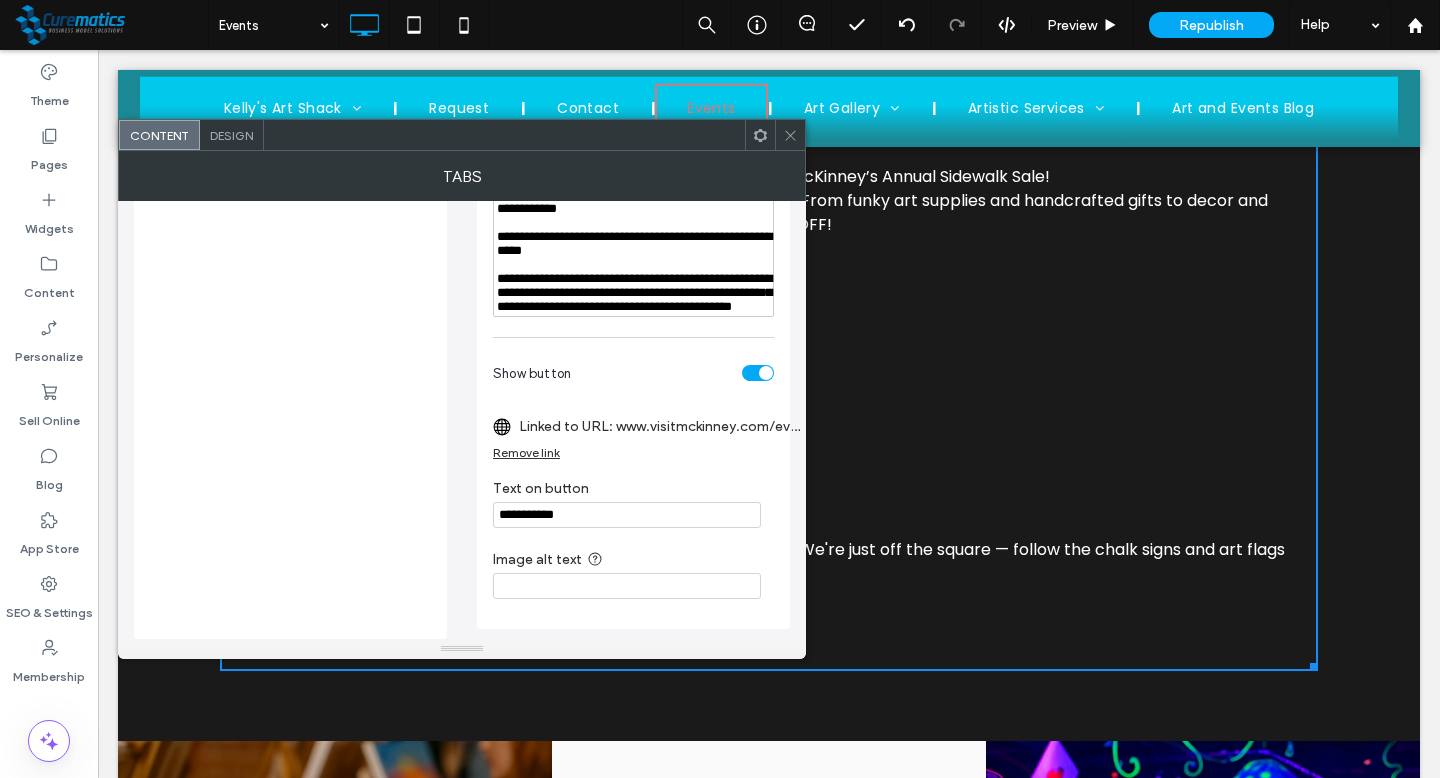 click on "**********" at bounding box center [627, 515] 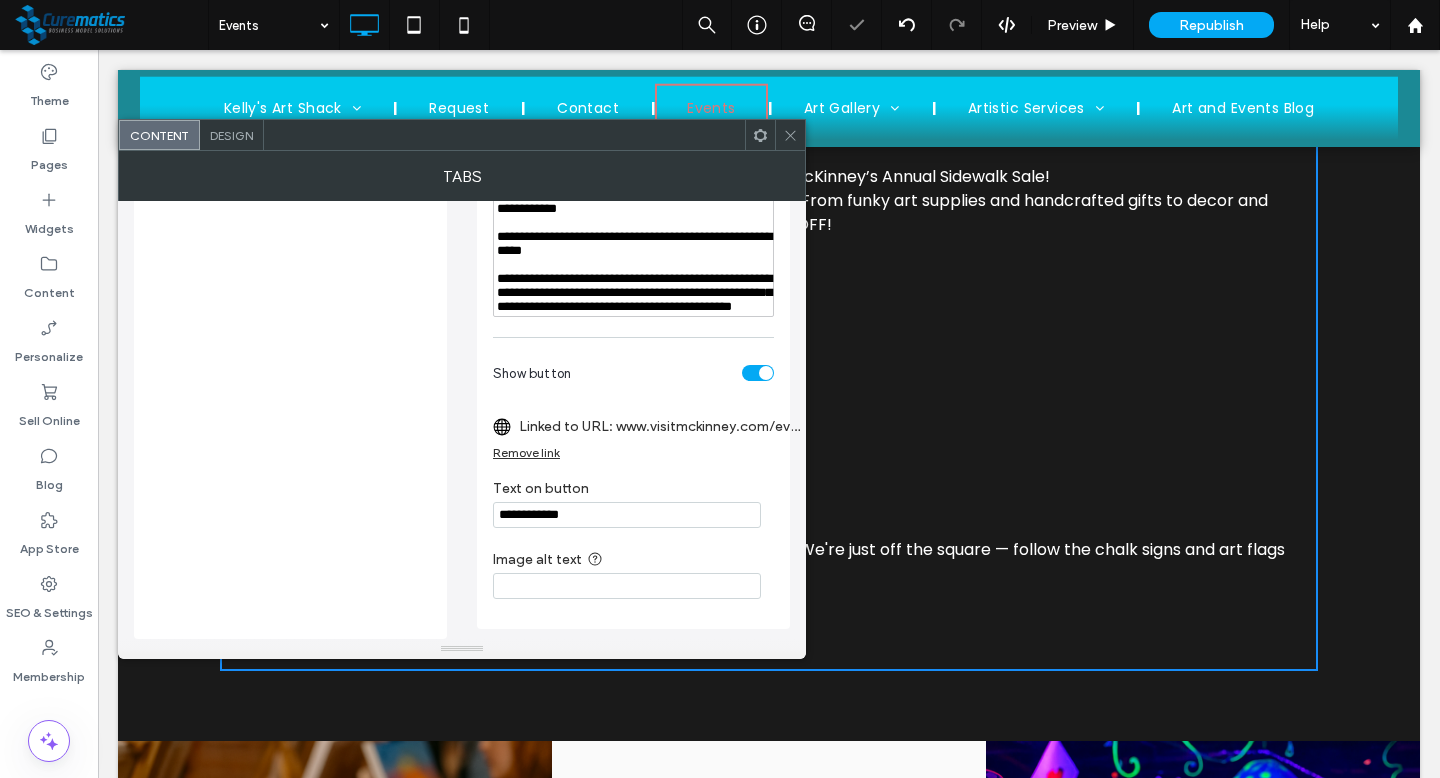 type on "**********" 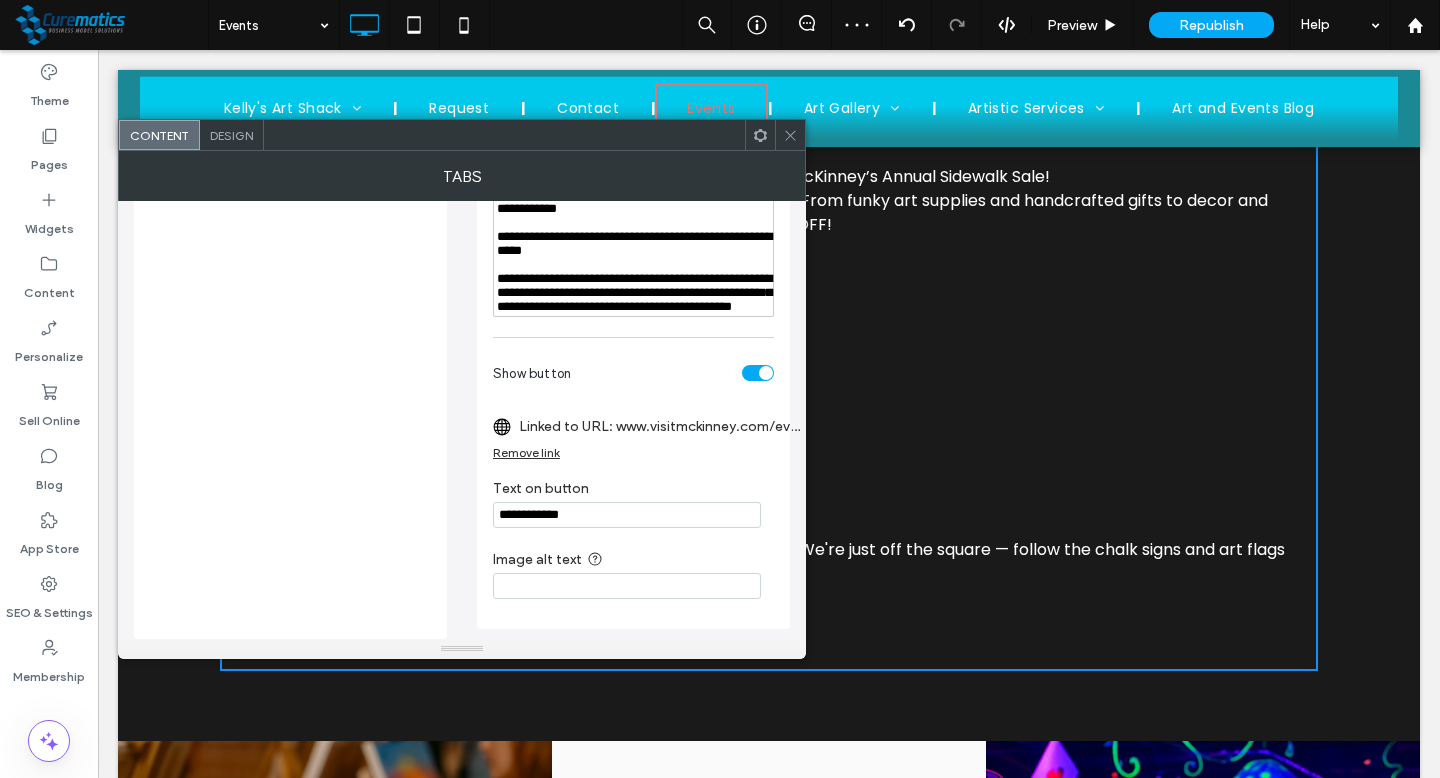click at bounding box center (790, 135) 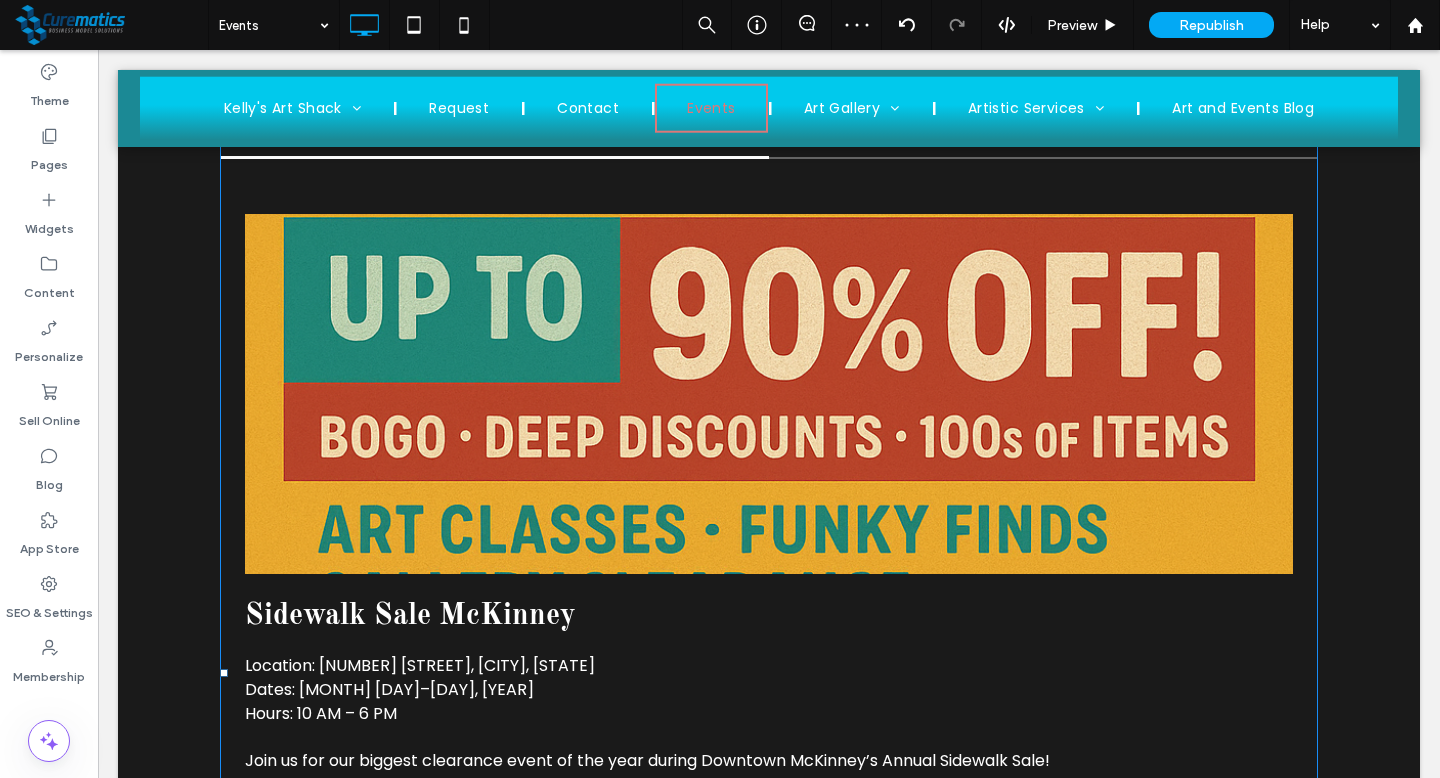 scroll, scrollTop: 659, scrollLeft: 0, axis: vertical 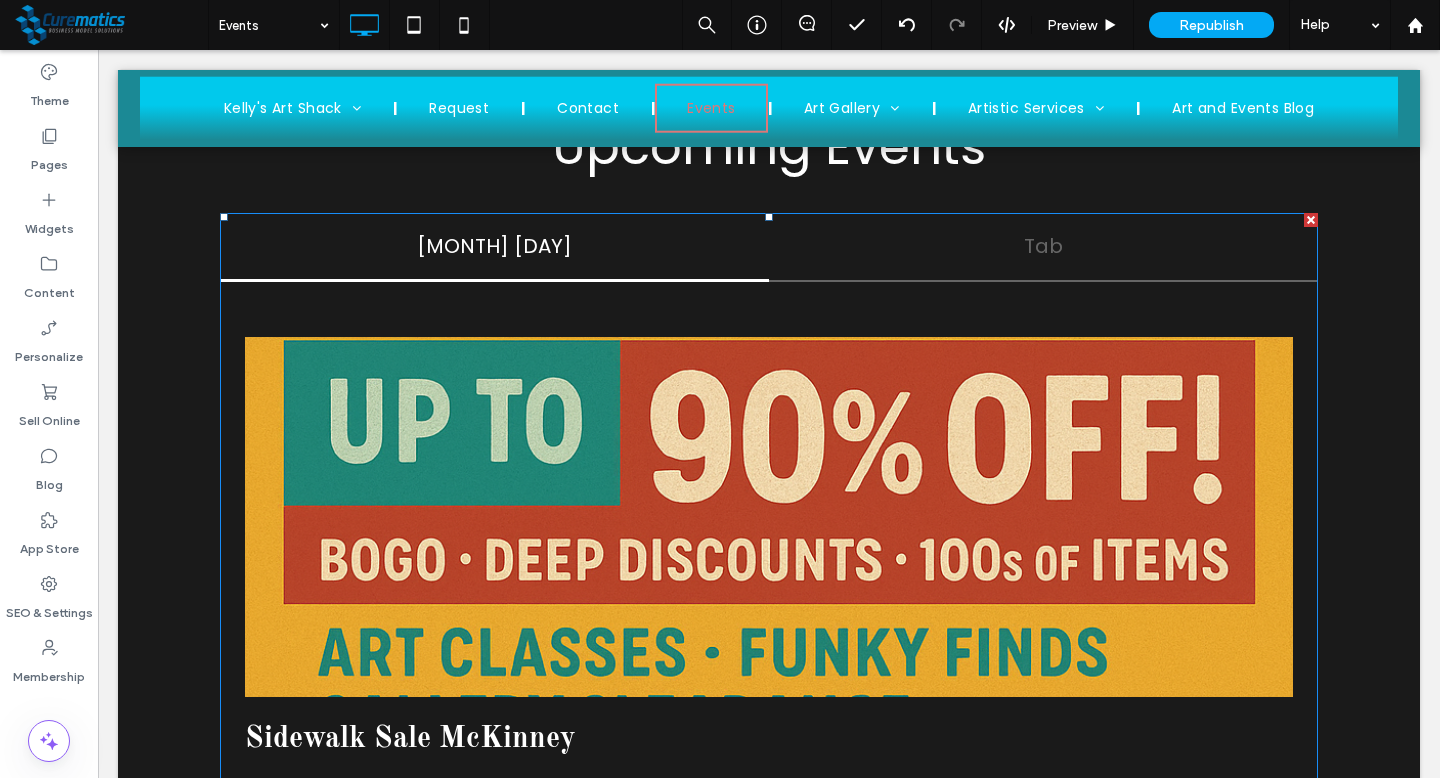 click at bounding box center (769, 795) 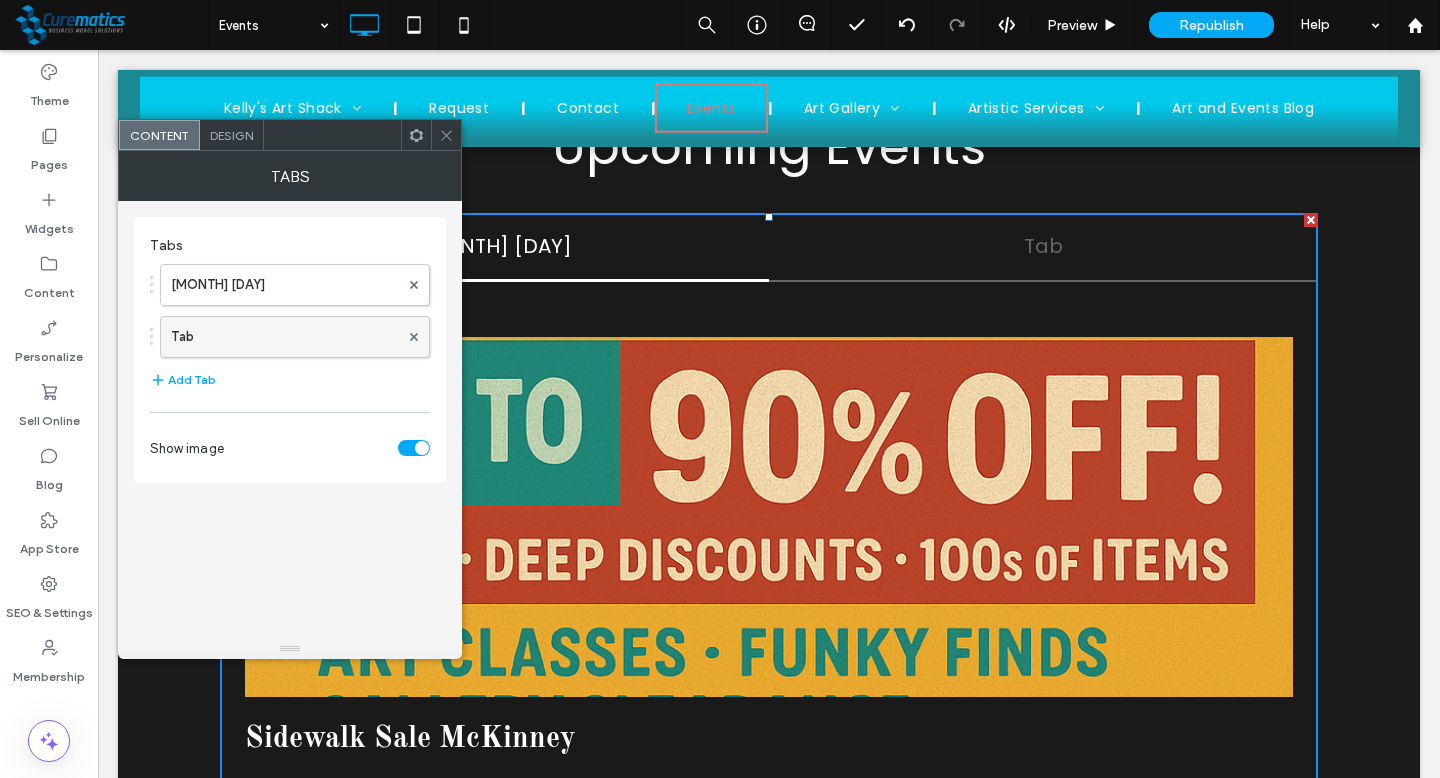 click on "Tab" at bounding box center (285, 337) 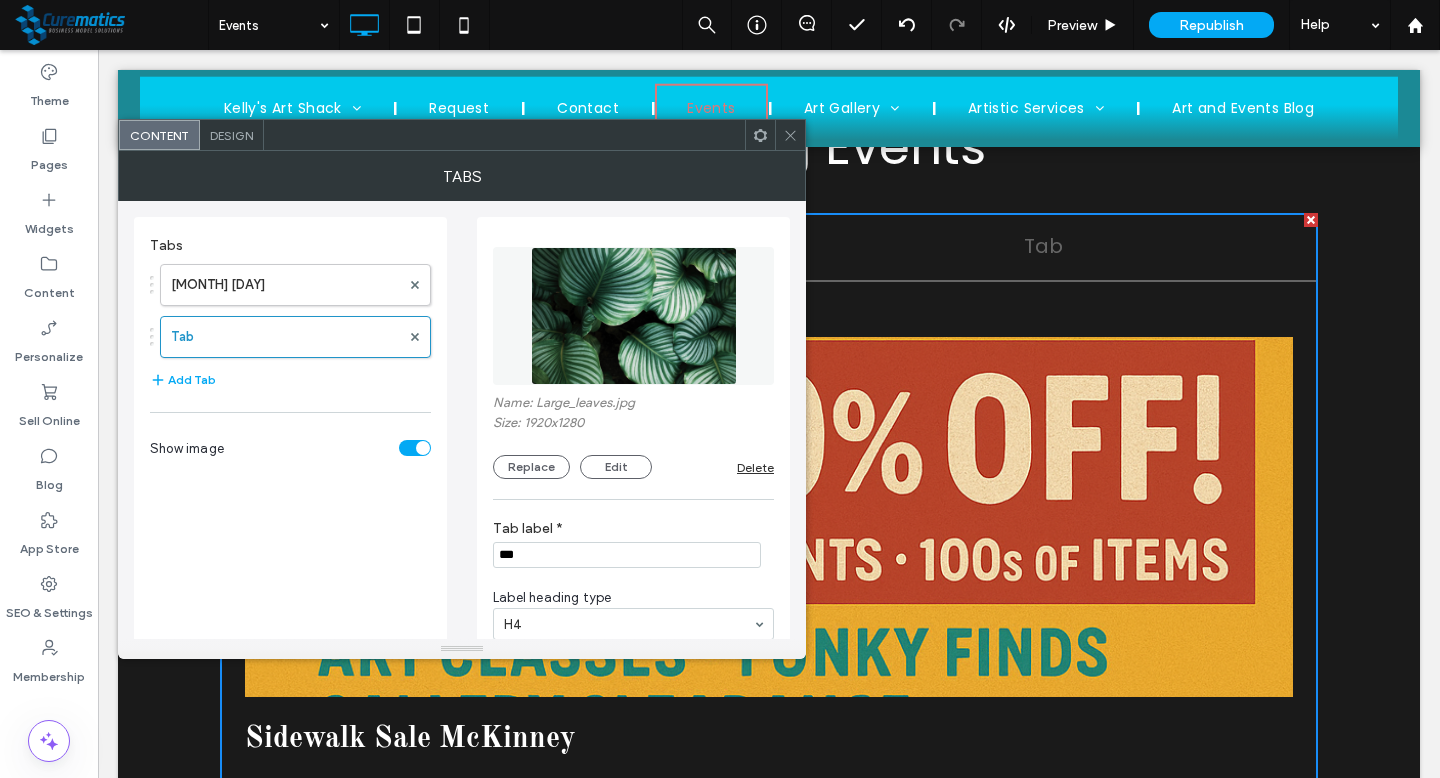 click on "***" at bounding box center (627, 555) 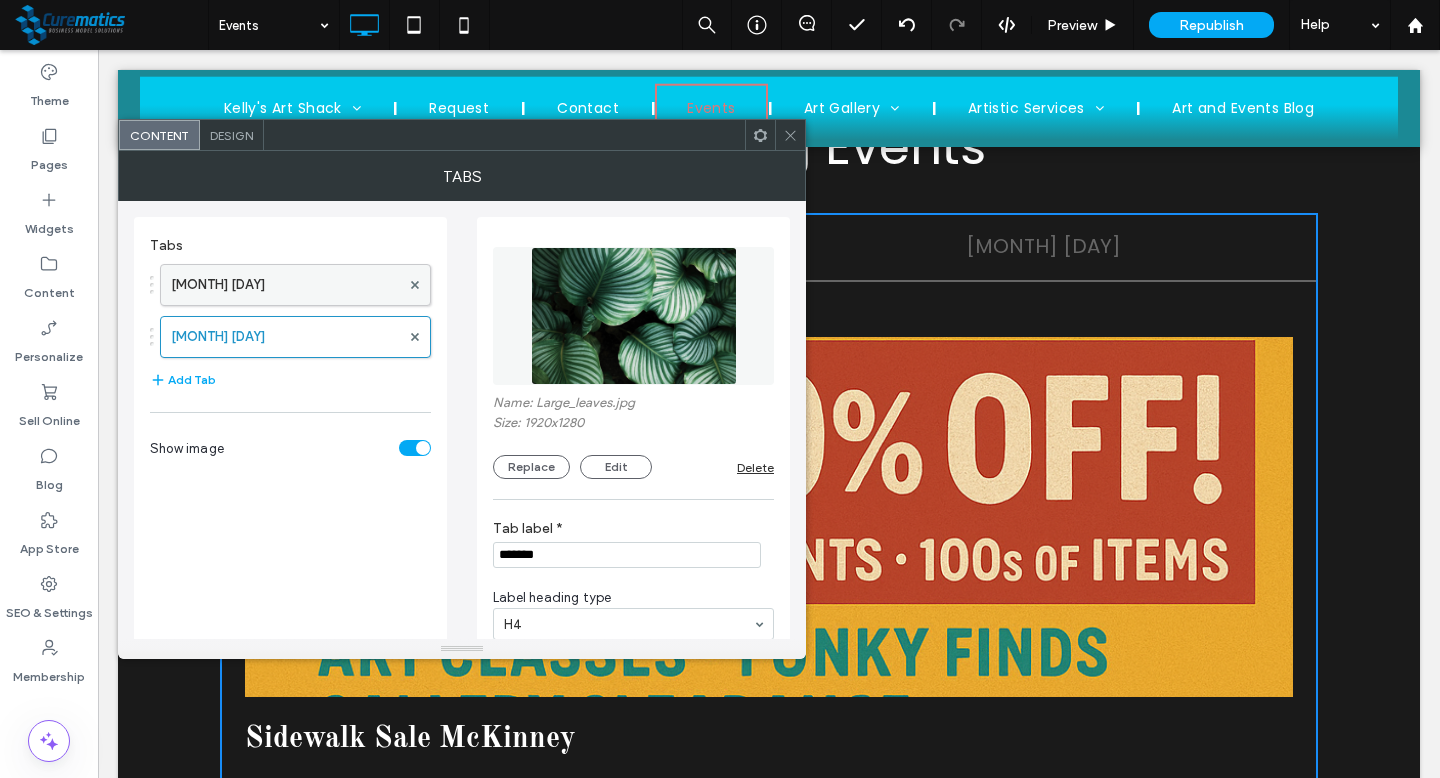 type on "*******" 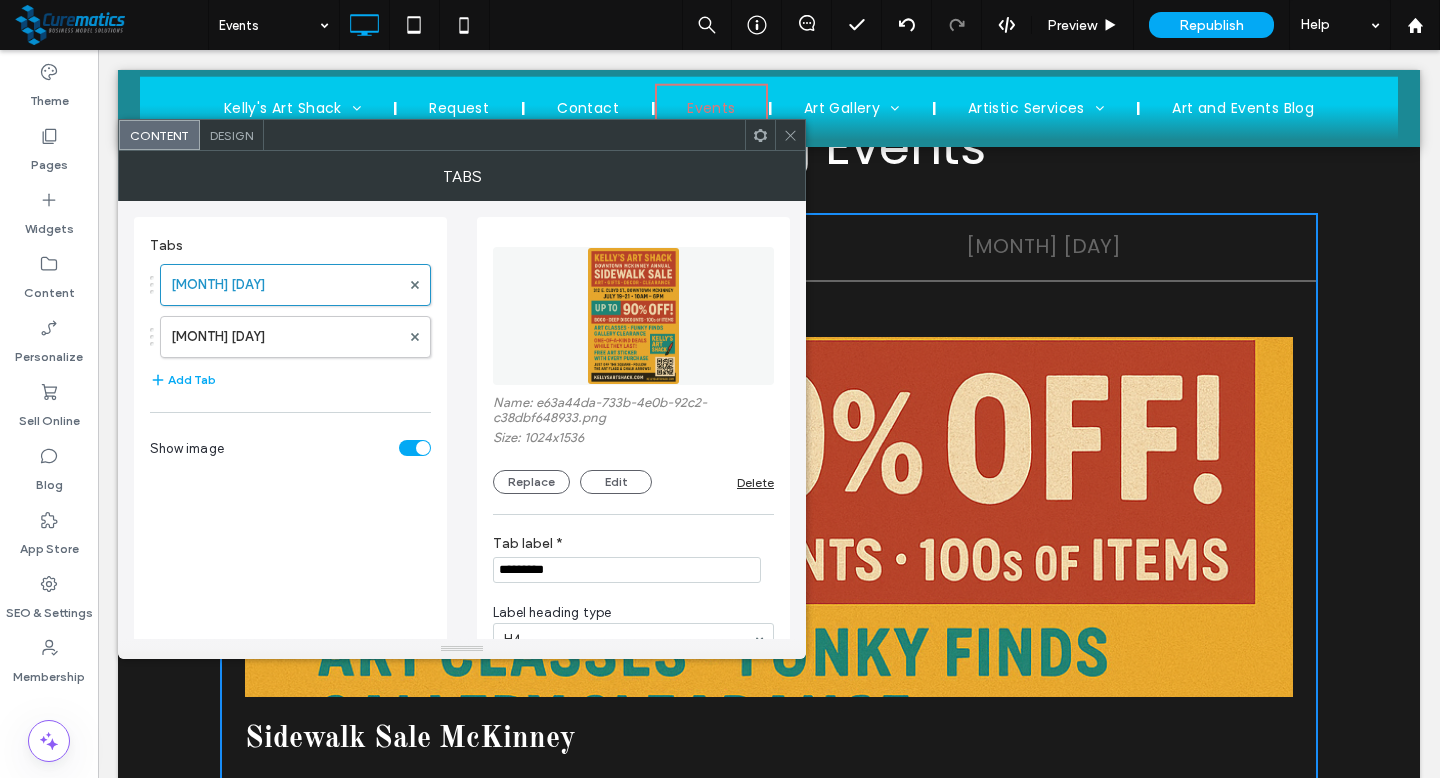 click on "*********" at bounding box center (627, 570) 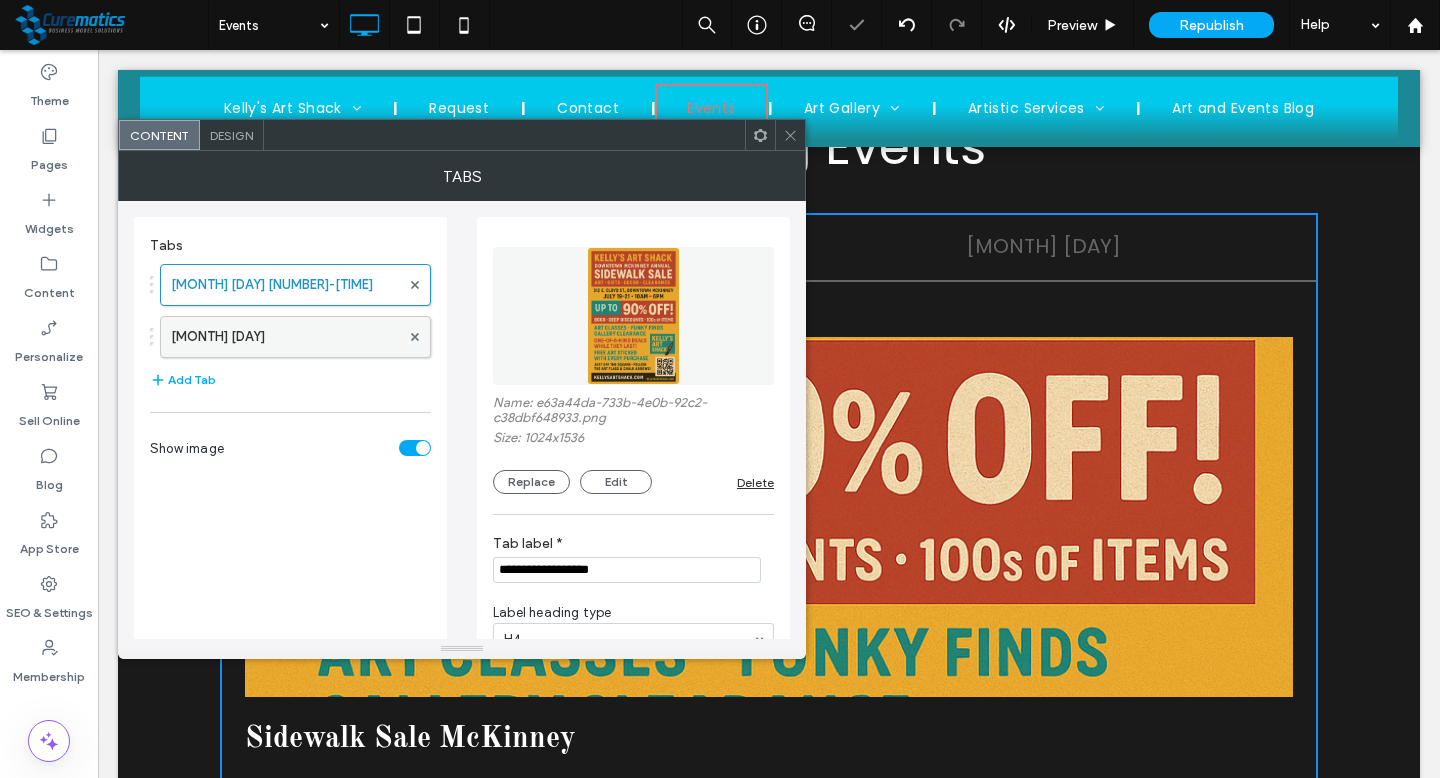 type on "**********" 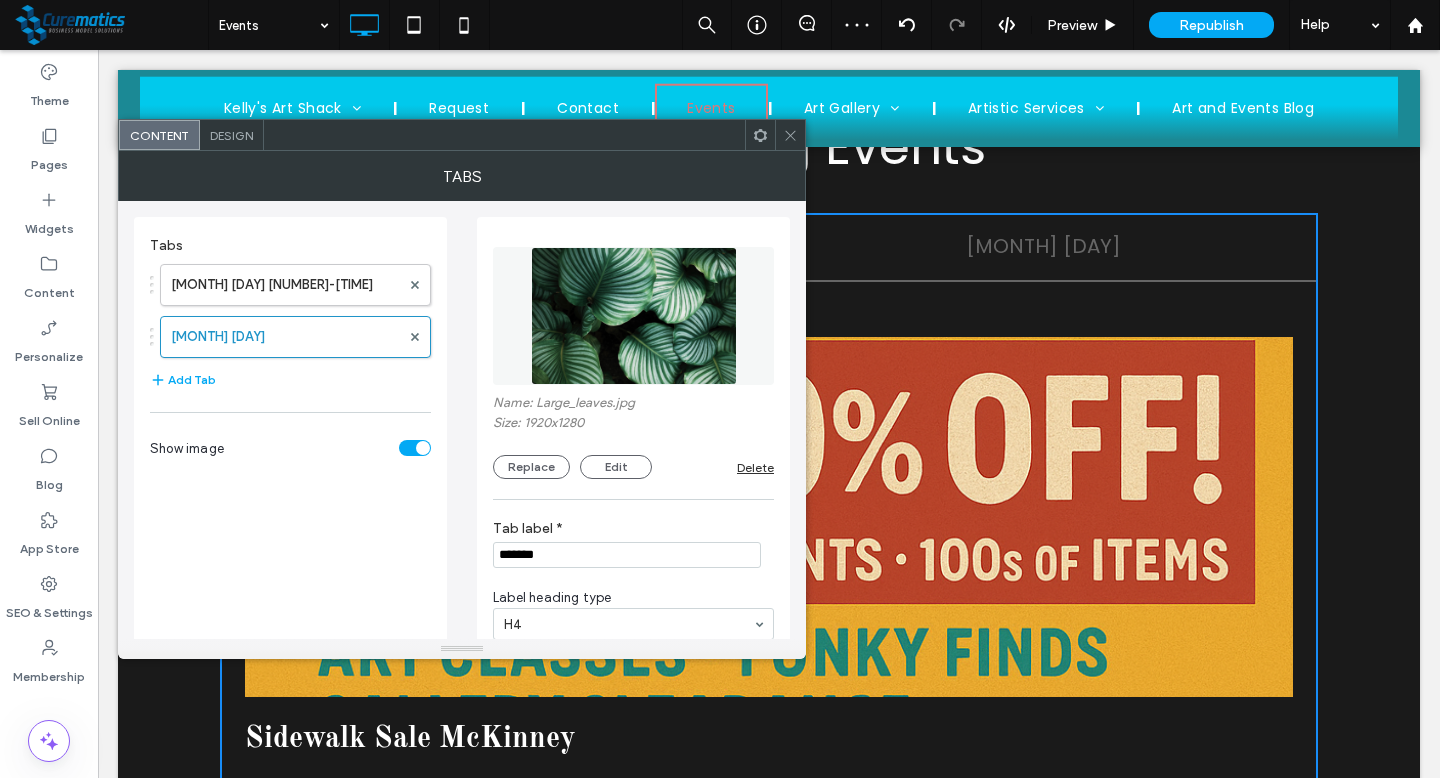 click on "*******" at bounding box center [627, 555] 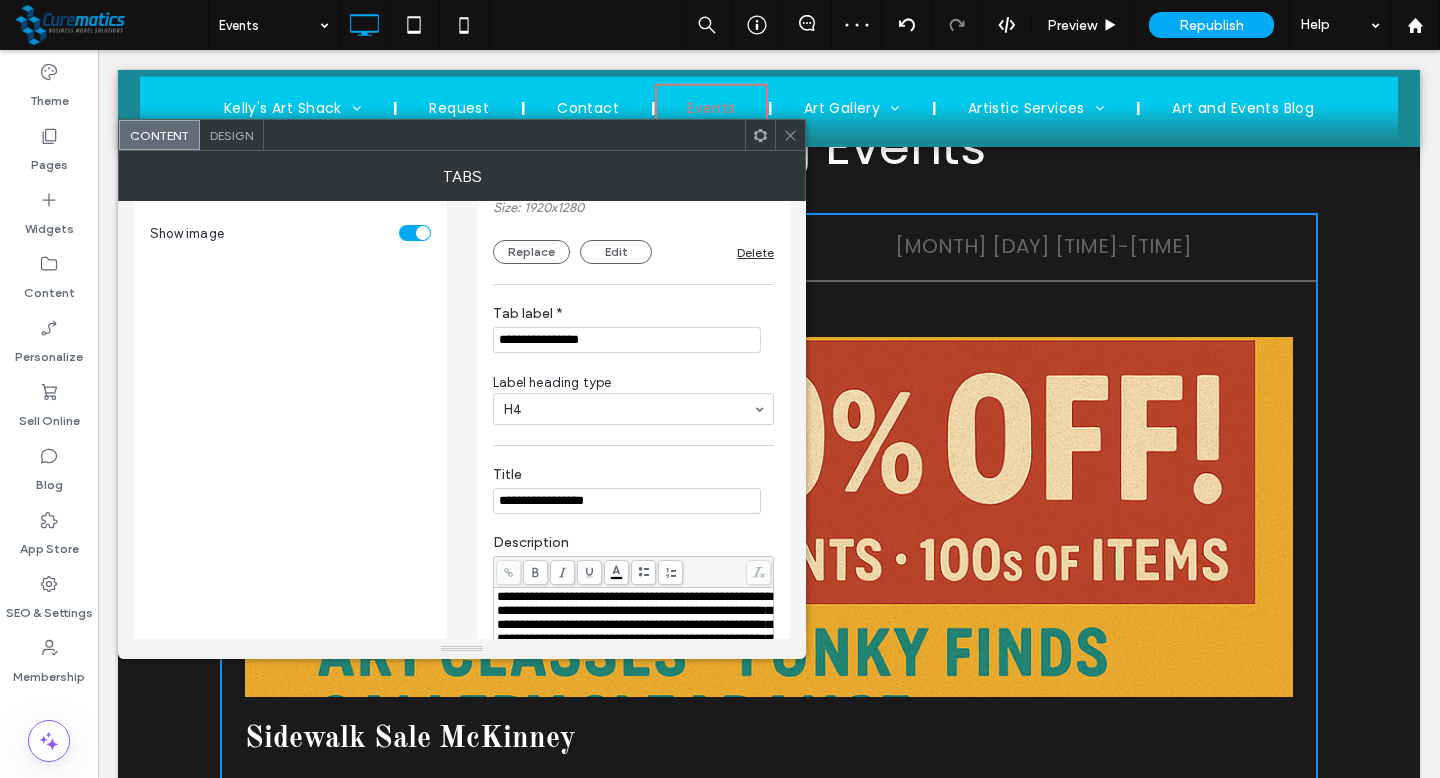 scroll, scrollTop: 329, scrollLeft: 0, axis: vertical 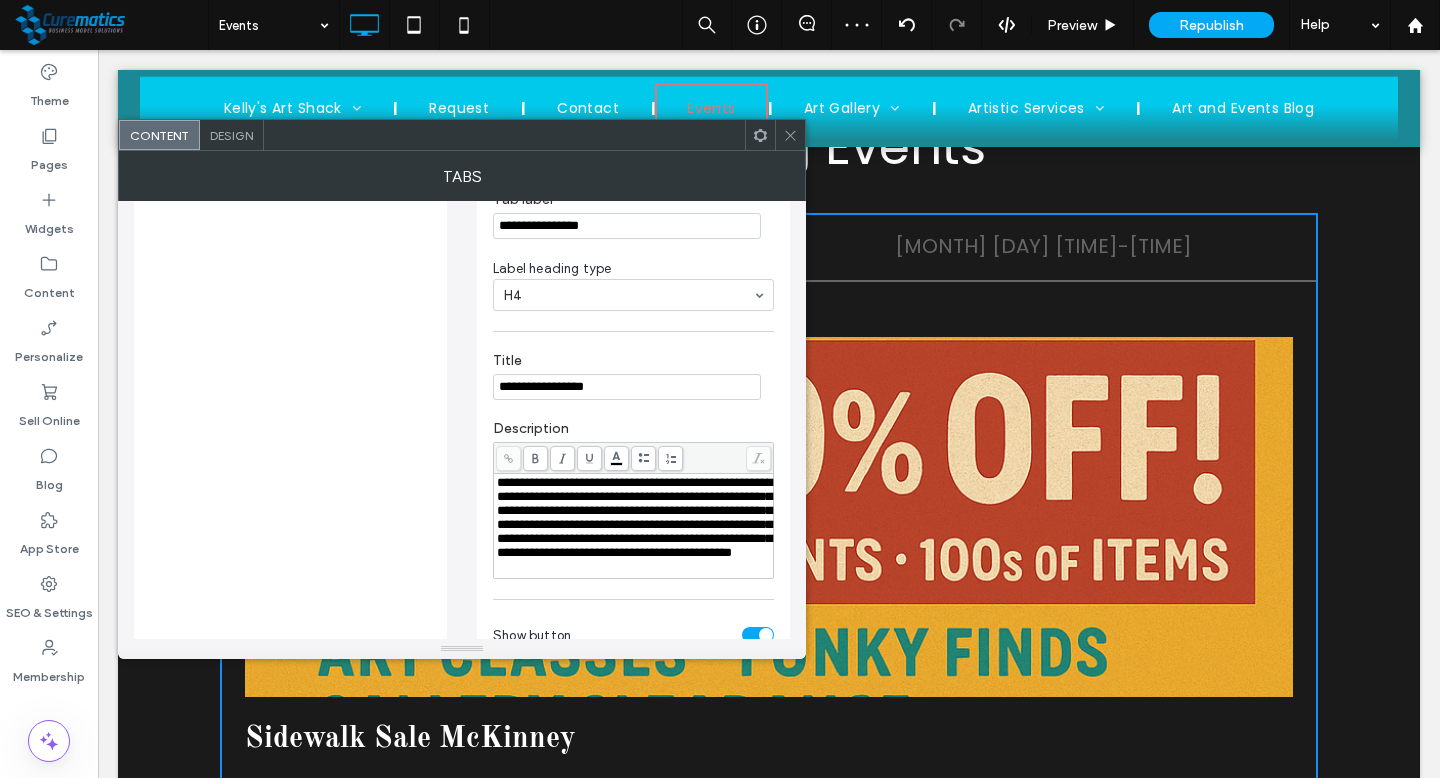 type on "**********" 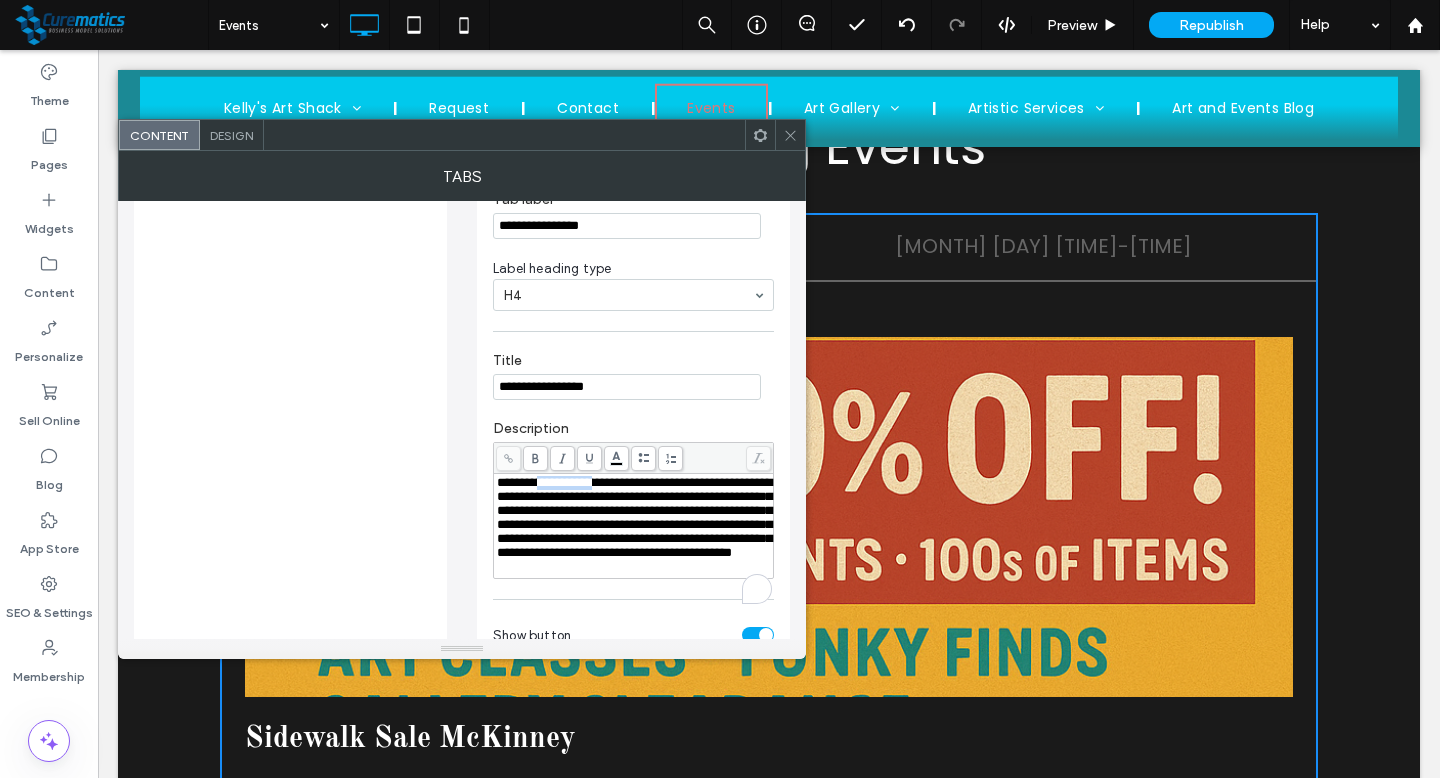 click on "**********" at bounding box center (634, 517) 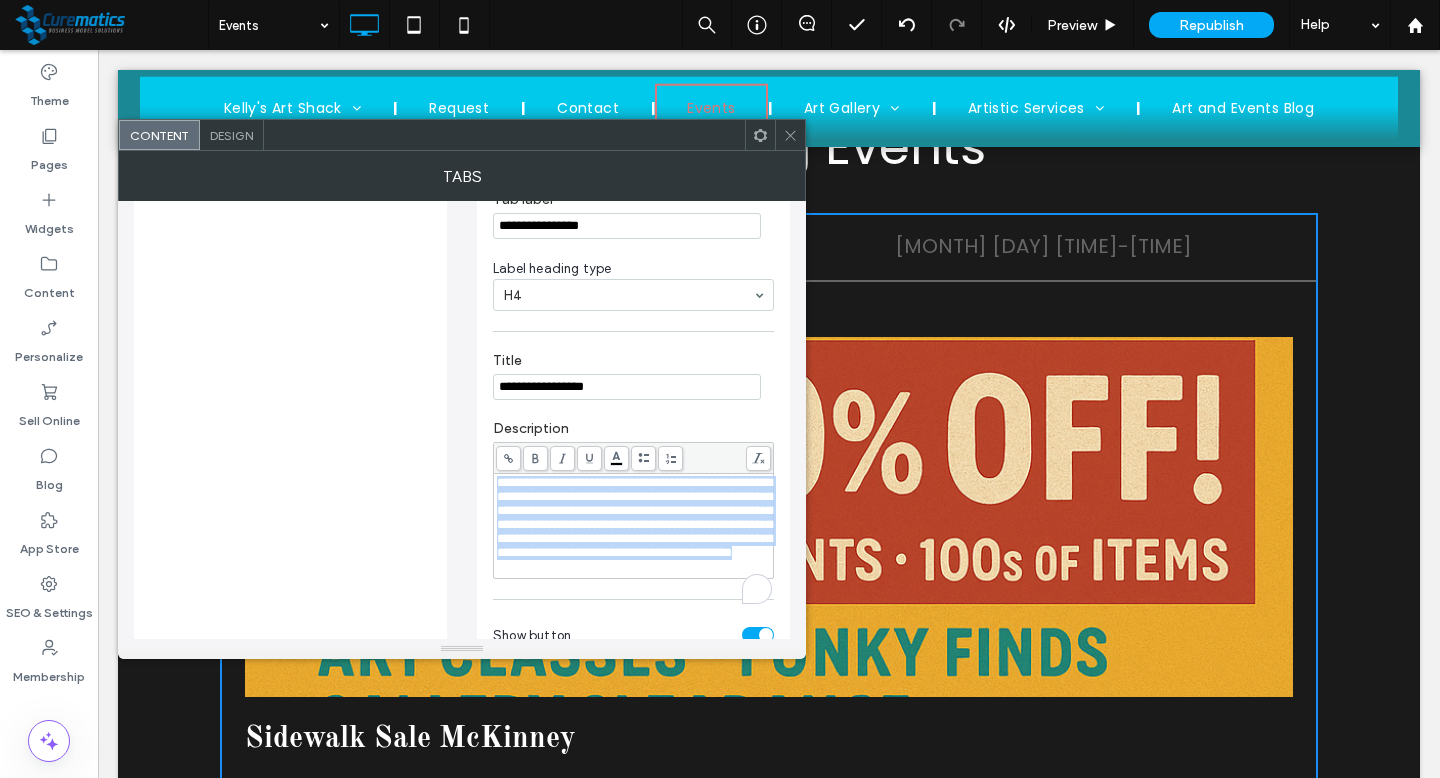 click on "**********" at bounding box center (634, 517) 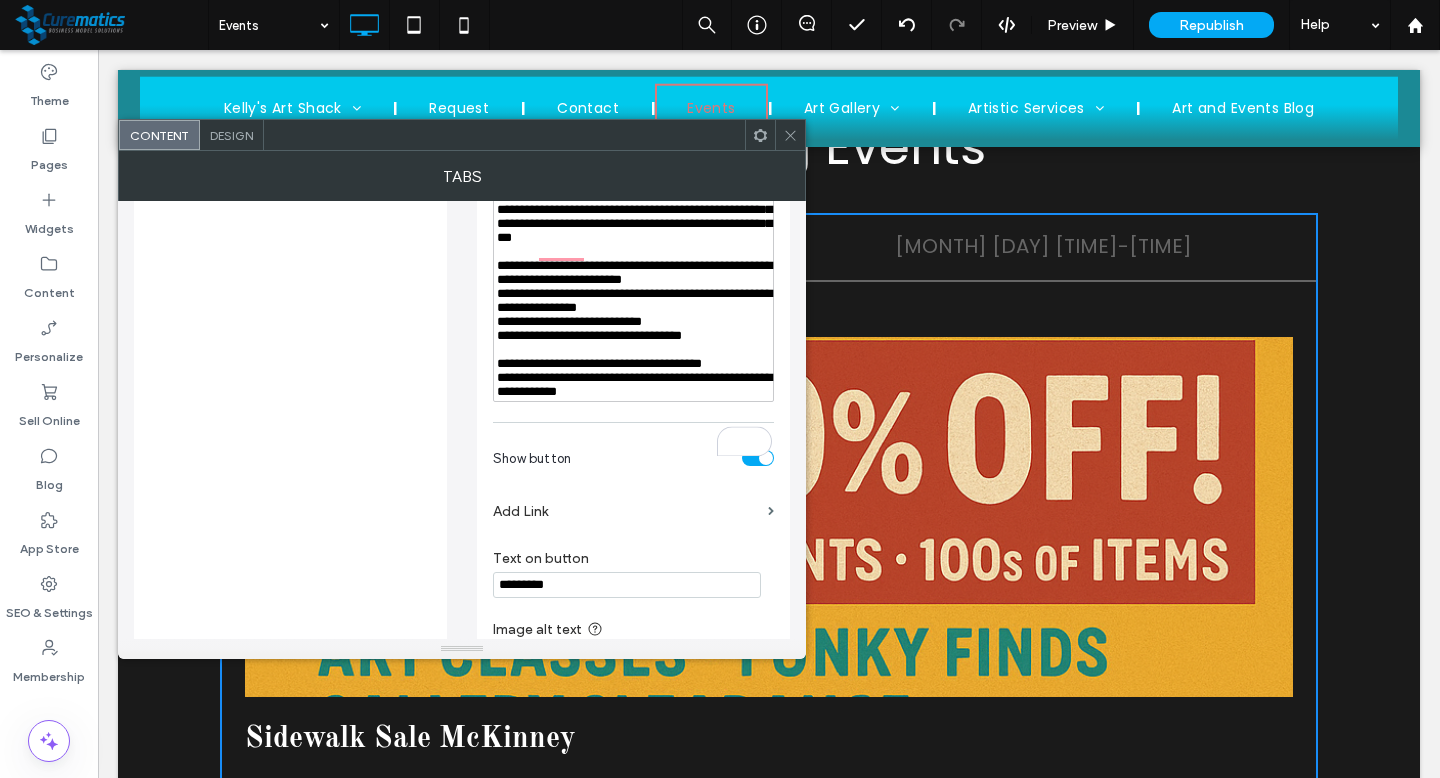 scroll, scrollTop: 645, scrollLeft: 0, axis: vertical 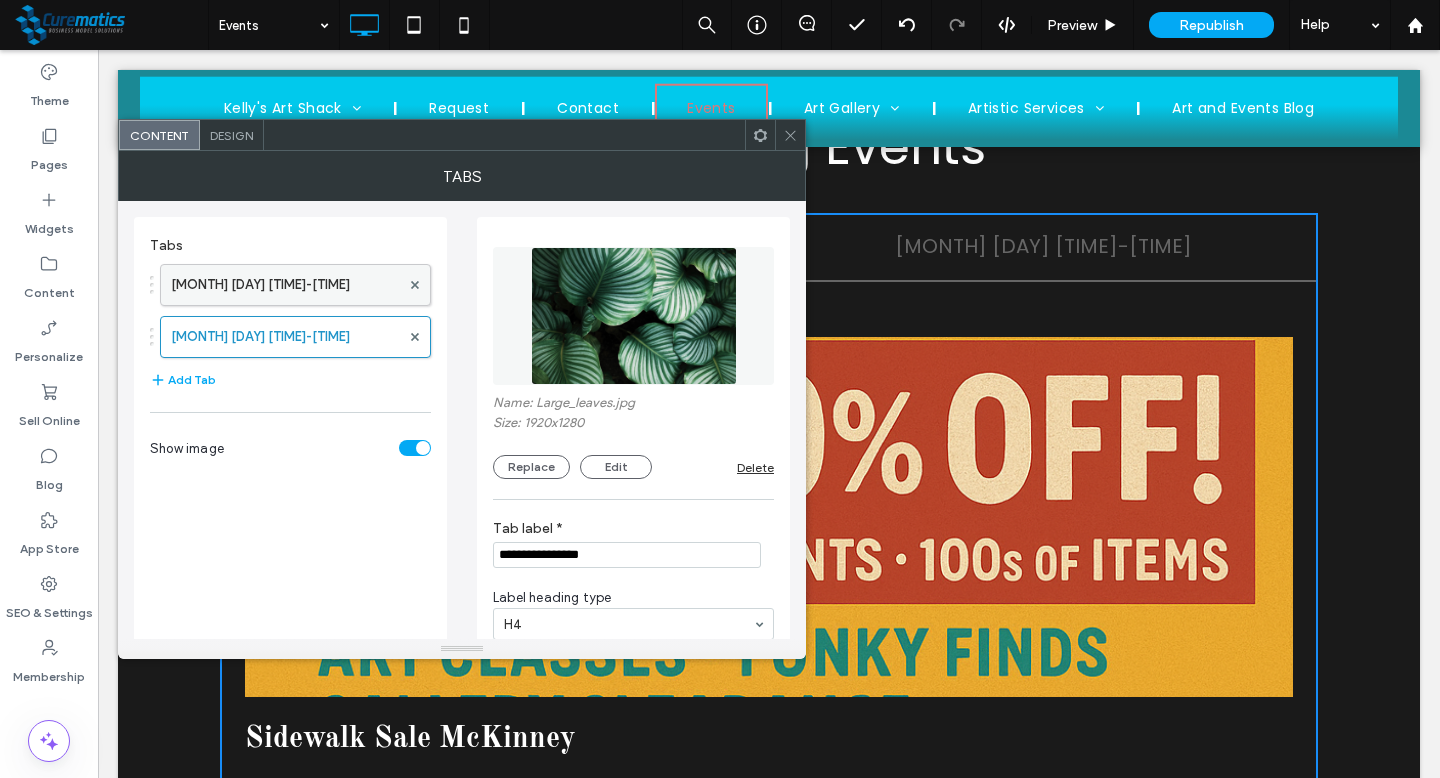 click on "[MONTH] [DAY_NUM]th [TIME]-[TIME]" at bounding box center (285, 285) 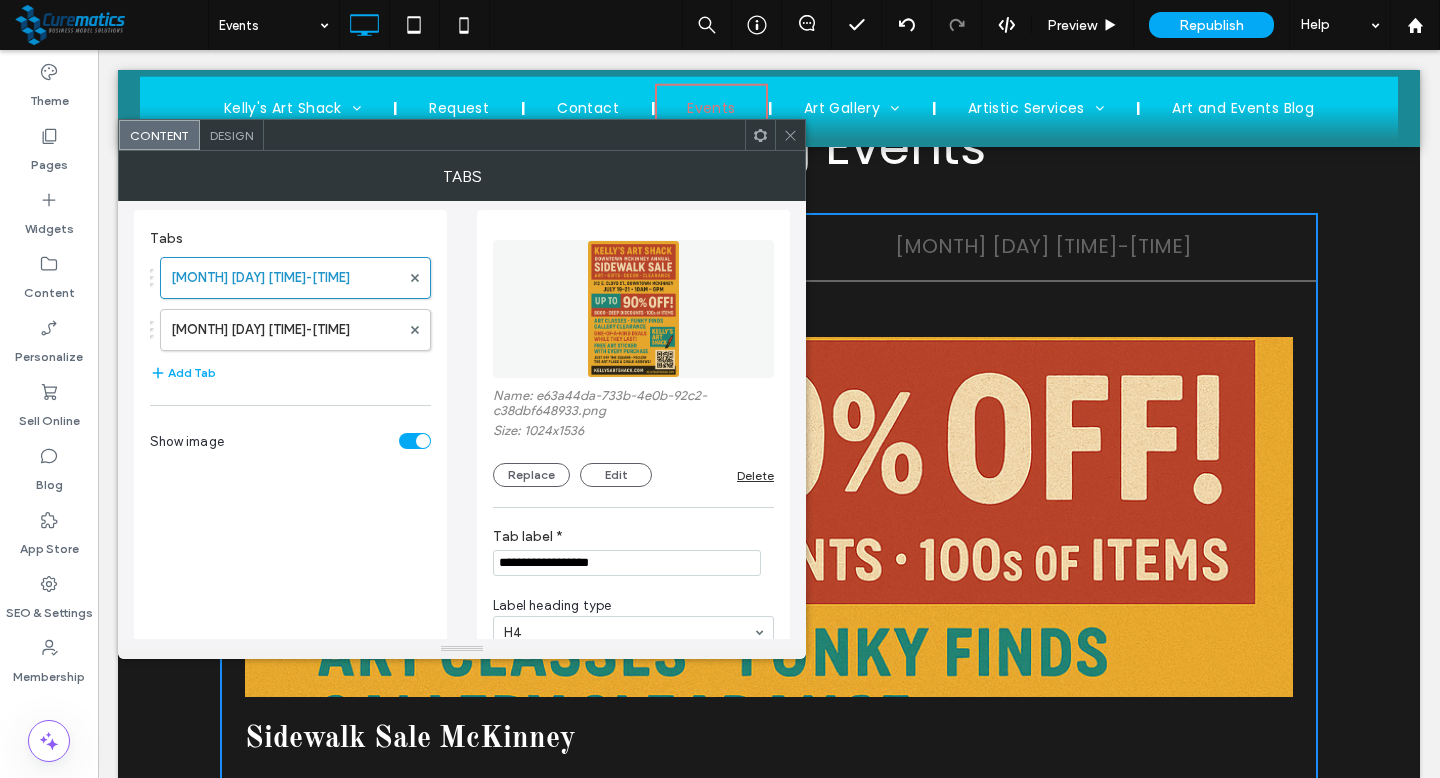scroll, scrollTop: 0, scrollLeft: 0, axis: both 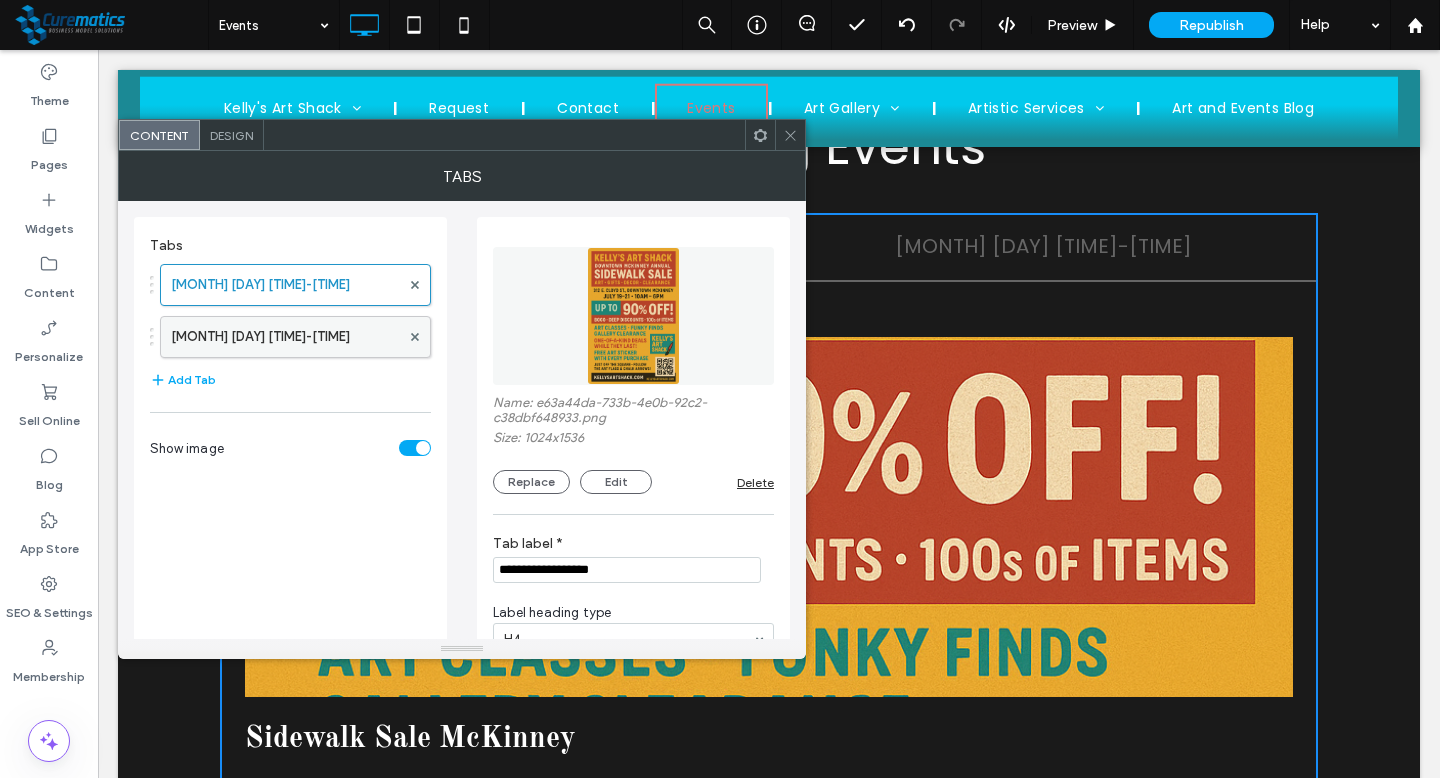 click on "[MONTH] [DAY_NUM] [TIME]-[TIME]" at bounding box center (285, 337) 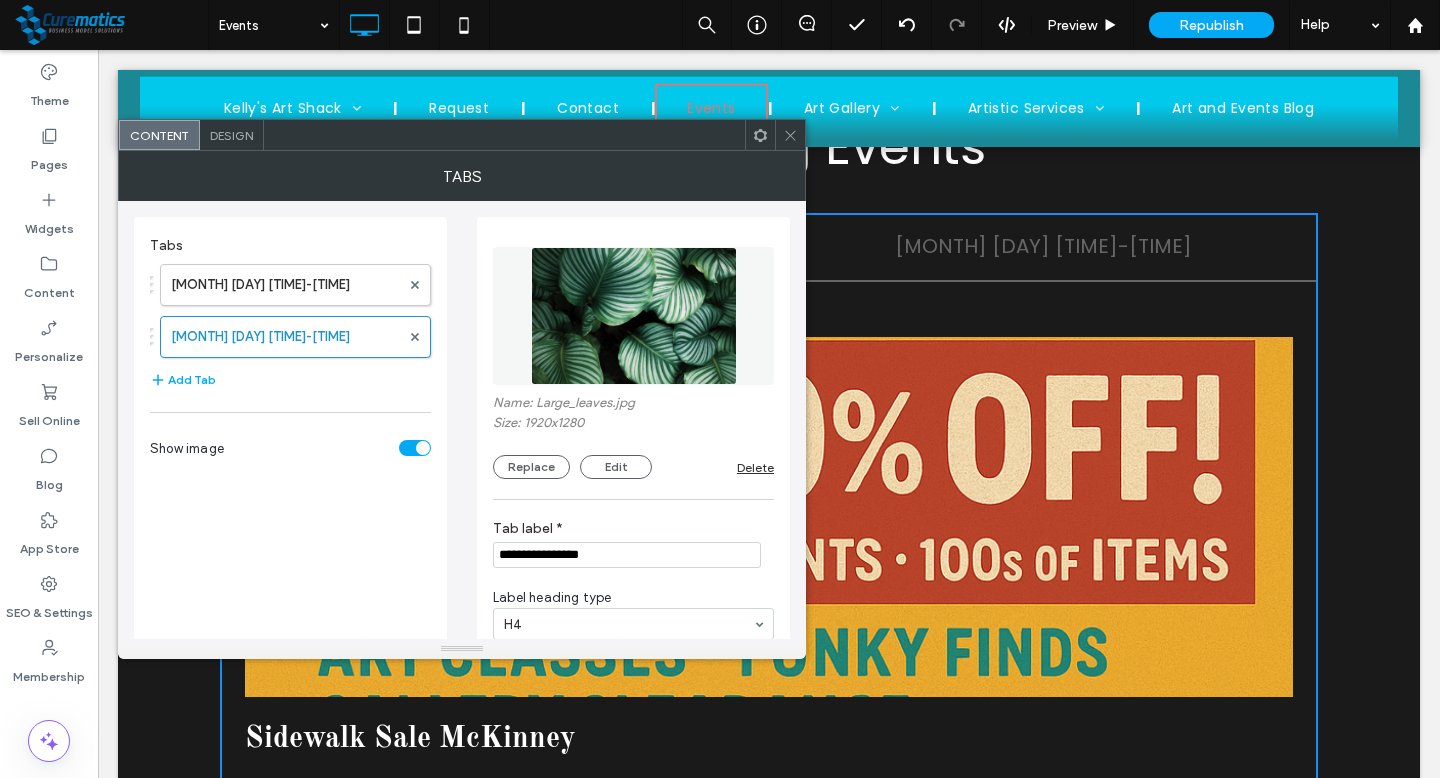 scroll, scrollTop: 288, scrollLeft: 0, axis: vertical 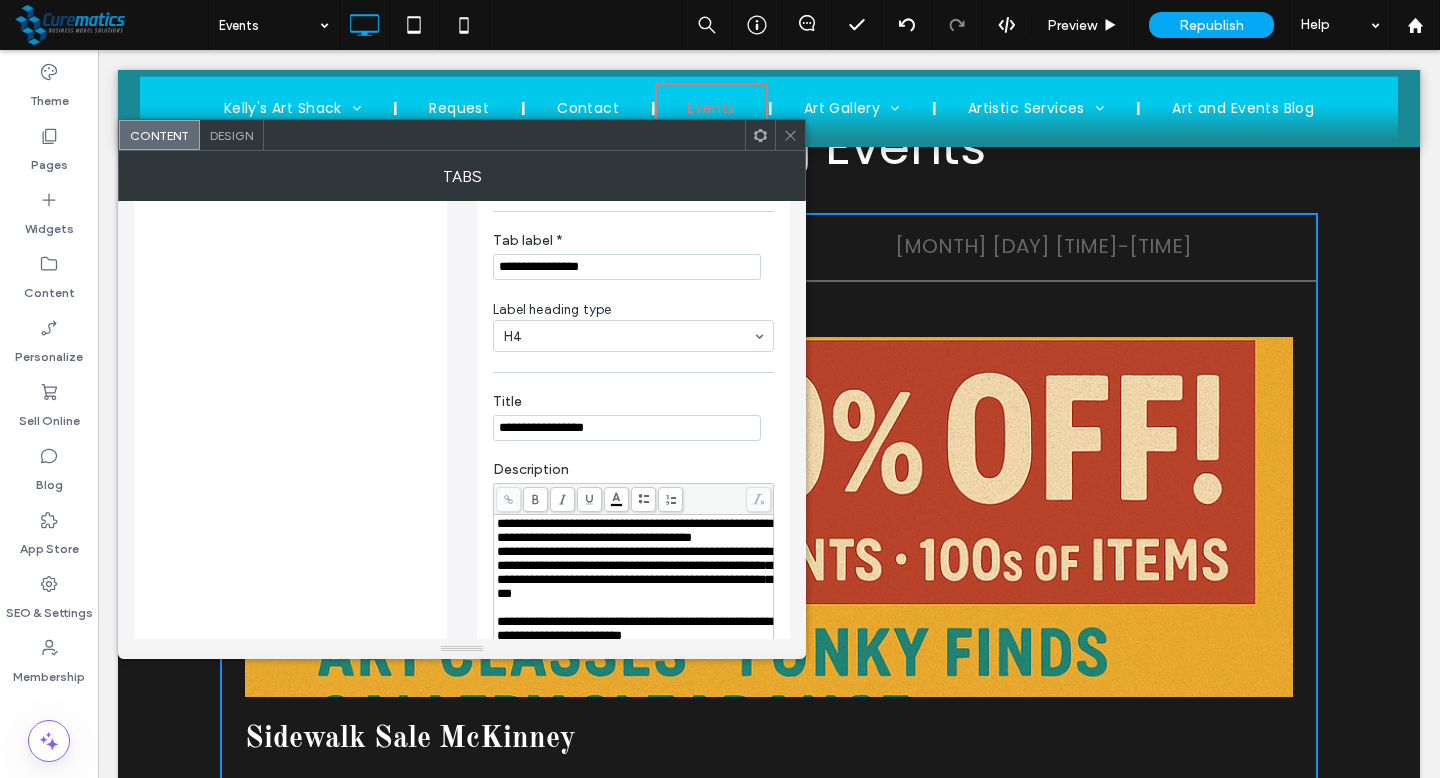 click on "**********" at bounding box center [627, 428] 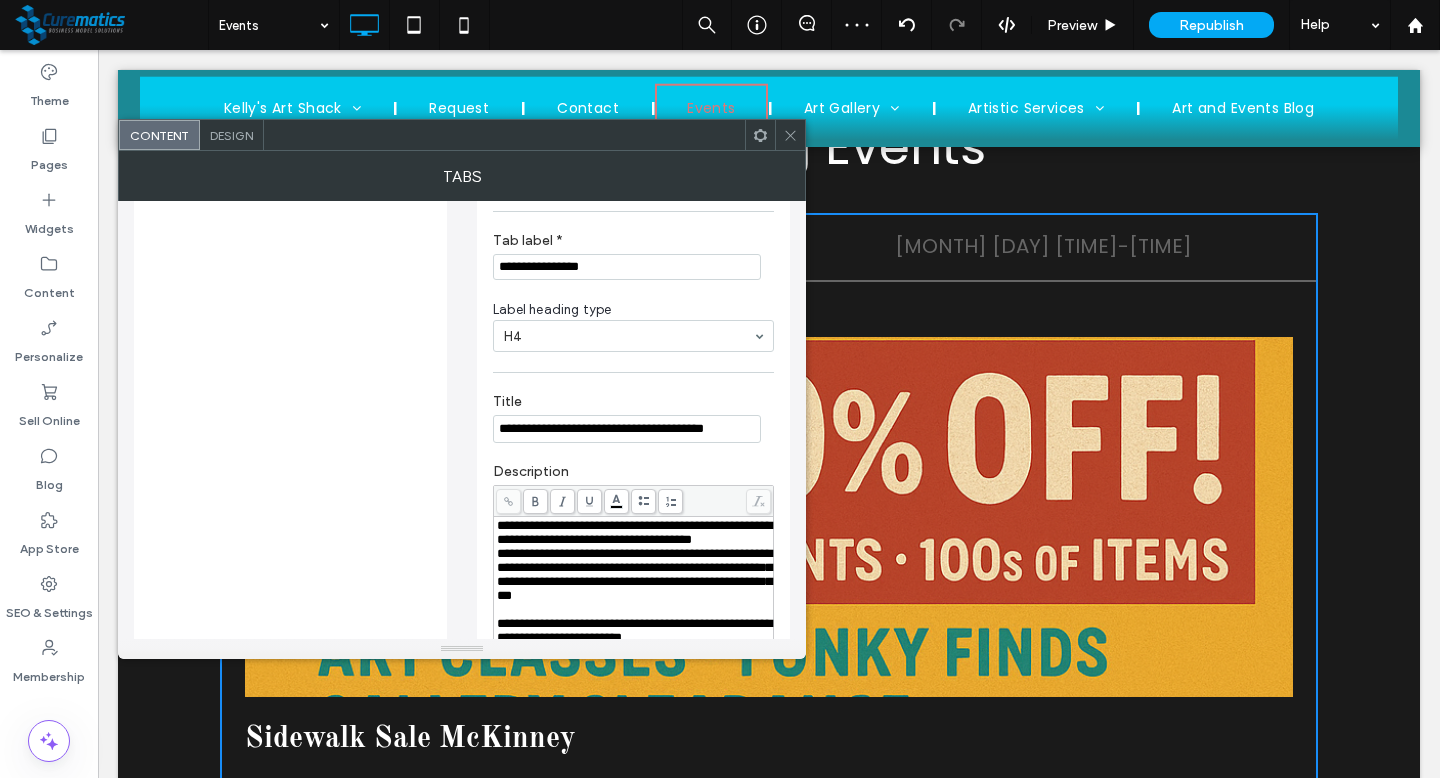 scroll, scrollTop: 0, scrollLeft: 9, axis: horizontal 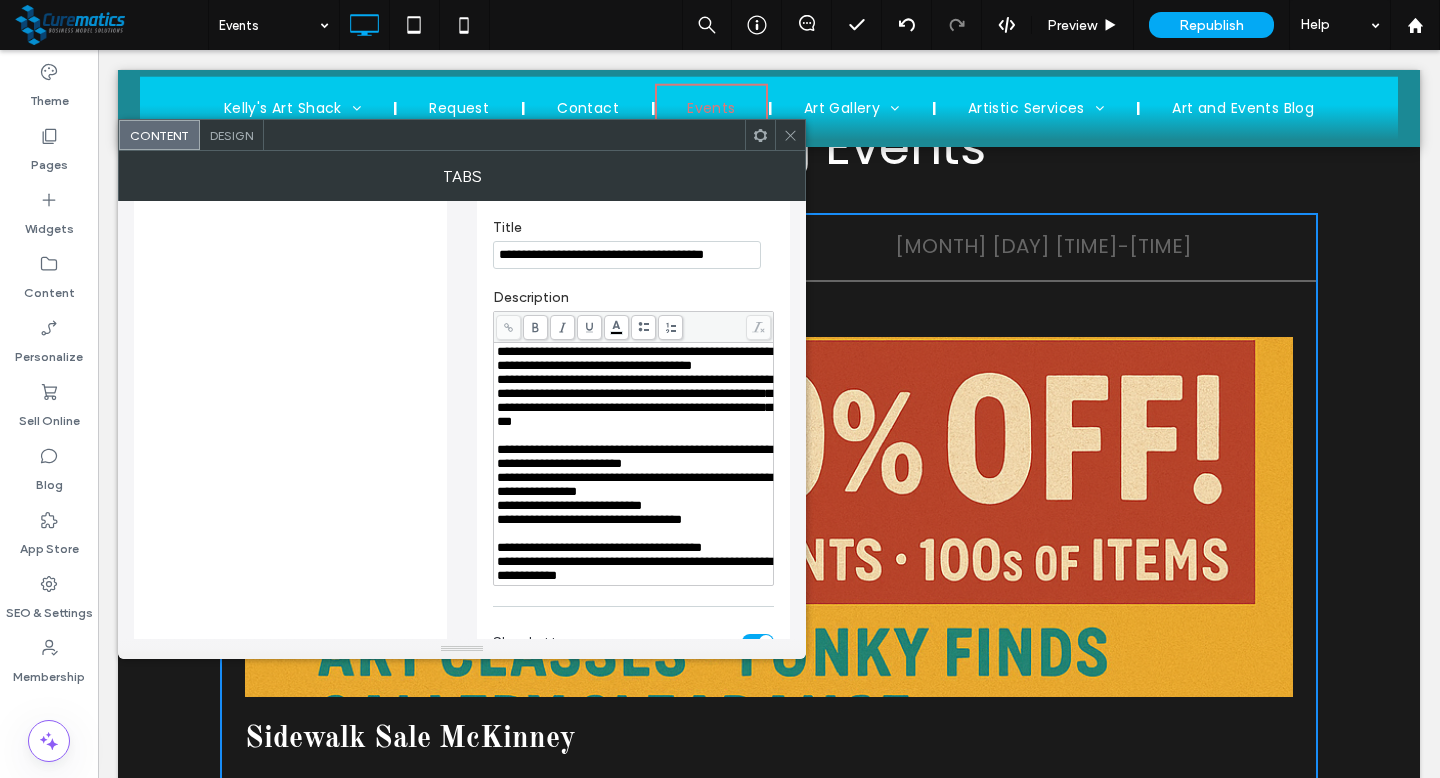 type on "**********" 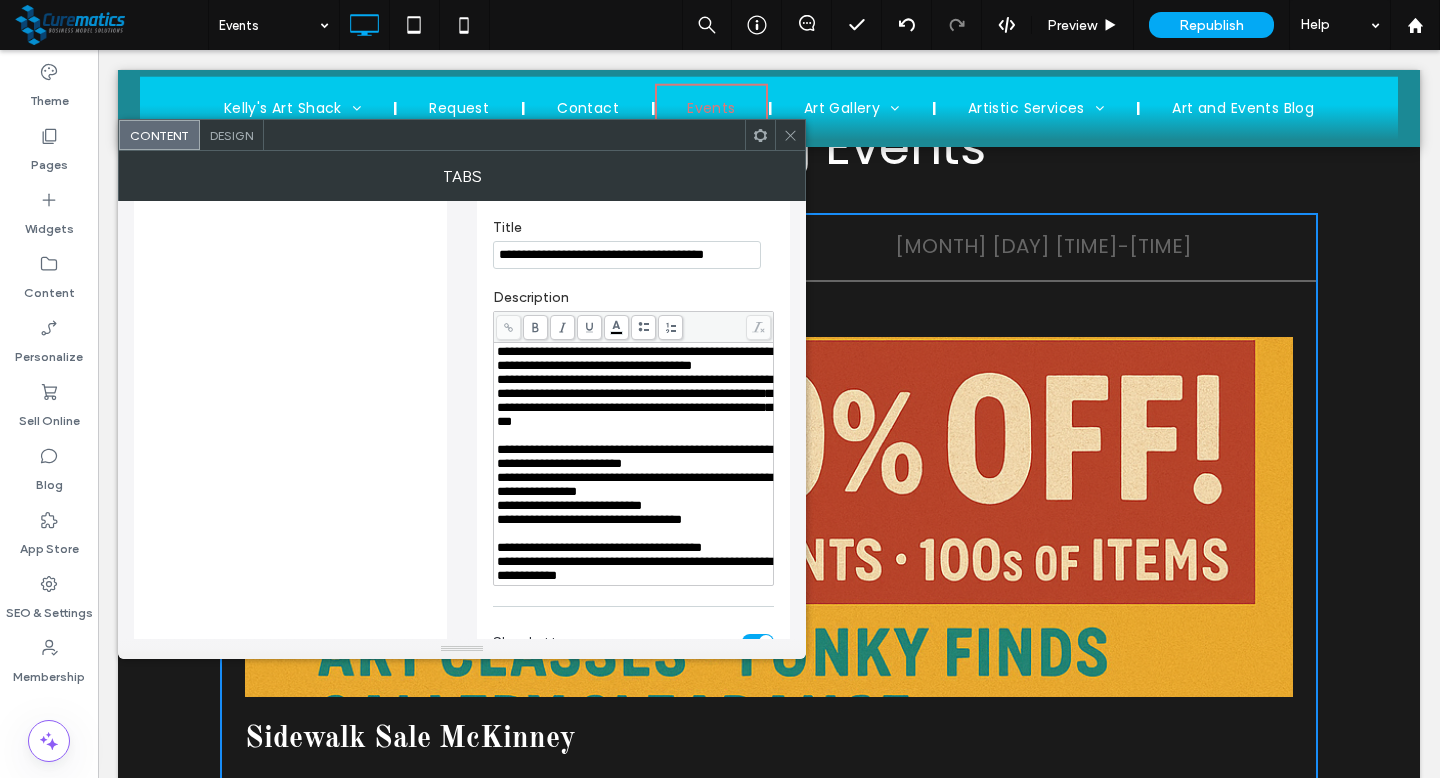 click on "**********" at bounding box center [634, 457] 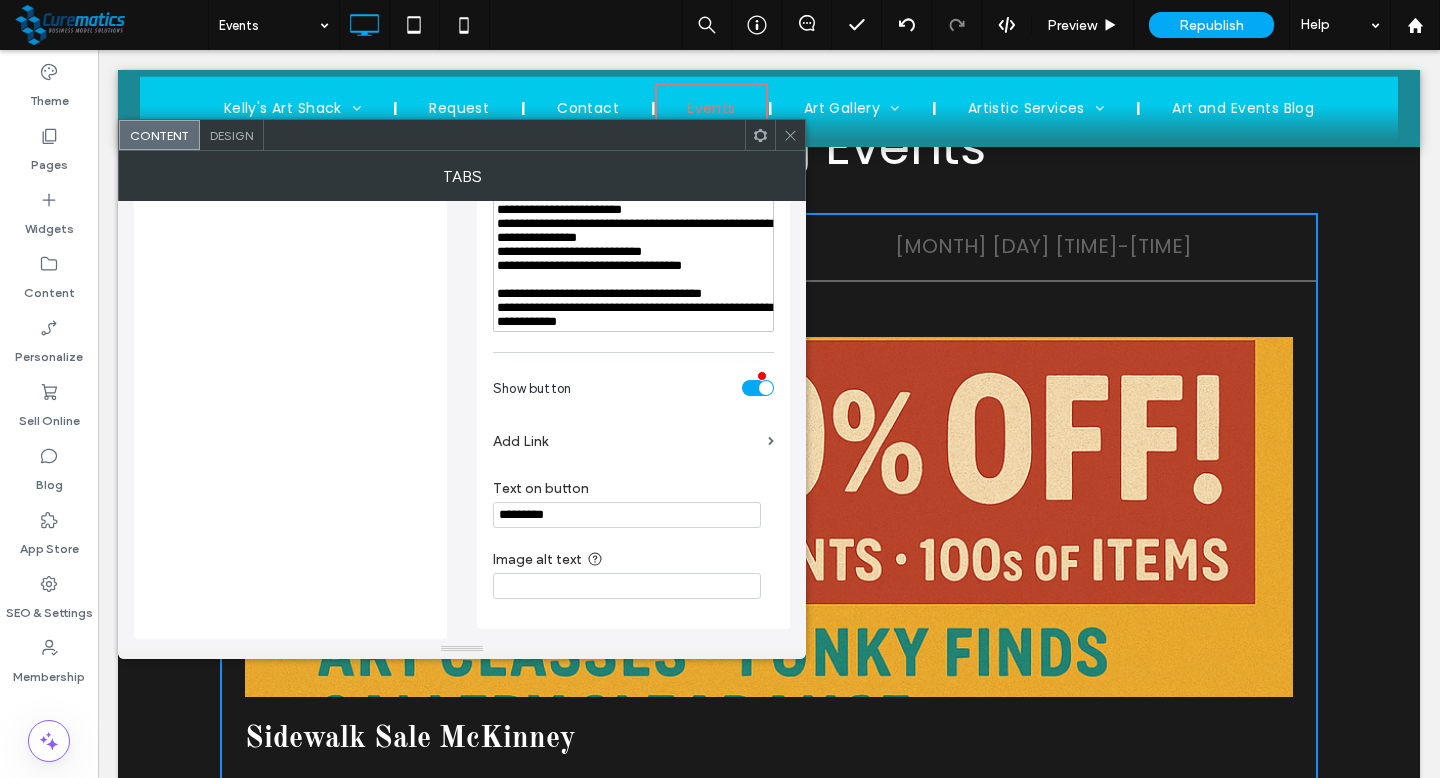 scroll, scrollTop: 0, scrollLeft: 0, axis: both 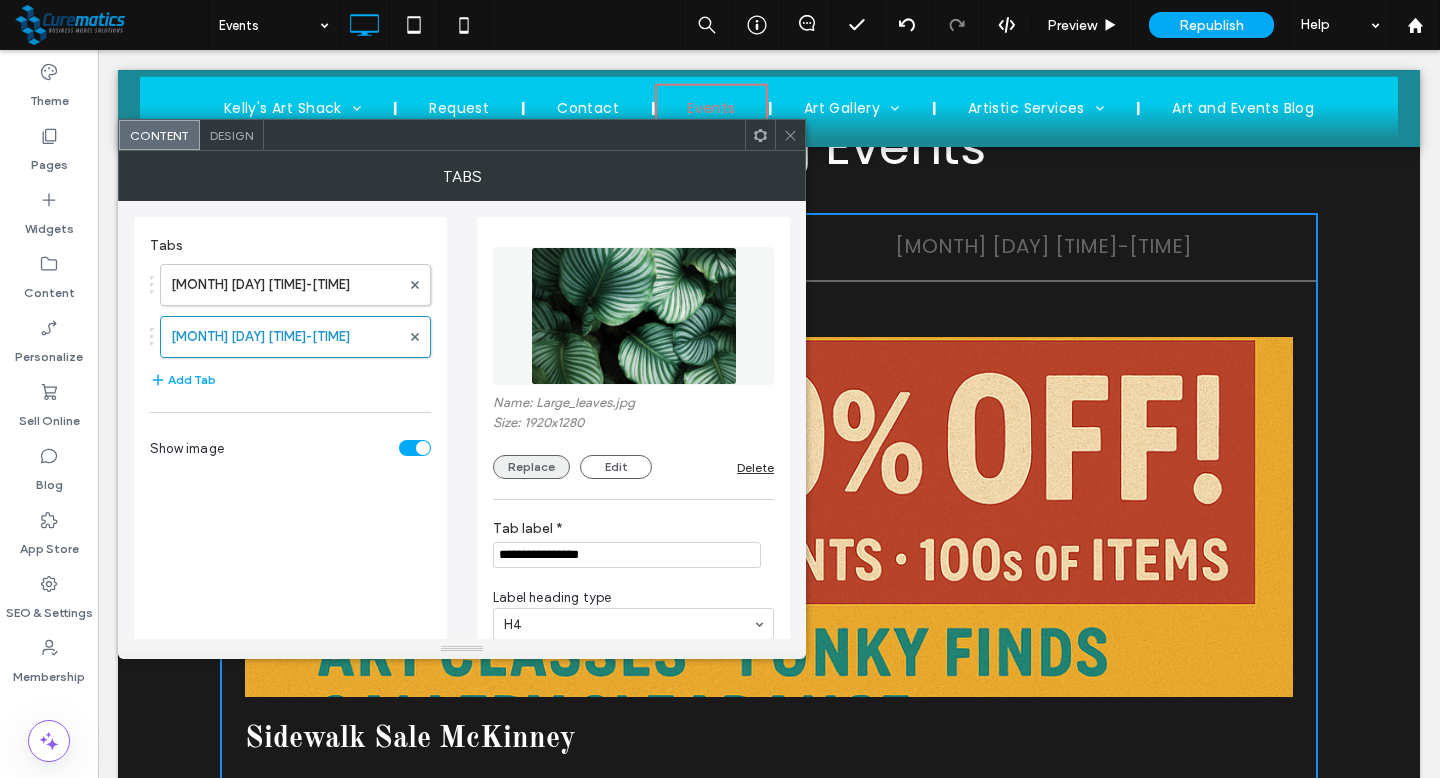 click on "Replace" at bounding box center [531, 467] 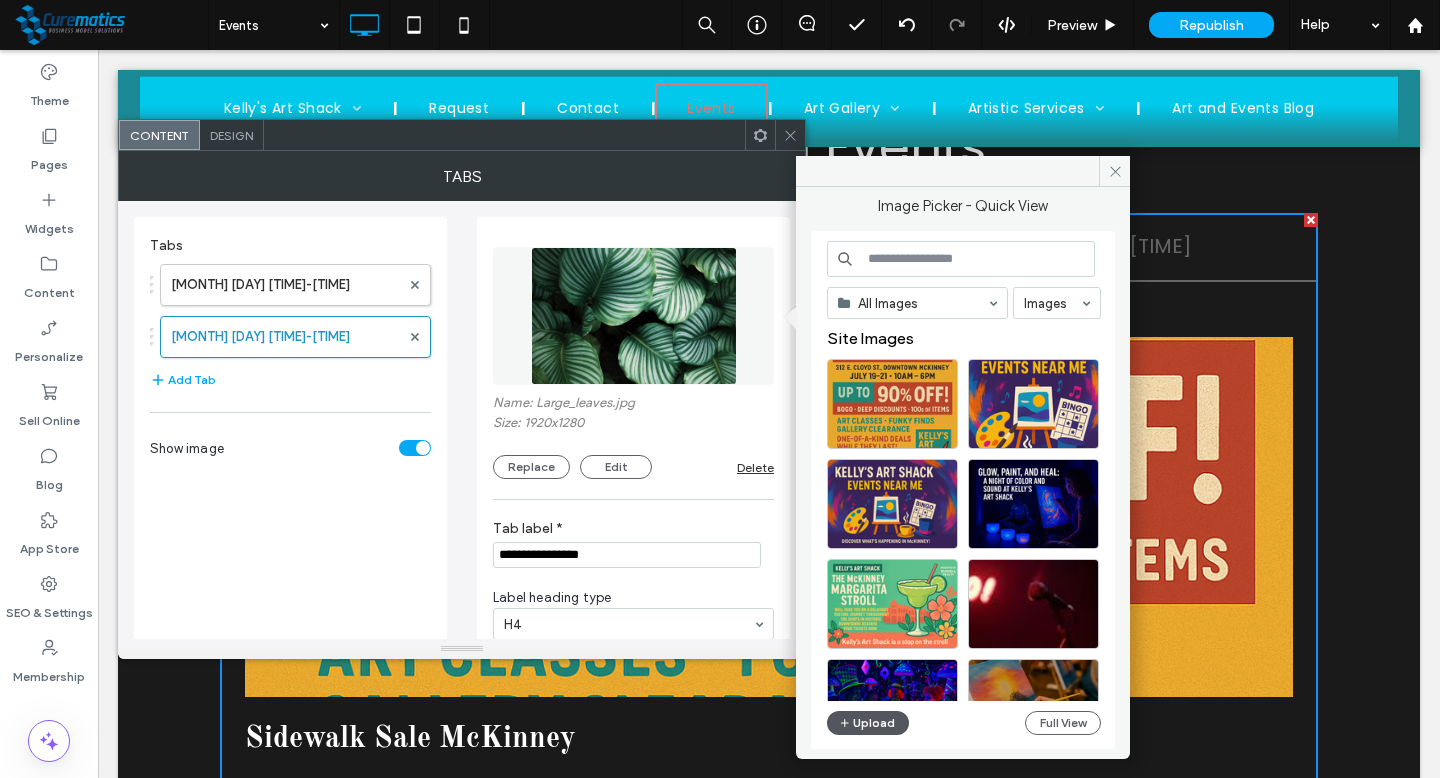 click on "Upload" at bounding box center [868, 723] 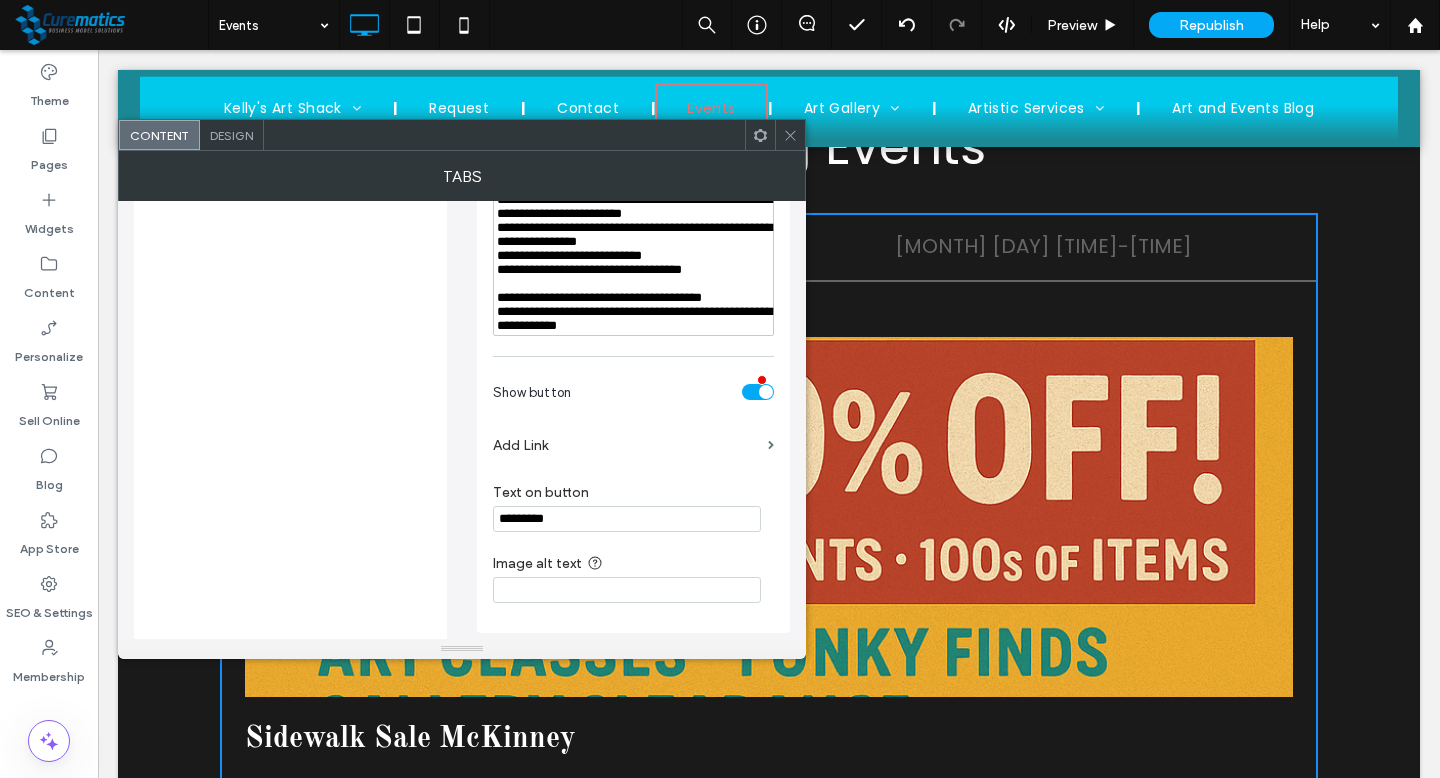 scroll, scrollTop: 796, scrollLeft: 0, axis: vertical 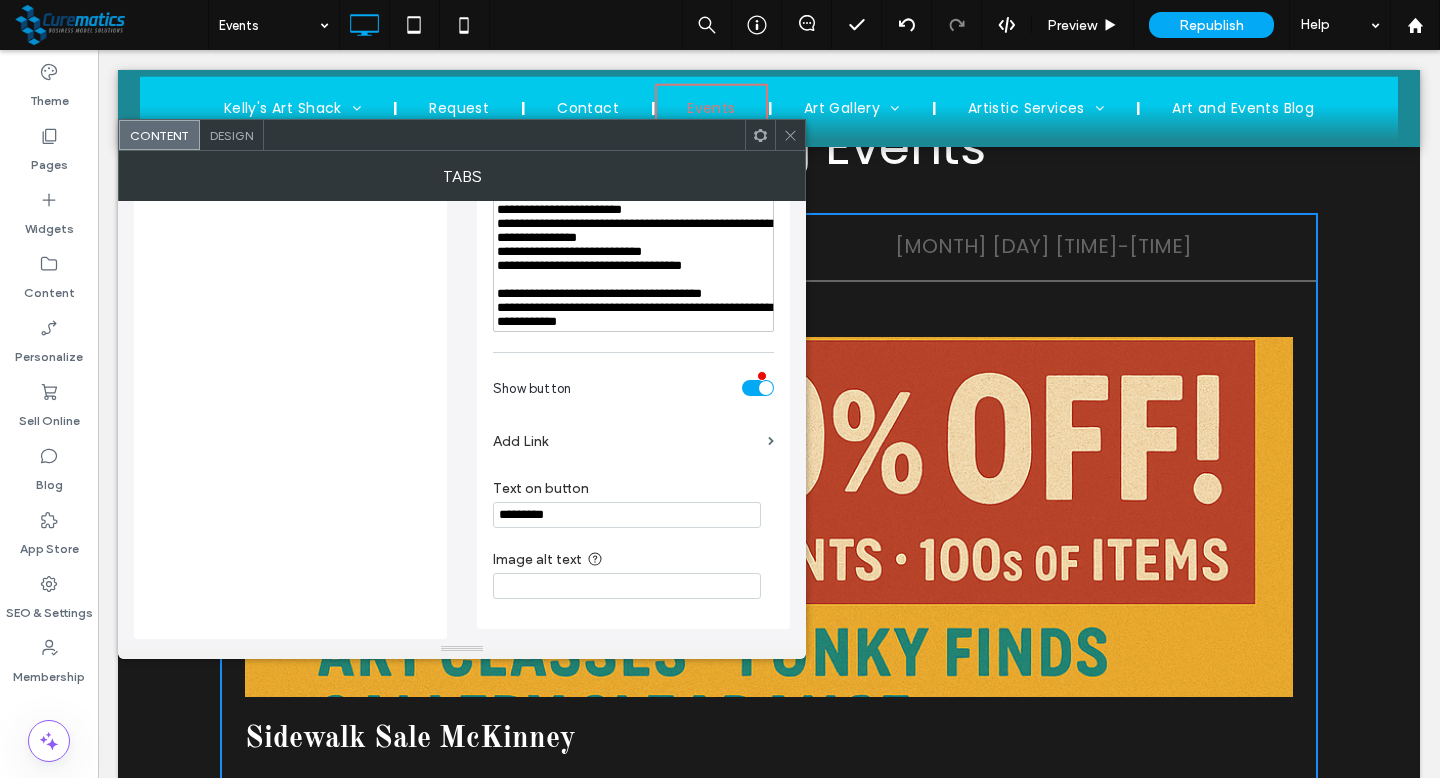 click on "*********" at bounding box center (627, 515) 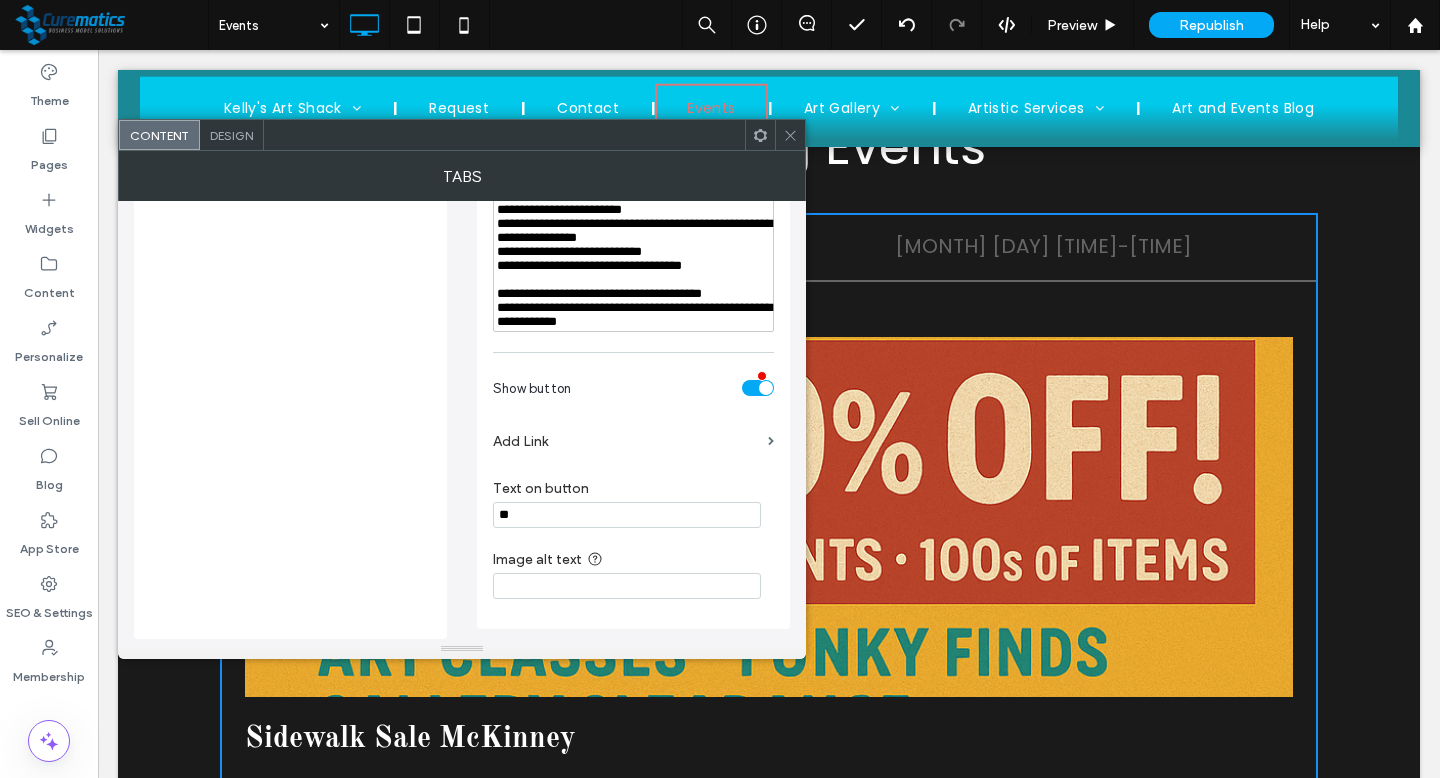 type on "*" 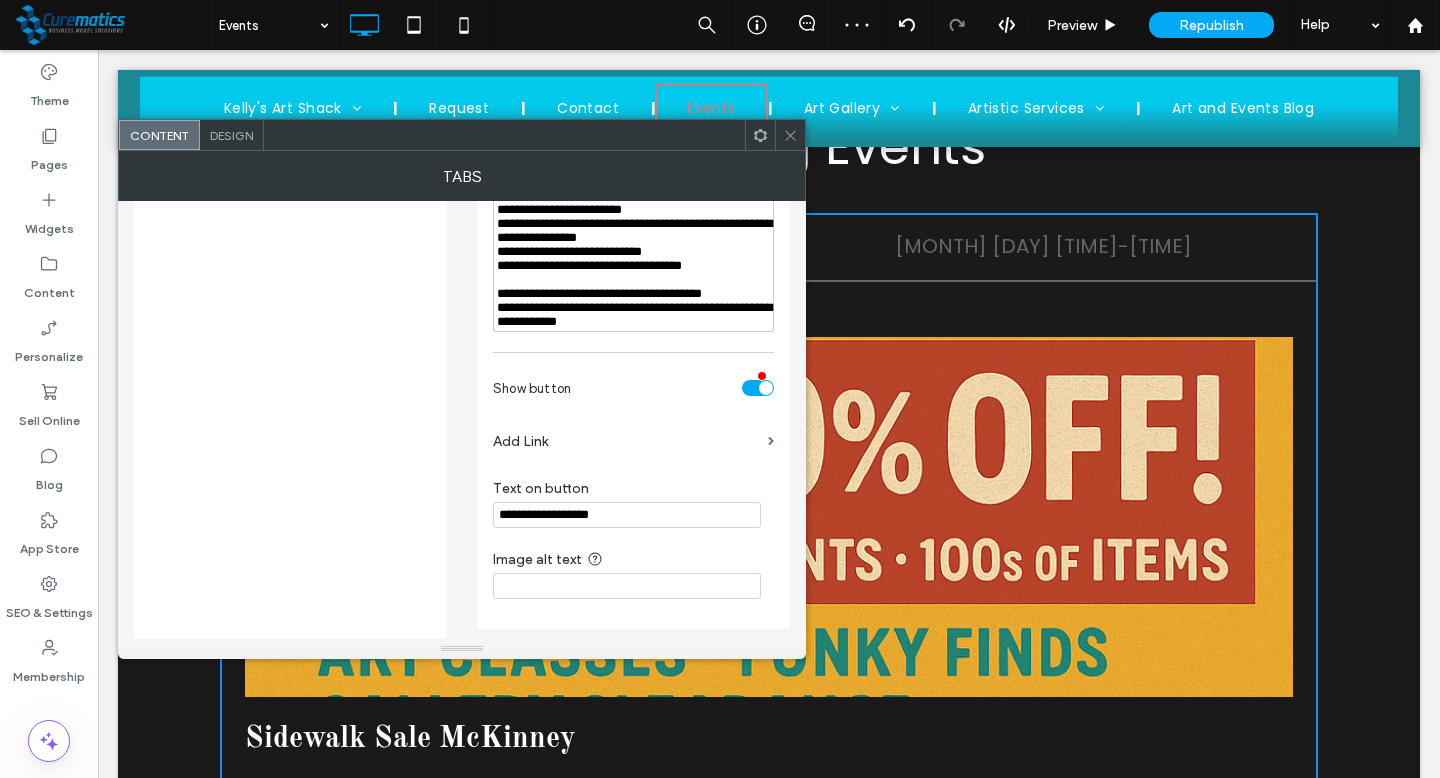 type on "**********" 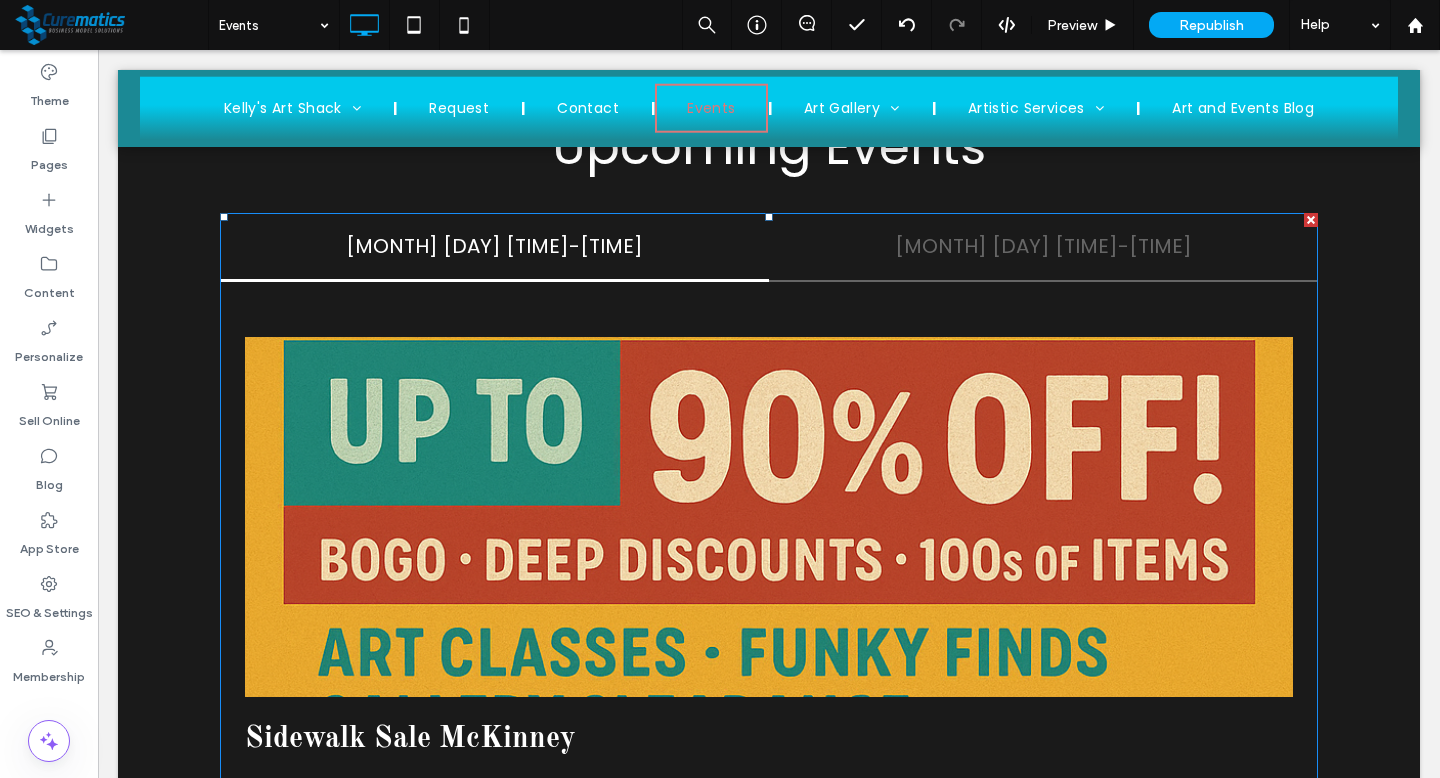 scroll, scrollTop: 653, scrollLeft: 0, axis: vertical 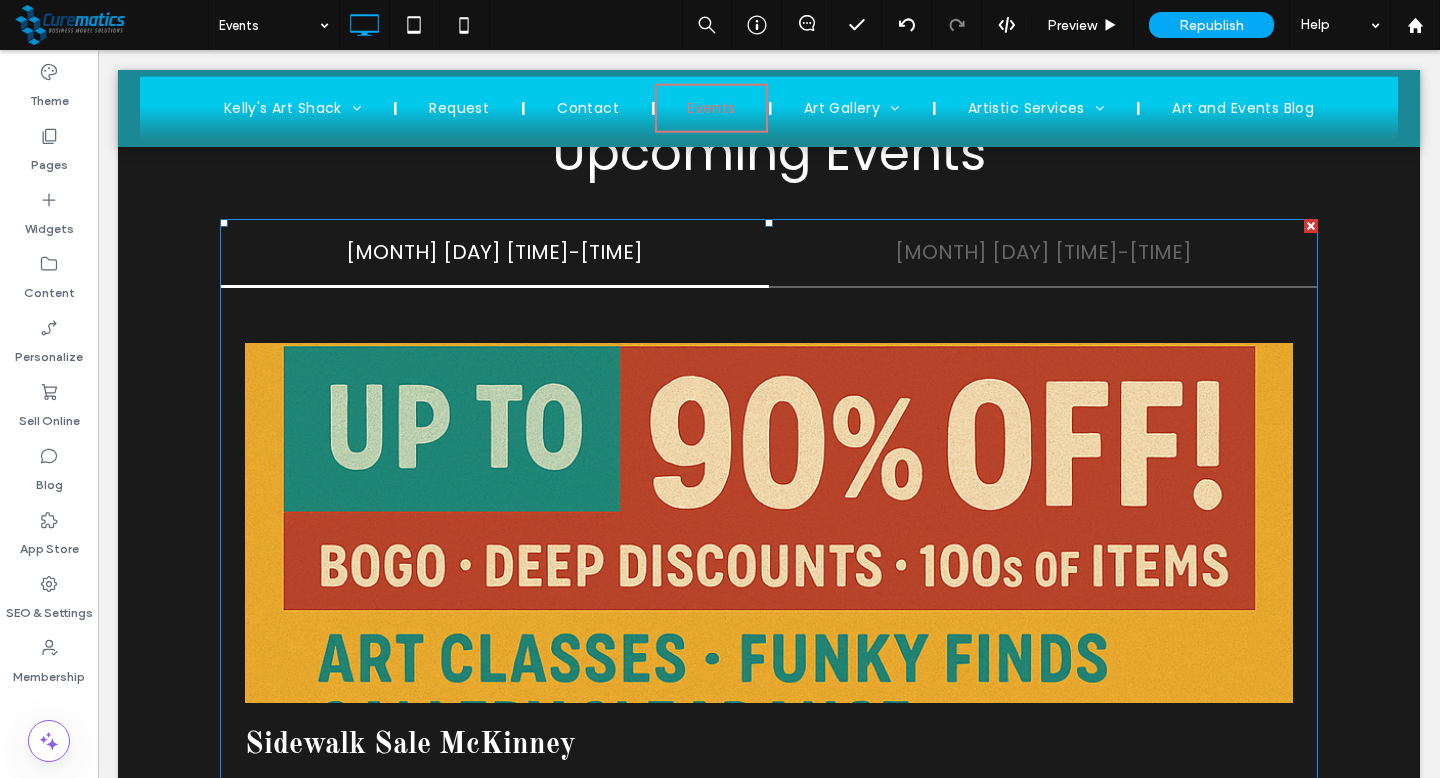 click at bounding box center [769, 801] 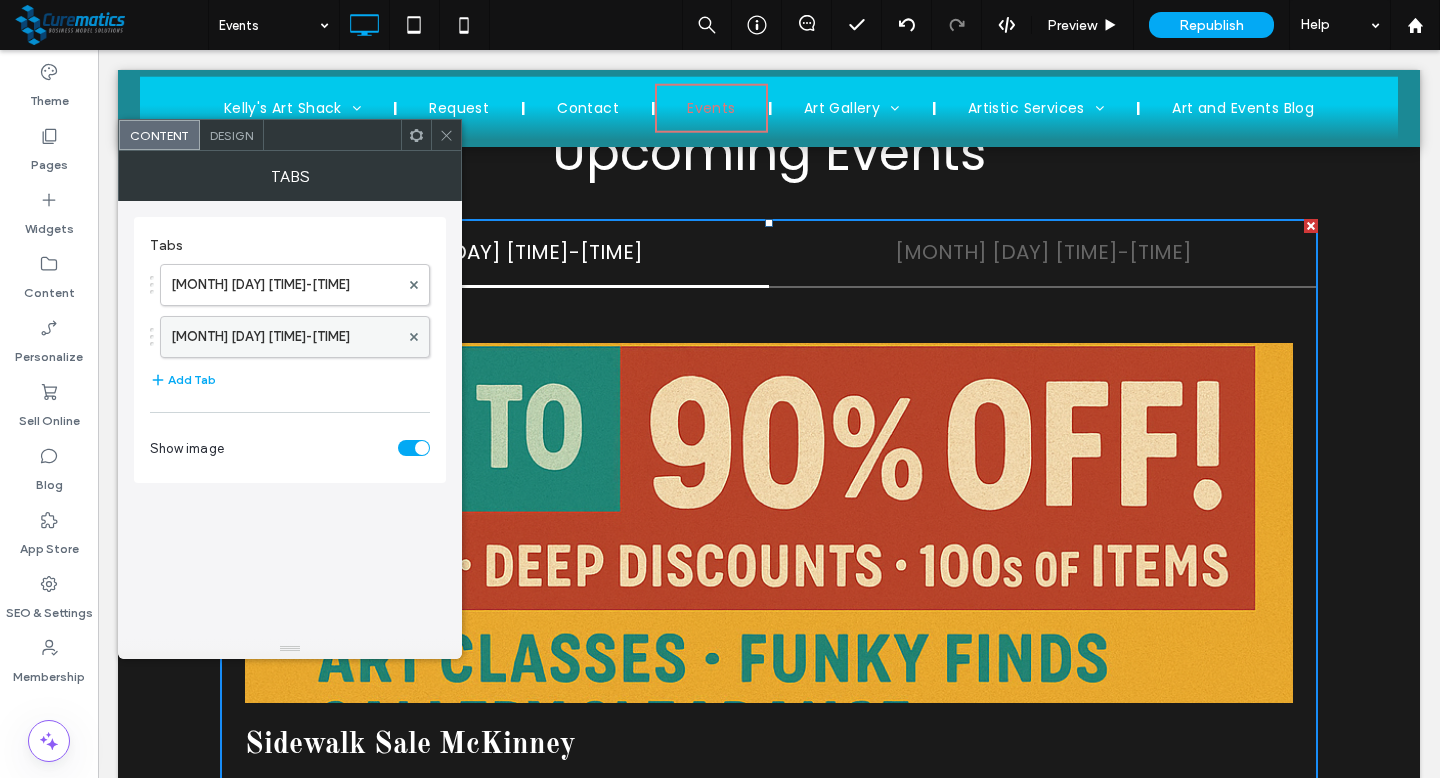 click on "[MONTH] [DAY] [TIME]" at bounding box center [285, 337] 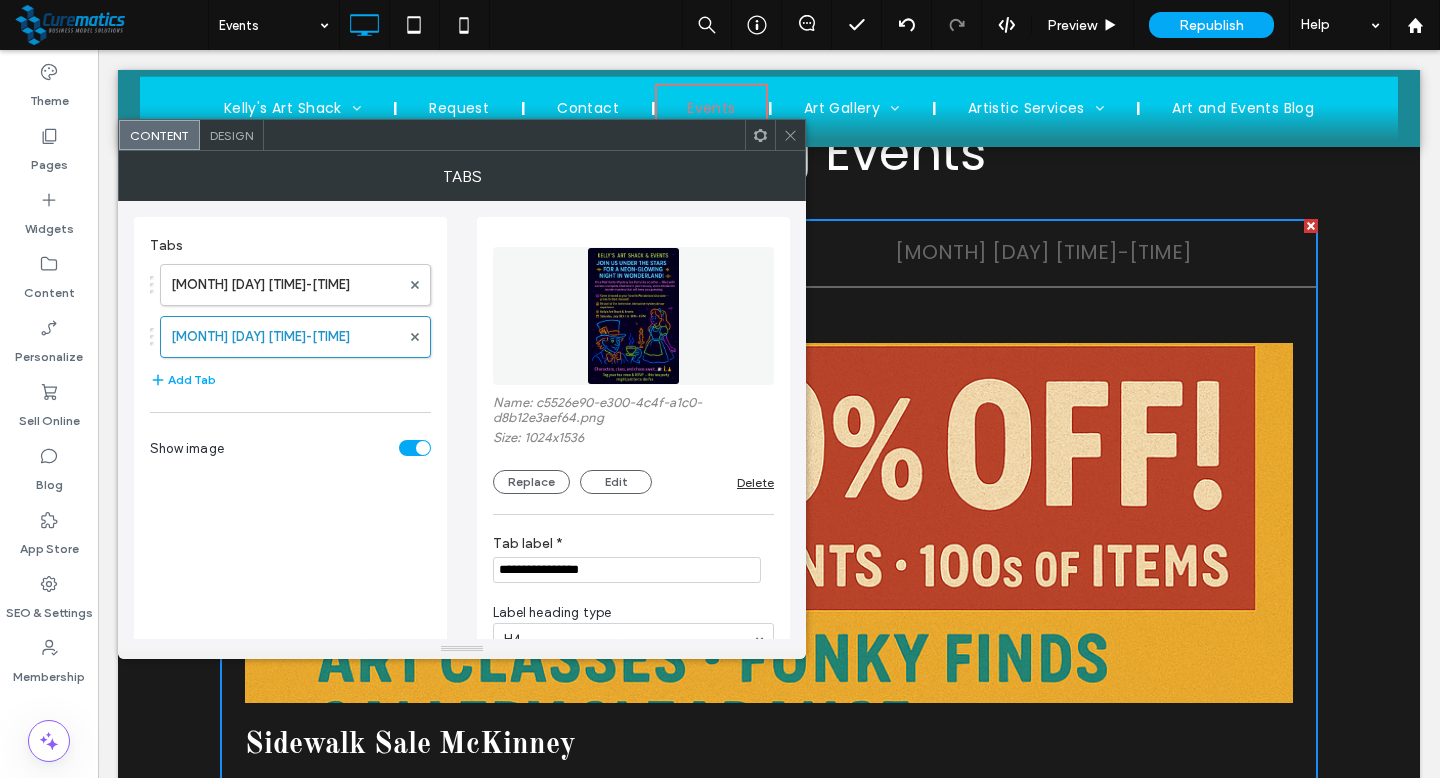 click 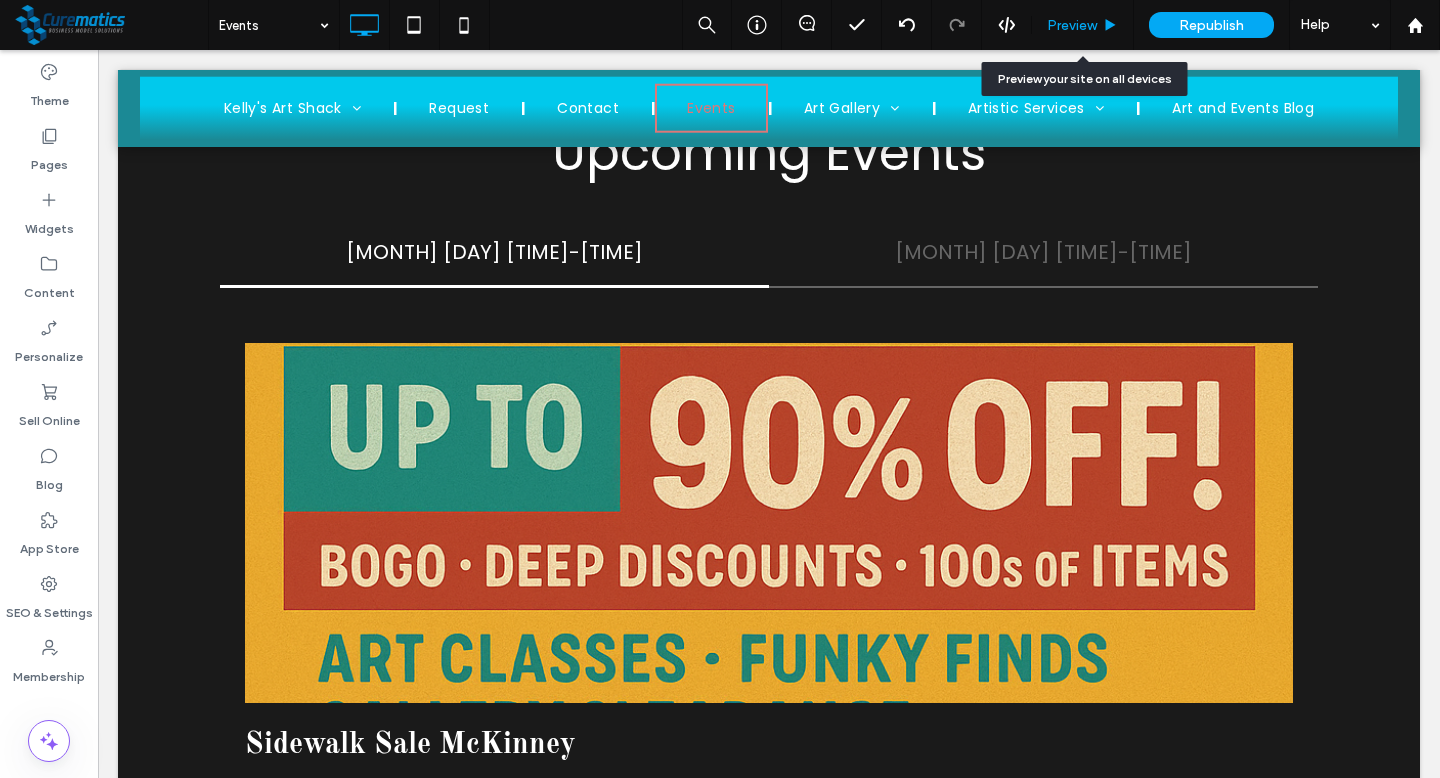 click on "Preview" at bounding box center [1082, 25] 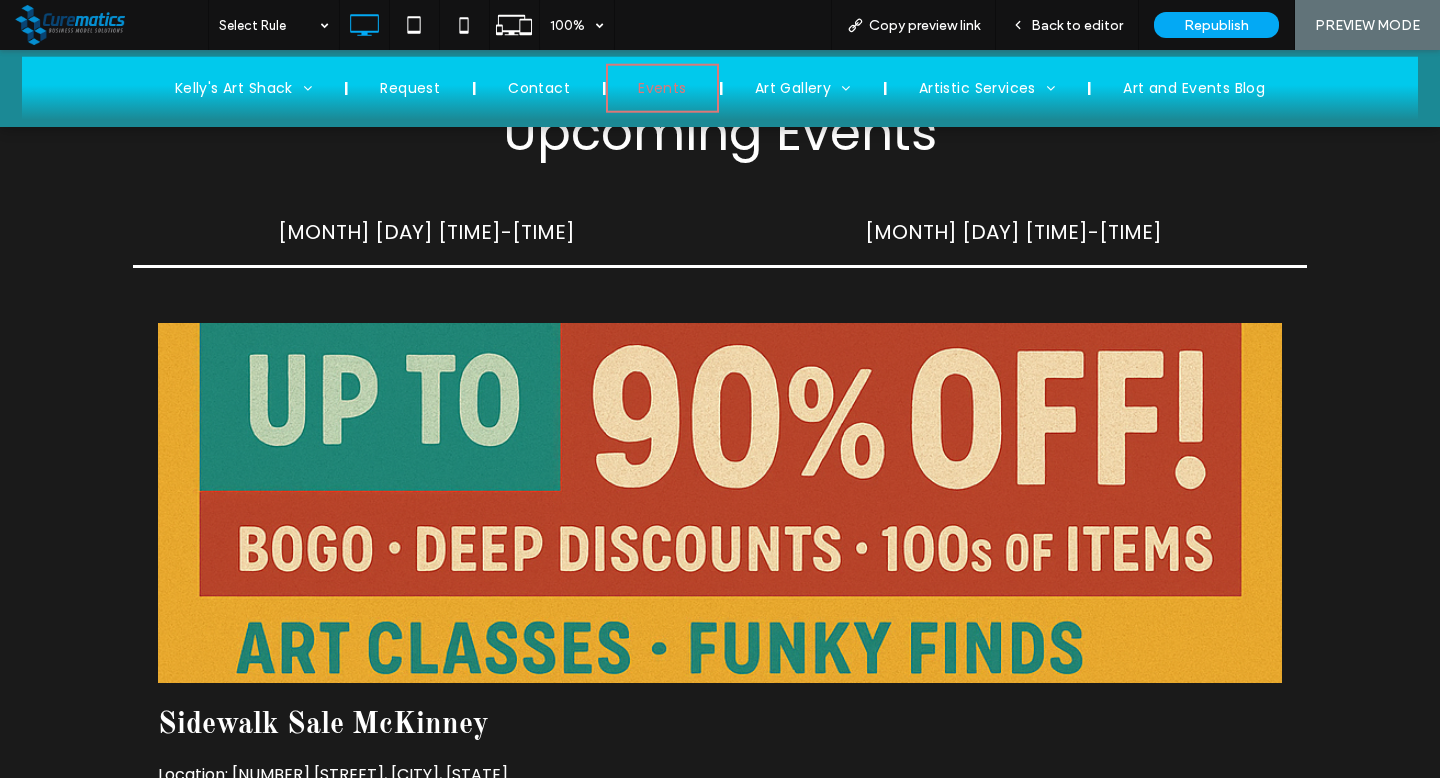 click on "[MONTH] [DAY] [TIME]" at bounding box center [1013, 232] 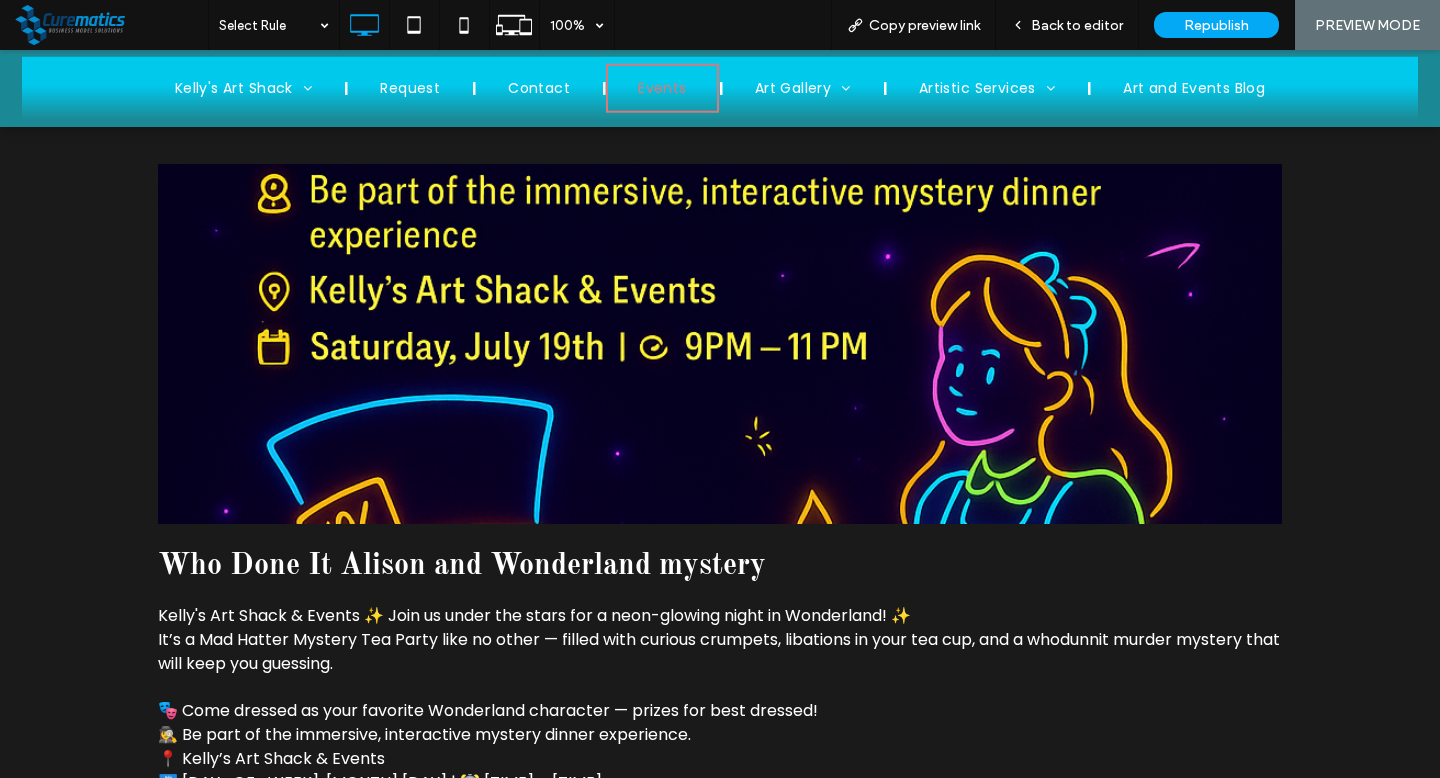 scroll, scrollTop: 801, scrollLeft: 0, axis: vertical 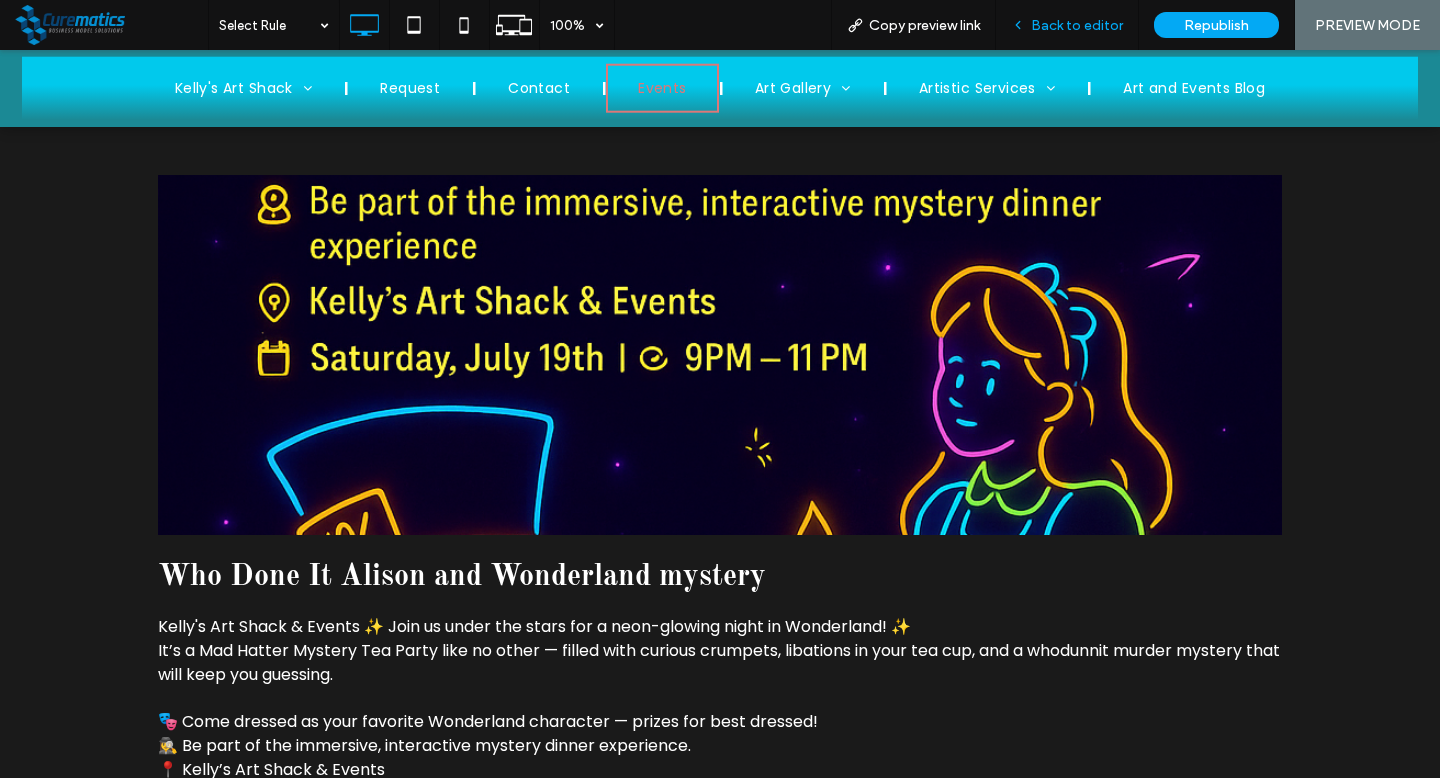 click on "Back to editor" at bounding box center (1077, 25) 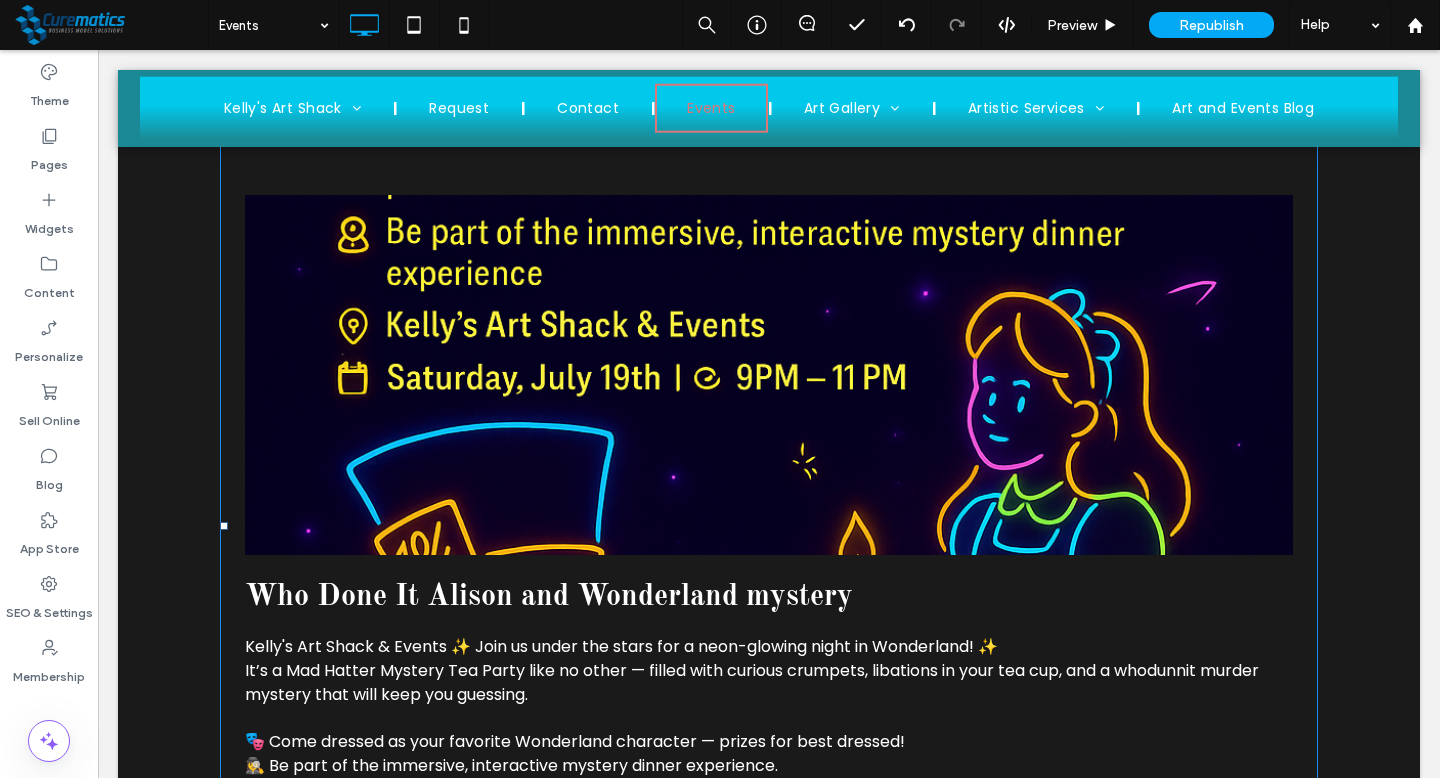 click at bounding box center [769, 526] 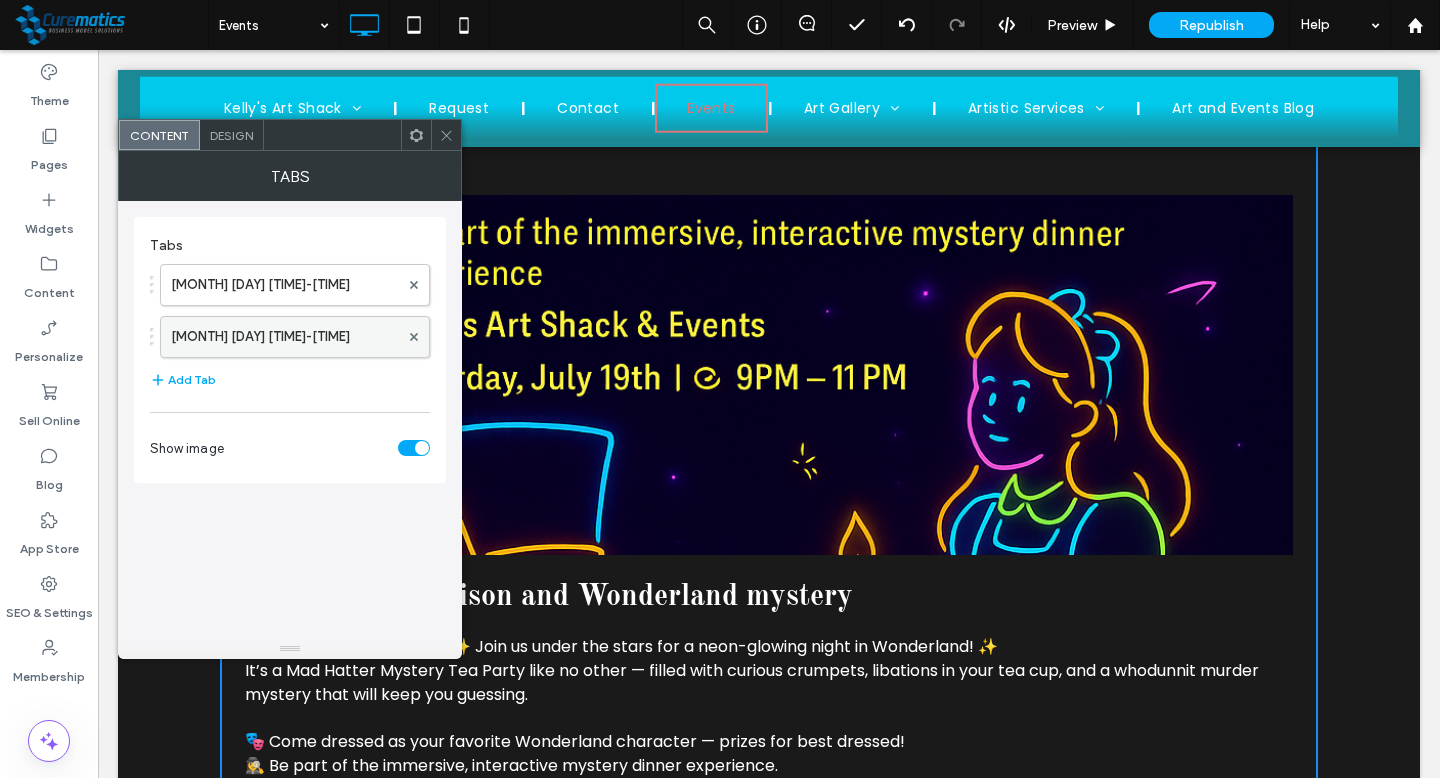 click on "[MONTH] [DAY] [TIME]" at bounding box center (285, 337) 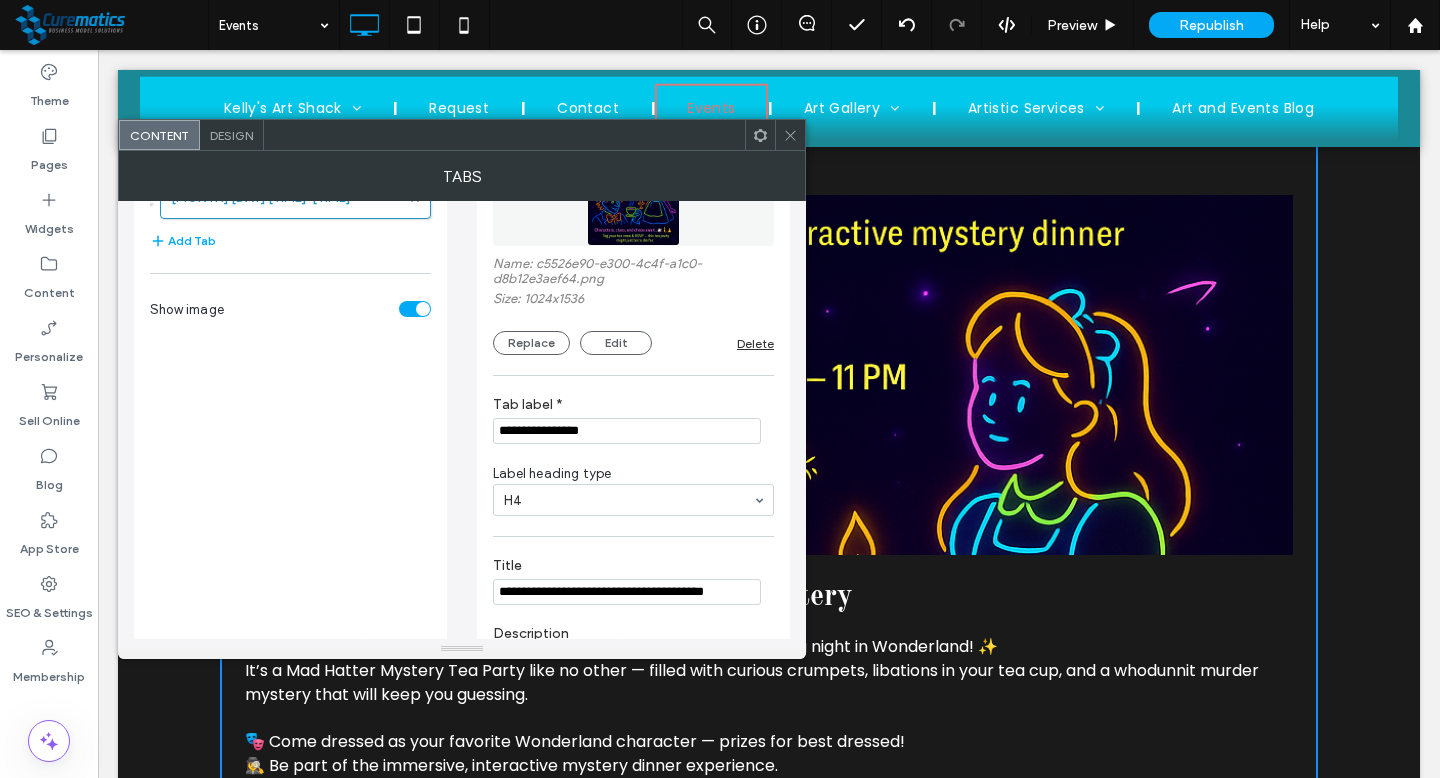scroll, scrollTop: 0, scrollLeft: 0, axis: both 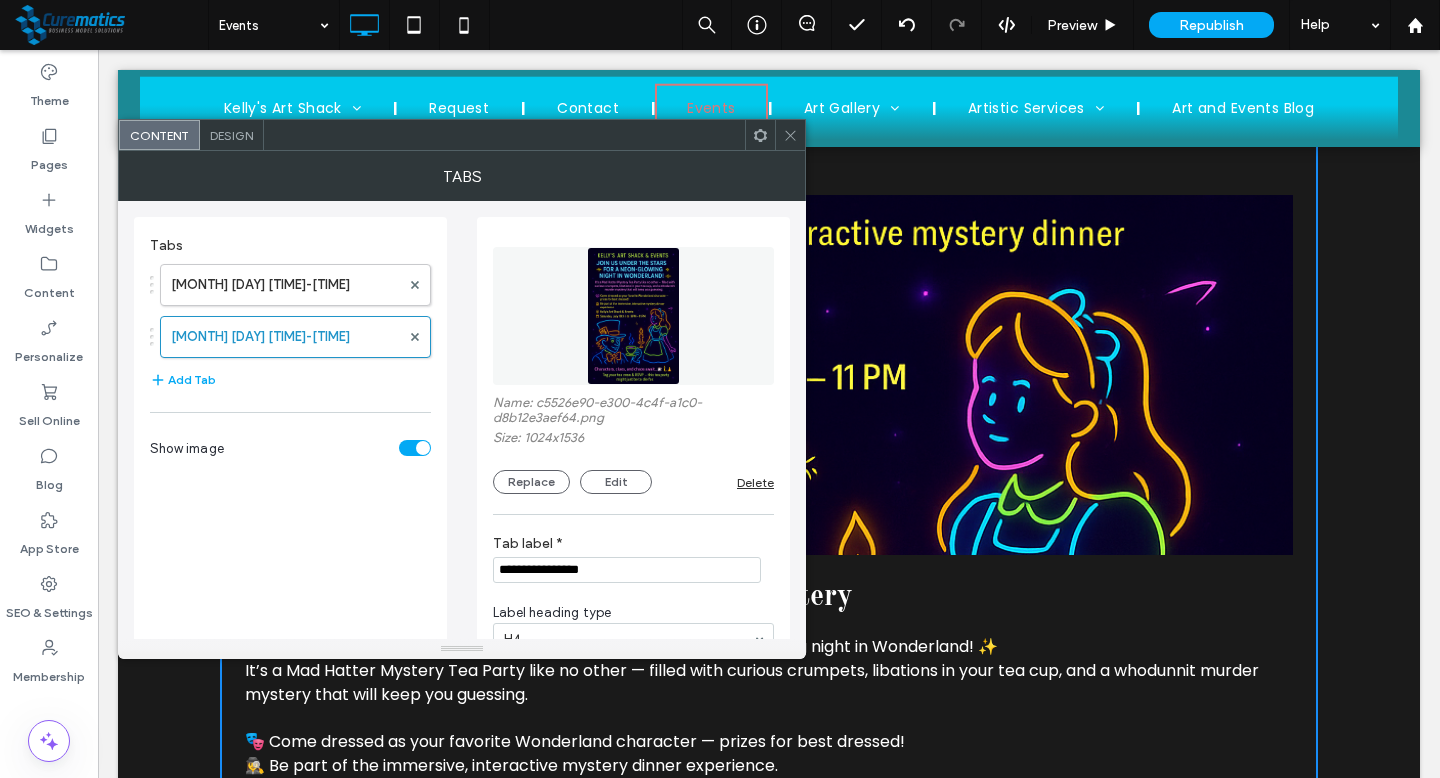 click 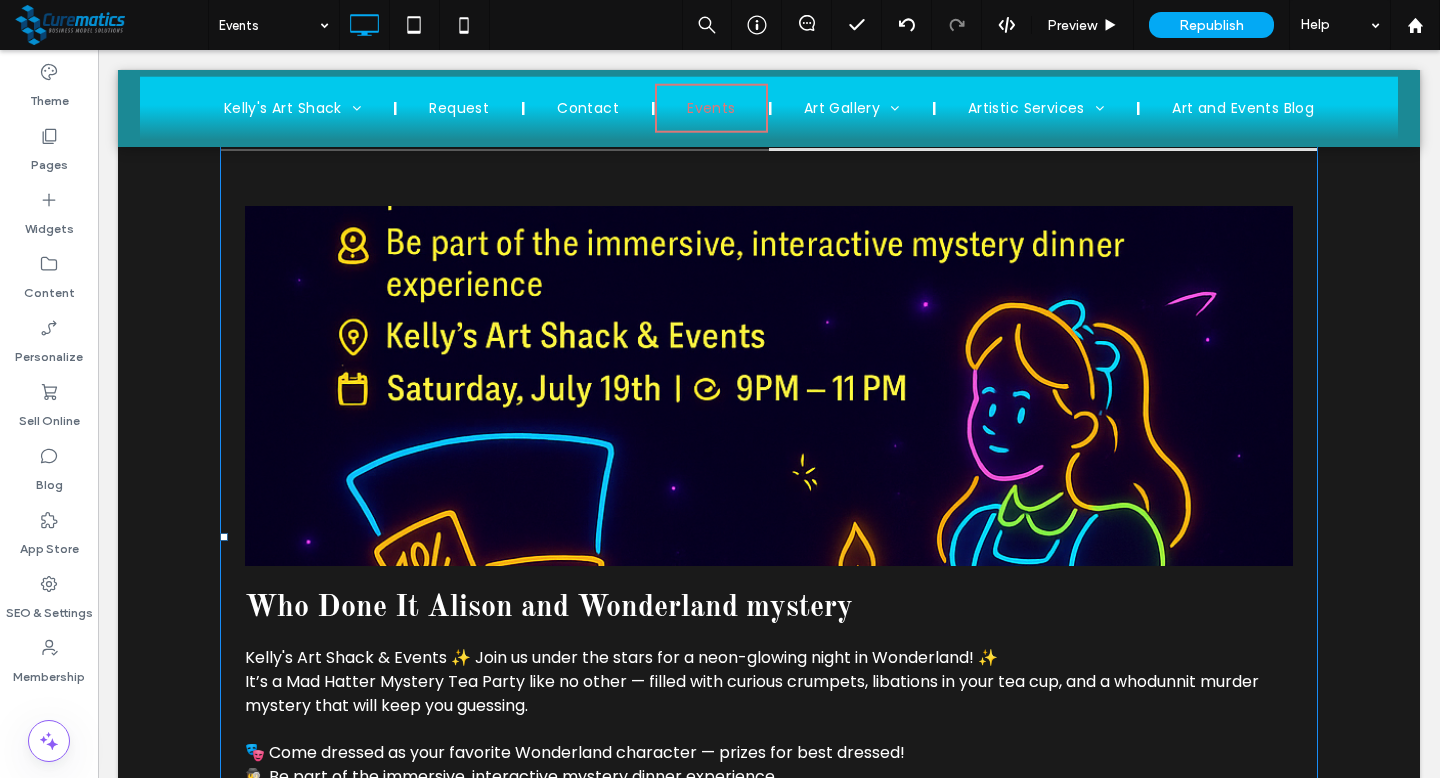 scroll, scrollTop: 719, scrollLeft: 0, axis: vertical 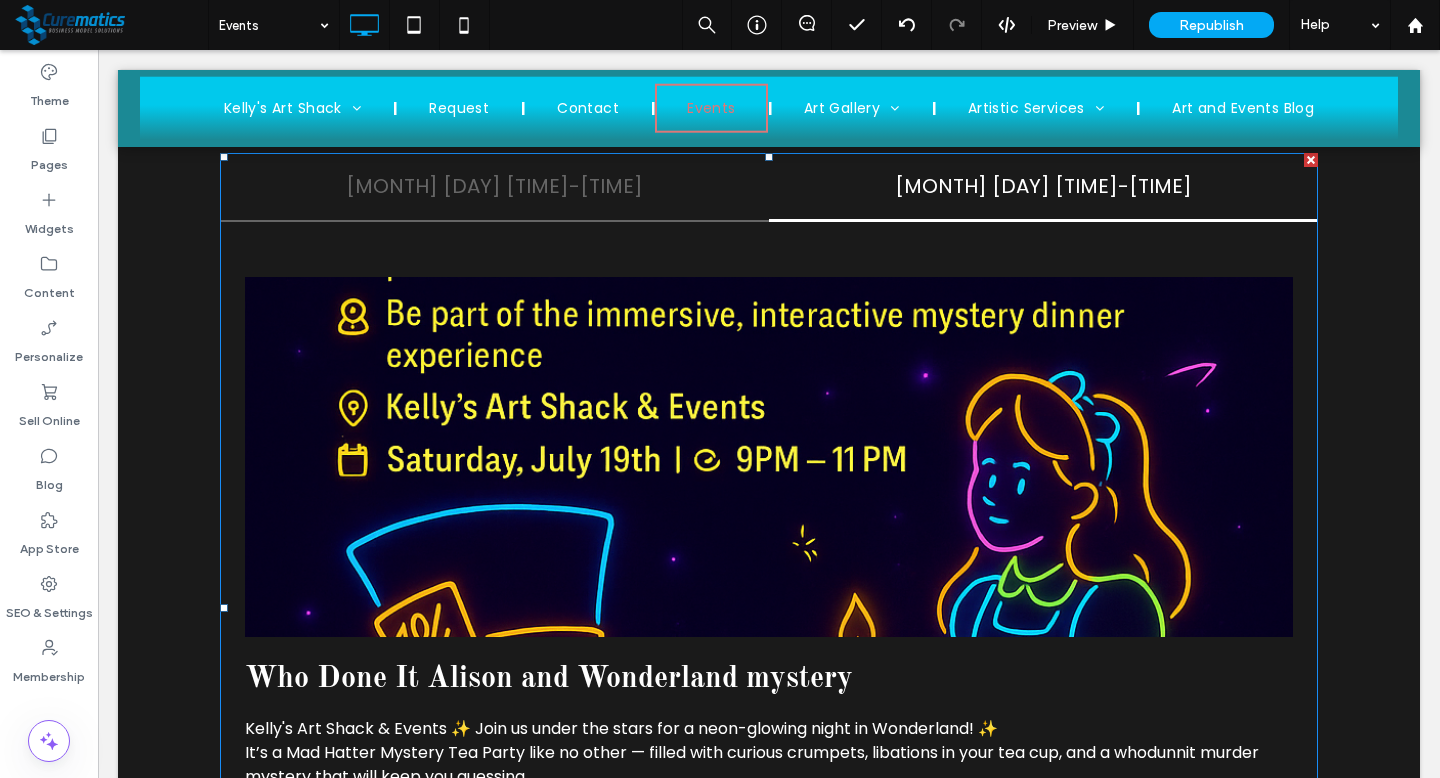 click at bounding box center [769, 608] 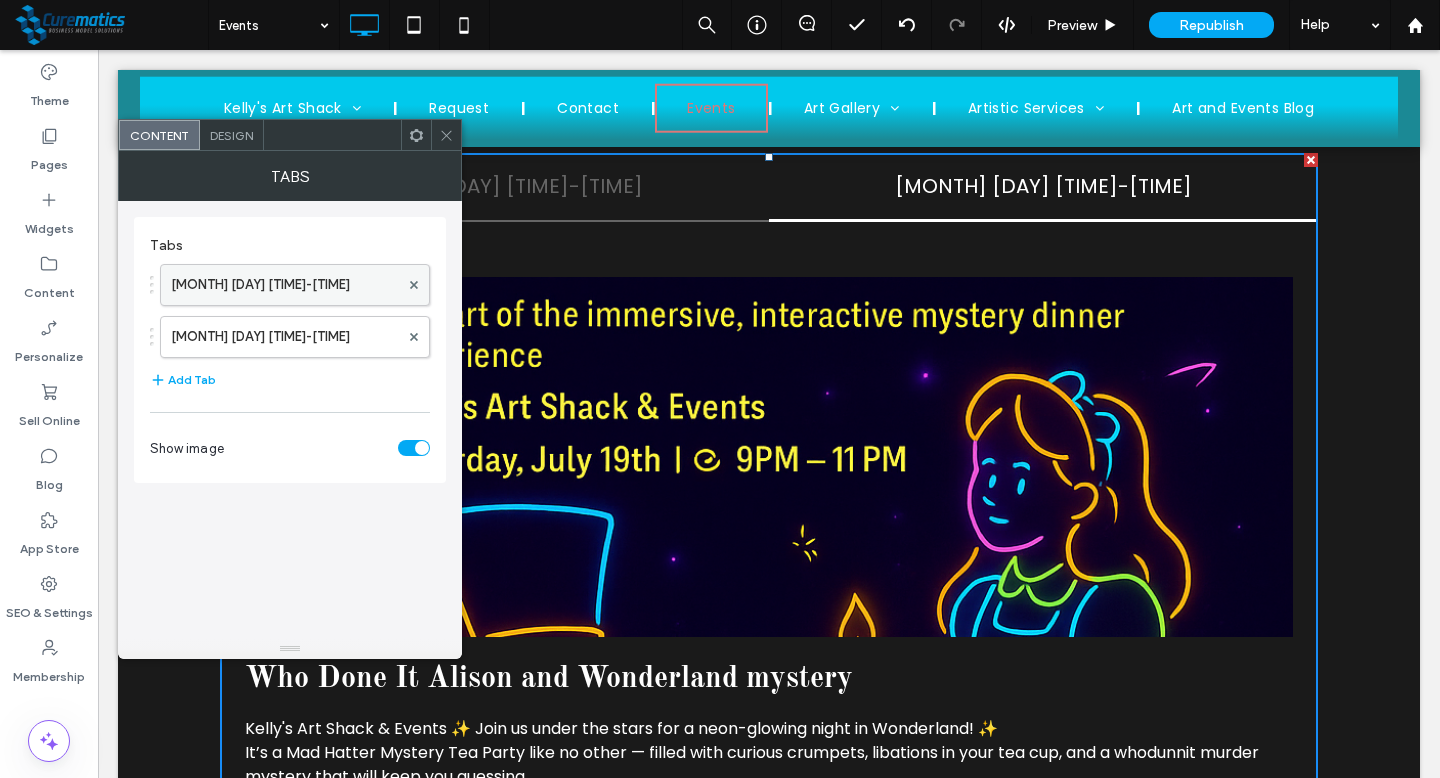 click on "[MONTH] [DAY] [TIME]" at bounding box center [285, 285] 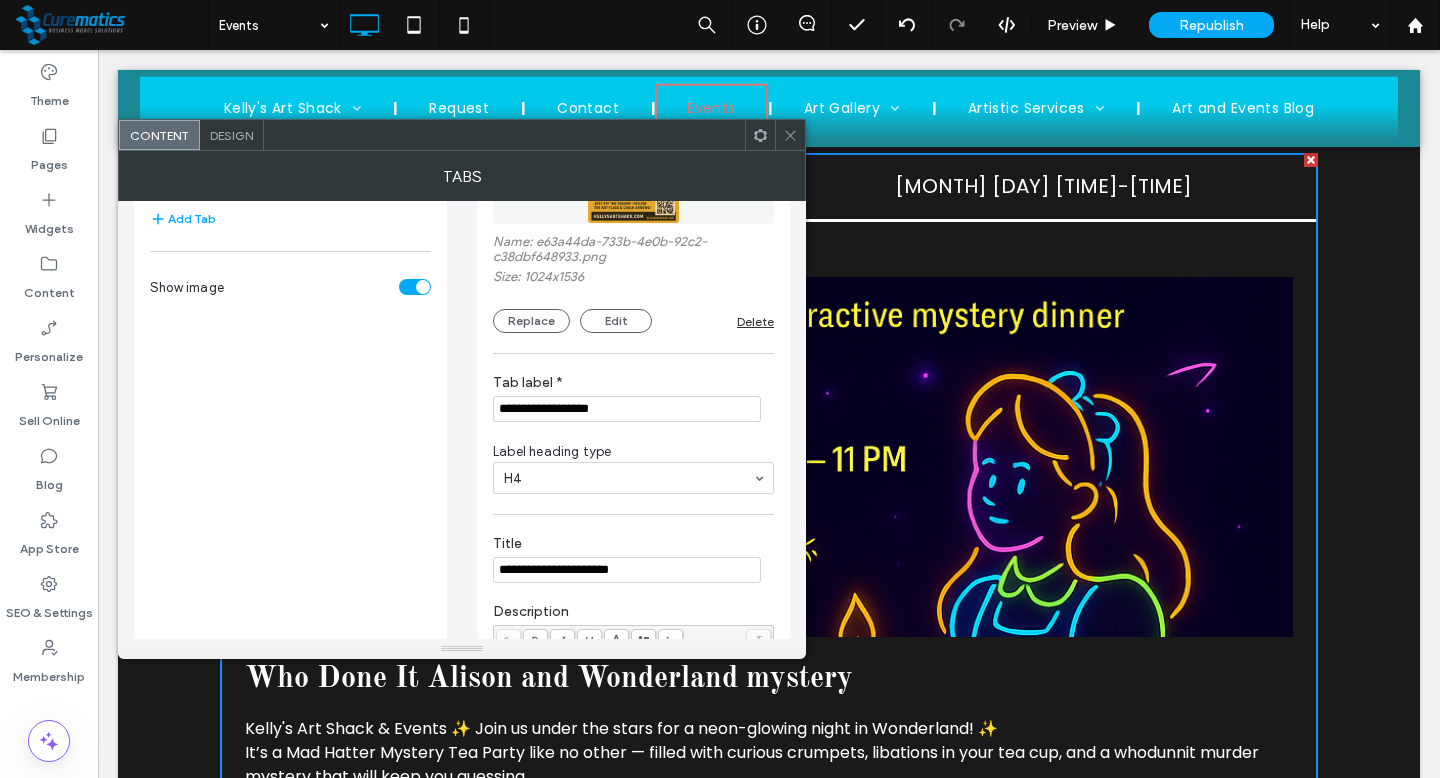 scroll, scrollTop: 0, scrollLeft: 0, axis: both 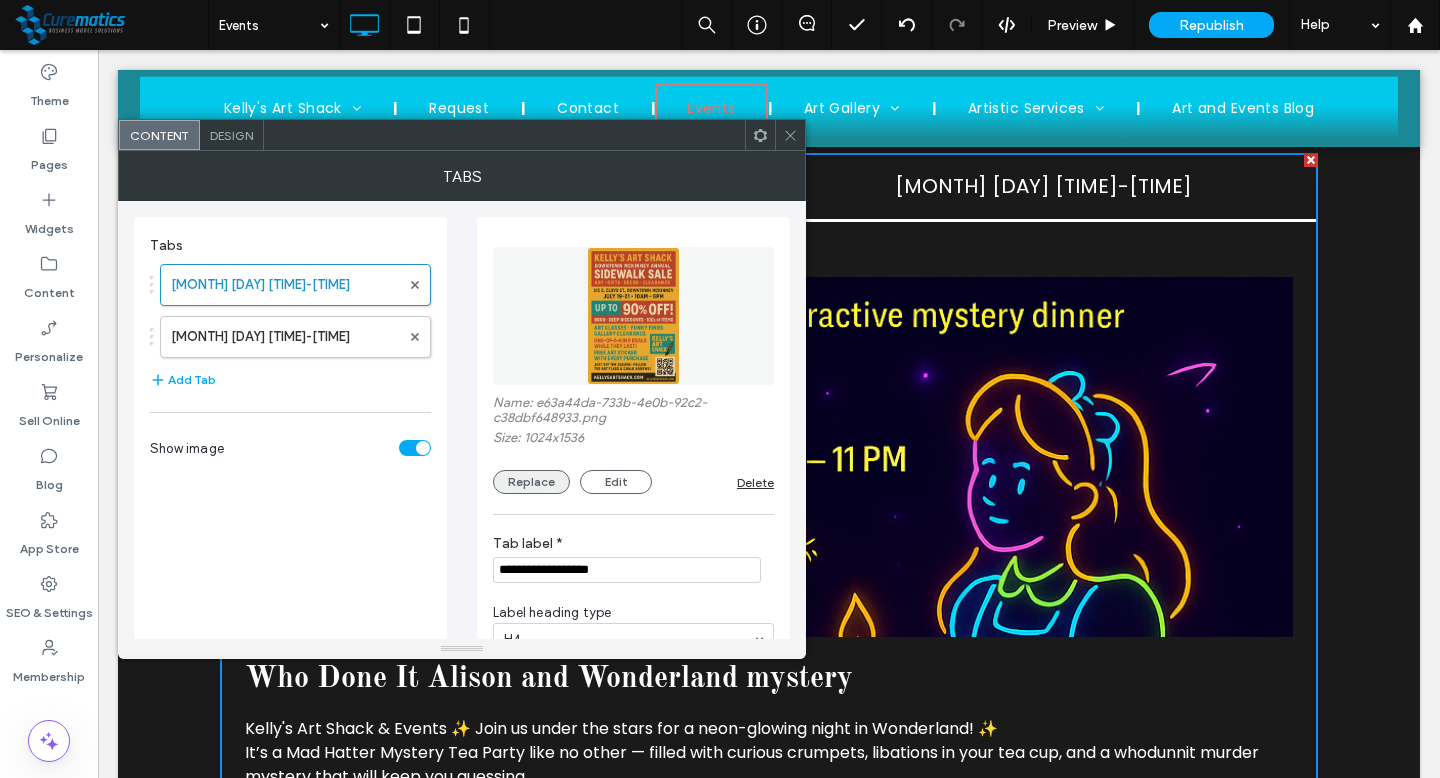 click on "Replace" at bounding box center [531, 482] 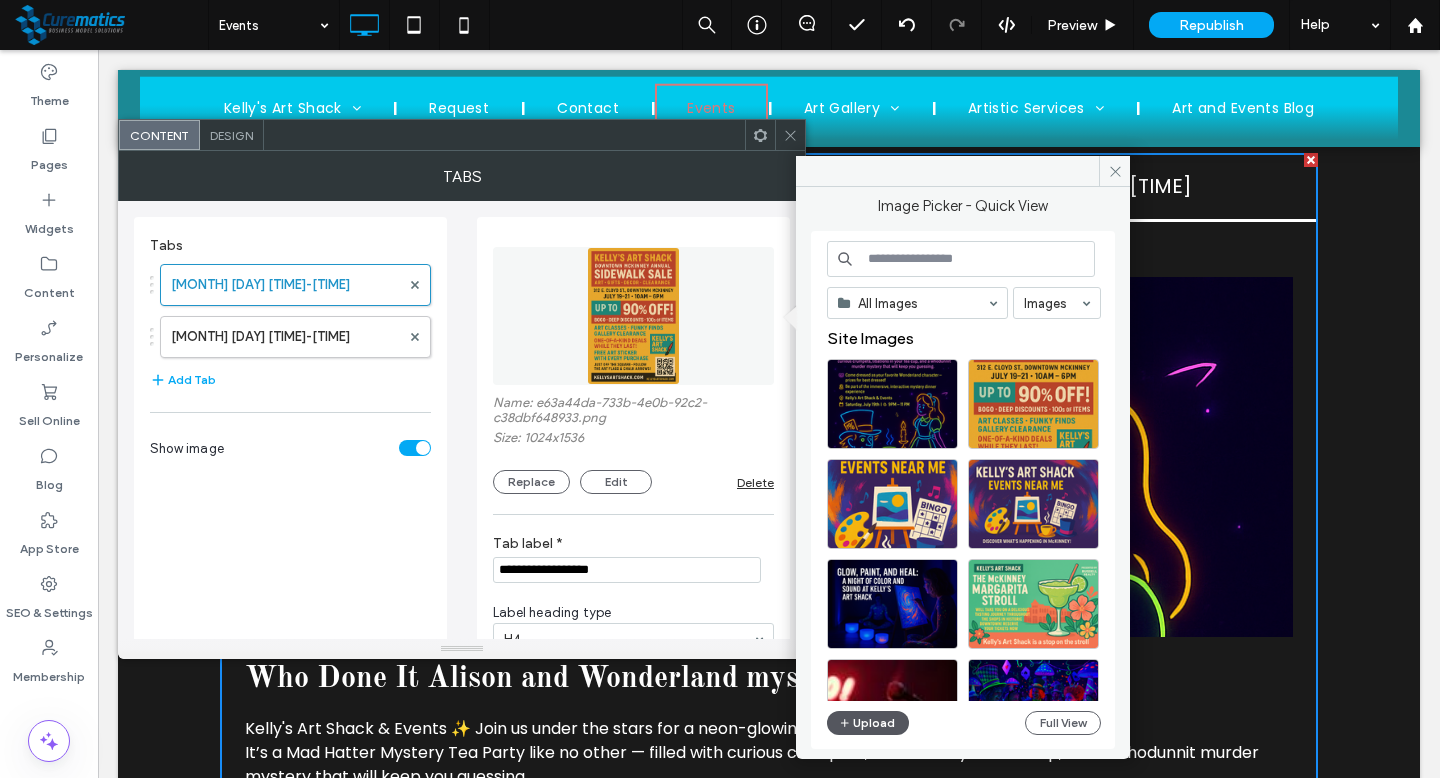 click on "Upload" at bounding box center (868, 723) 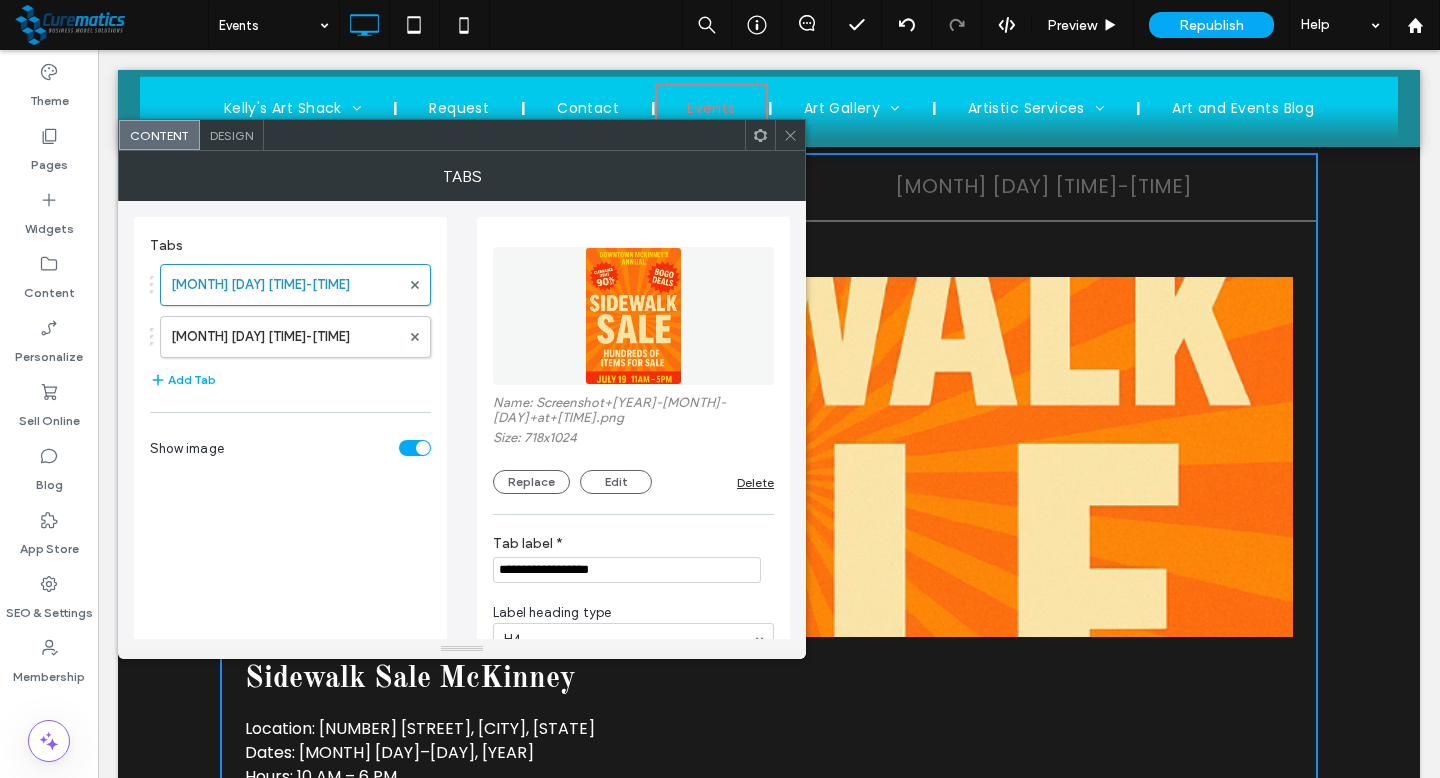 click at bounding box center [790, 135] 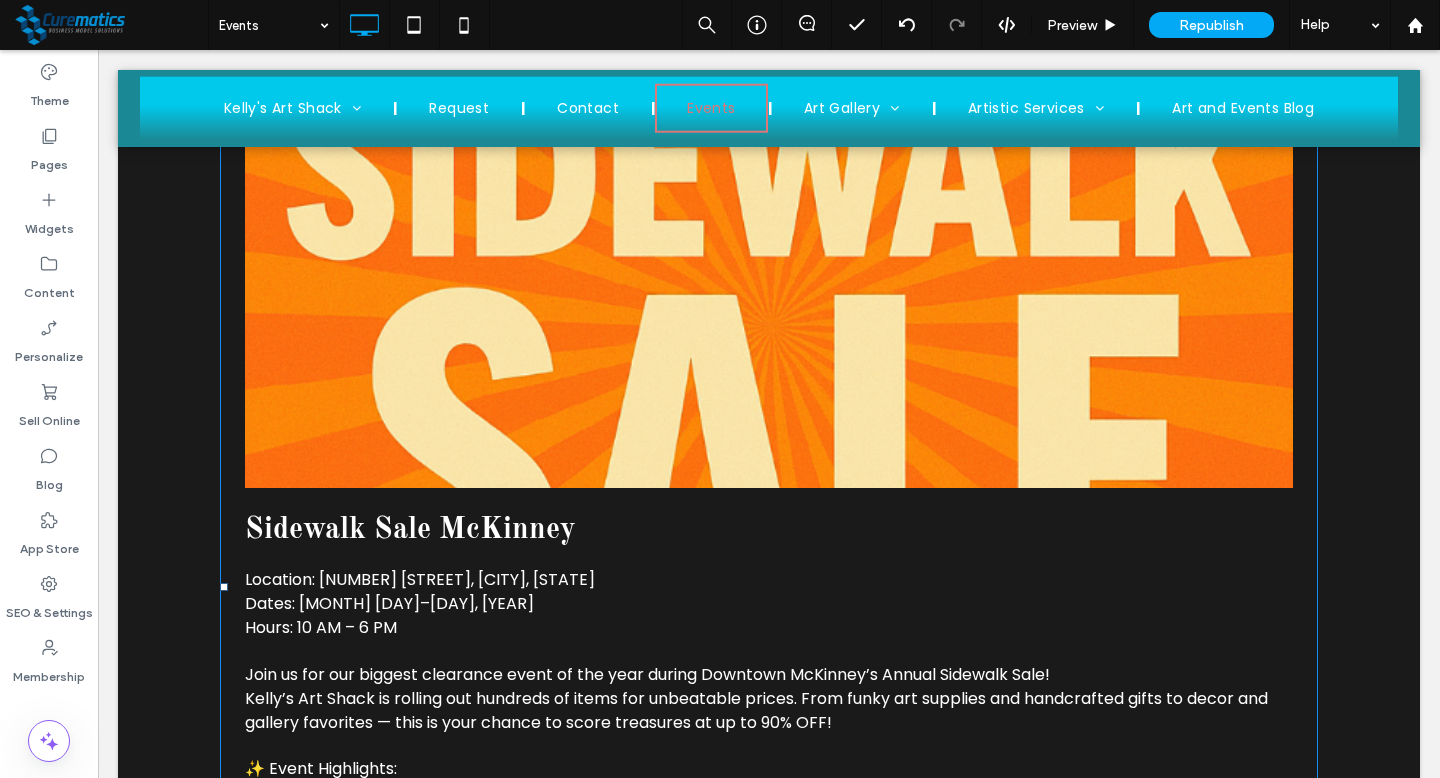 scroll, scrollTop: 818, scrollLeft: 0, axis: vertical 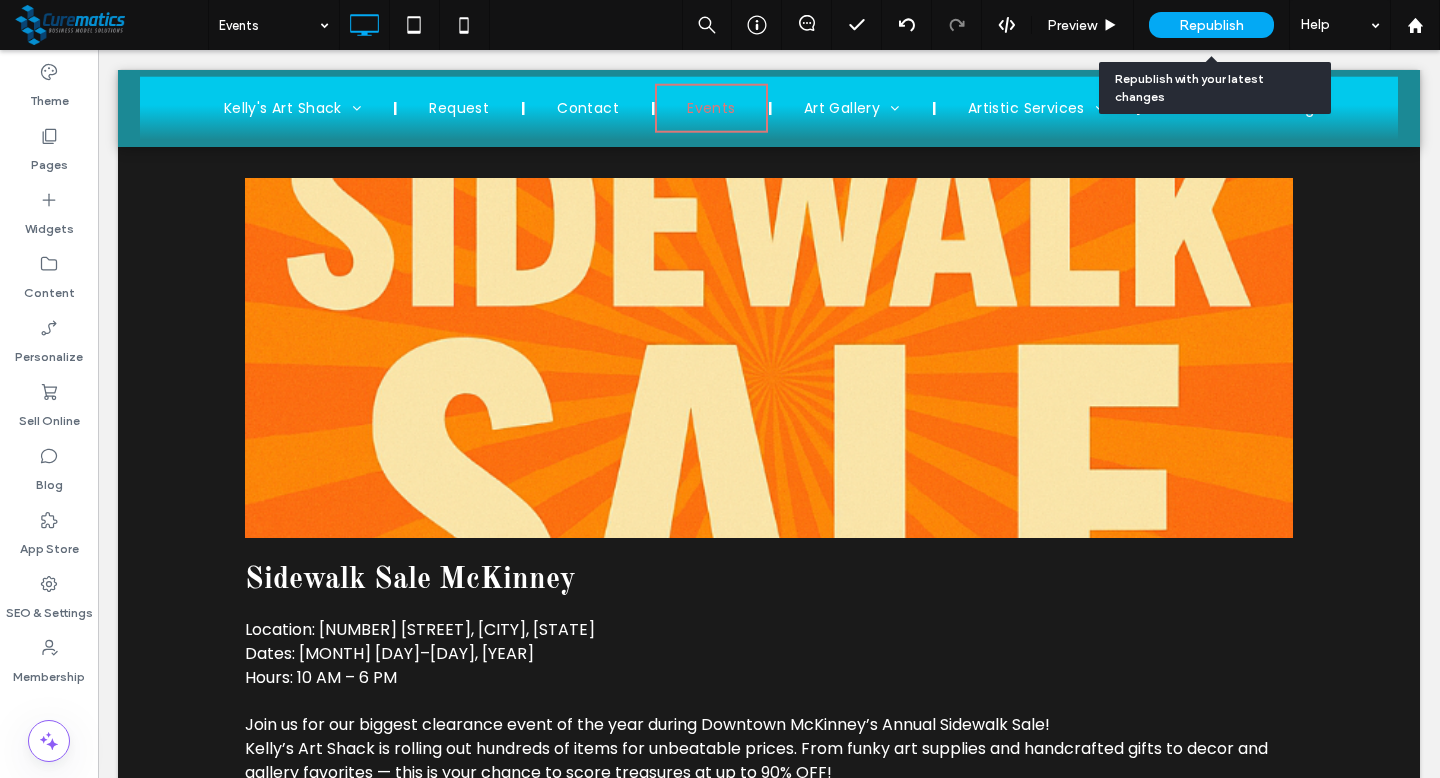 click on "Republish" at bounding box center (1211, 25) 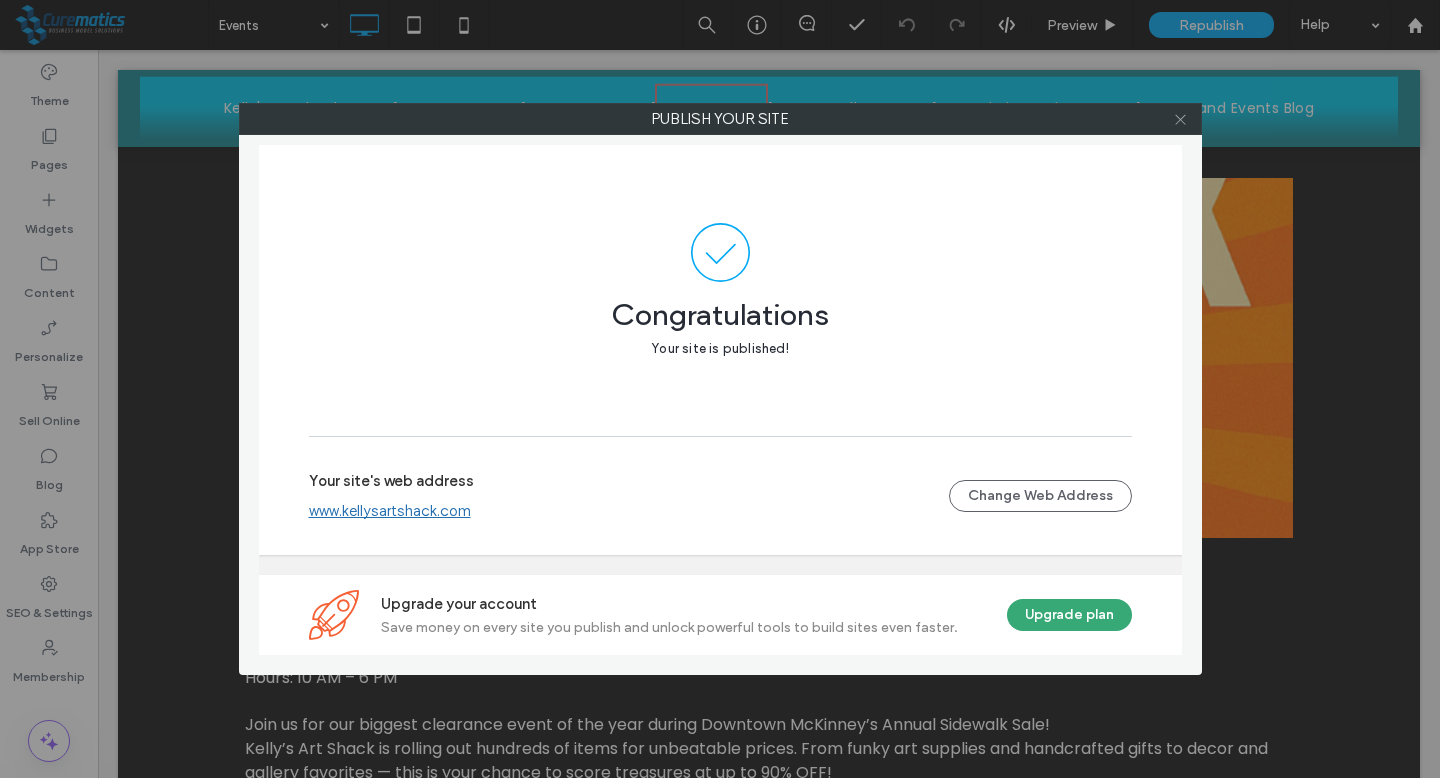click 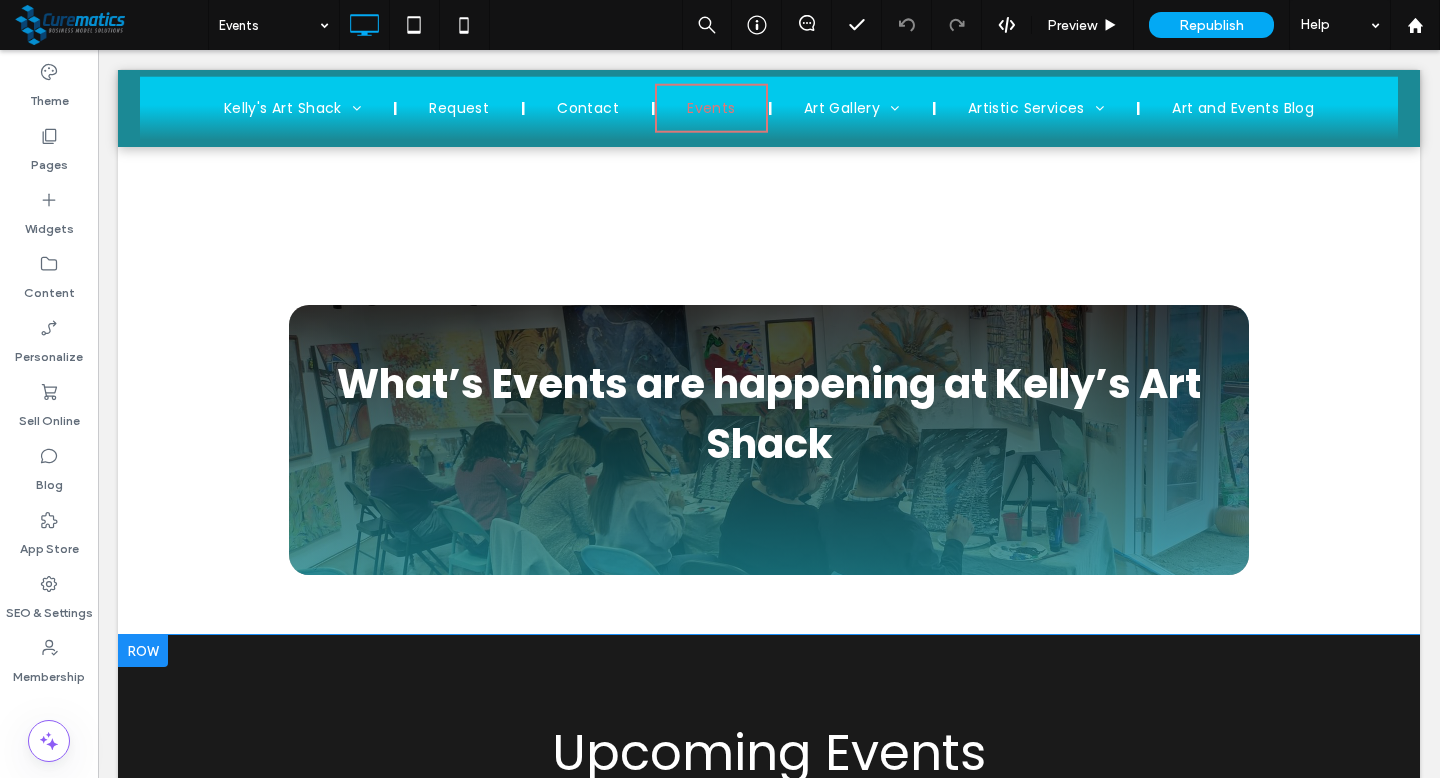 scroll, scrollTop: 0, scrollLeft: 0, axis: both 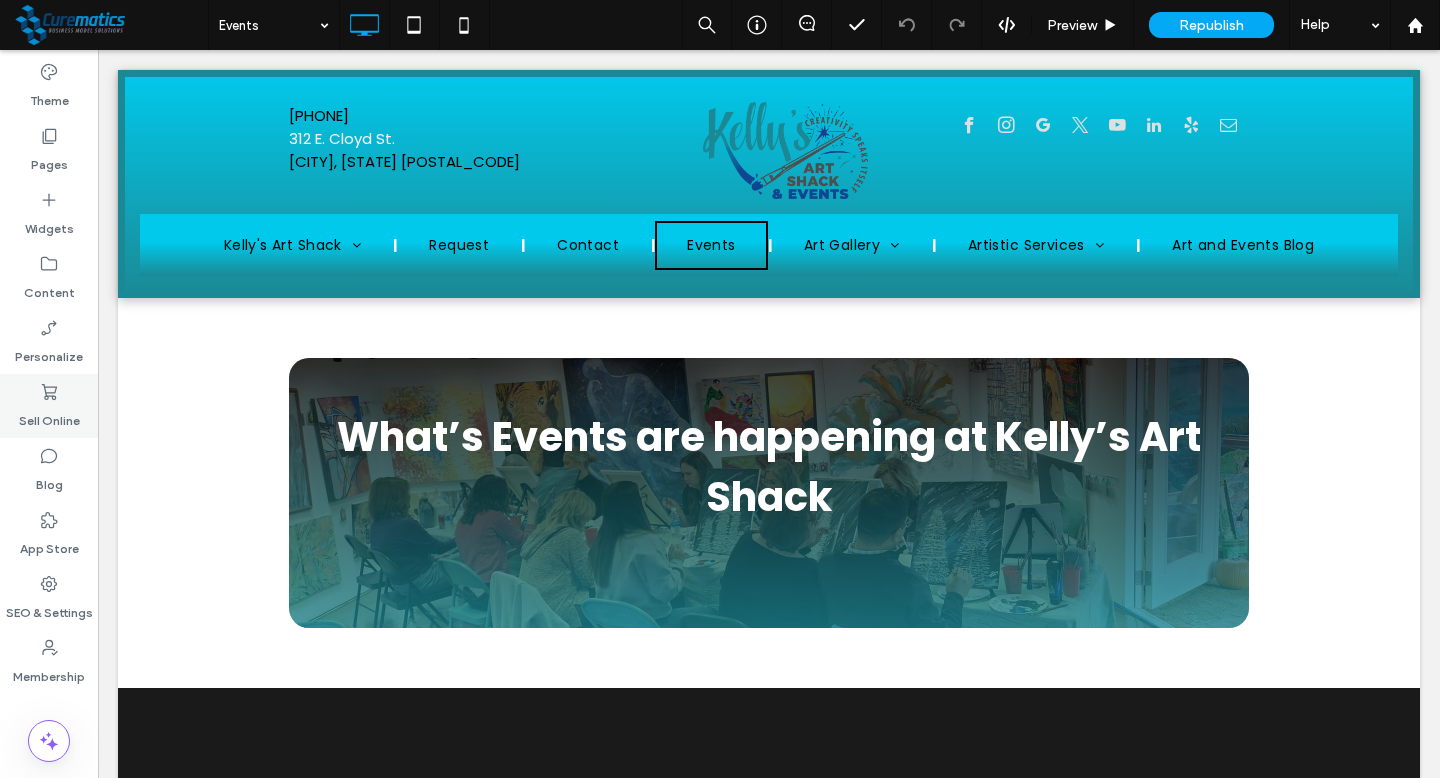 click on "Sell Online" at bounding box center [49, 416] 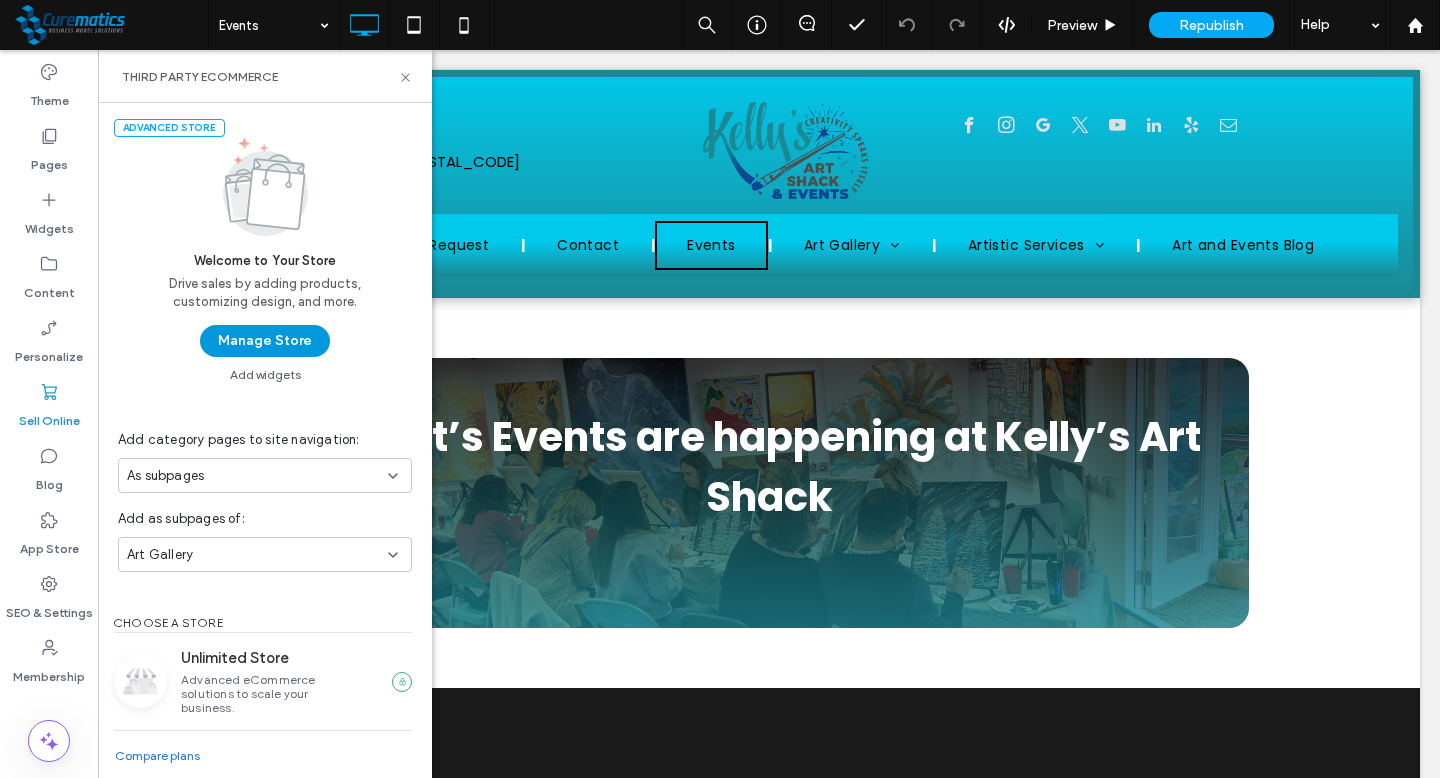 click on "Manage Store" at bounding box center [265, 341] 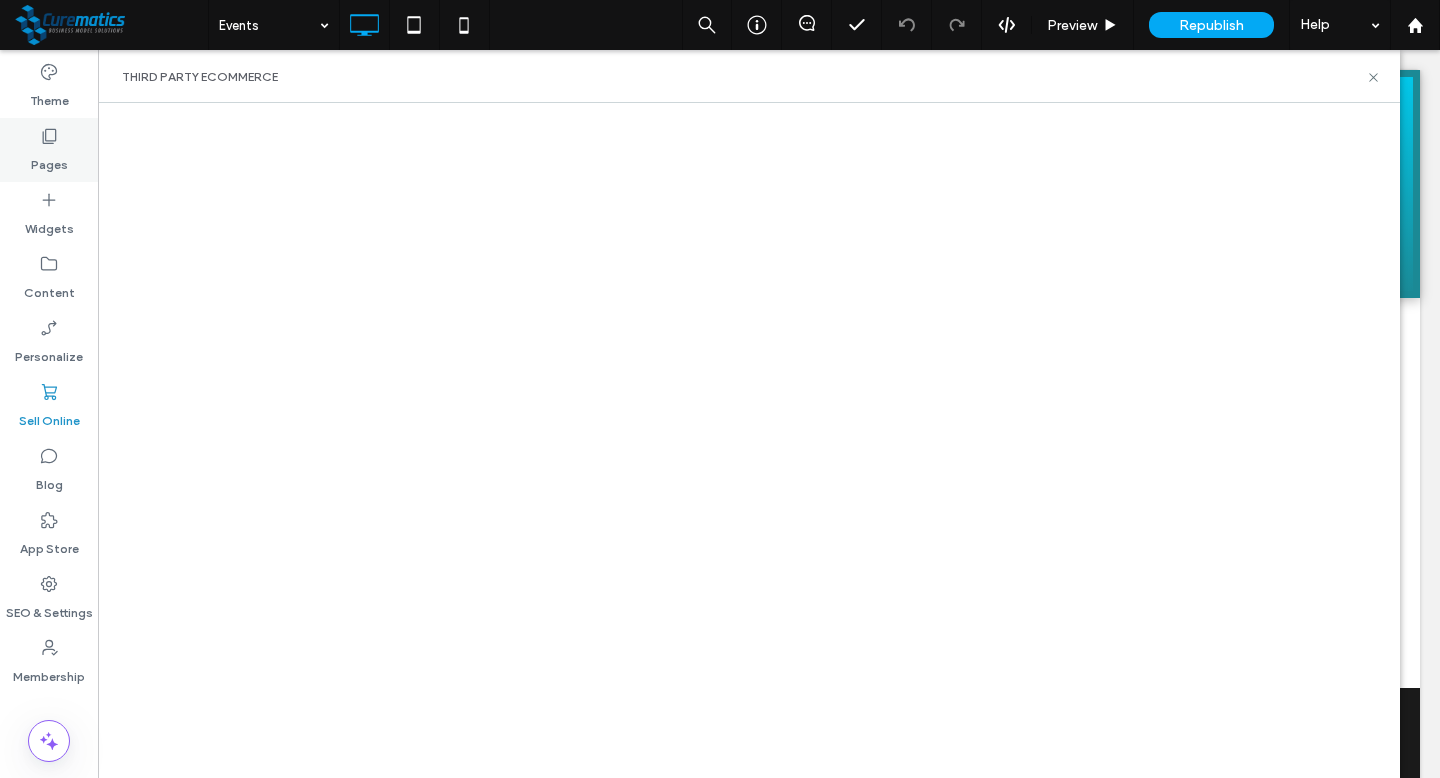 click 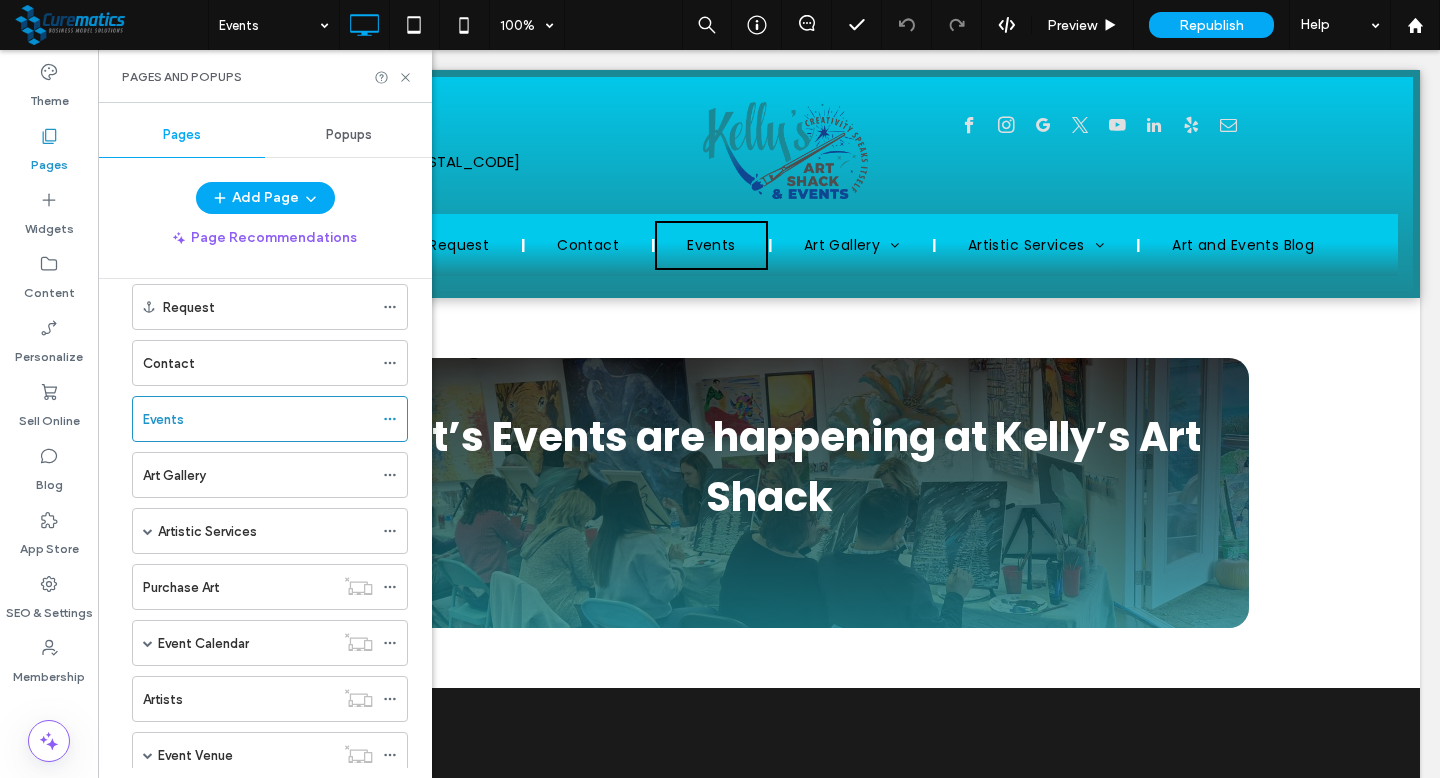 scroll, scrollTop: 580, scrollLeft: 0, axis: vertical 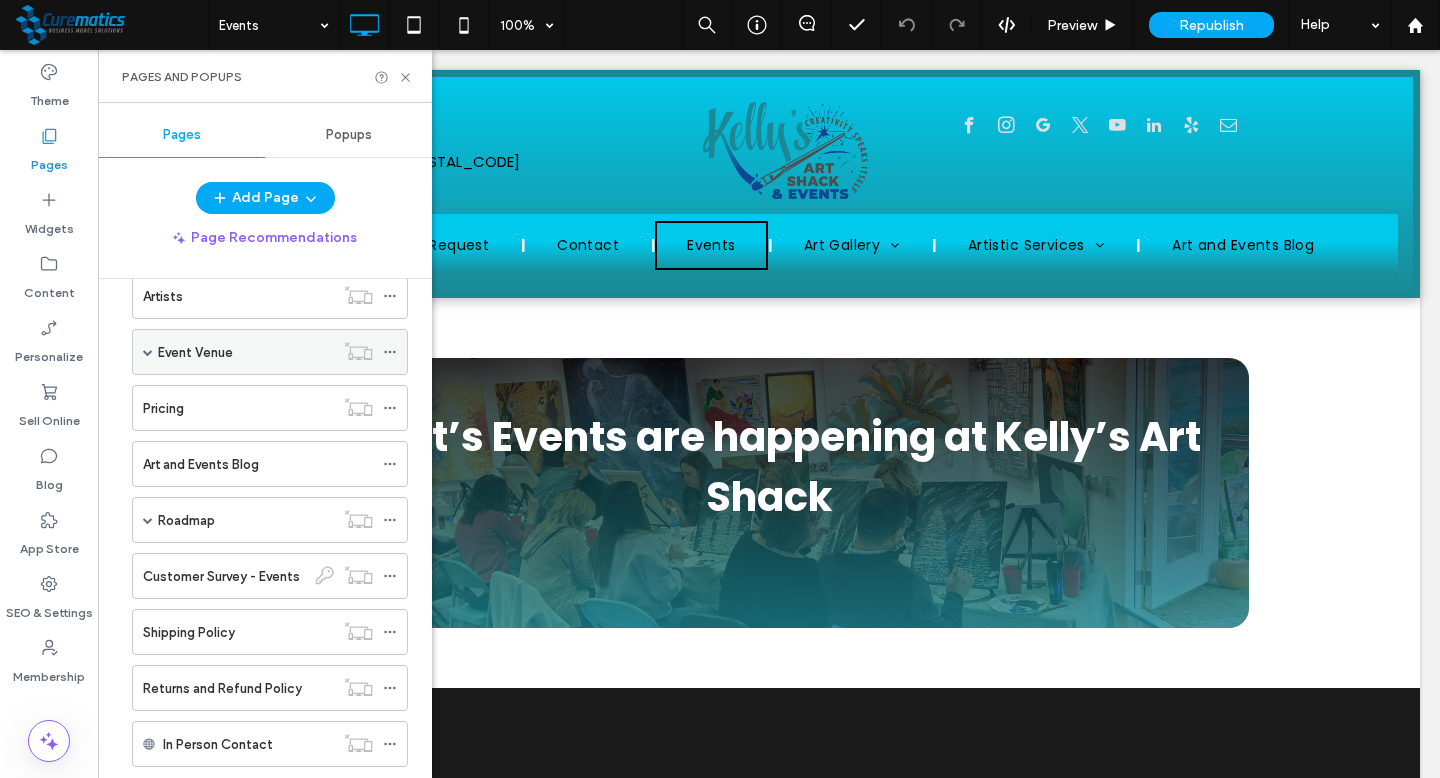 click on "Event Venue" at bounding box center (195, 352) 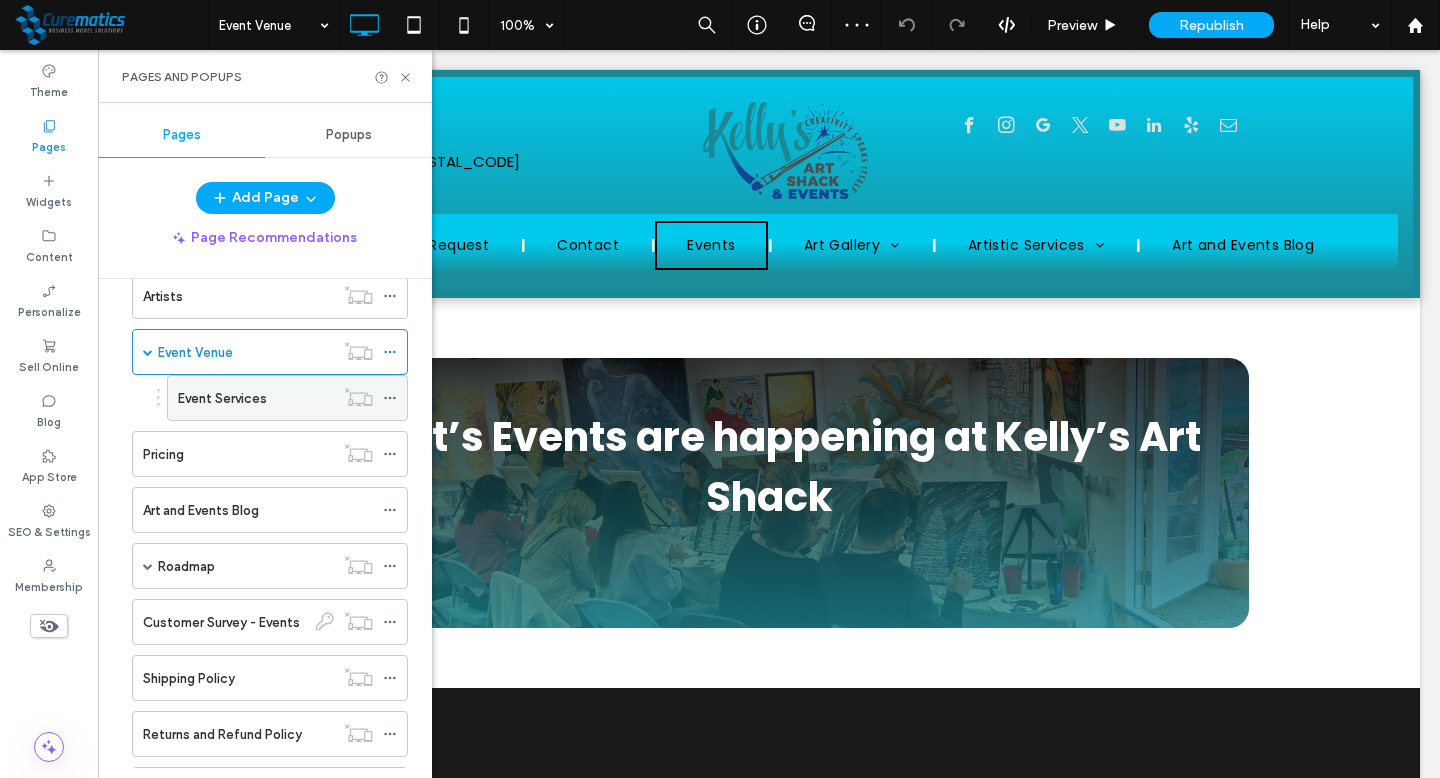 click on "Event Services" at bounding box center (256, 398) 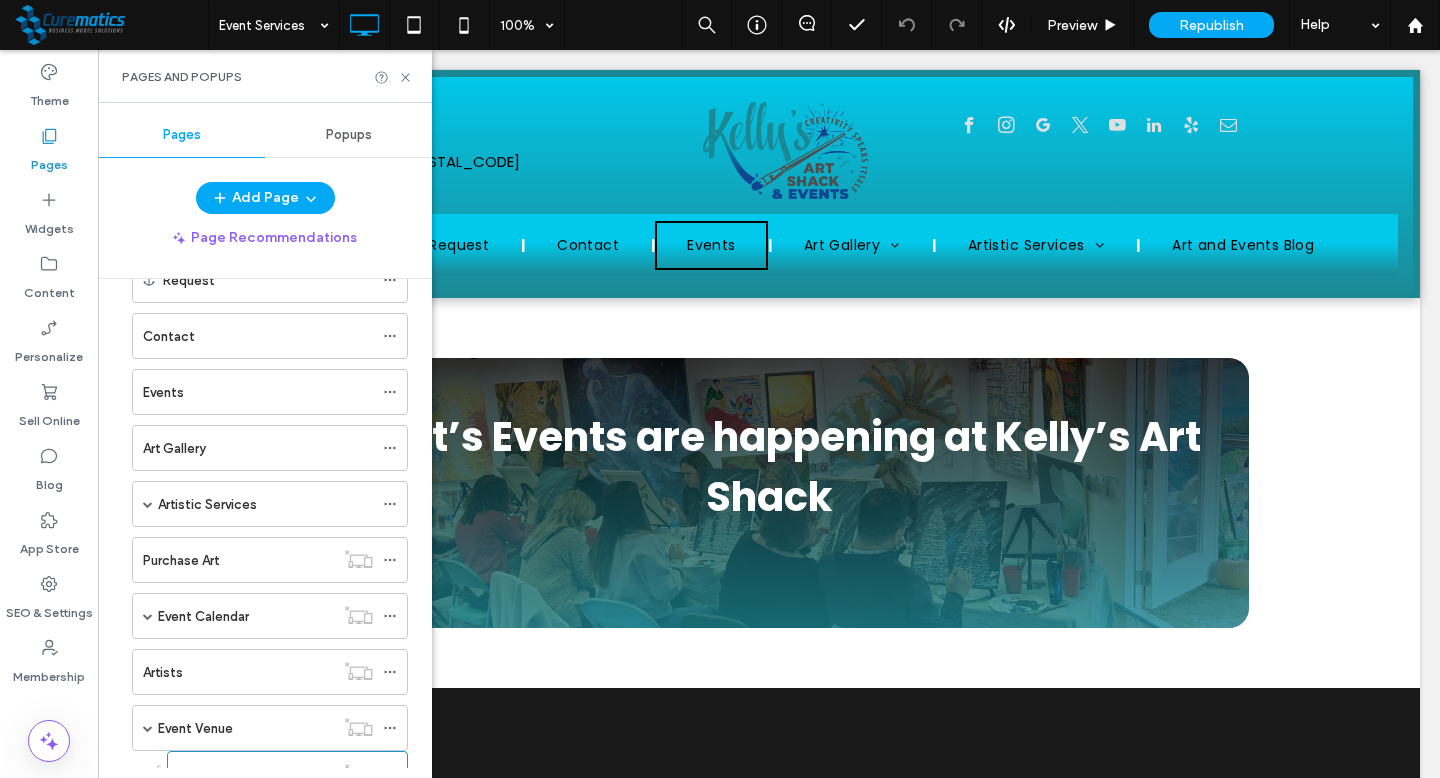 scroll, scrollTop: 196, scrollLeft: 0, axis: vertical 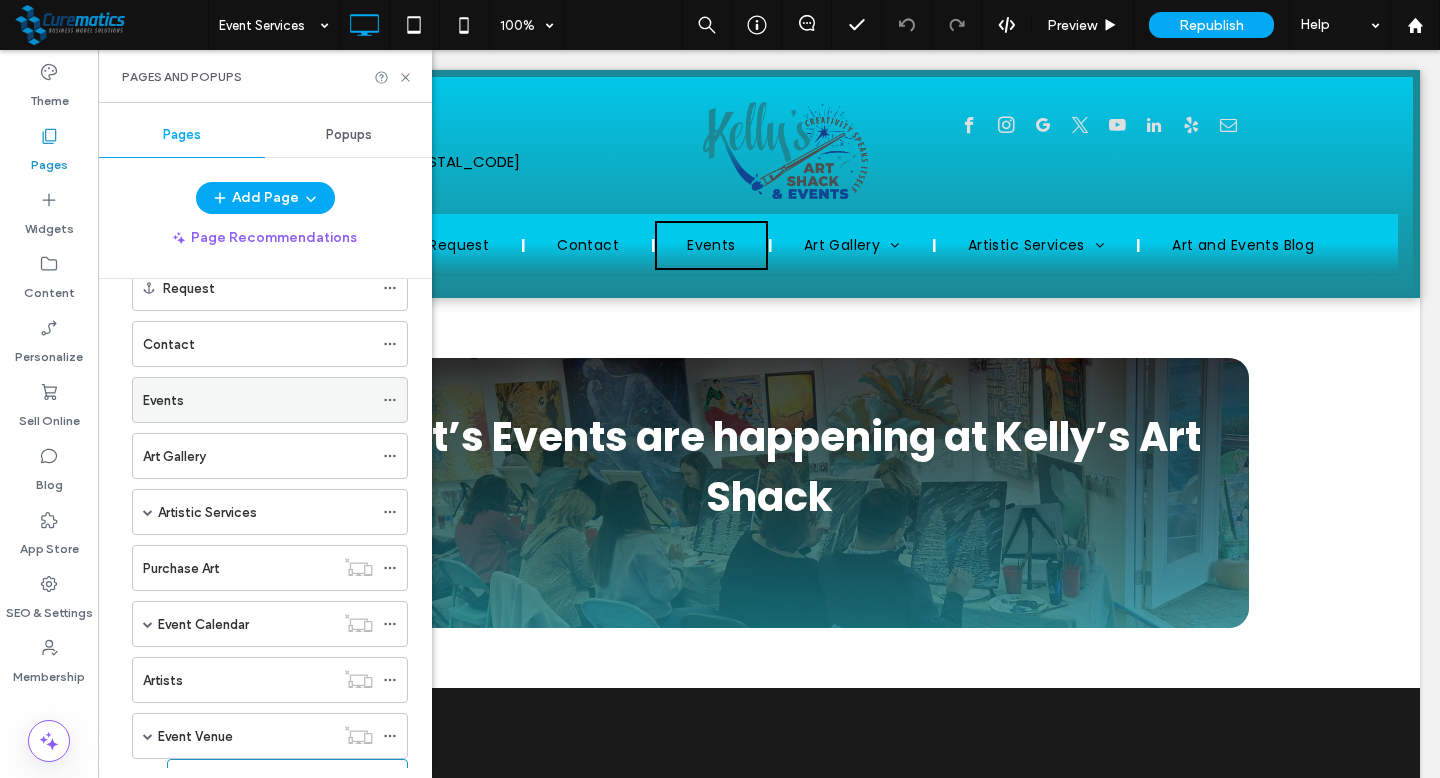 click on "Events" at bounding box center (258, 400) 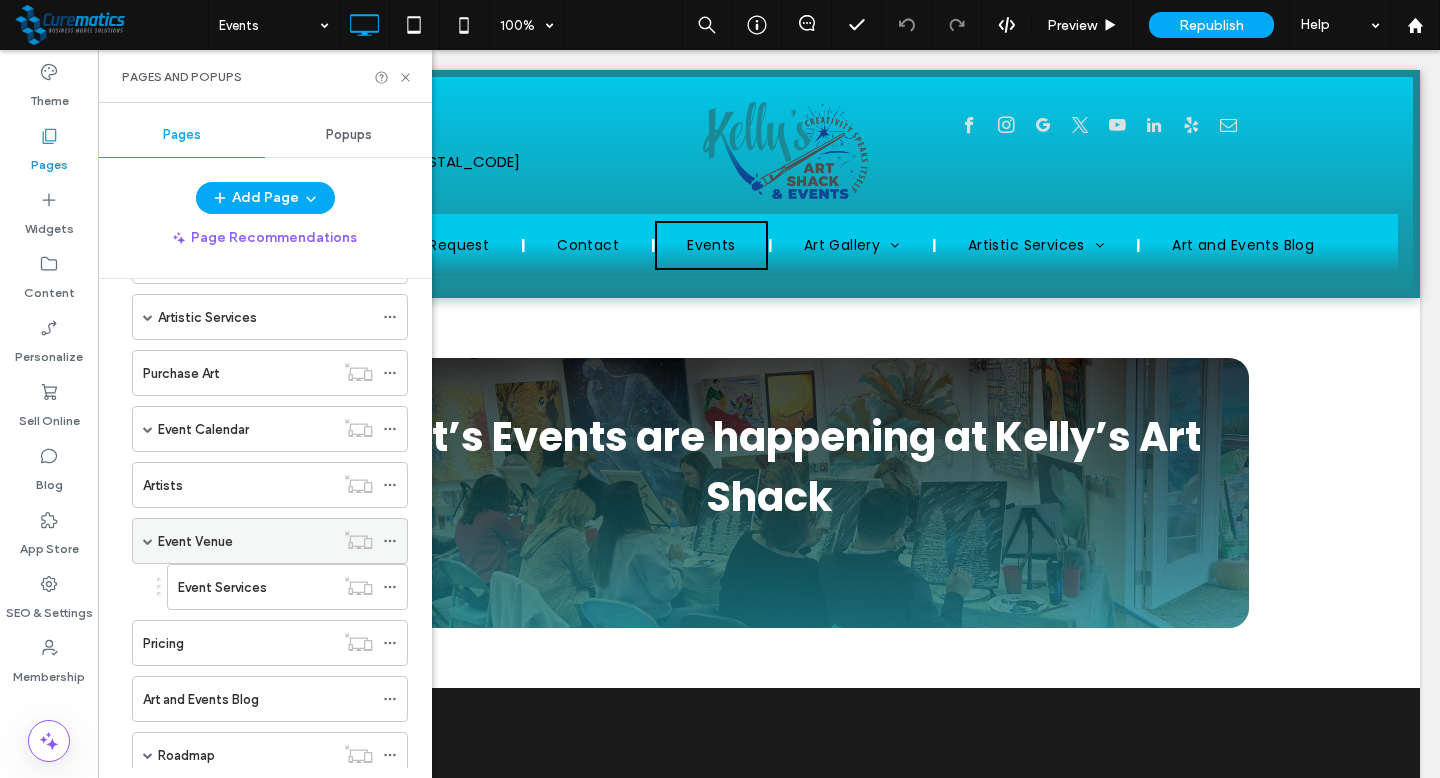 scroll, scrollTop: 389, scrollLeft: 0, axis: vertical 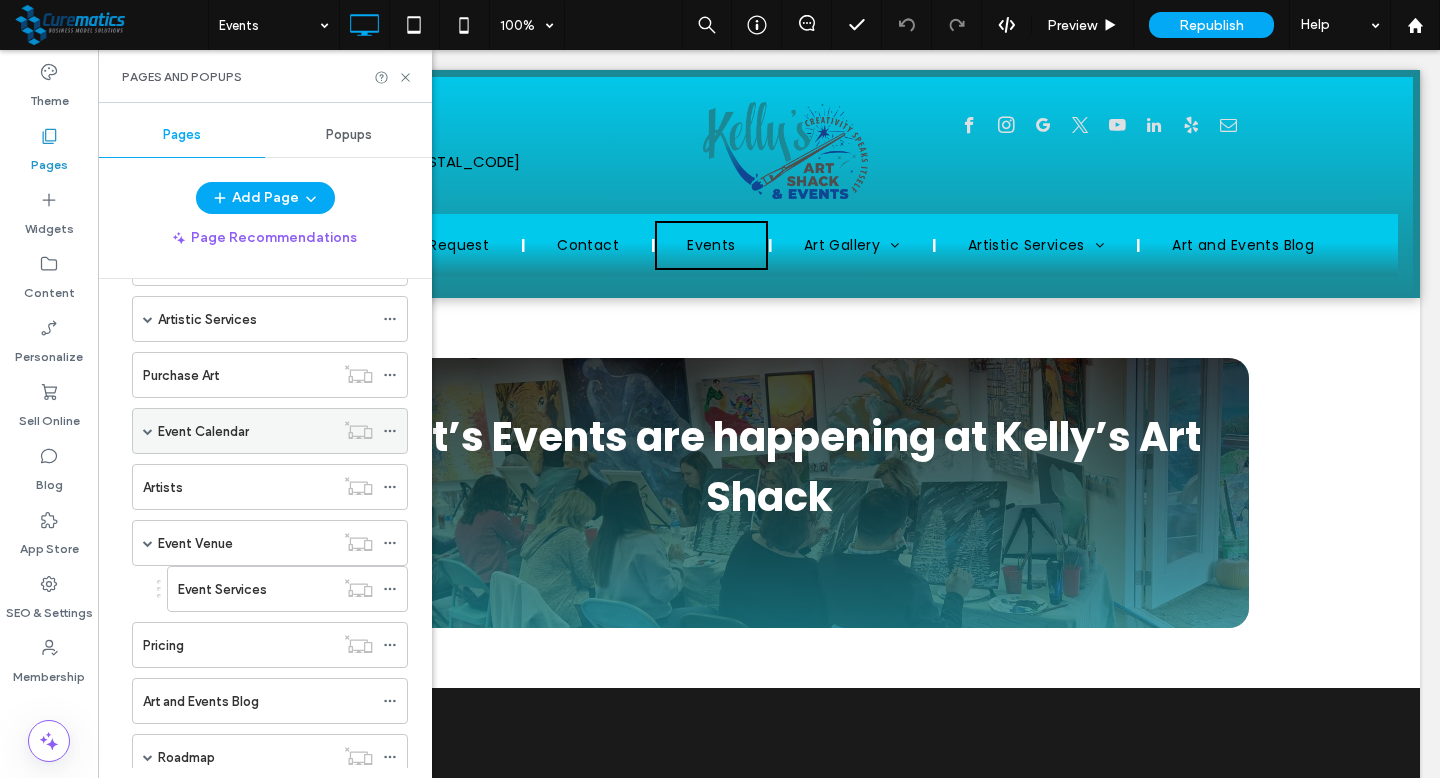 click at bounding box center [148, 431] 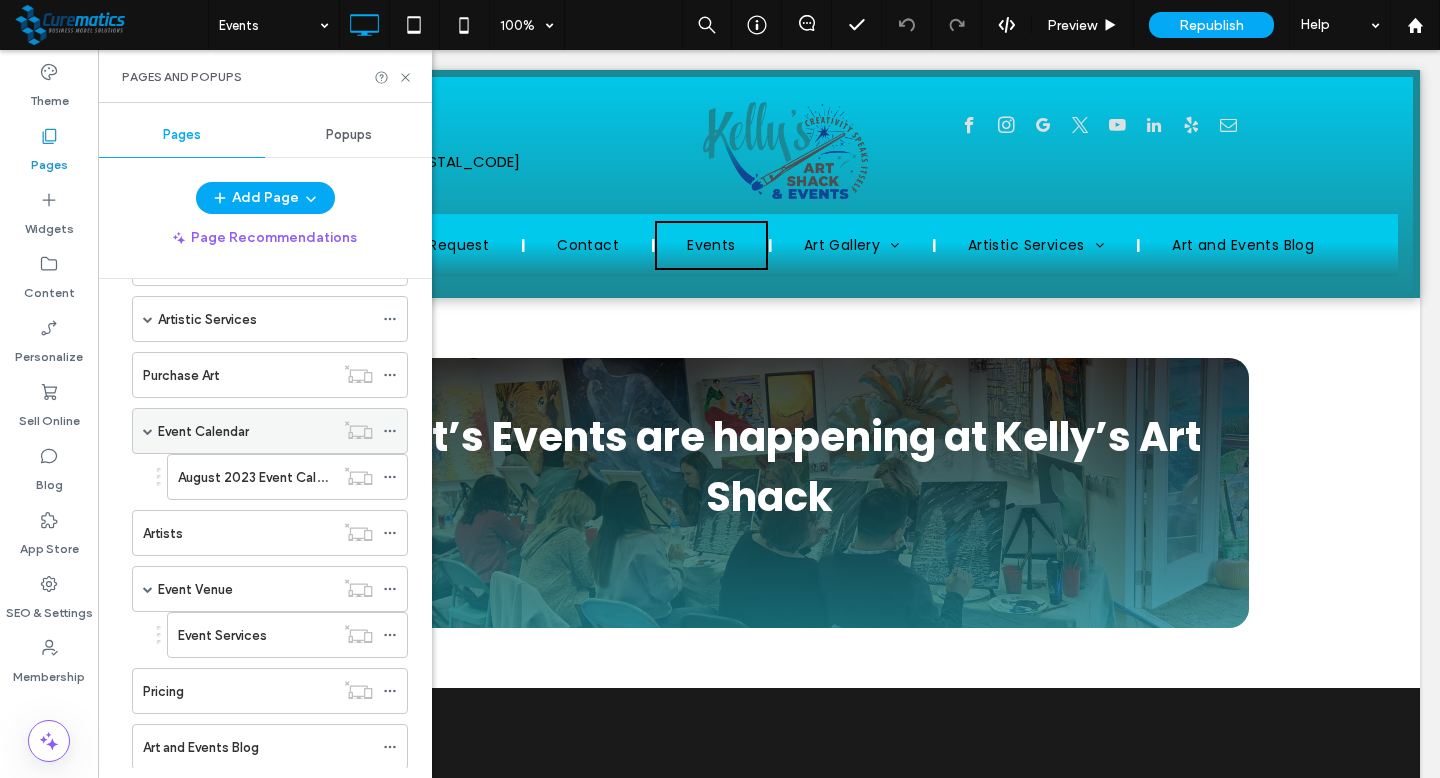 click on "Event Calendar" at bounding box center (203, 431) 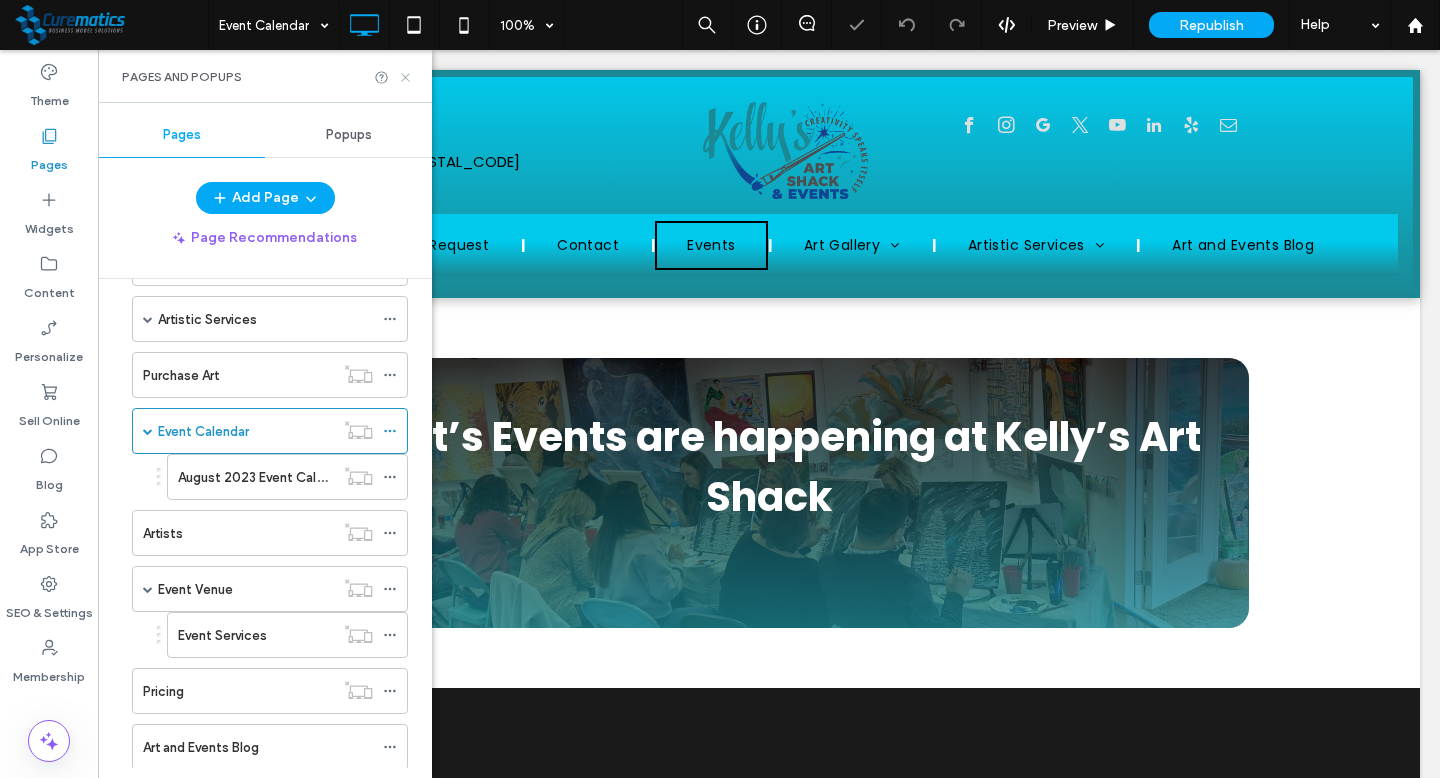 click 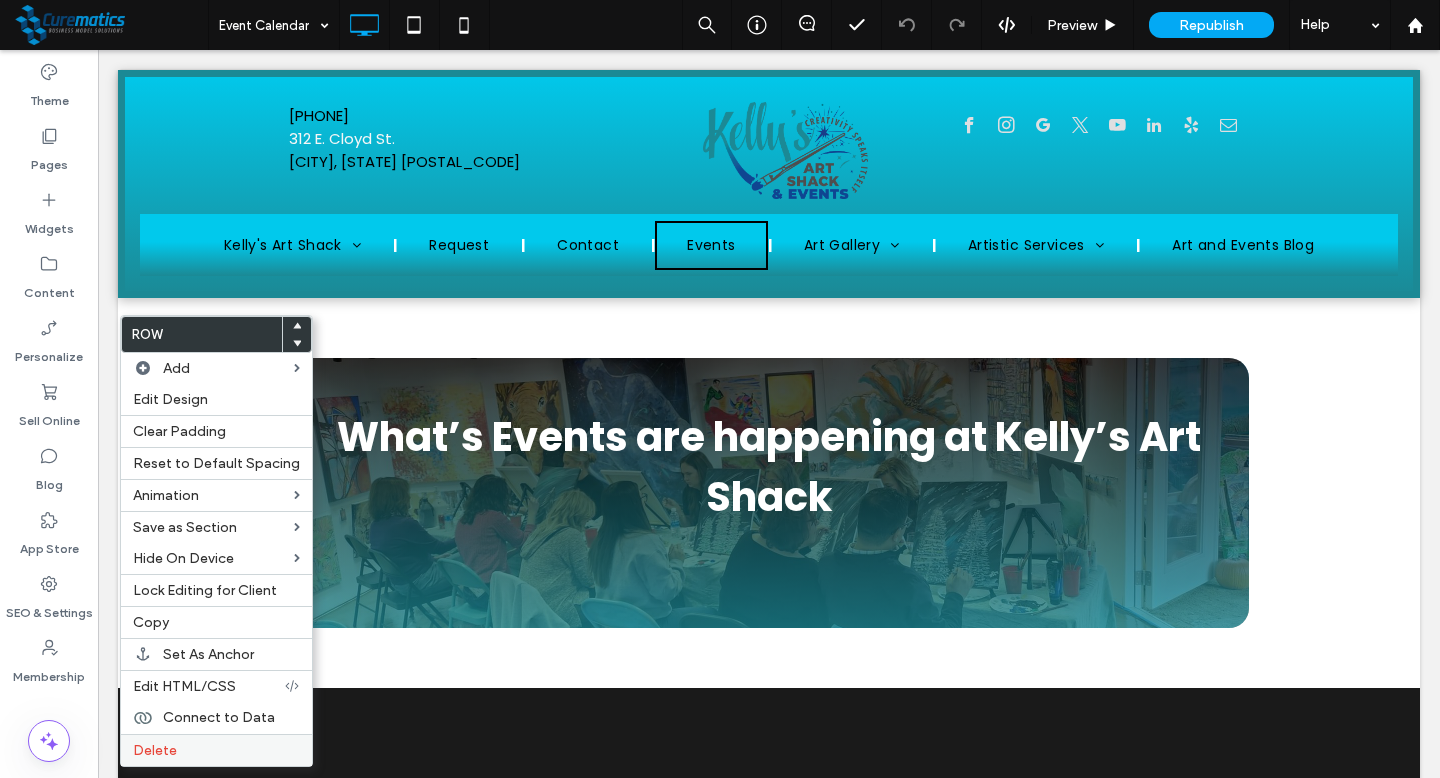 click on "Delete" at bounding box center [216, 750] 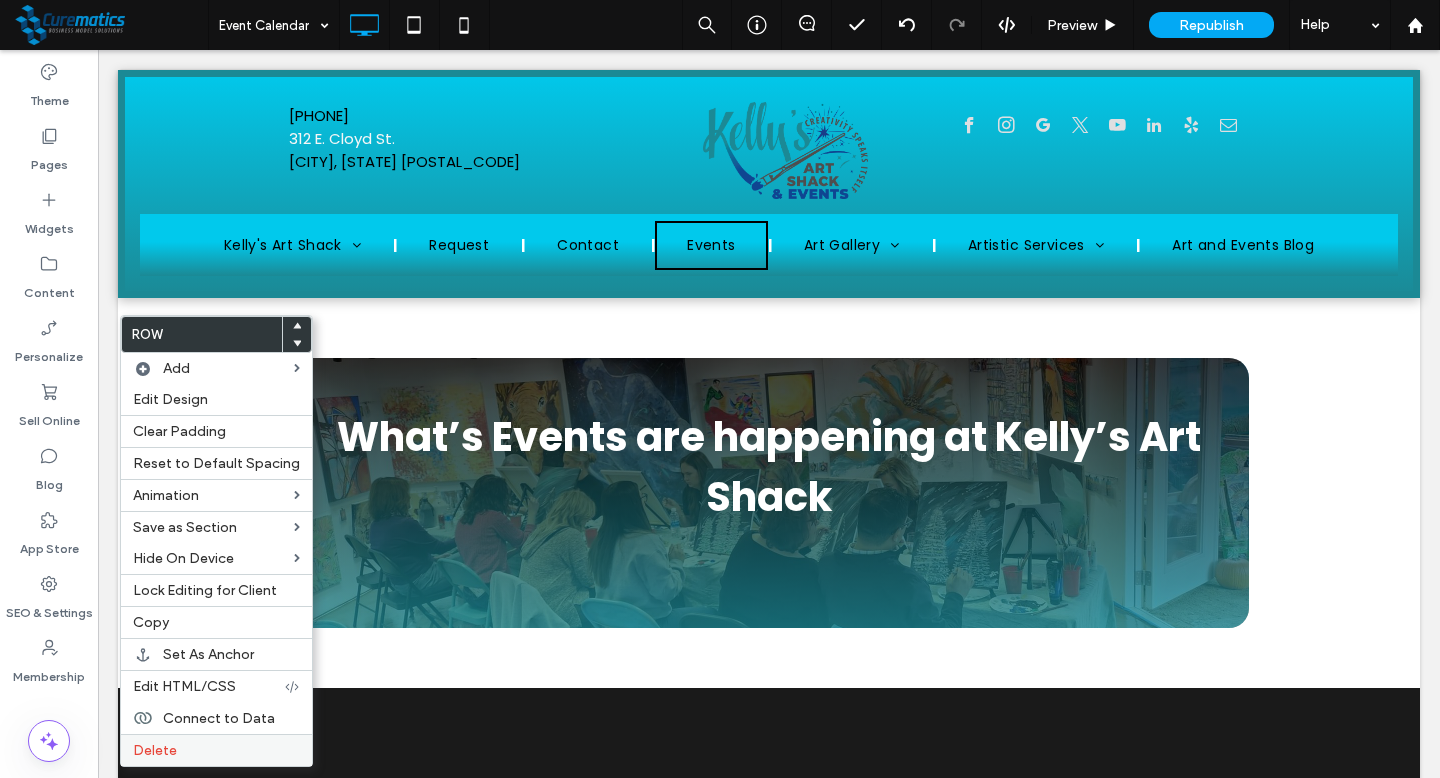 click on "Delete" at bounding box center (155, 750) 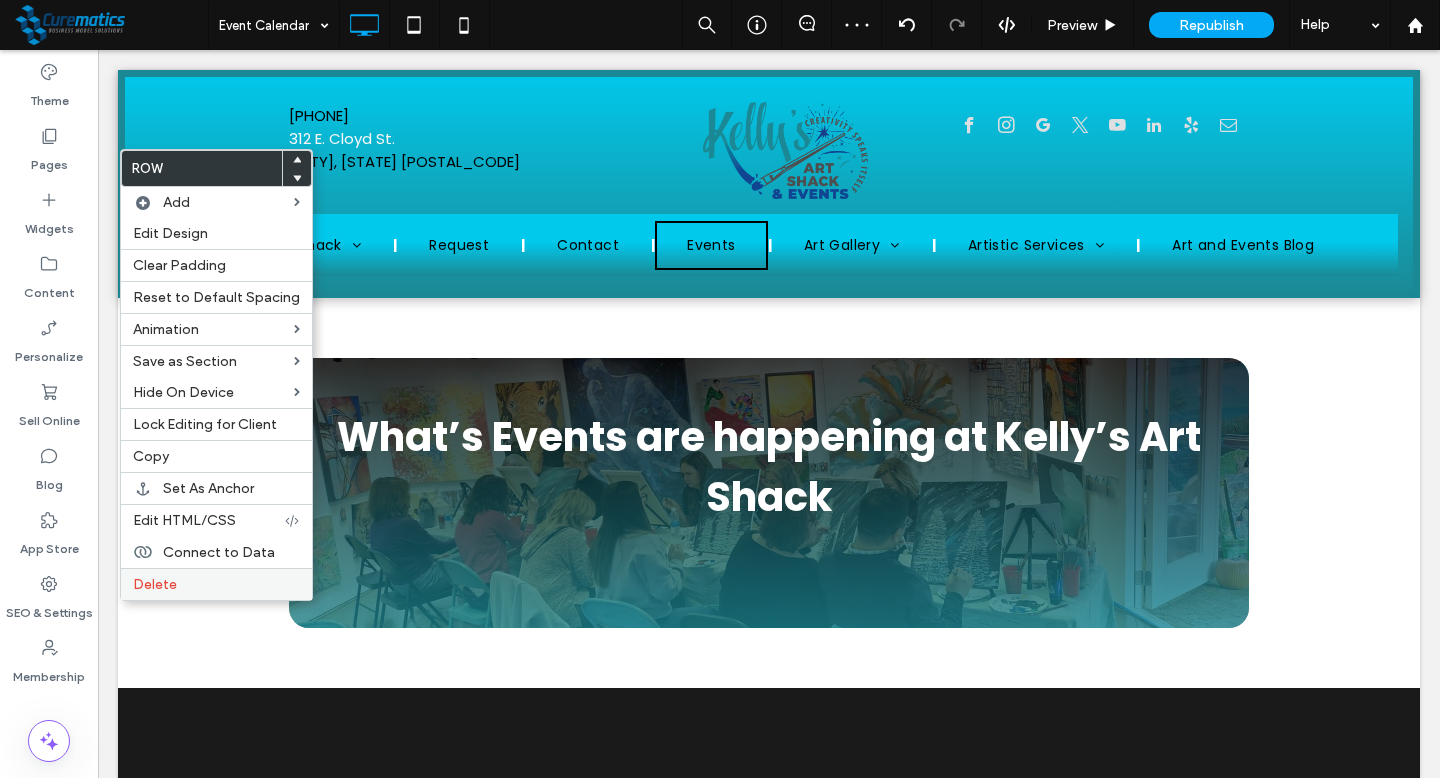 click on "Delete" at bounding box center [155, 584] 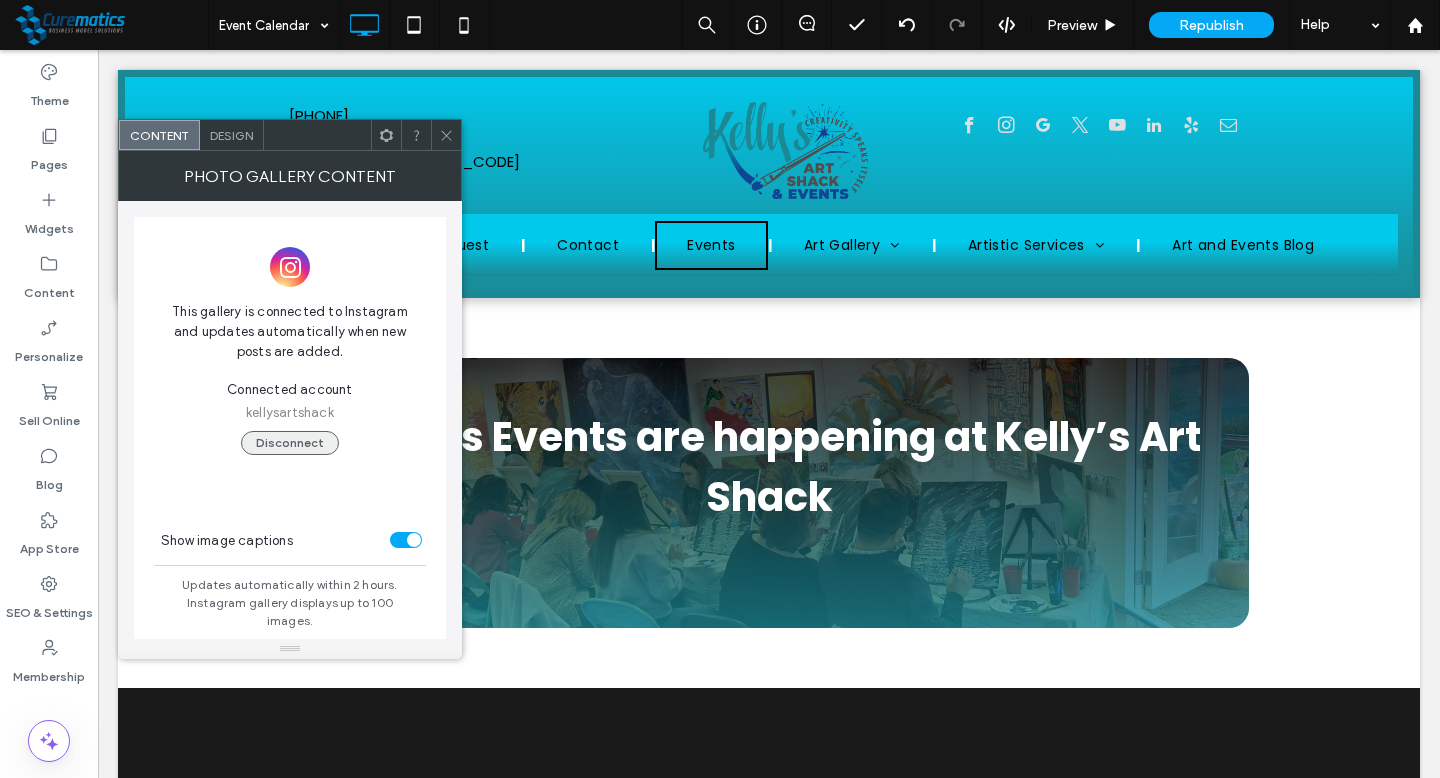 click on "Disconnect" at bounding box center (290, 443) 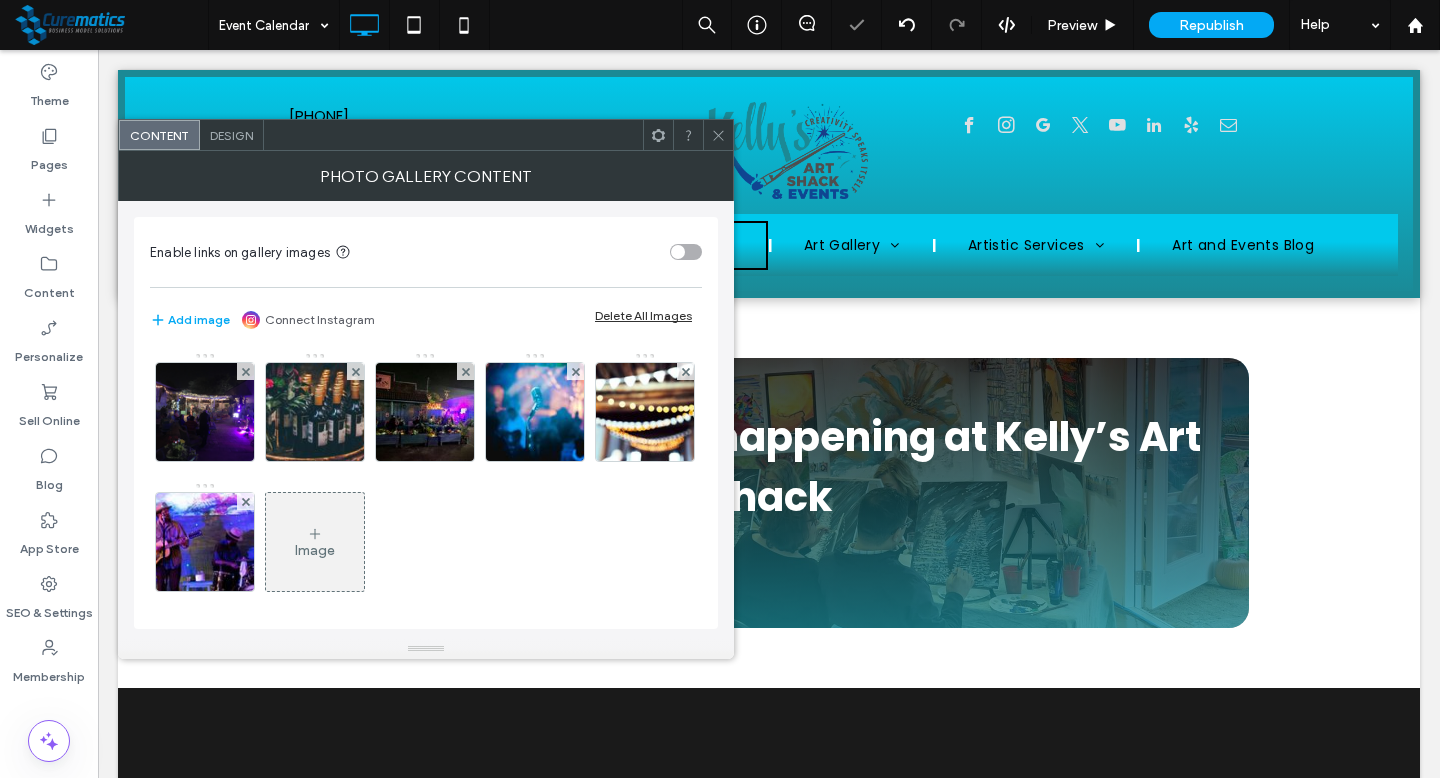 click on "Connect Instagram" at bounding box center [320, 320] 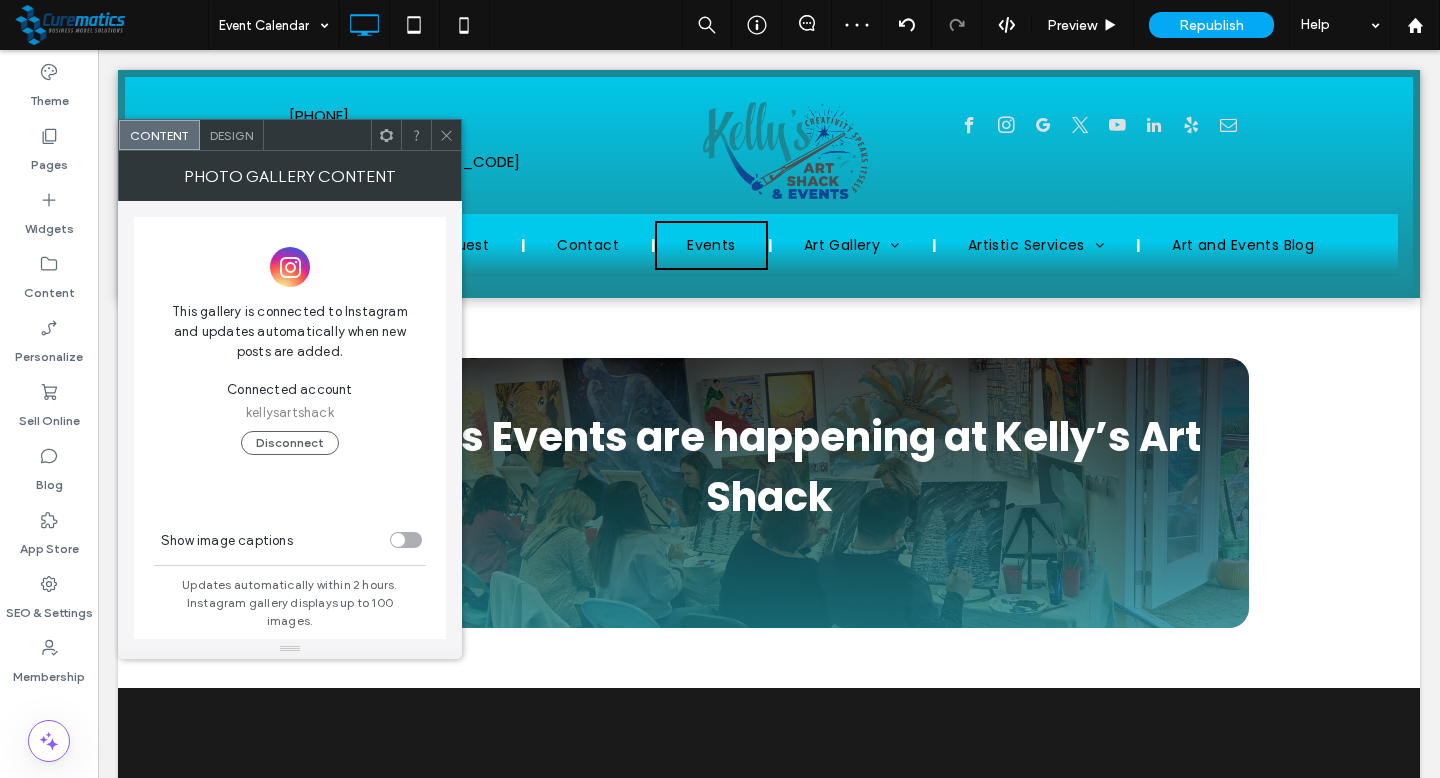 click 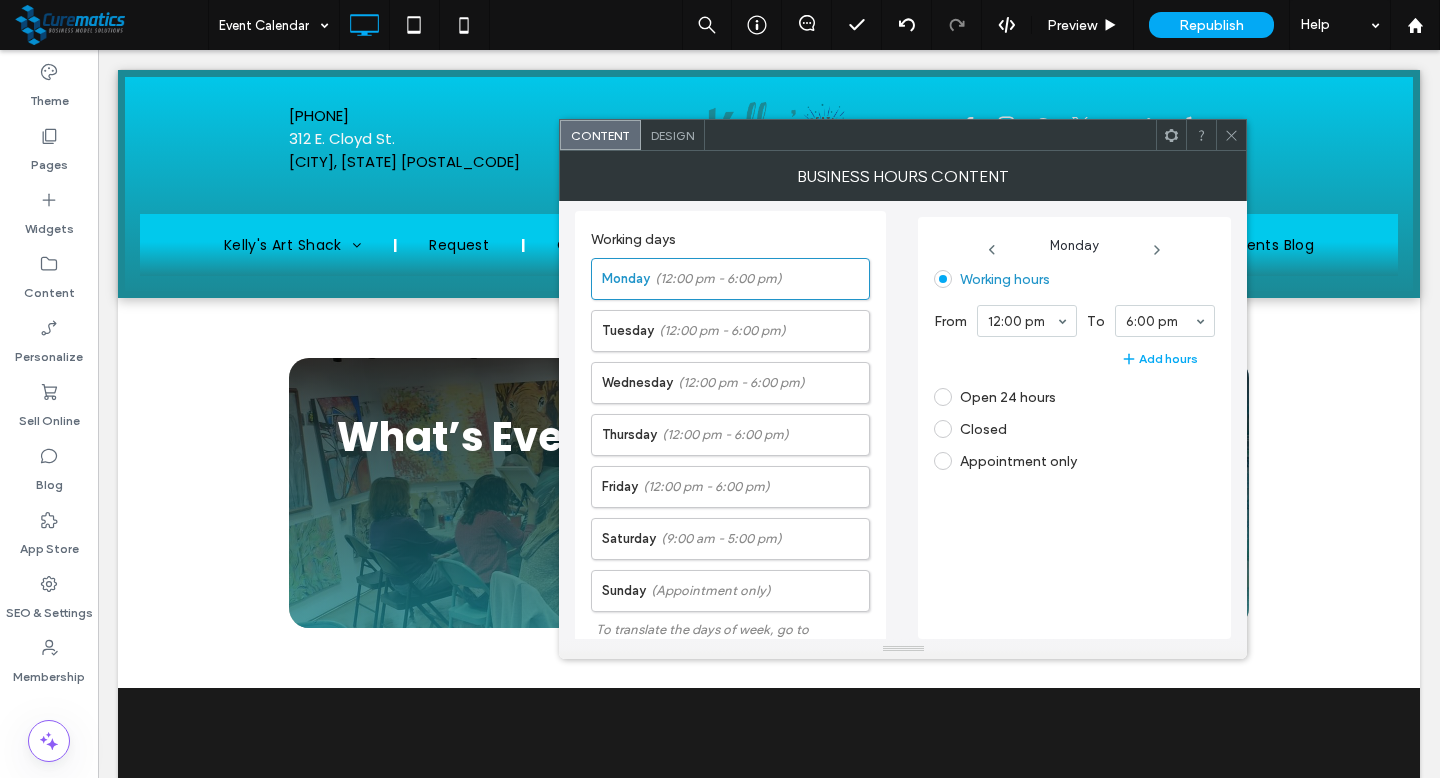scroll, scrollTop: 427, scrollLeft: 0, axis: vertical 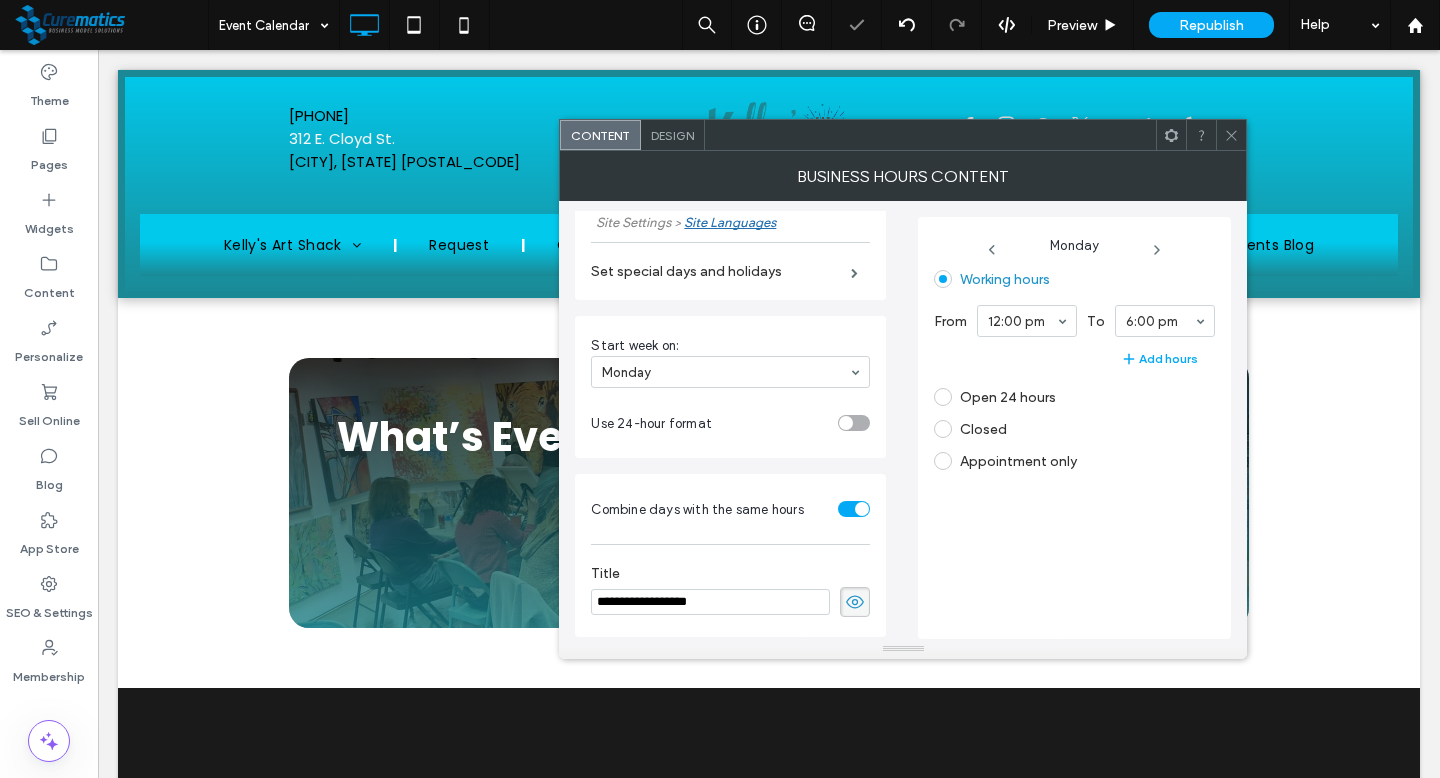 click on "Start week on: Monday Use 24-hour format" at bounding box center (730, 387) 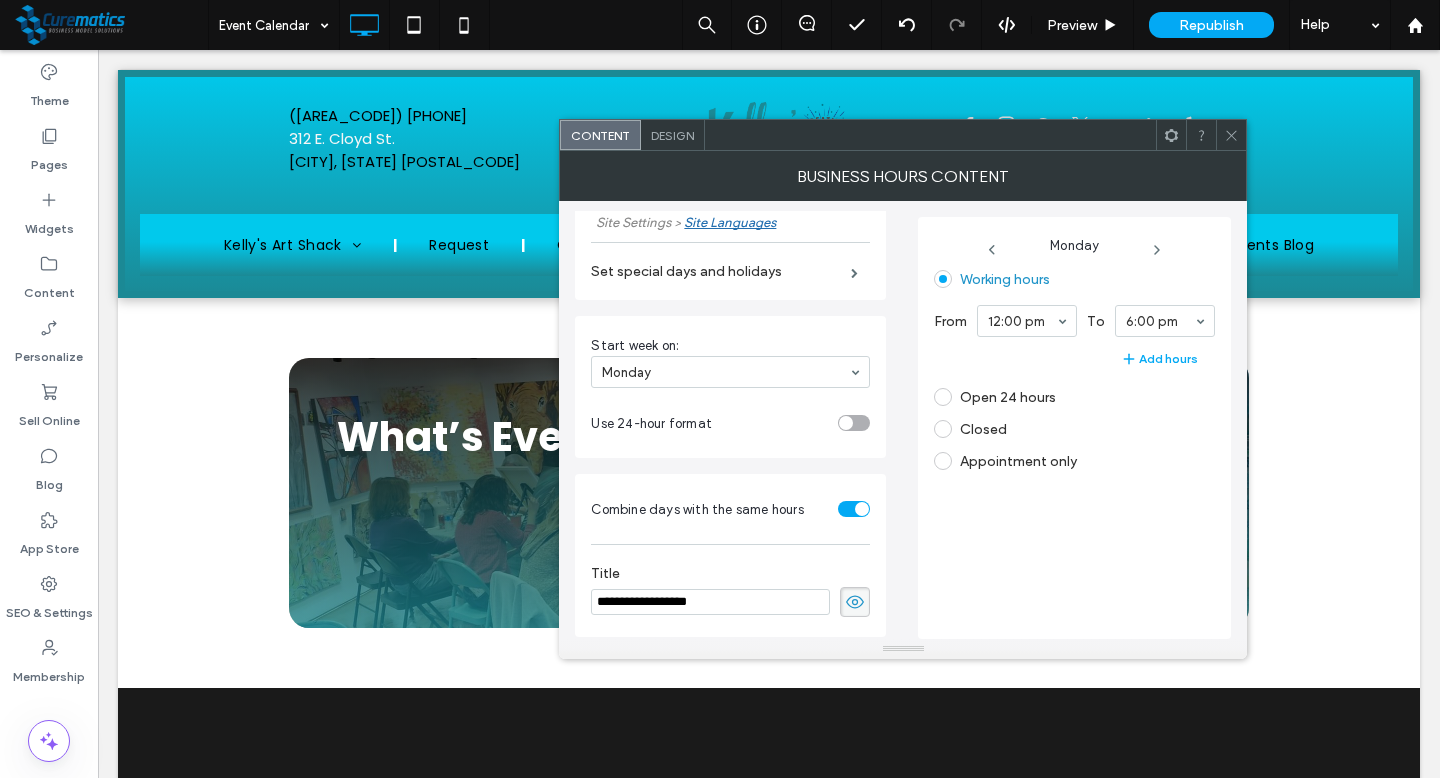 click at bounding box center (943, 429) 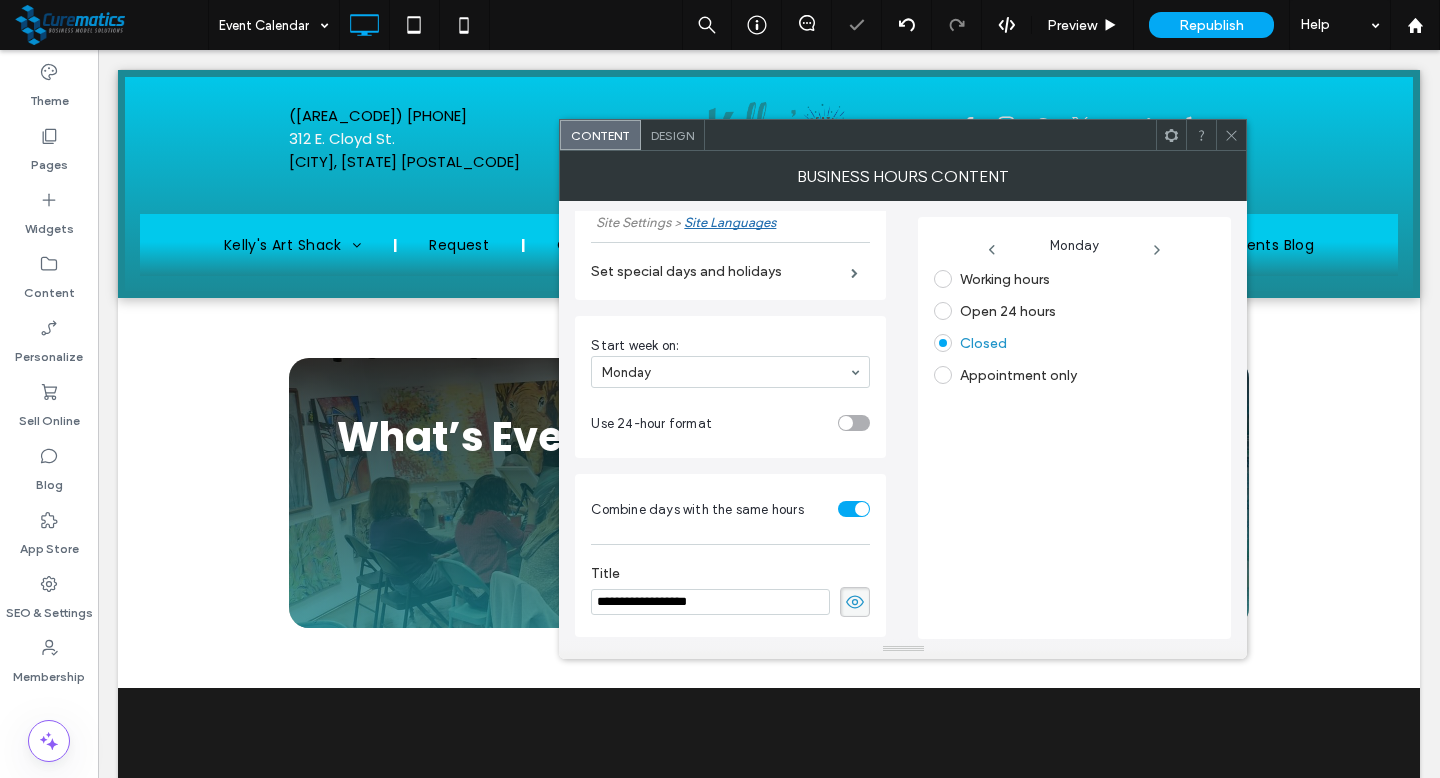 click 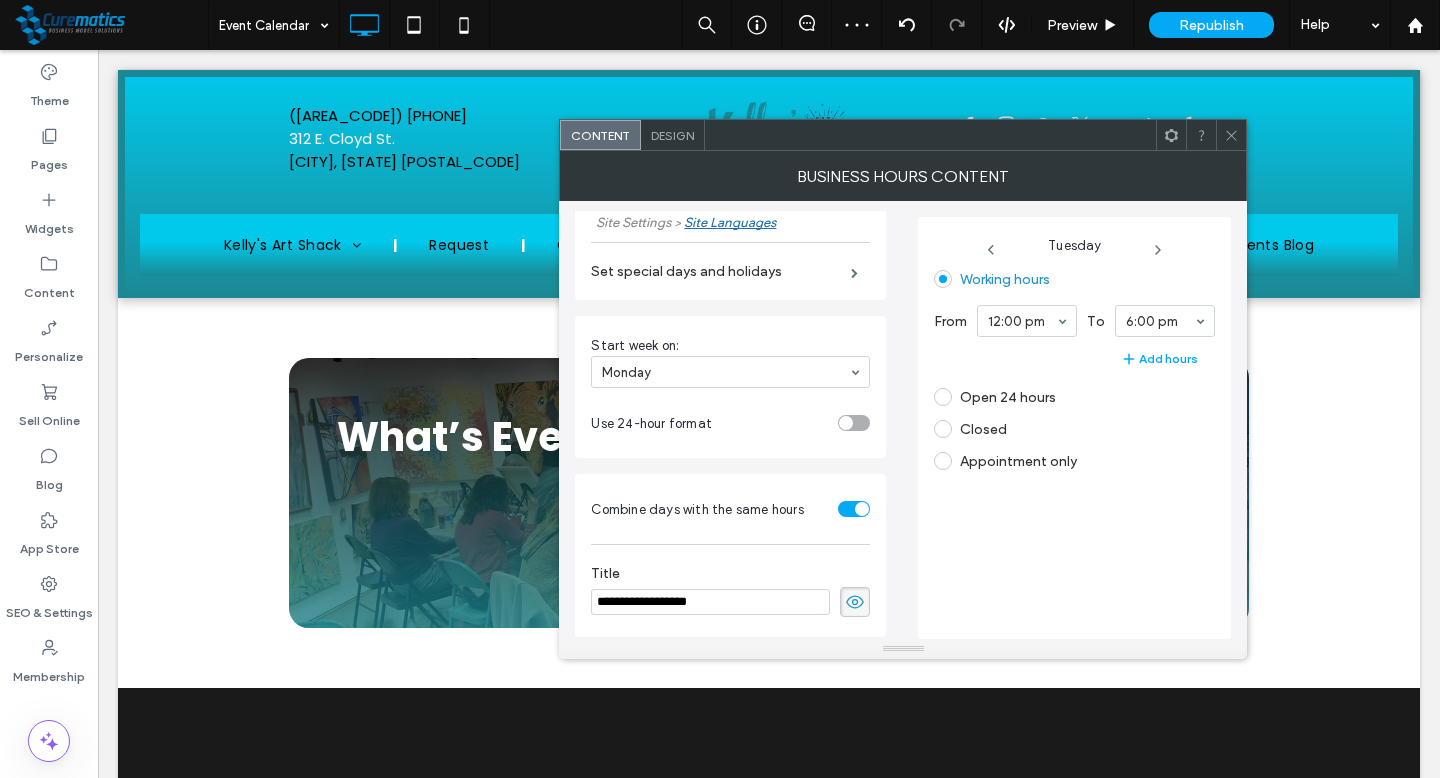 click at bounding box center [943, 429] 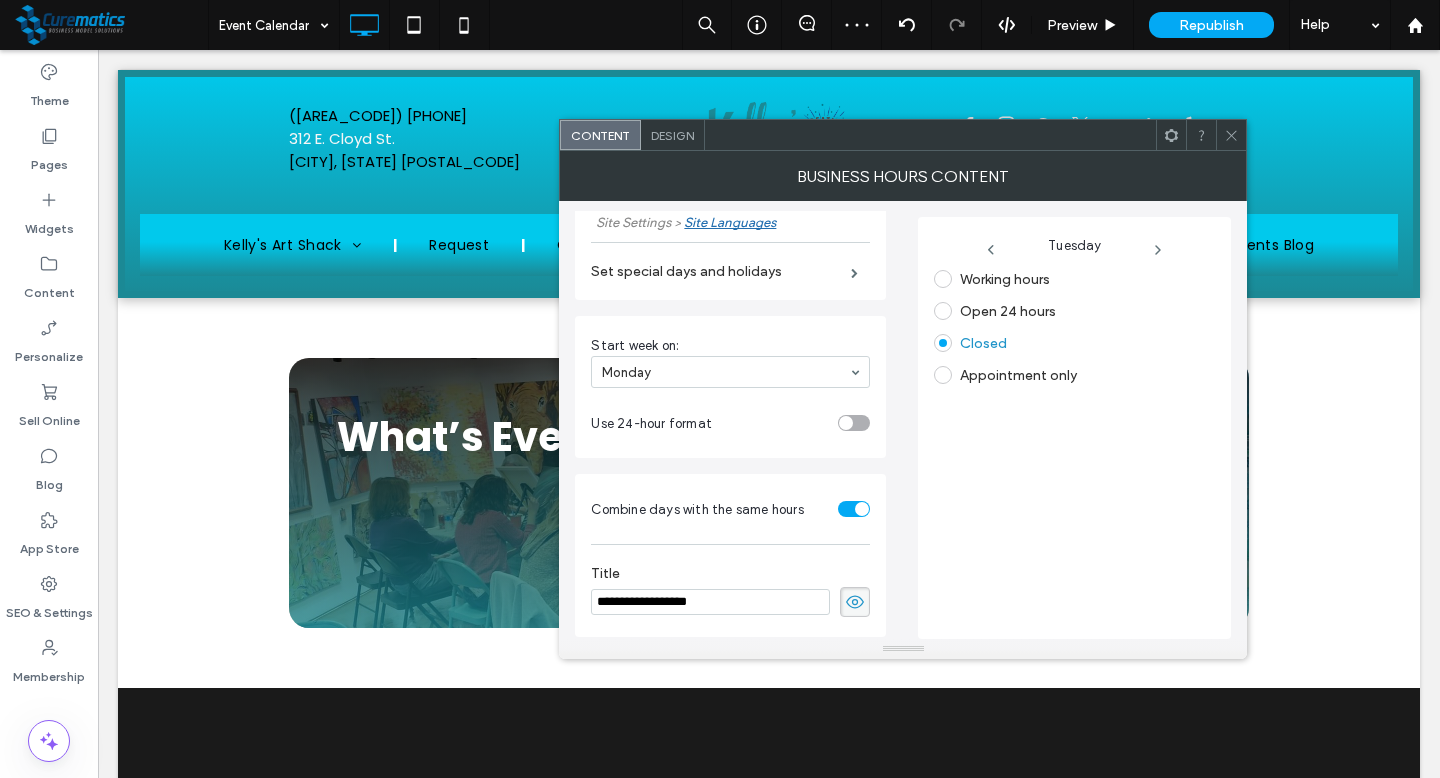 click at bounding box center (991, 250) 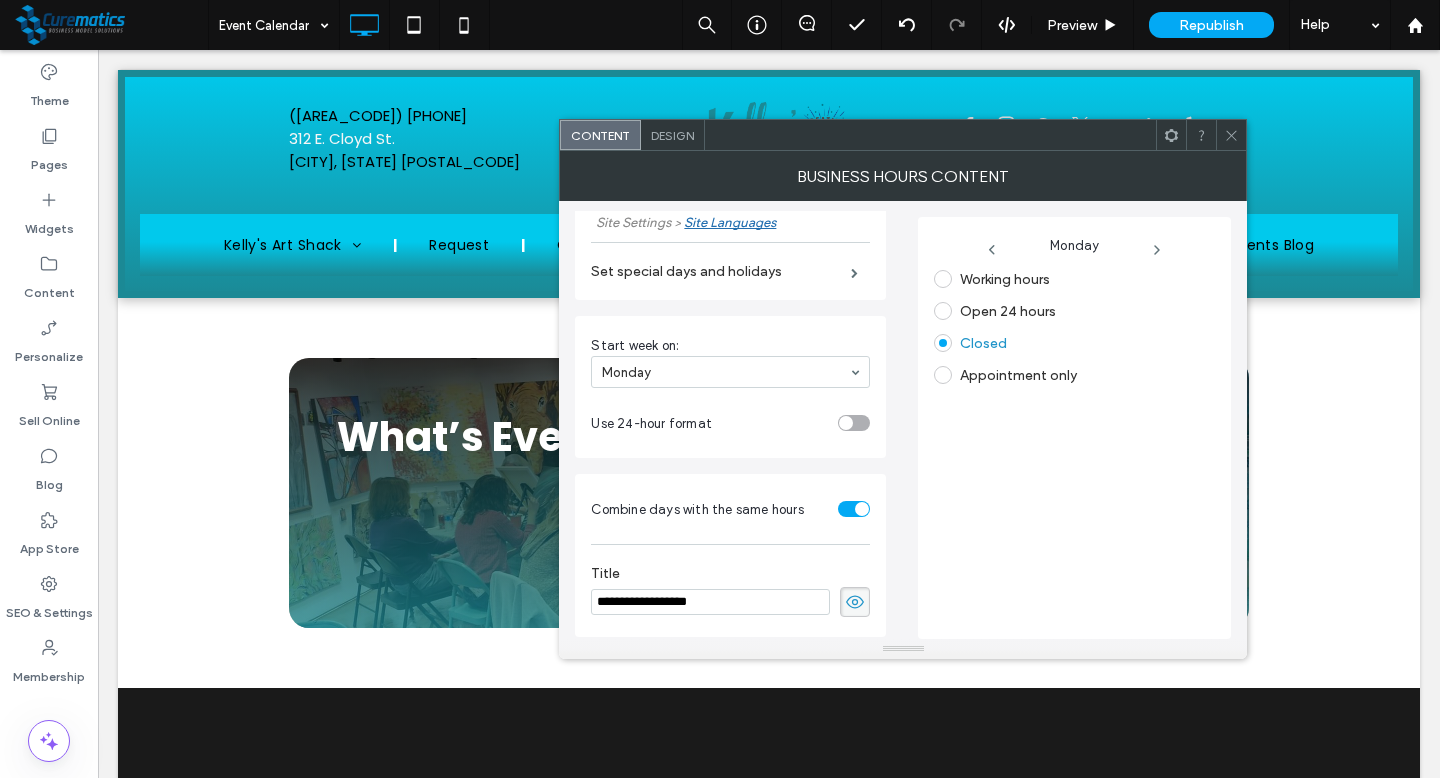 click at bounding box center (943, 375) 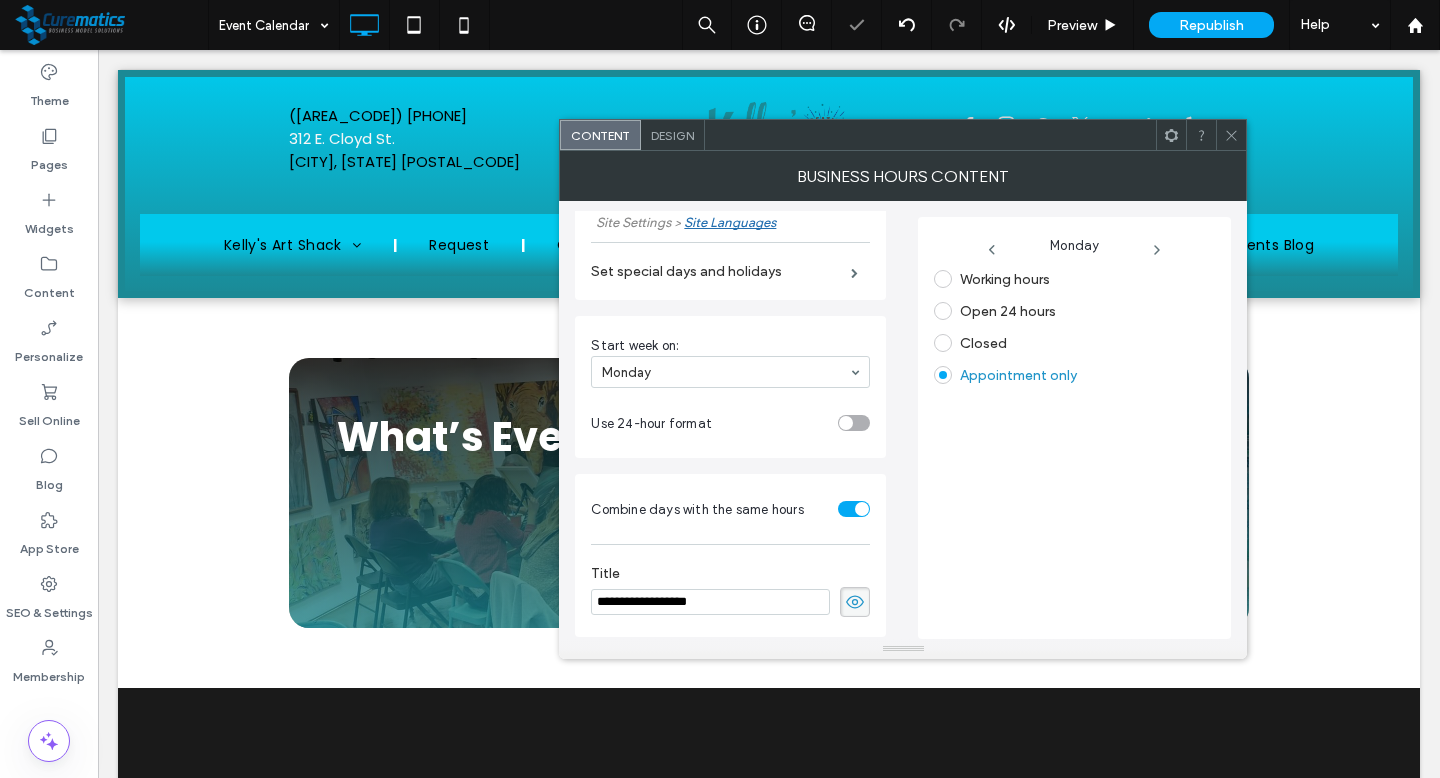 click 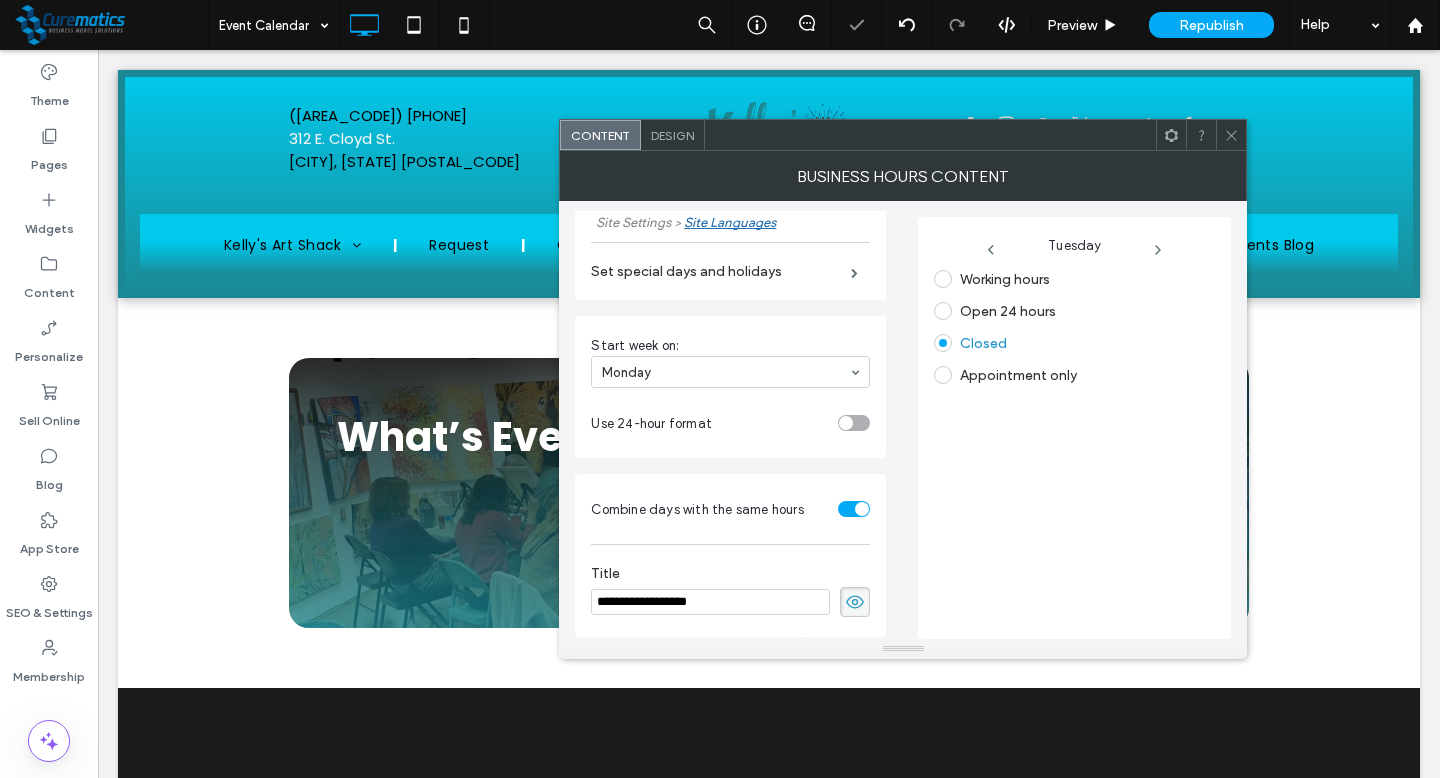 click at bounding box center (943, 375) 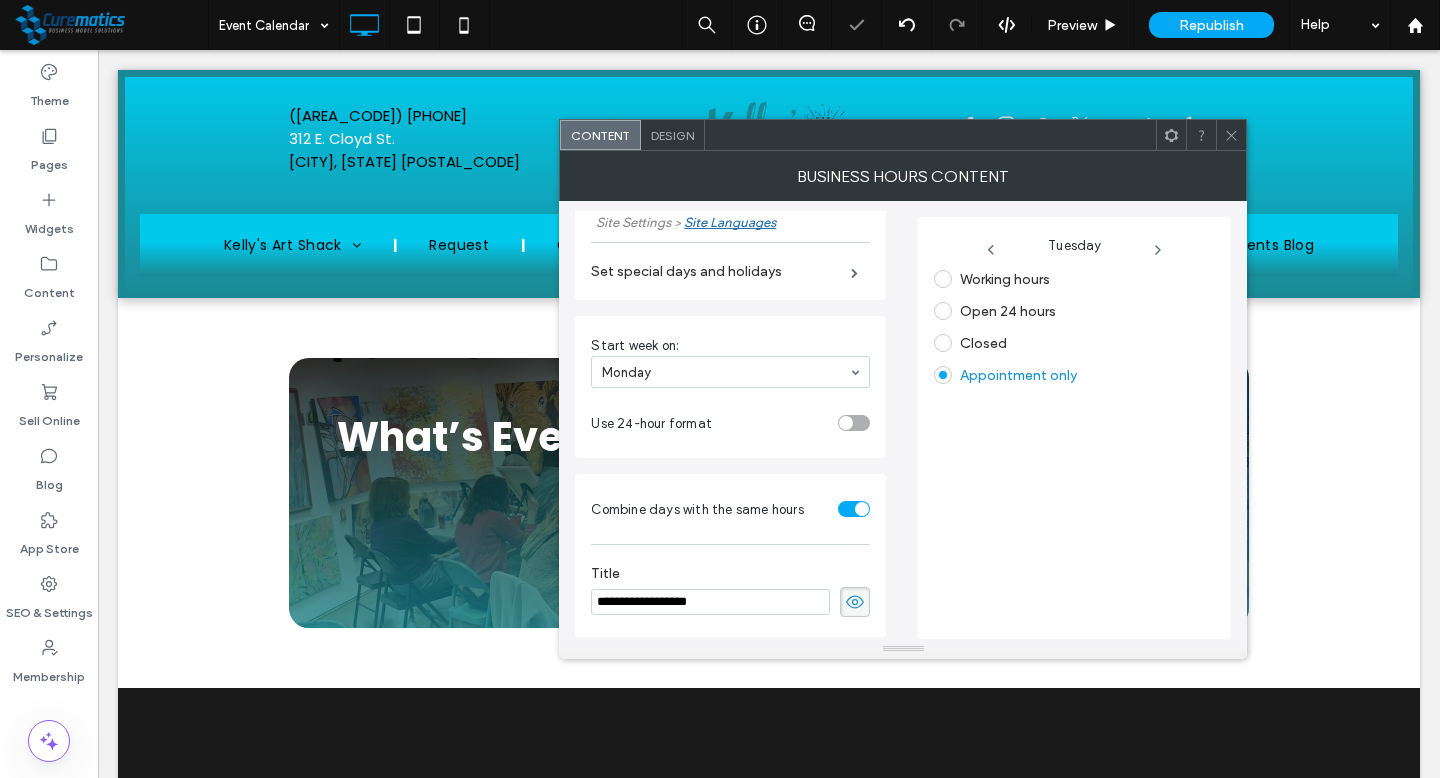 click 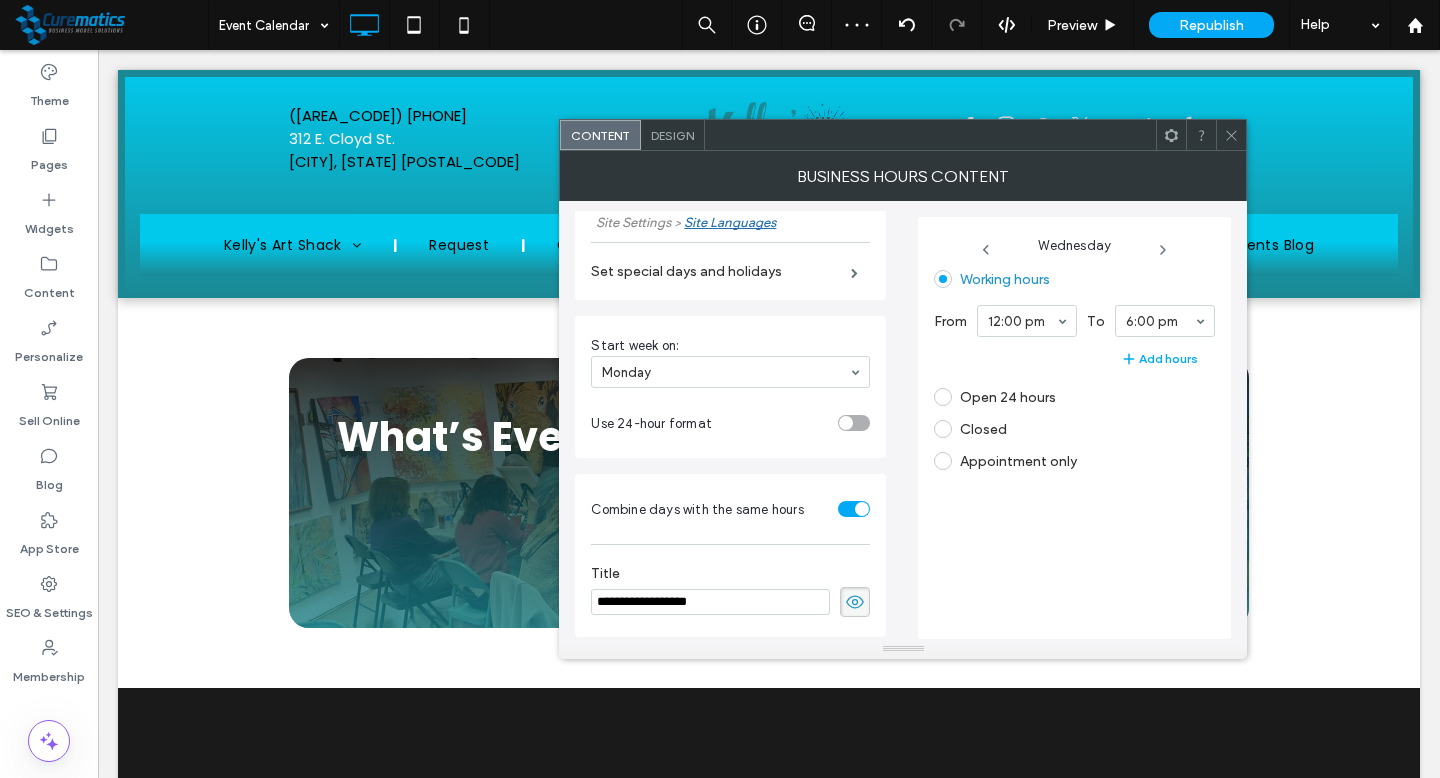 click at bounding box center [943, 461] 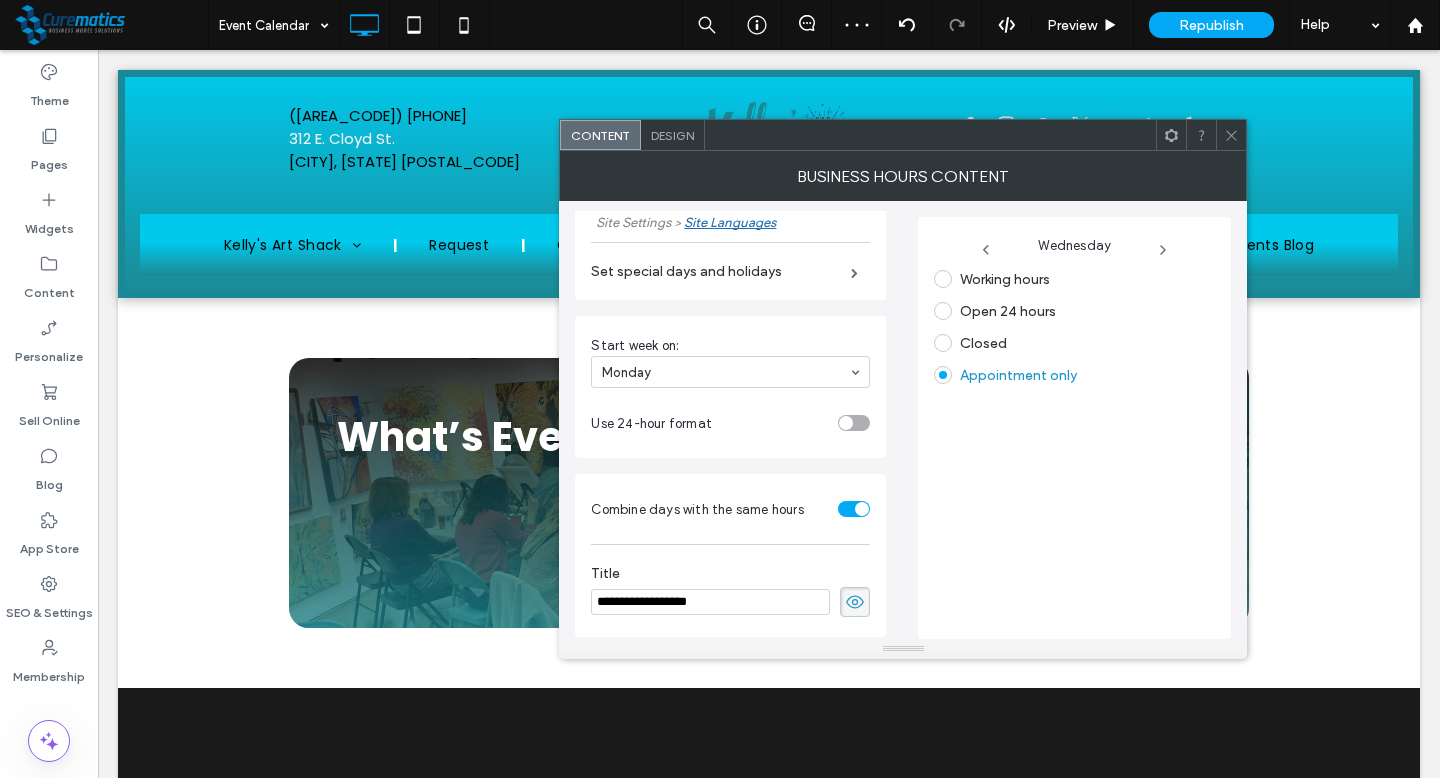 click at bounding box center (1163, 245) 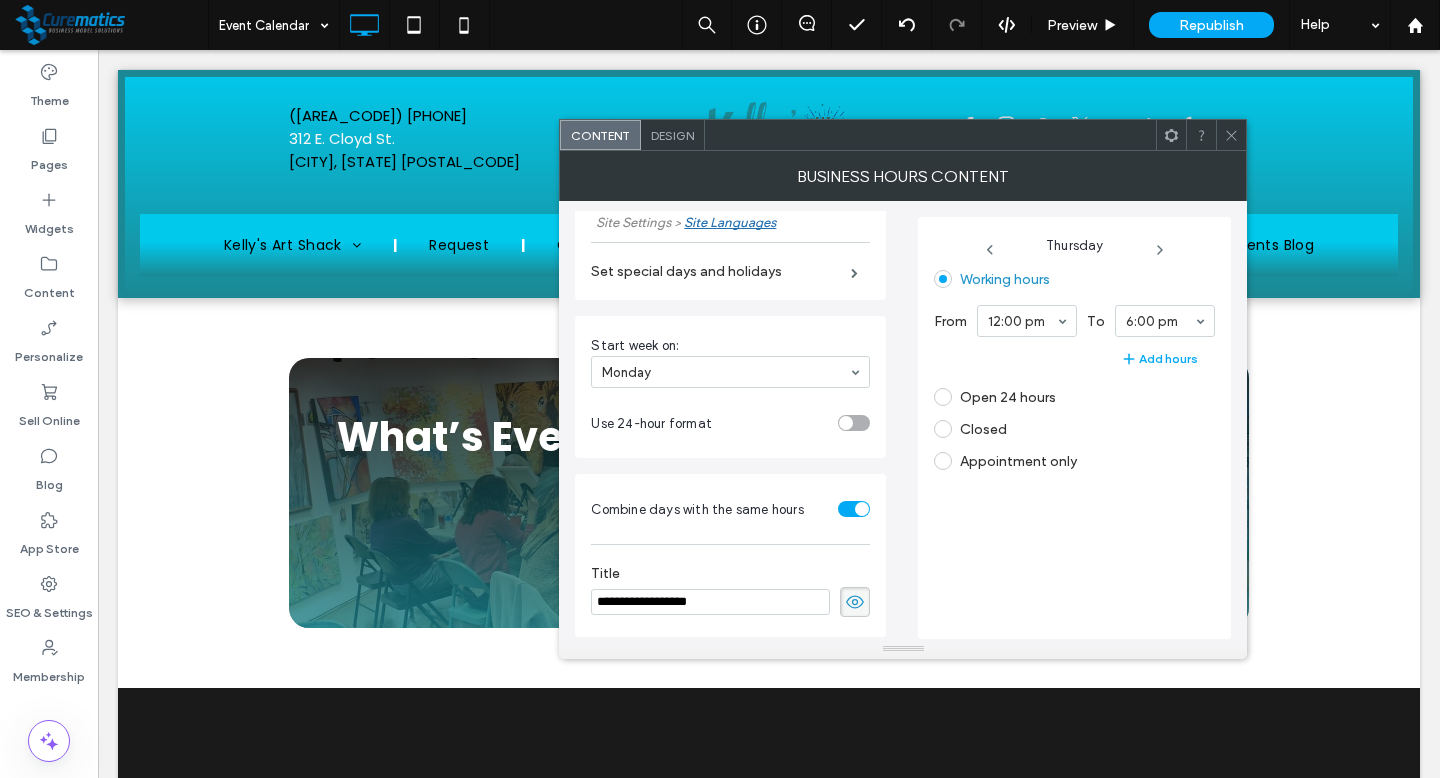 click 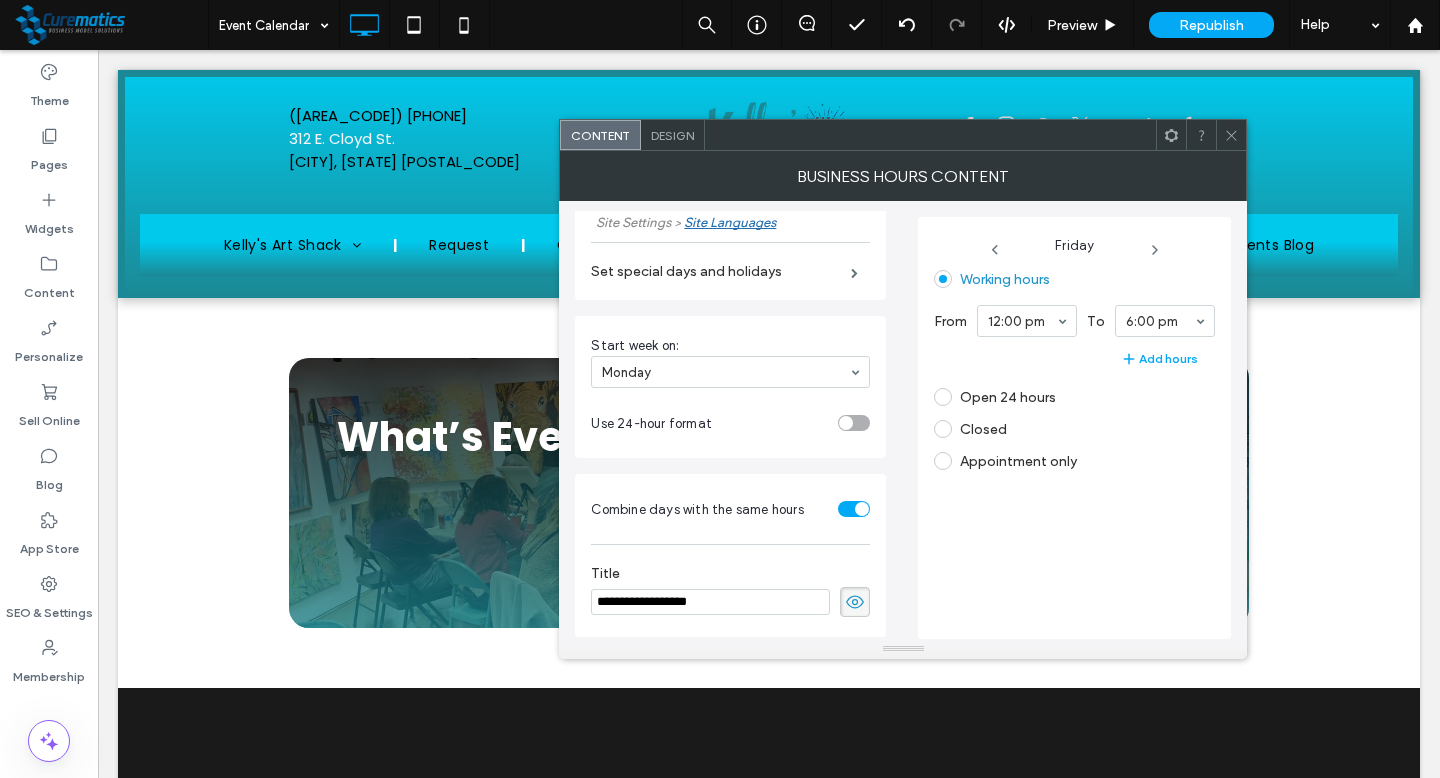 click at bounding box center [1154, 250] 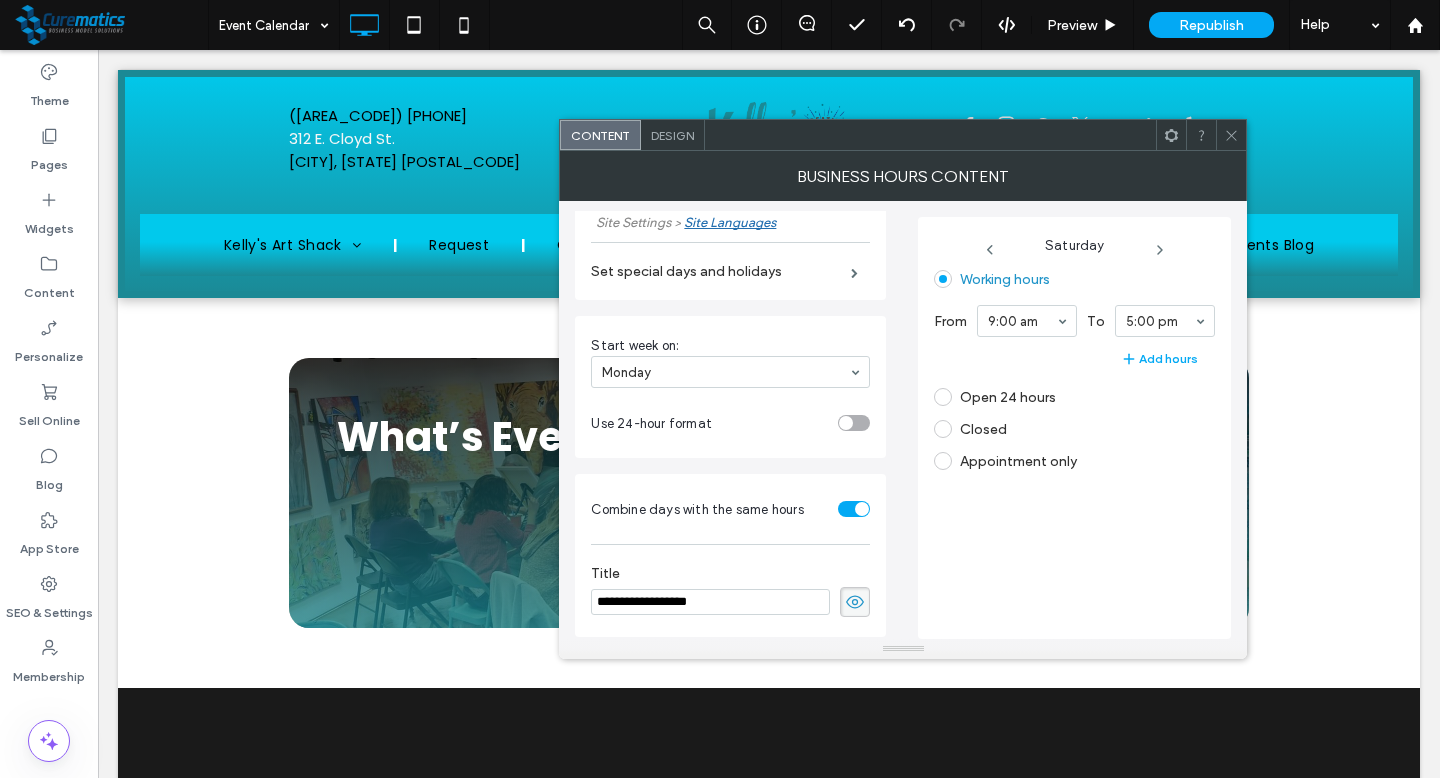 click 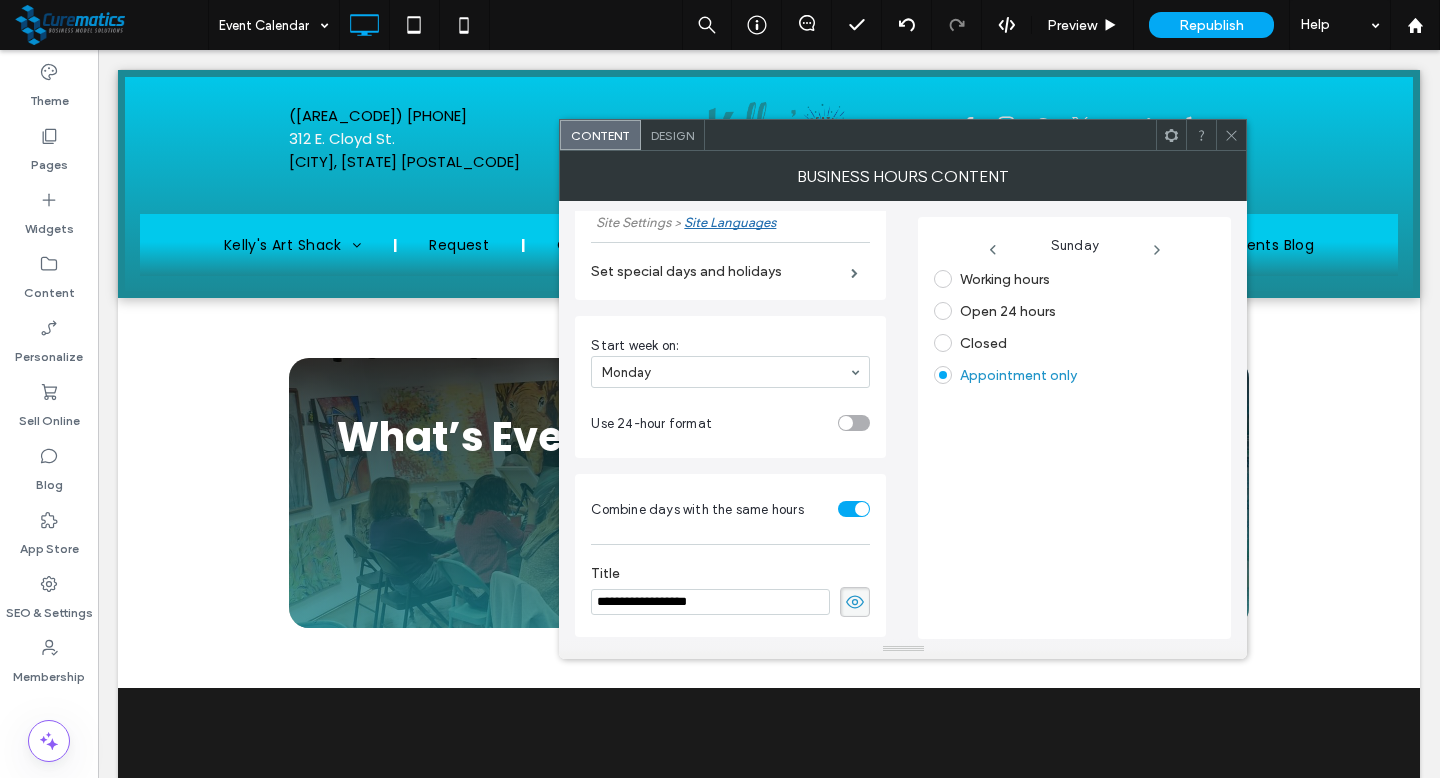 click 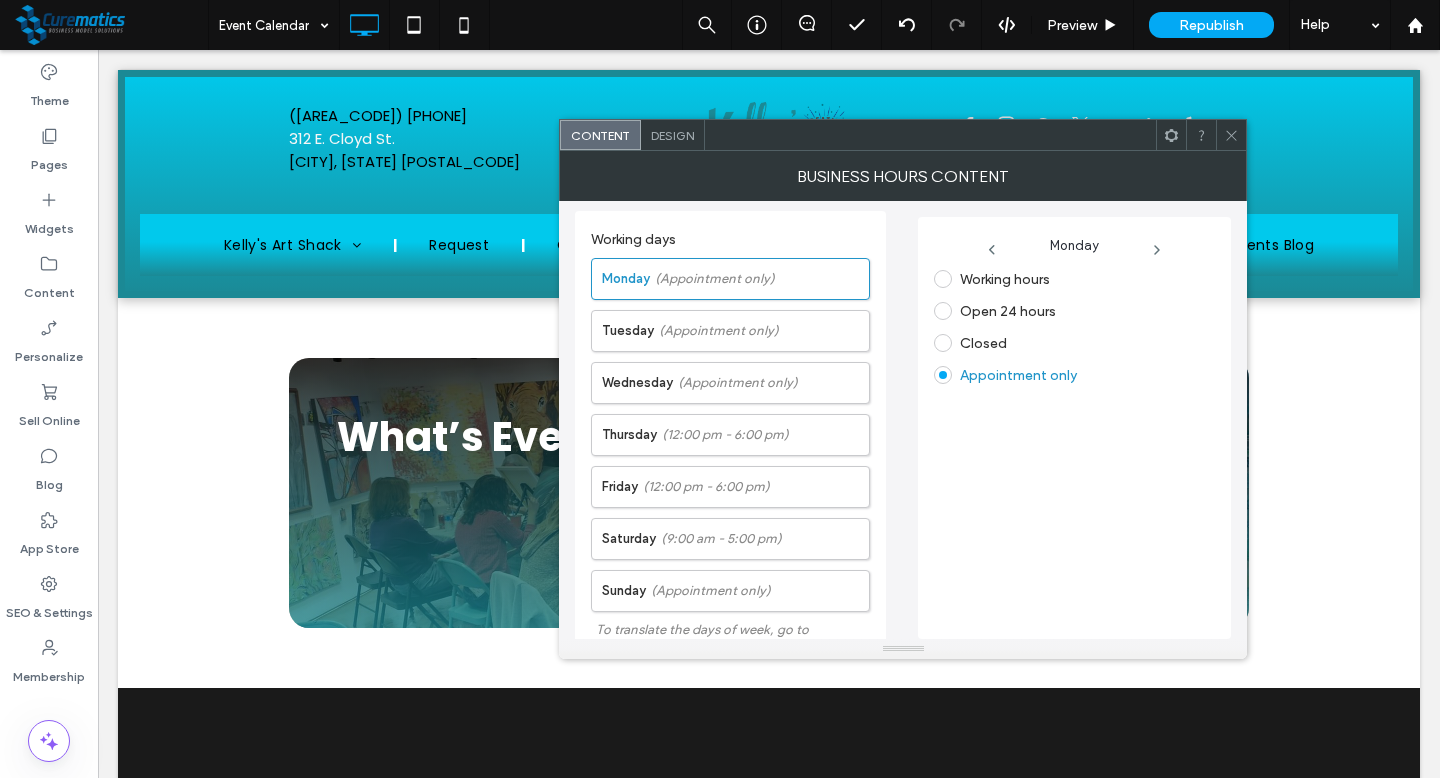 scroll, scrollTop: 427, scrollLeft: 0, axis: vertical 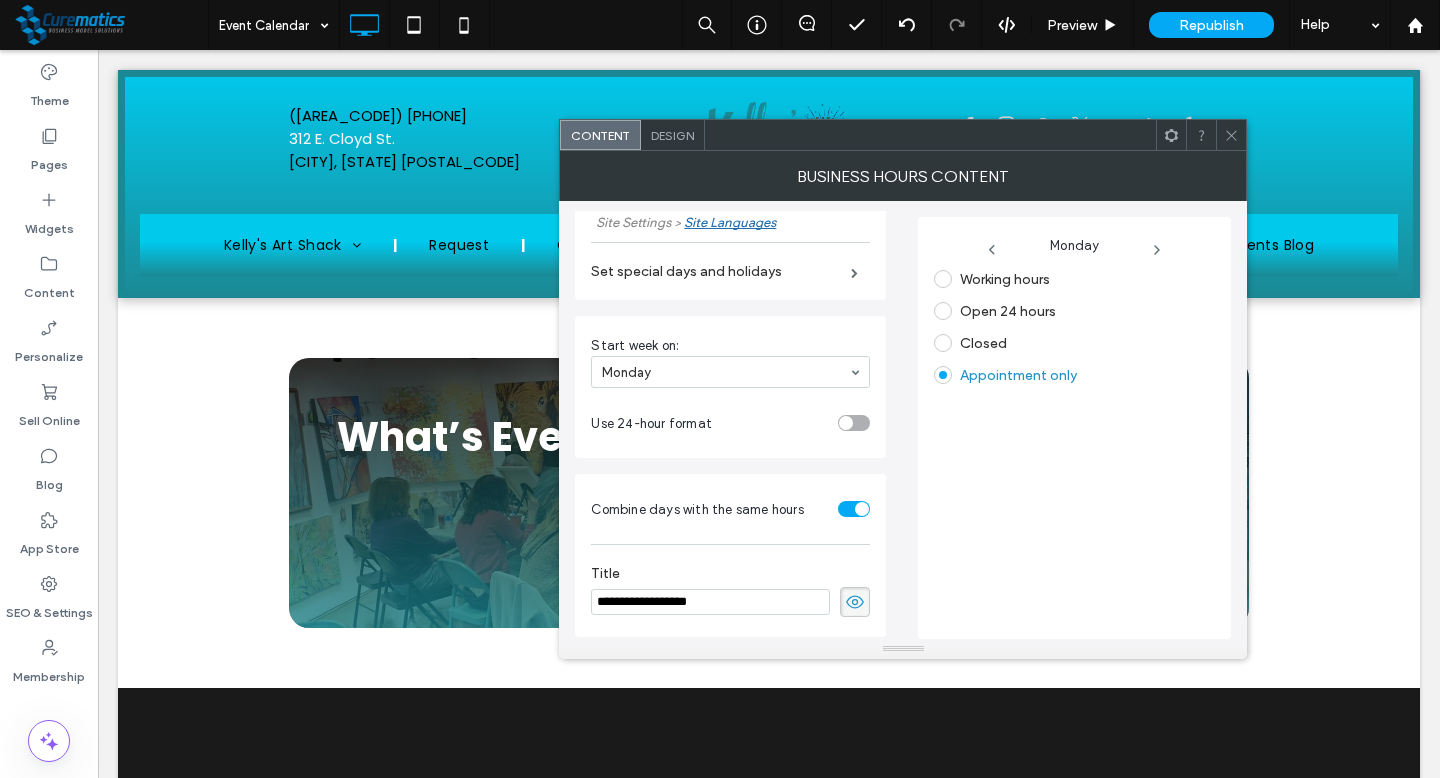 click at bounding box center [992, 250] 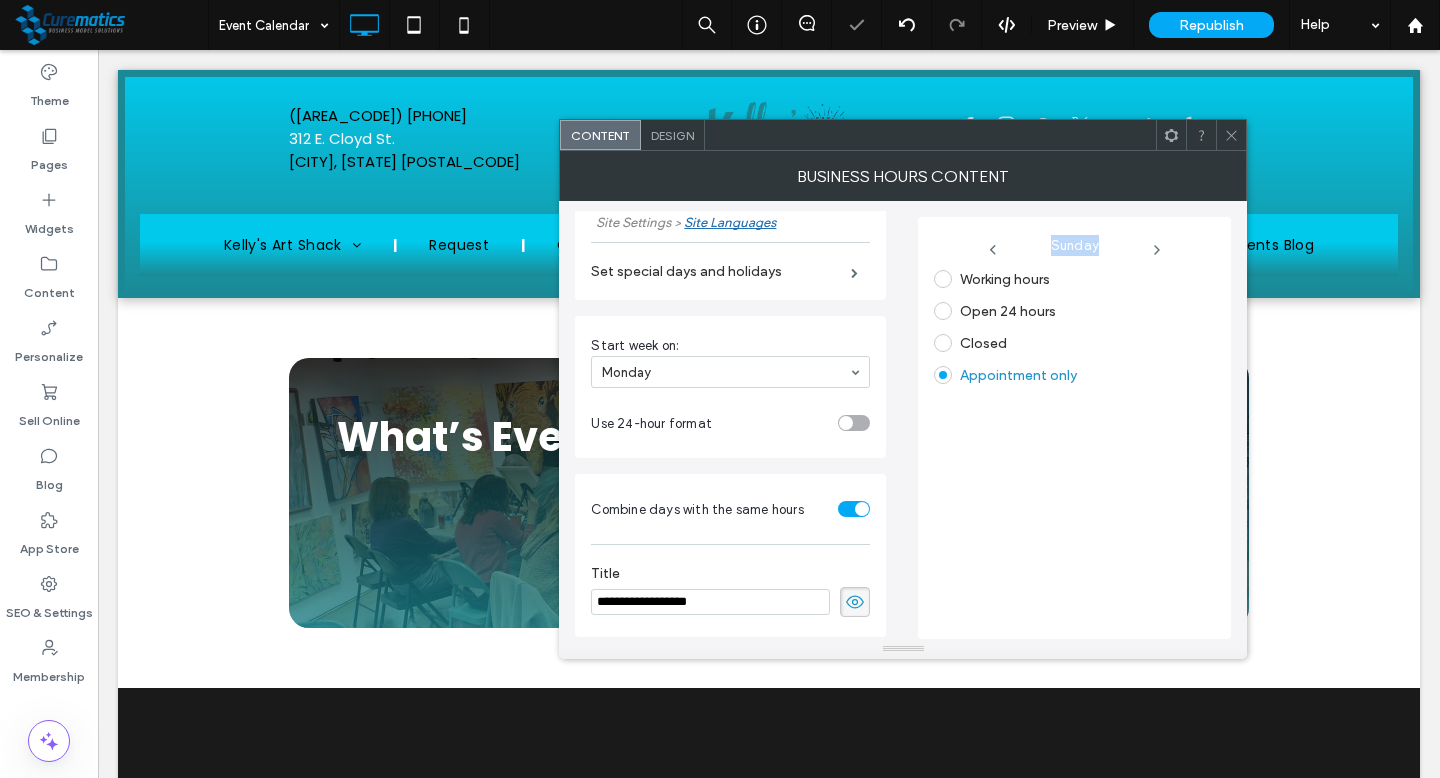 click 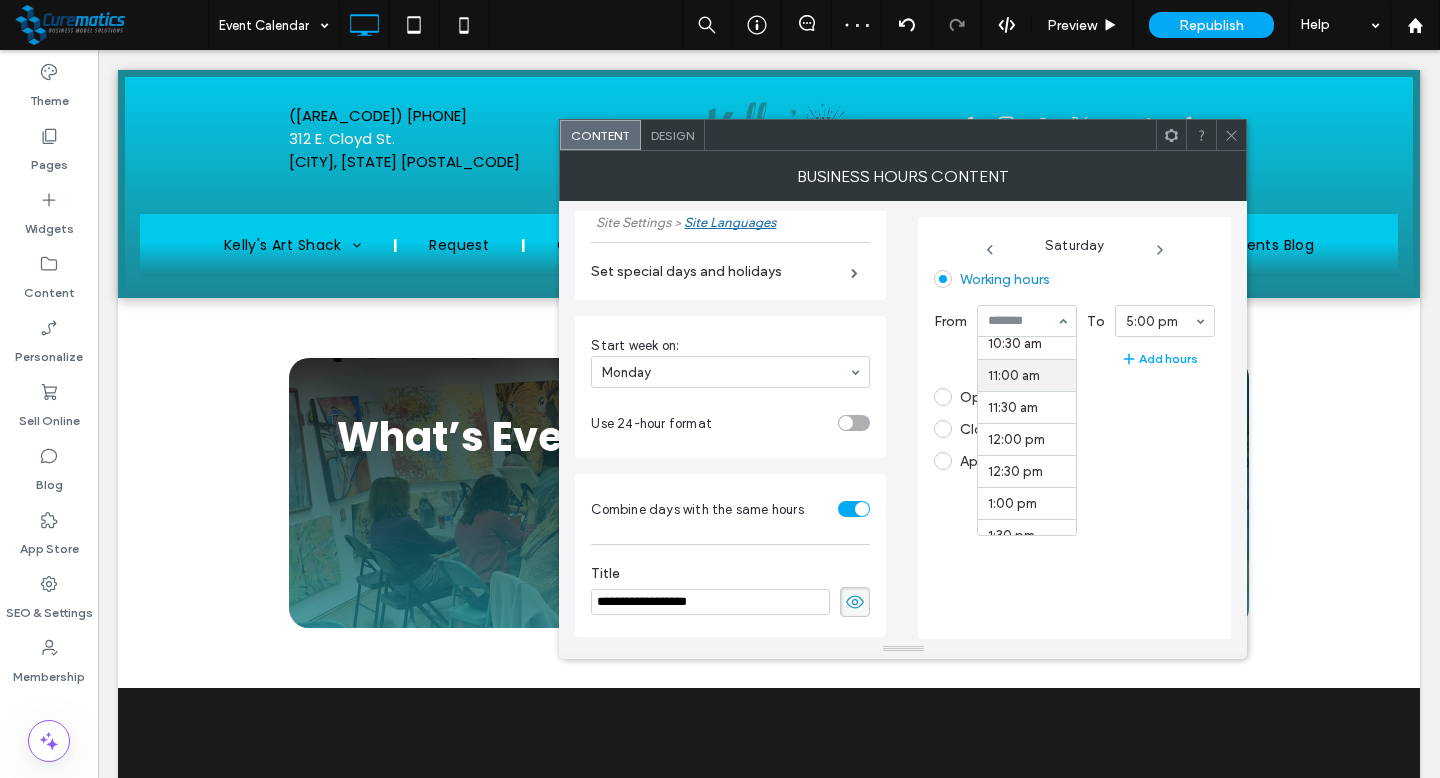 scroll, scrollTop: 682, scrollLeft: 0, axis: vertical 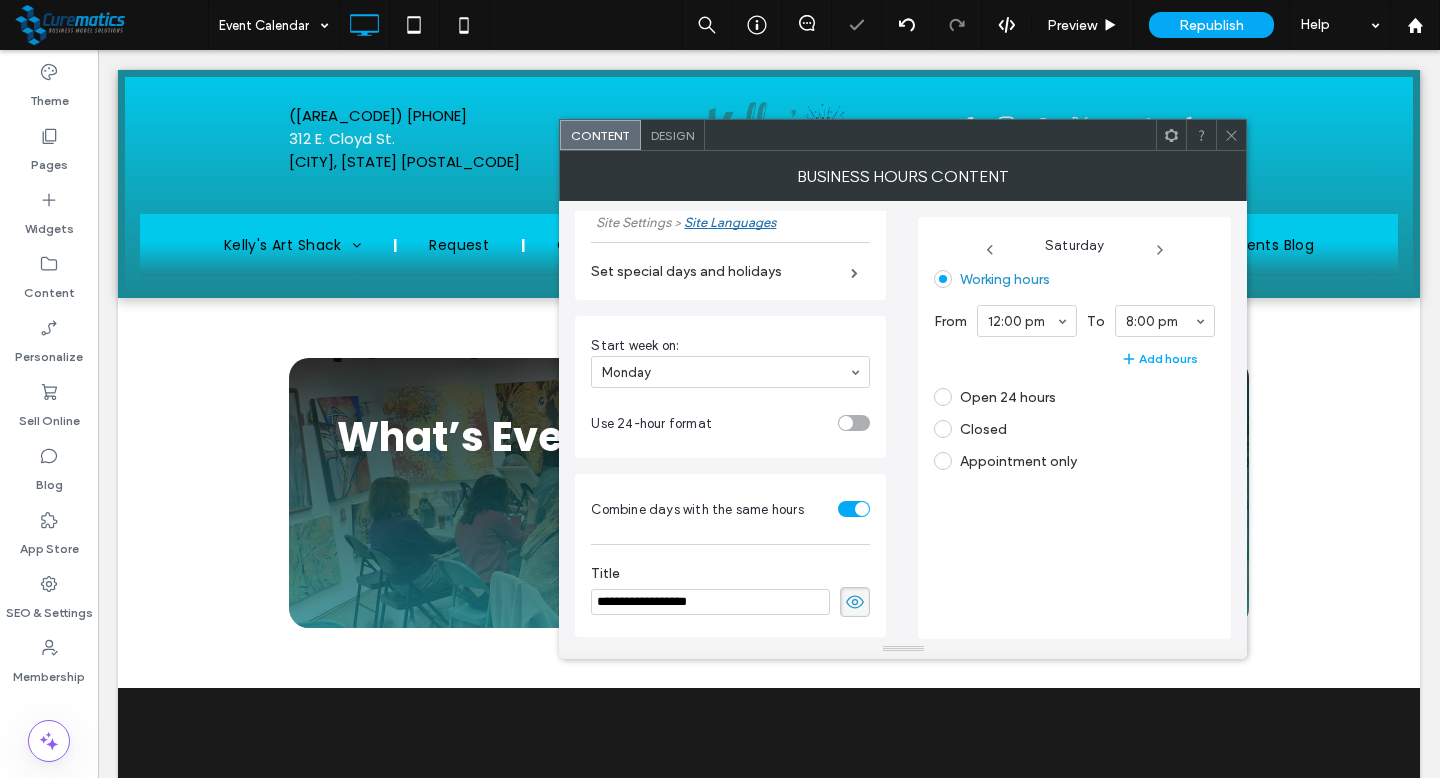 click 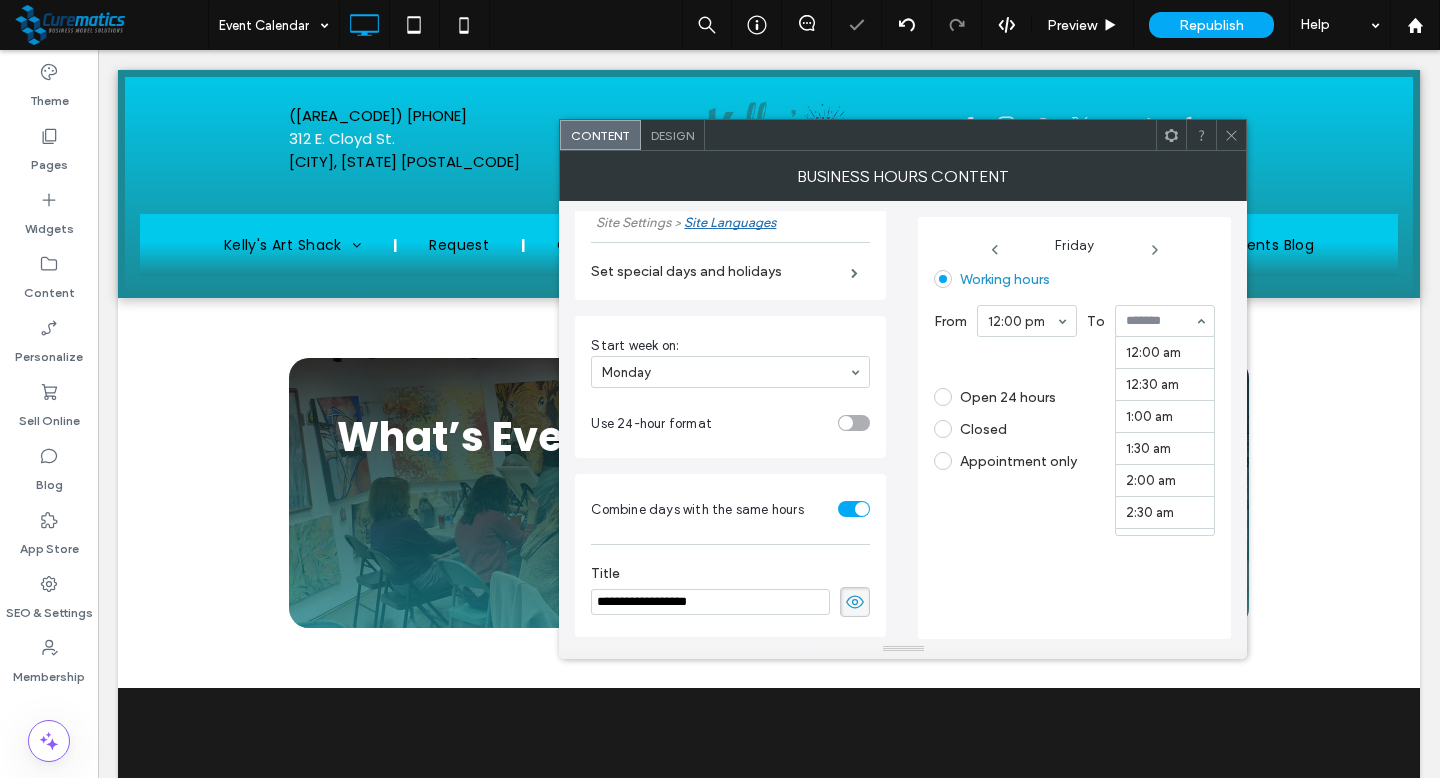 scroll, scrollTop: 1188, scrollLeft: 0, axis: vertical 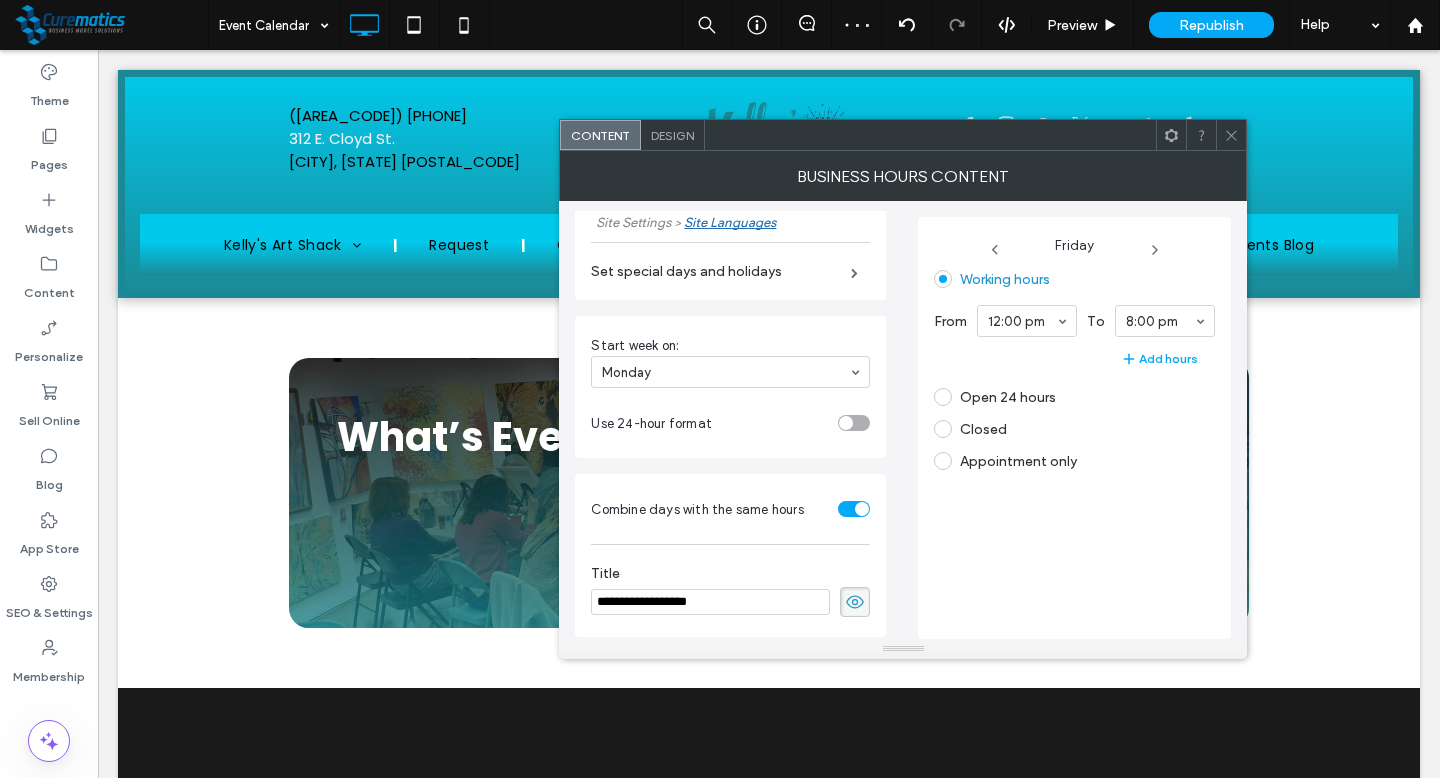 click 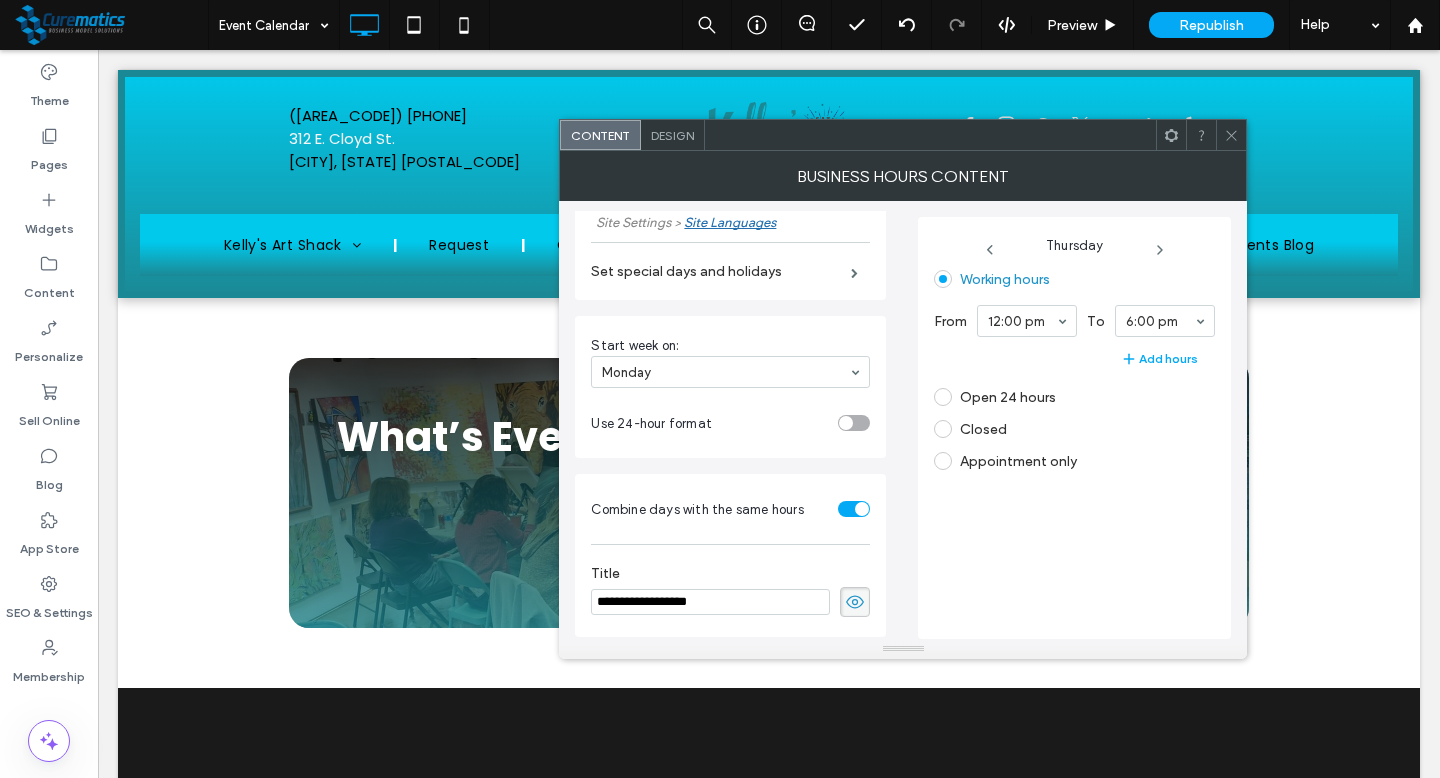 click at bounding box center [1231, 135] 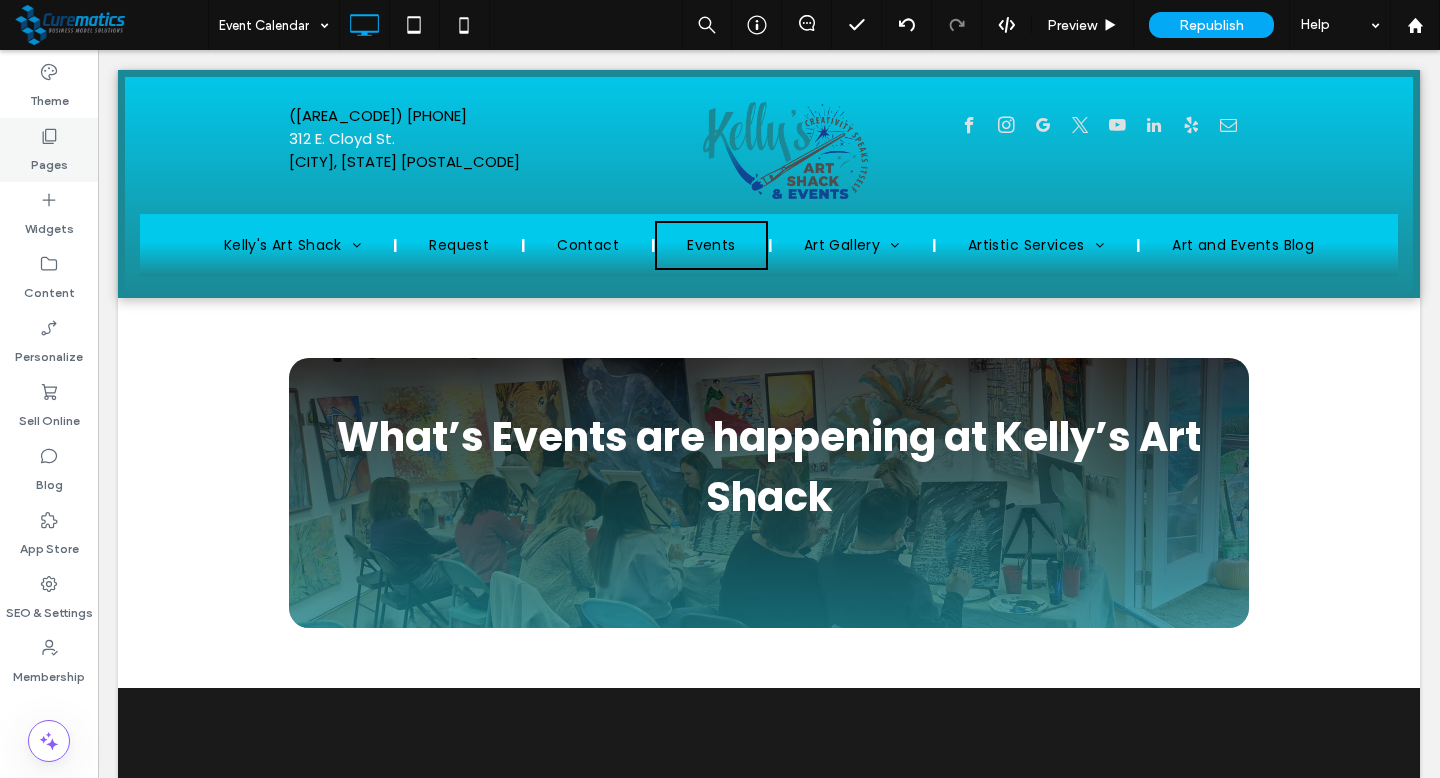 click 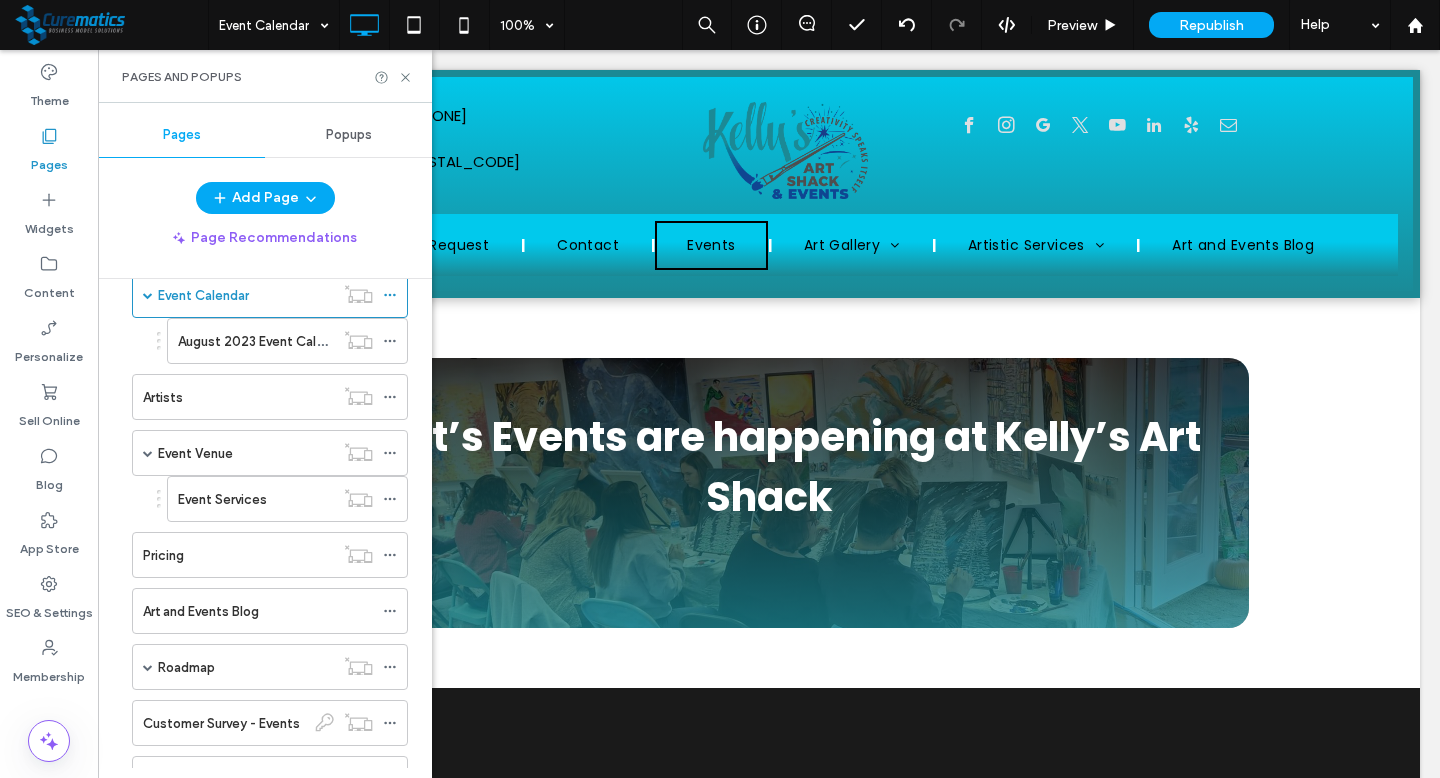 scroll, scrollTop: 253, scrollLeft: 0, axis: vertical 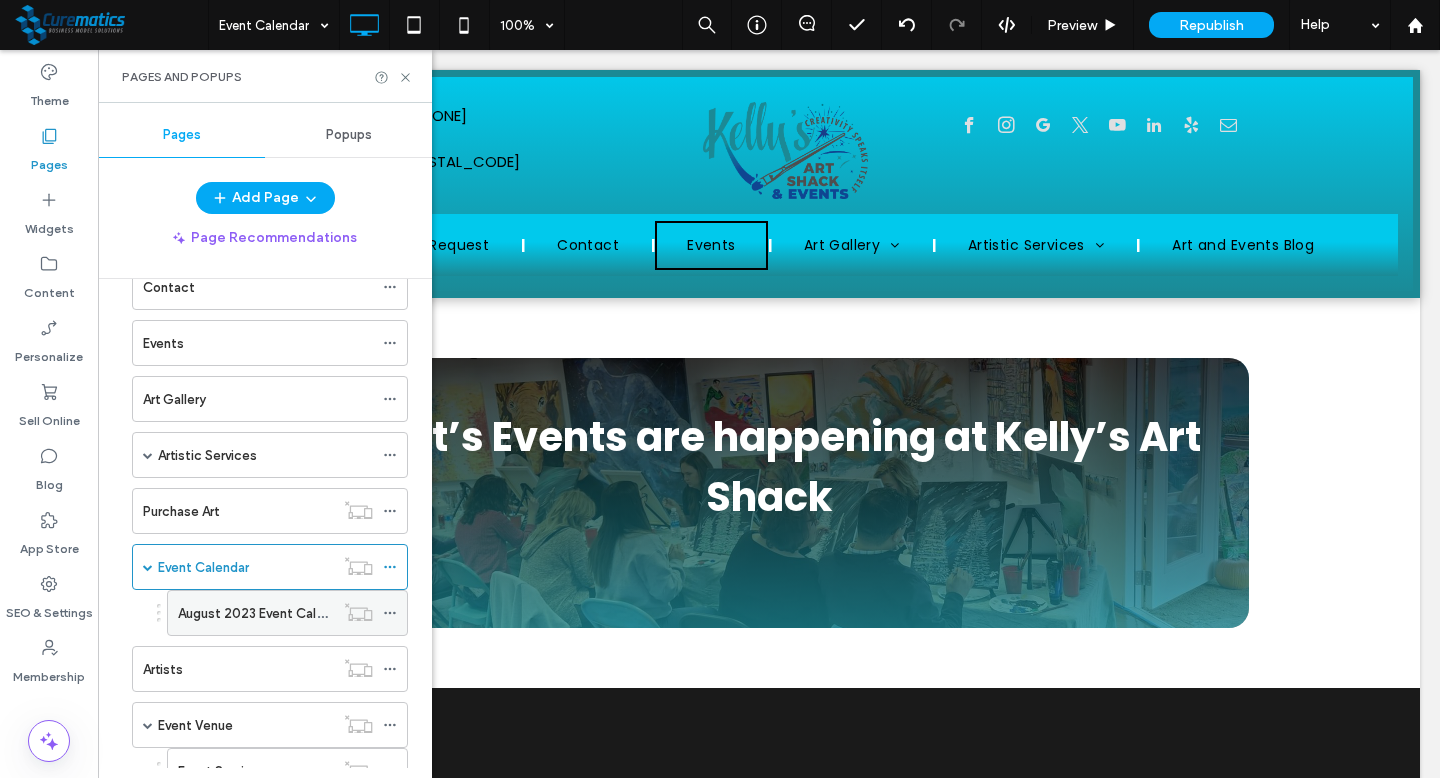click 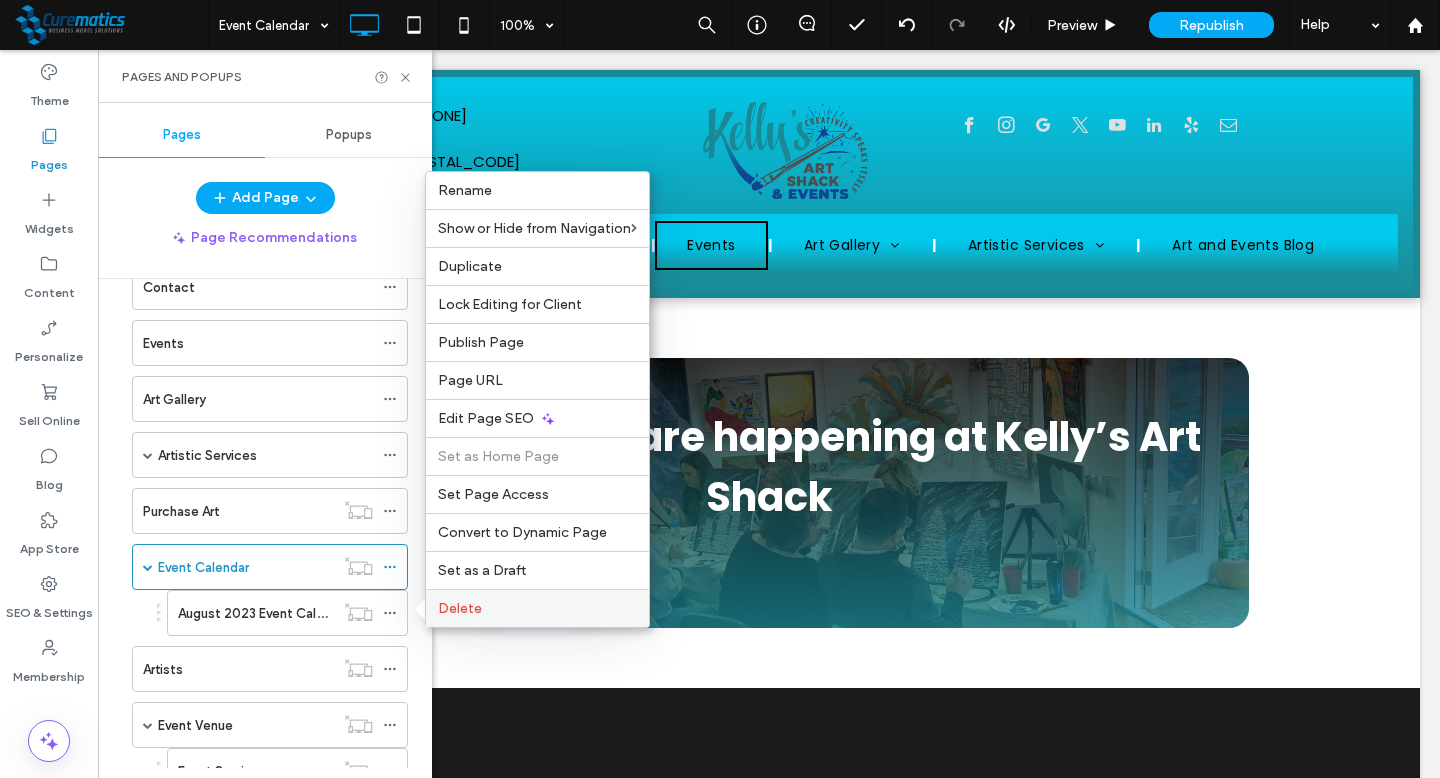 click on "Delete" at bounding box center (460, 608) 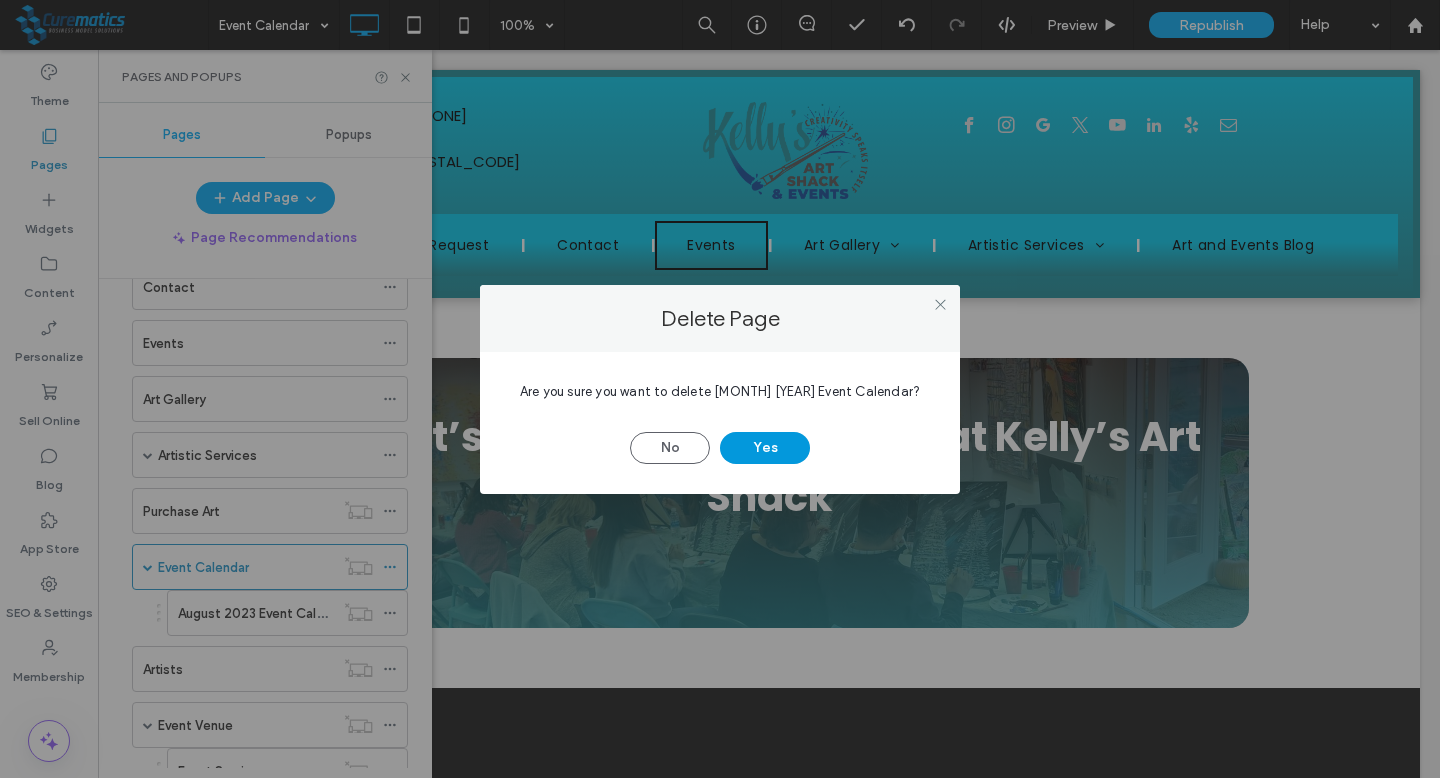 click on "Yes" at bounding box center (765, 448) 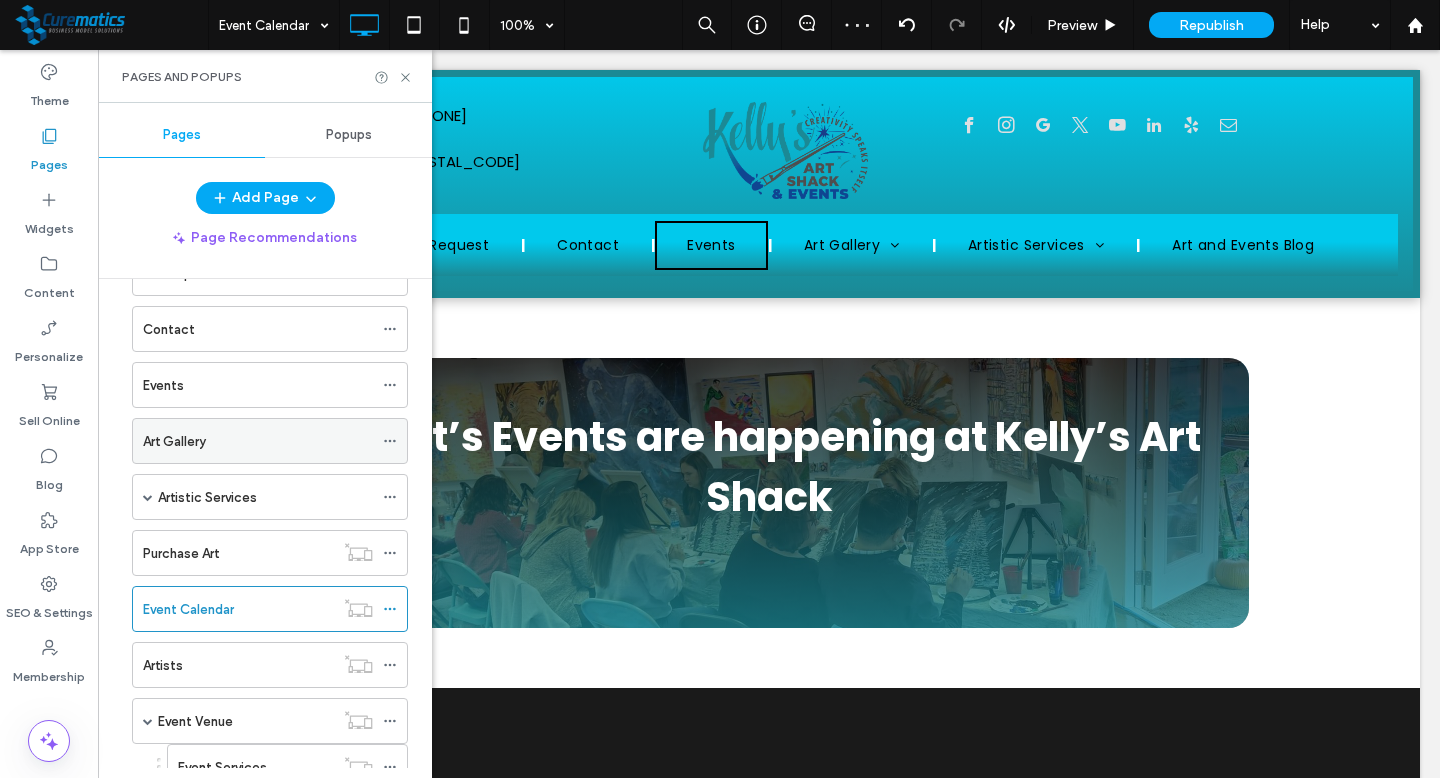 scroll, scrollTop: 210, scrollLeft: 0, axis: vertical 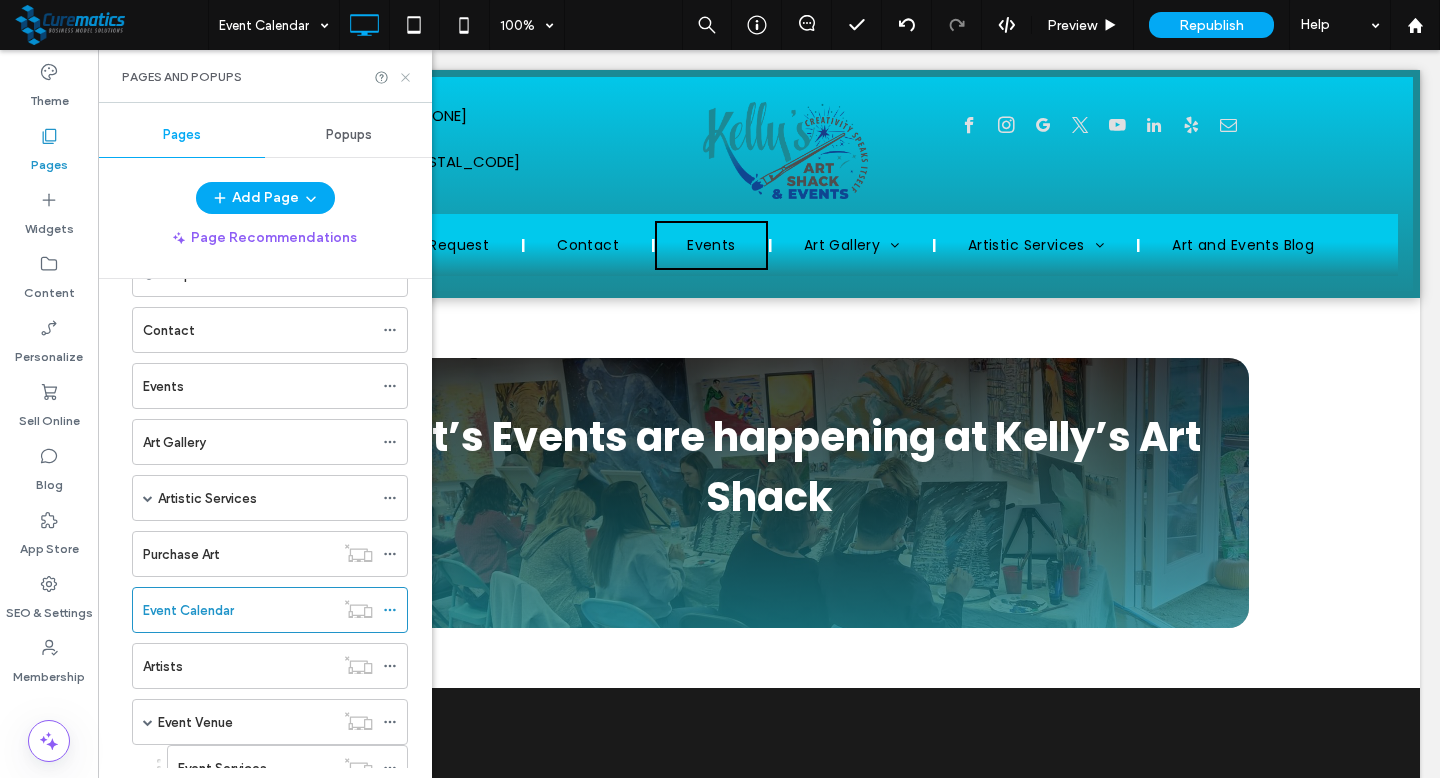 click 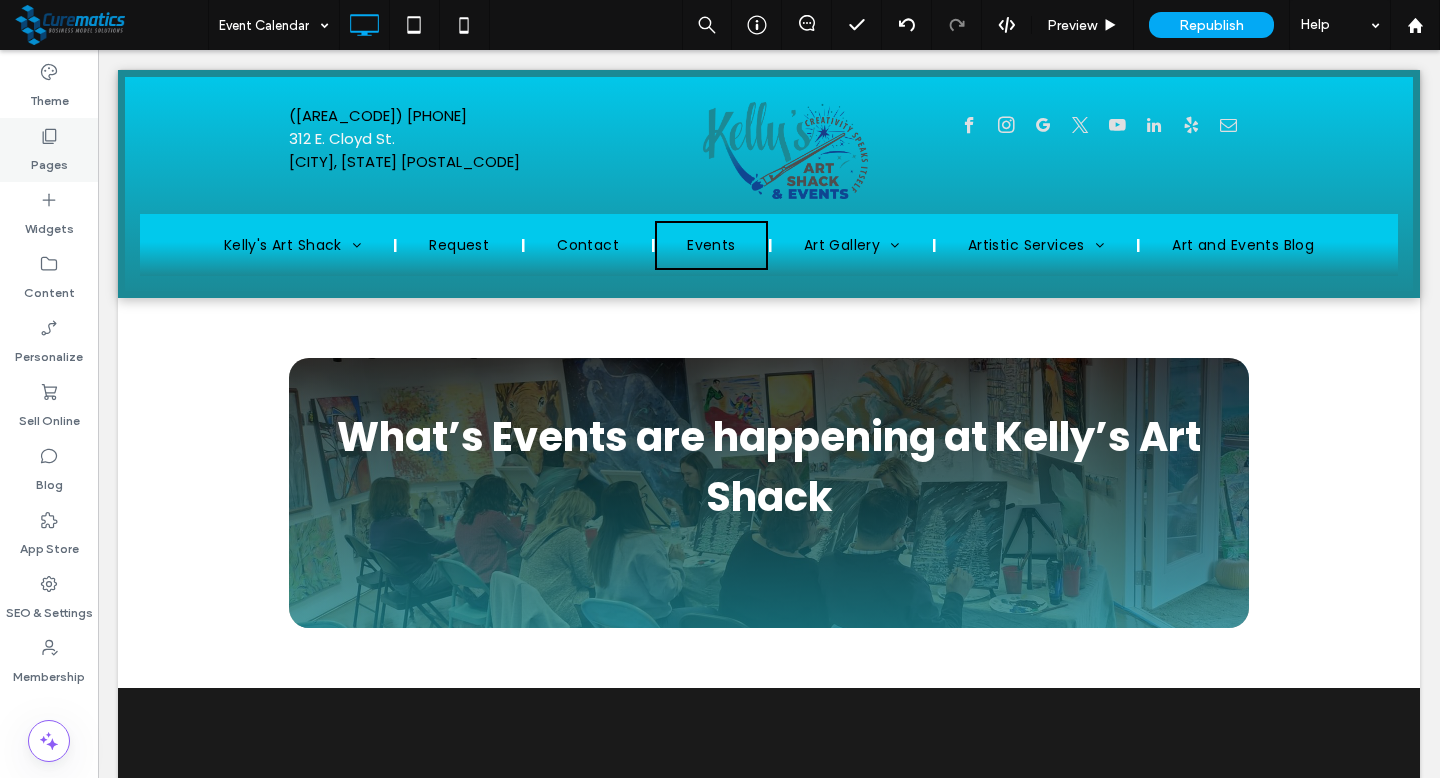 click on "Pages" at bounding box center (49, 150) 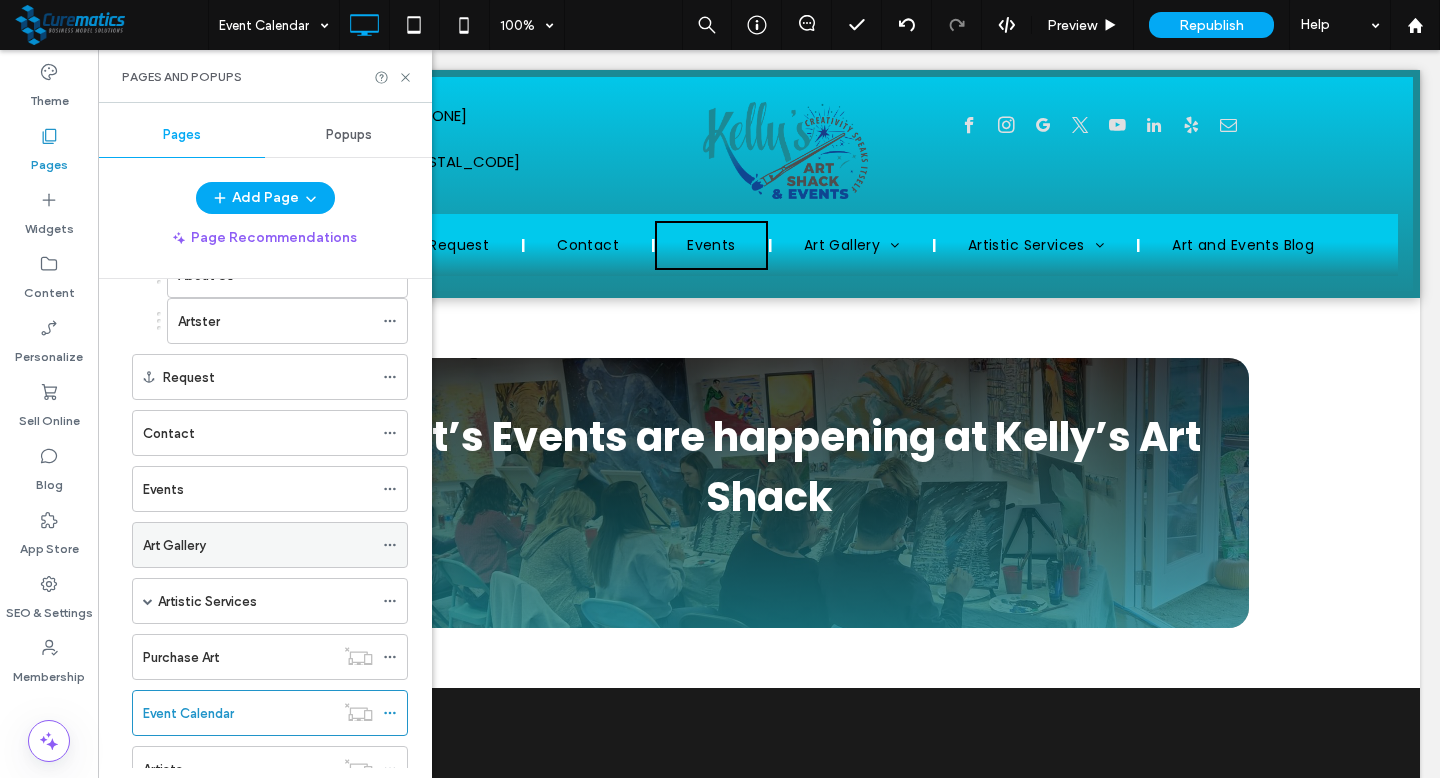 scroll, scrollTop: 232, scrollLeft: 0, axis: vertical 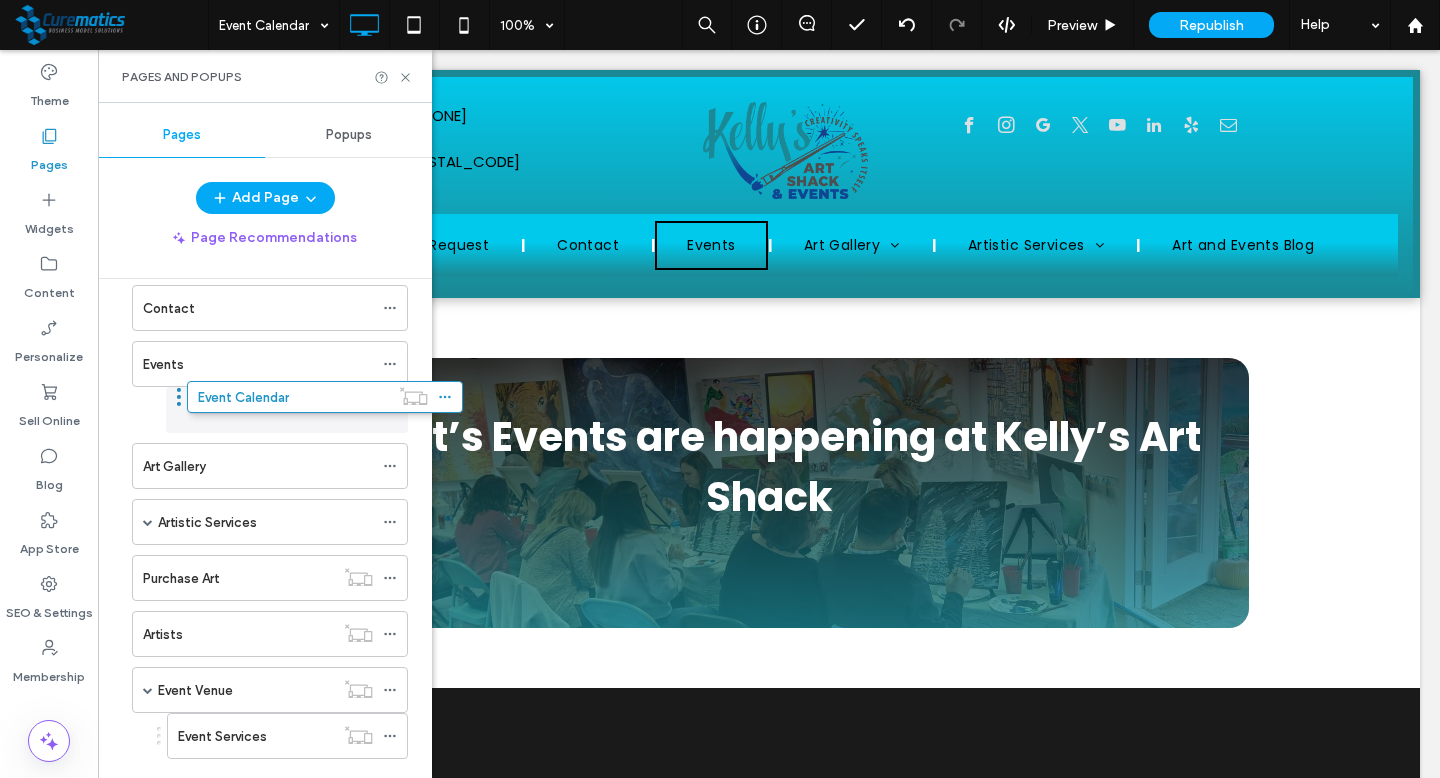 drag, startPoint x: 208, startPoint y: 599, endPoint x: 264, endPoint y: 416, distance: 191.37659 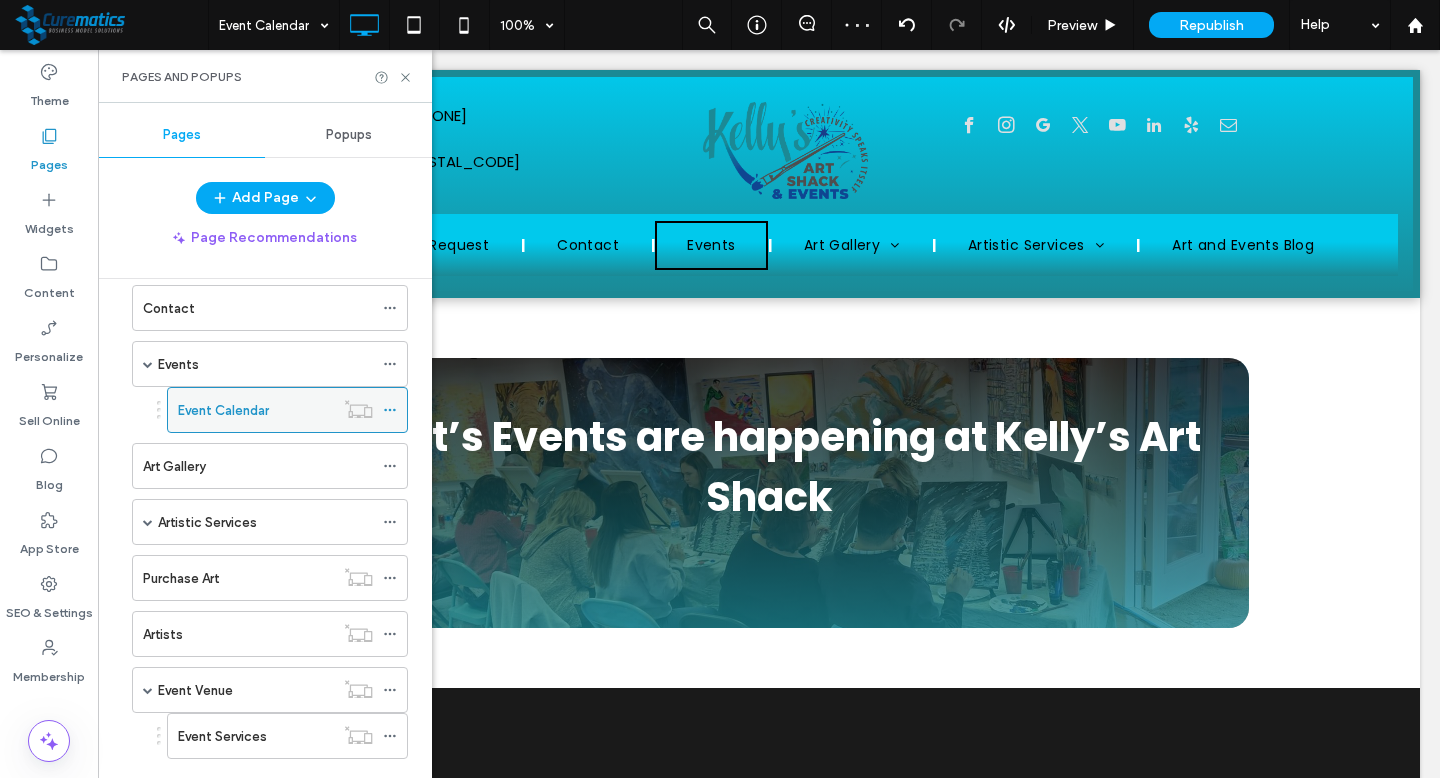 click 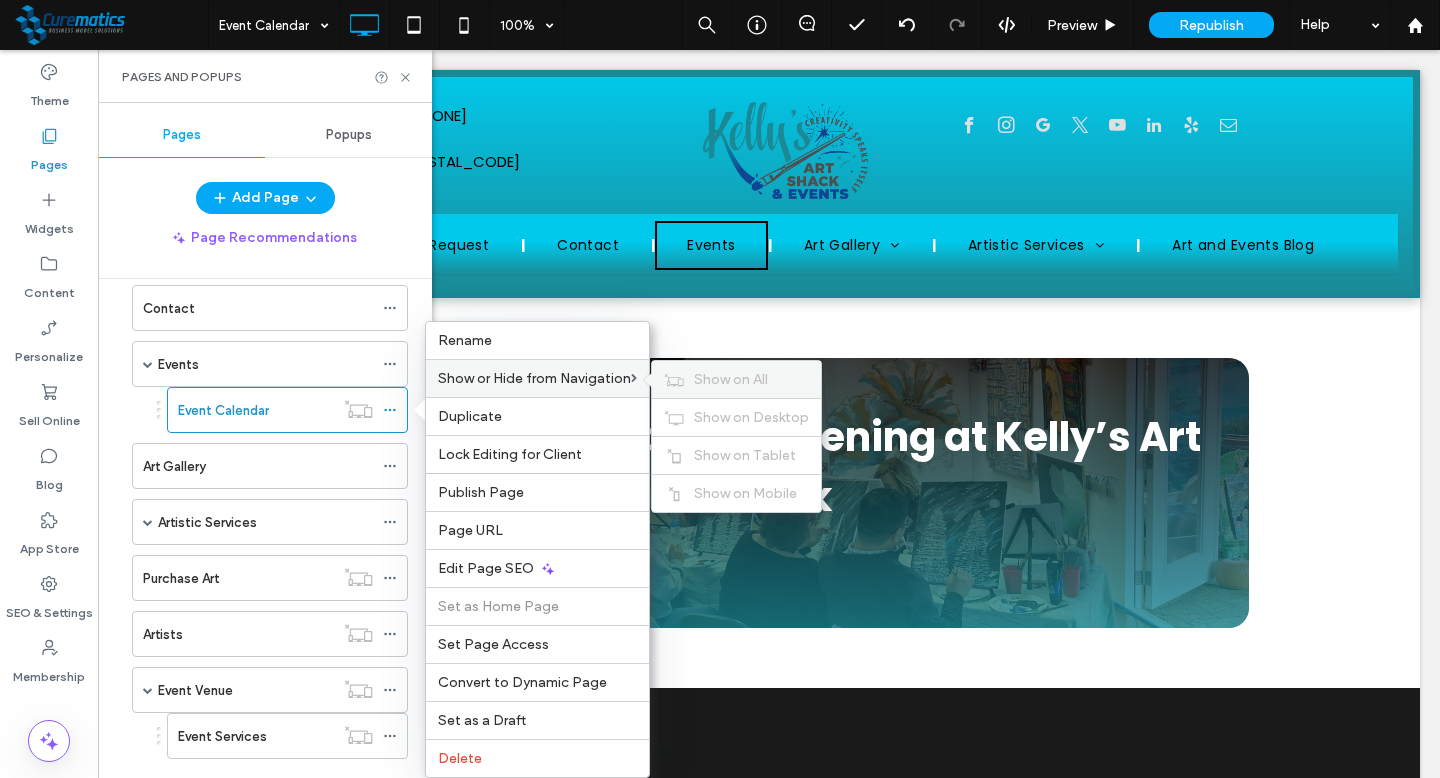 click on "Show on All" at bounding box center [731, 379] 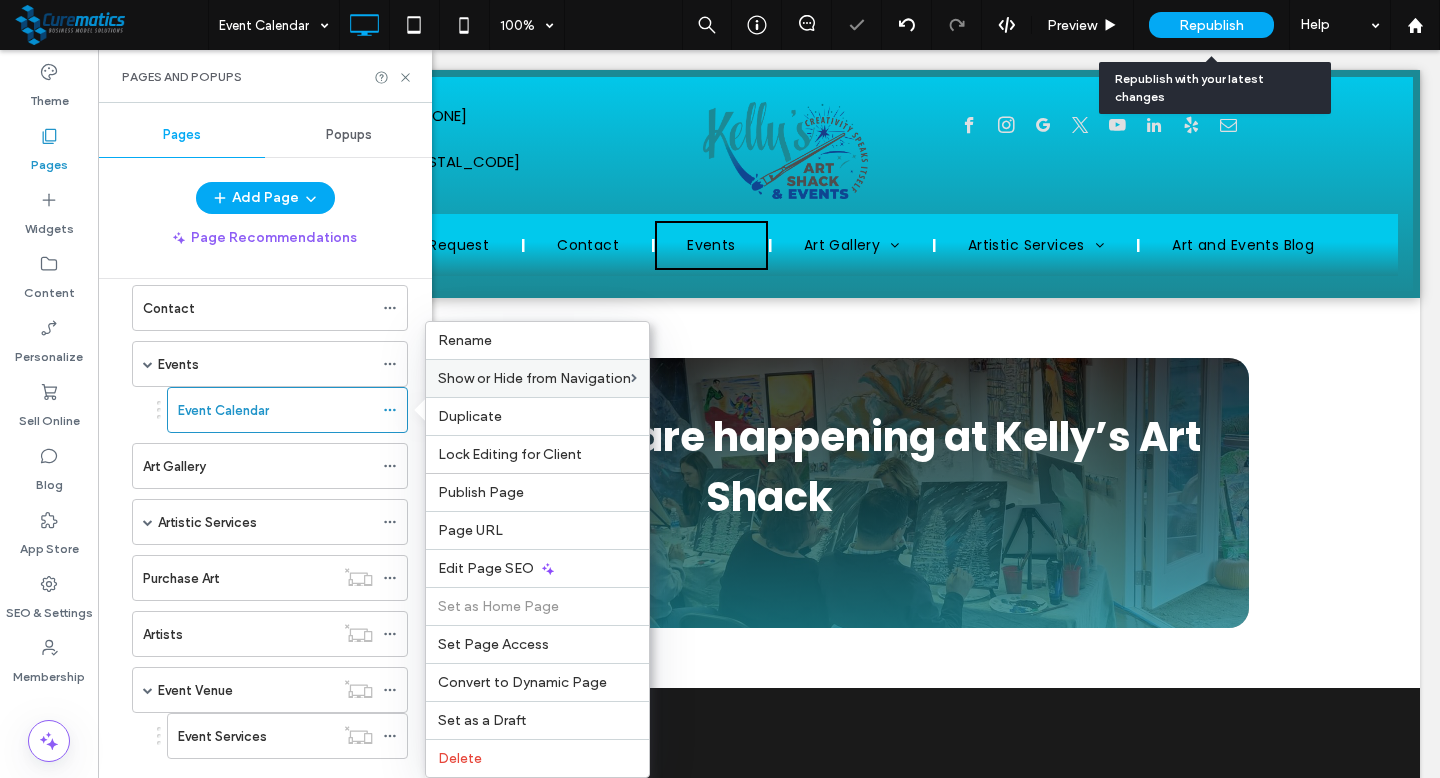 click on "Republish" at bounding box center (1211, 25) 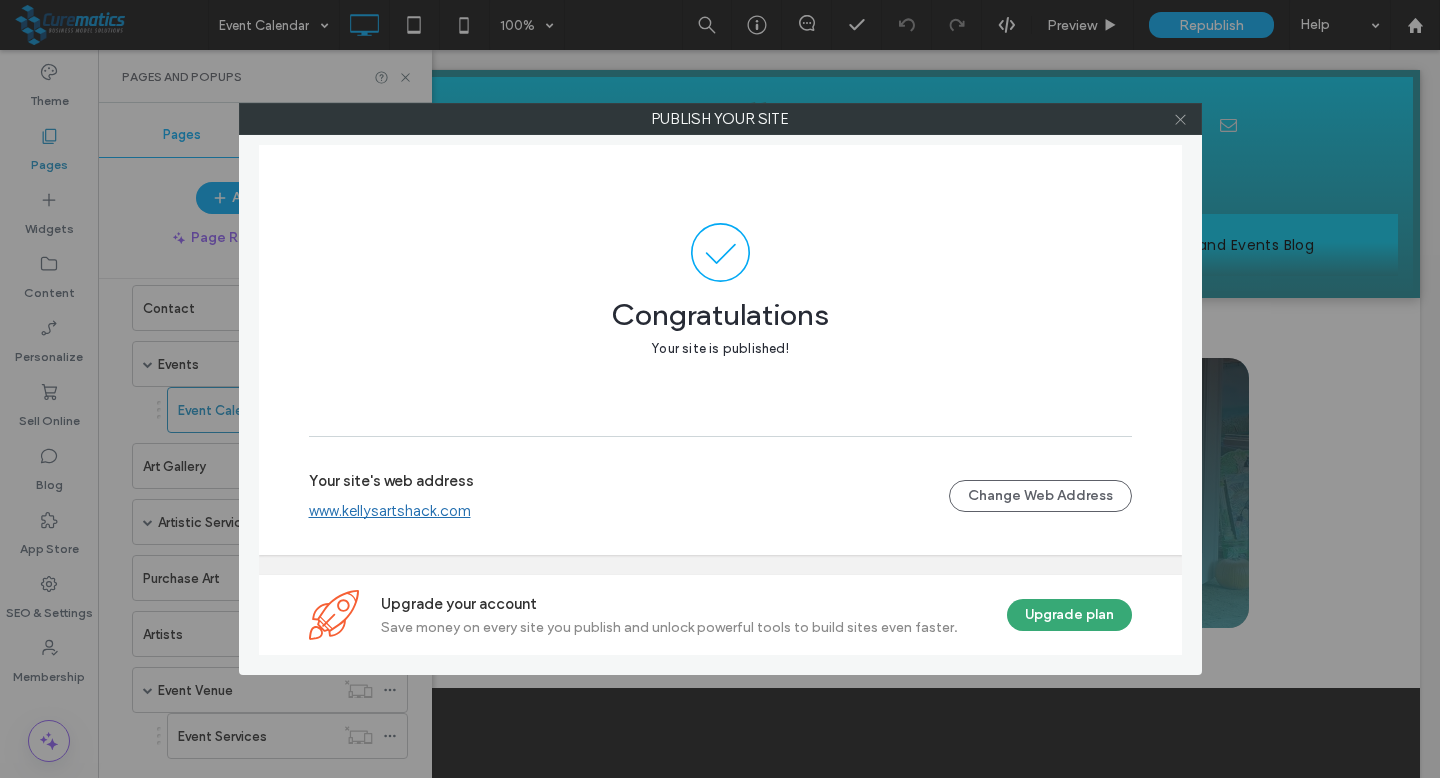 click 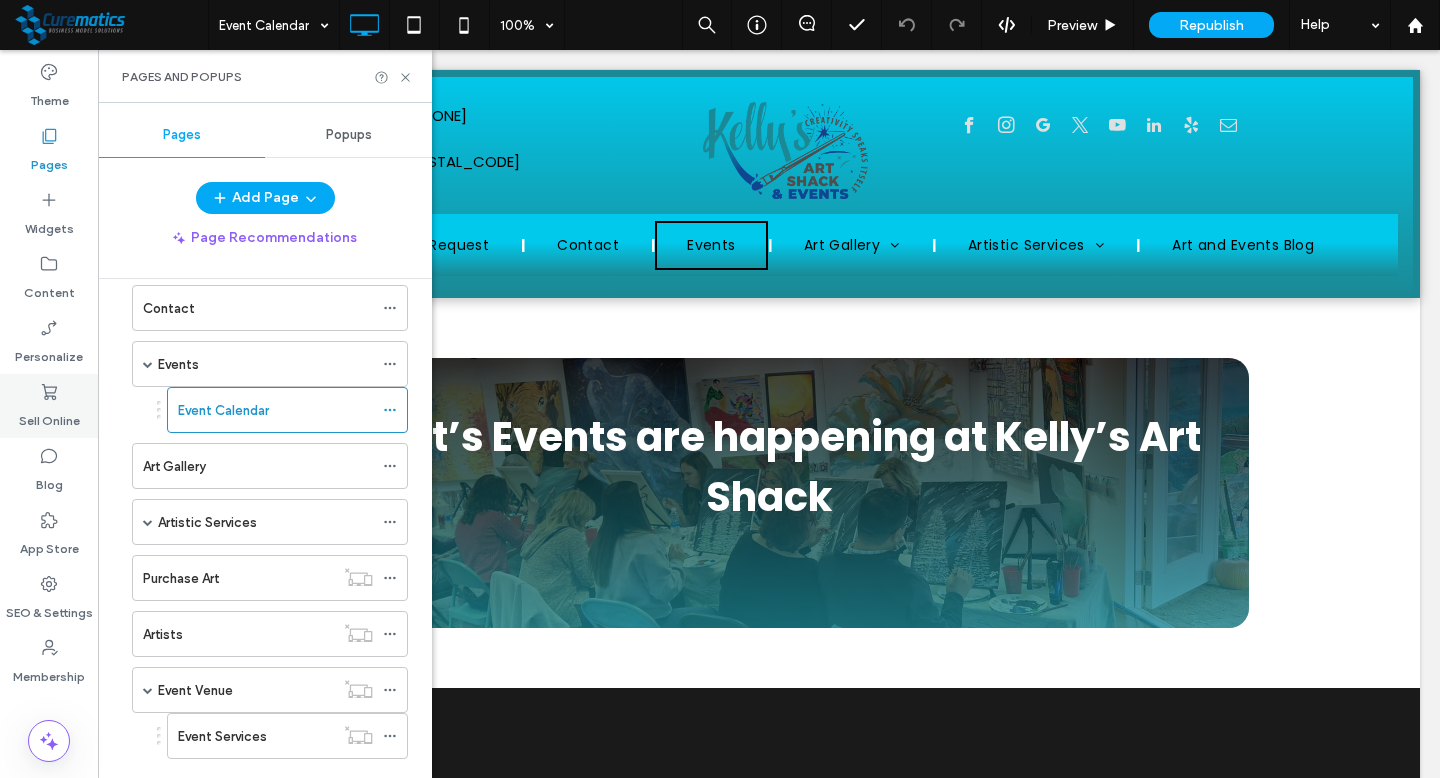 click on "Sell Online" at bounding box center [49, 416] 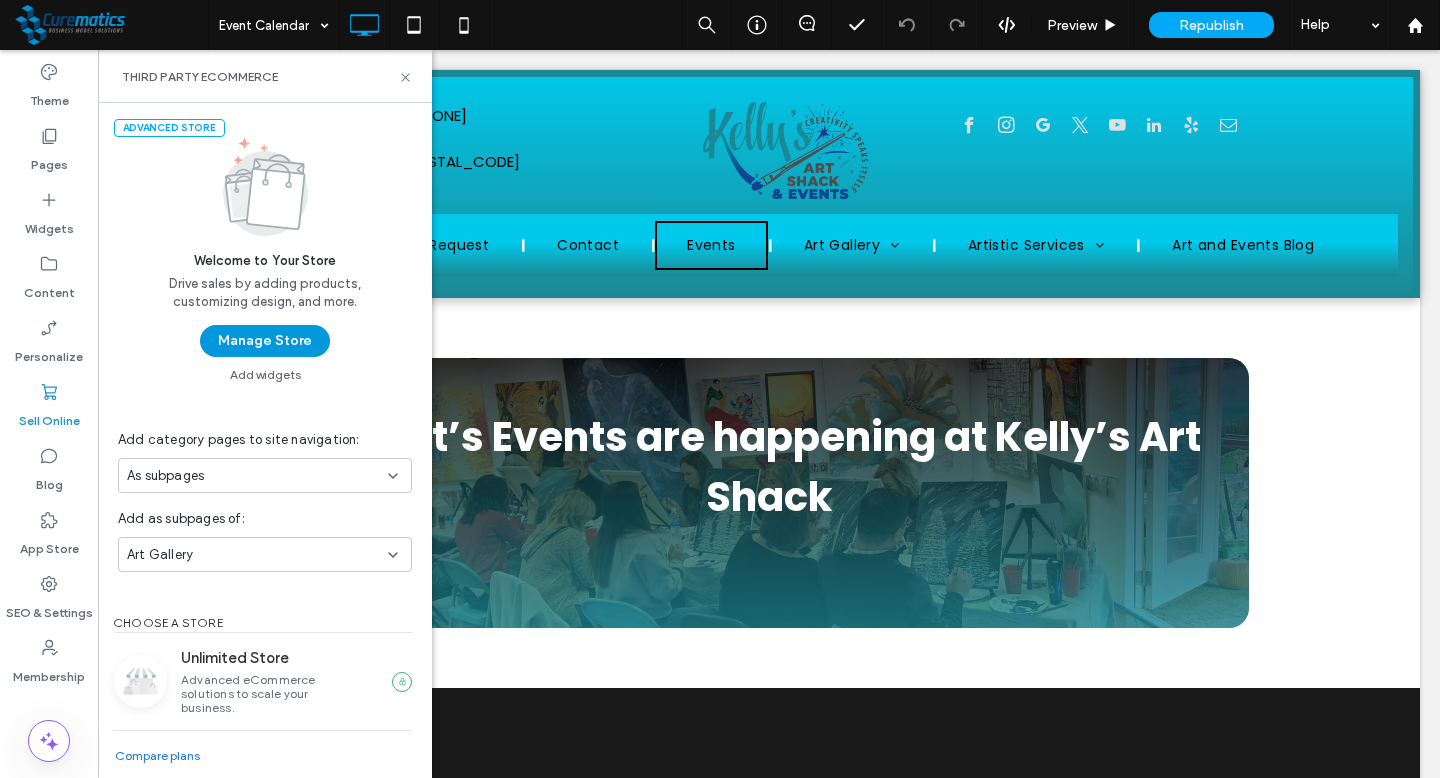 click on "Manage Store" at bounding box center [265, 341] 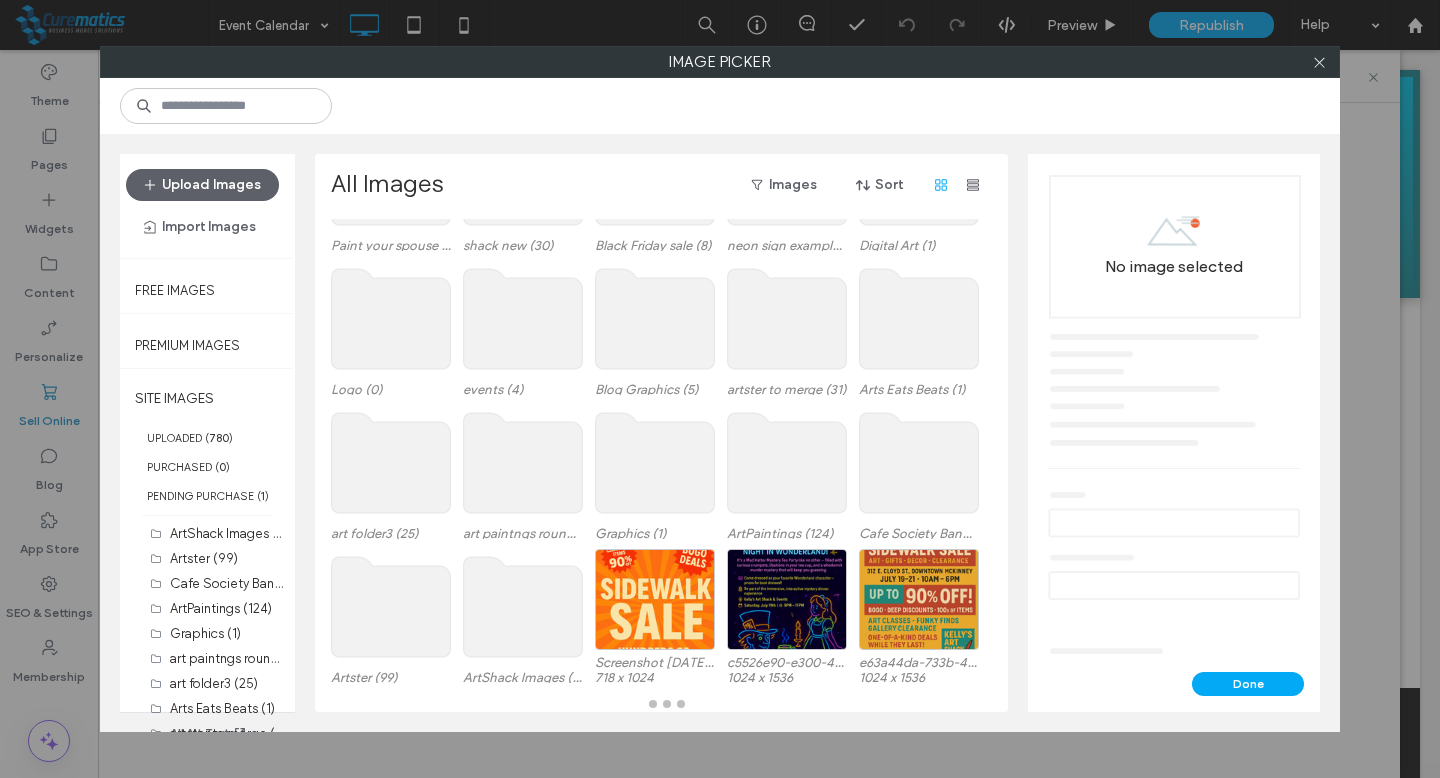 scroll, scrollTop: 142, scrollLeft: 0, axis: vertical 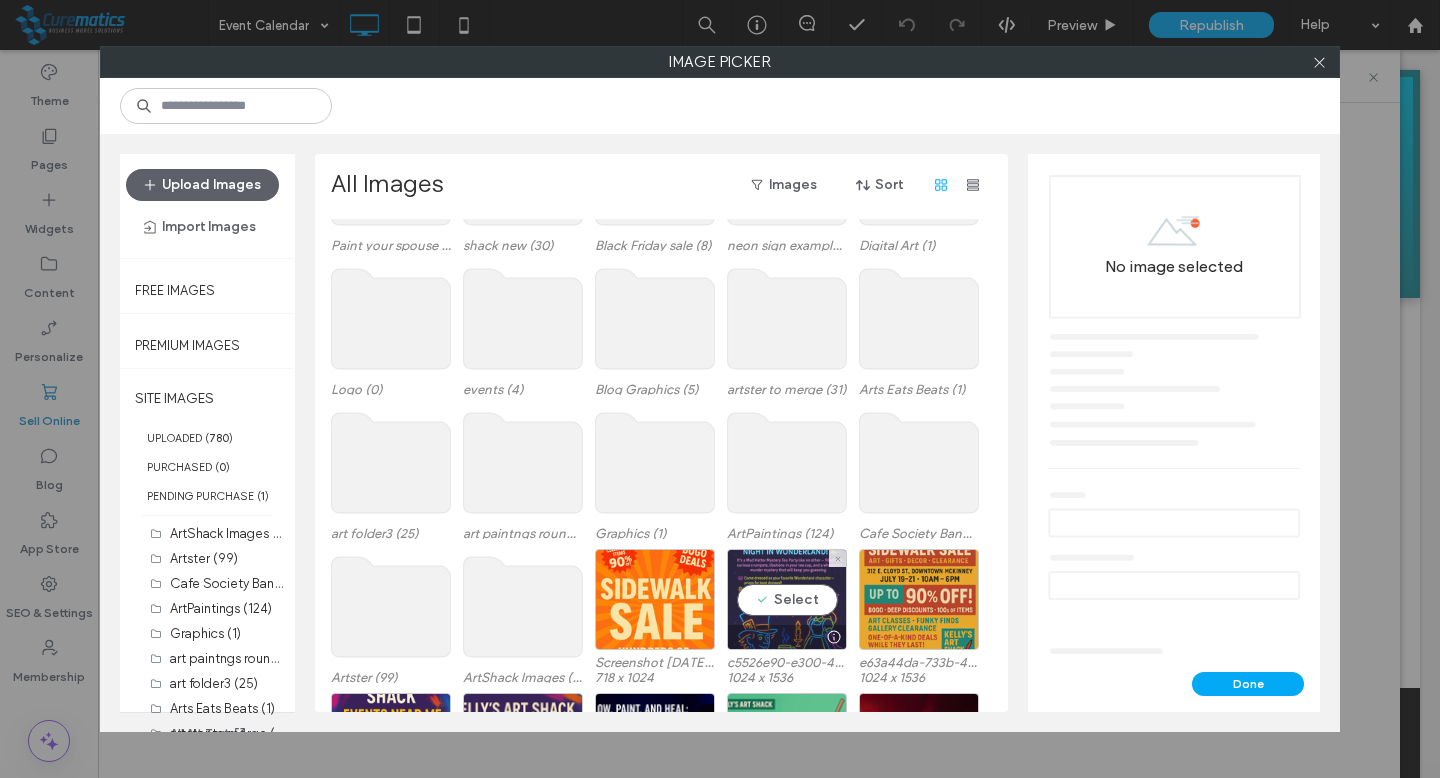 click on "Select" at bounding box center [787, 599] 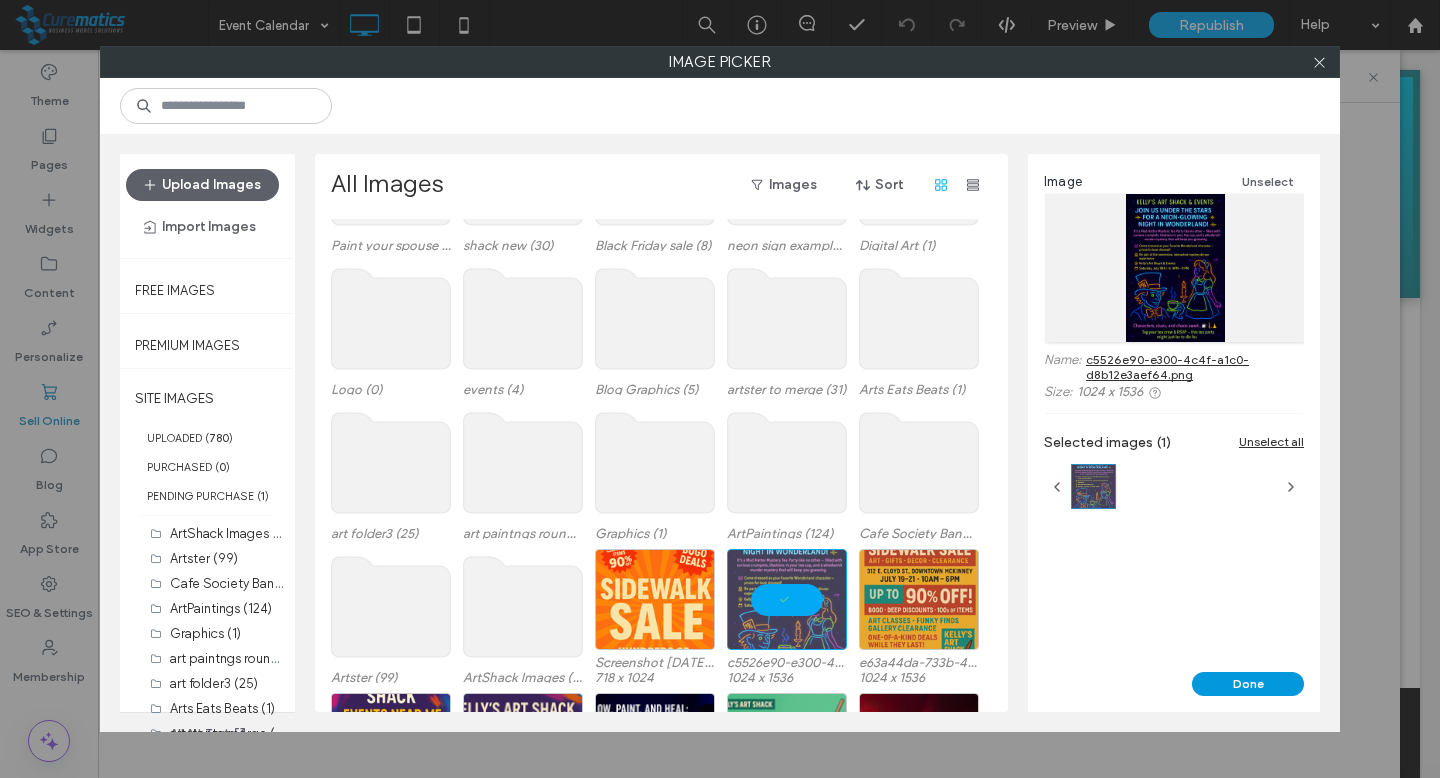 click on "Done" at bounding box center [1248, 684] 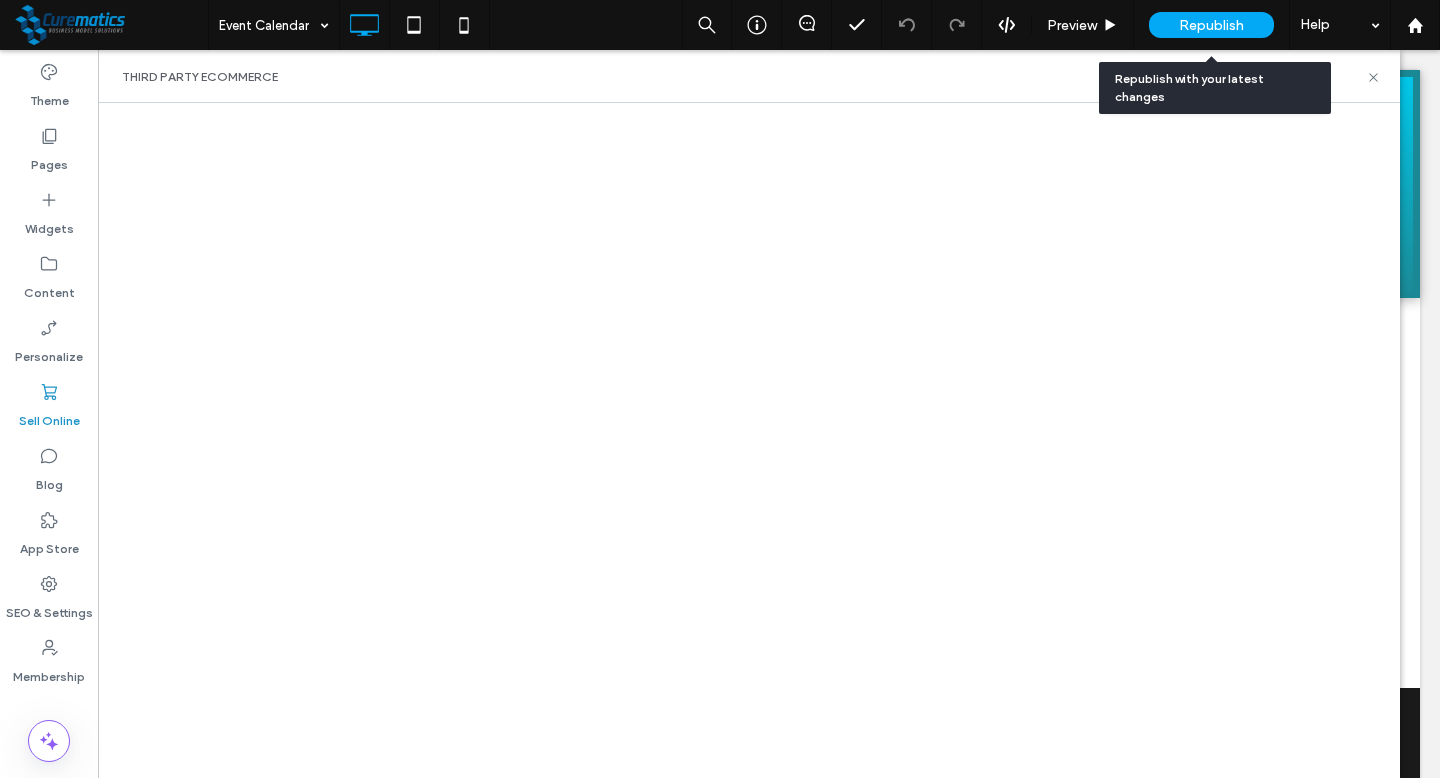 click on "Republish" at bounding box center (1211, 25) 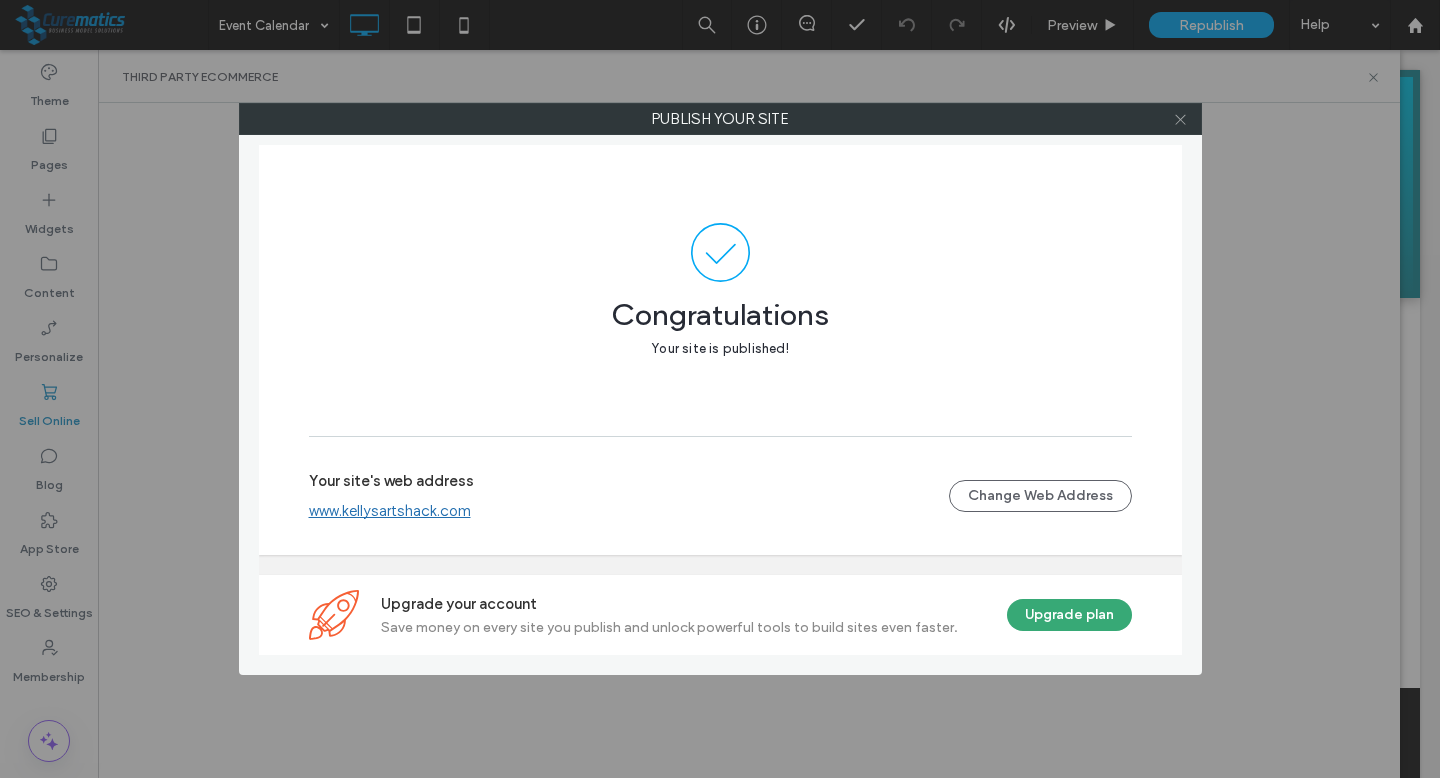 click 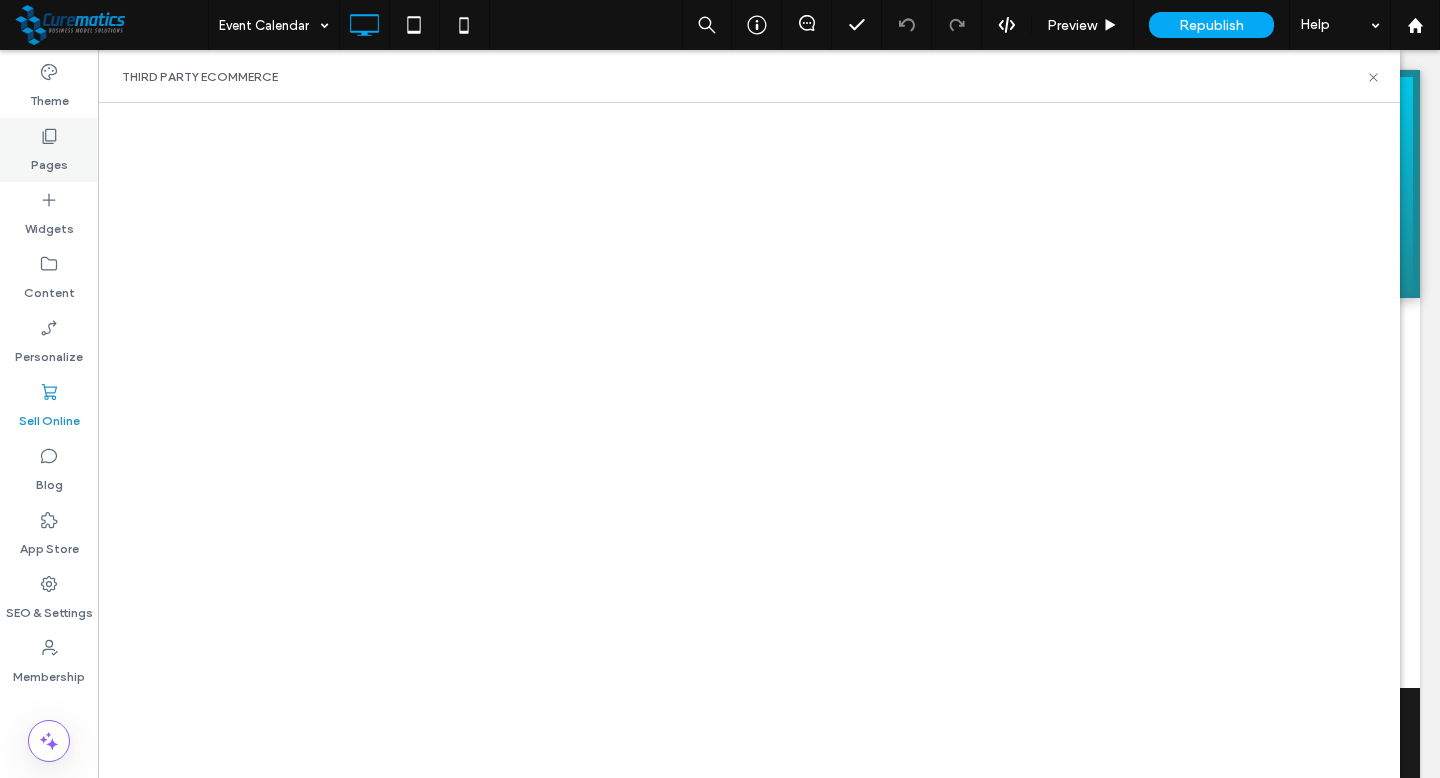 click on "Pages" at bounding box center [49, 150] 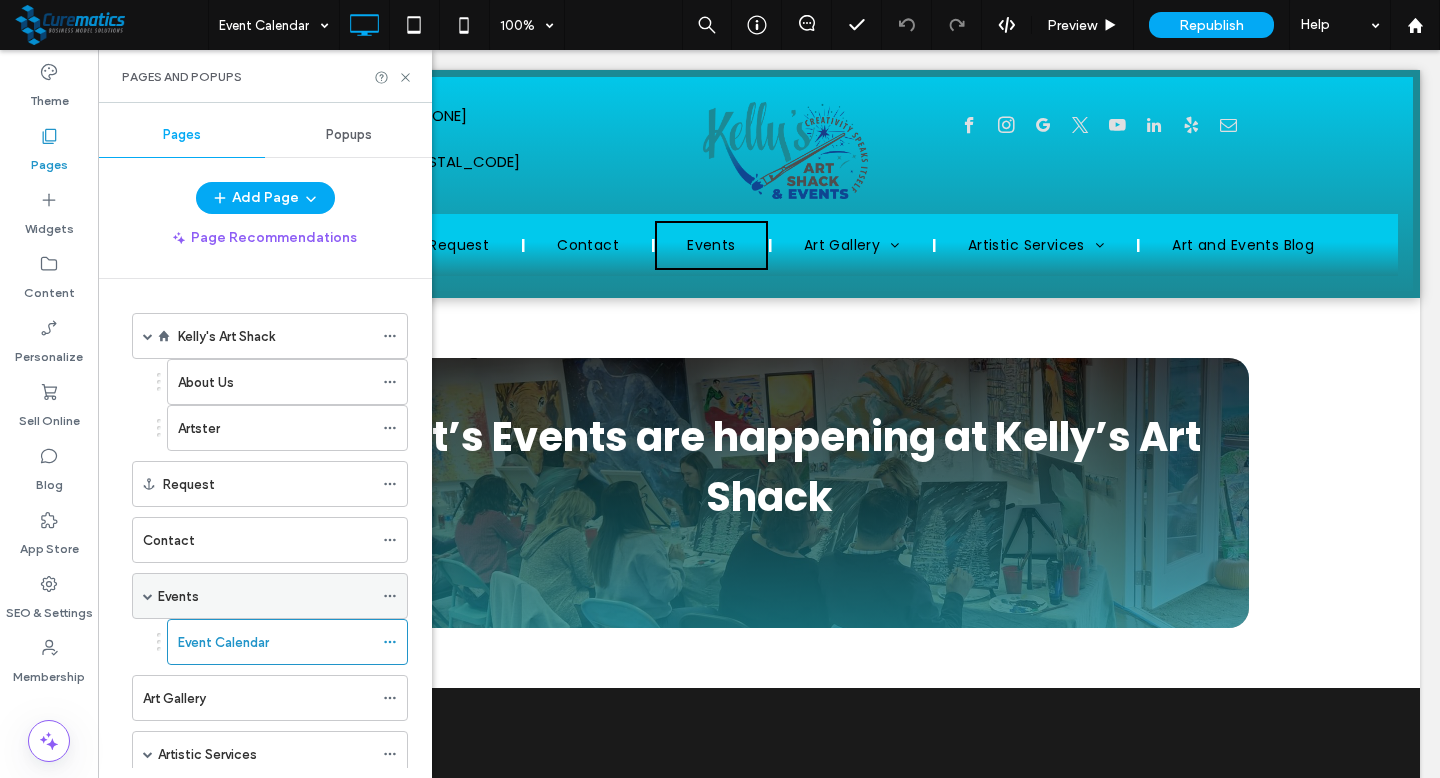 click on "Events" at bounding box center (265, 596) 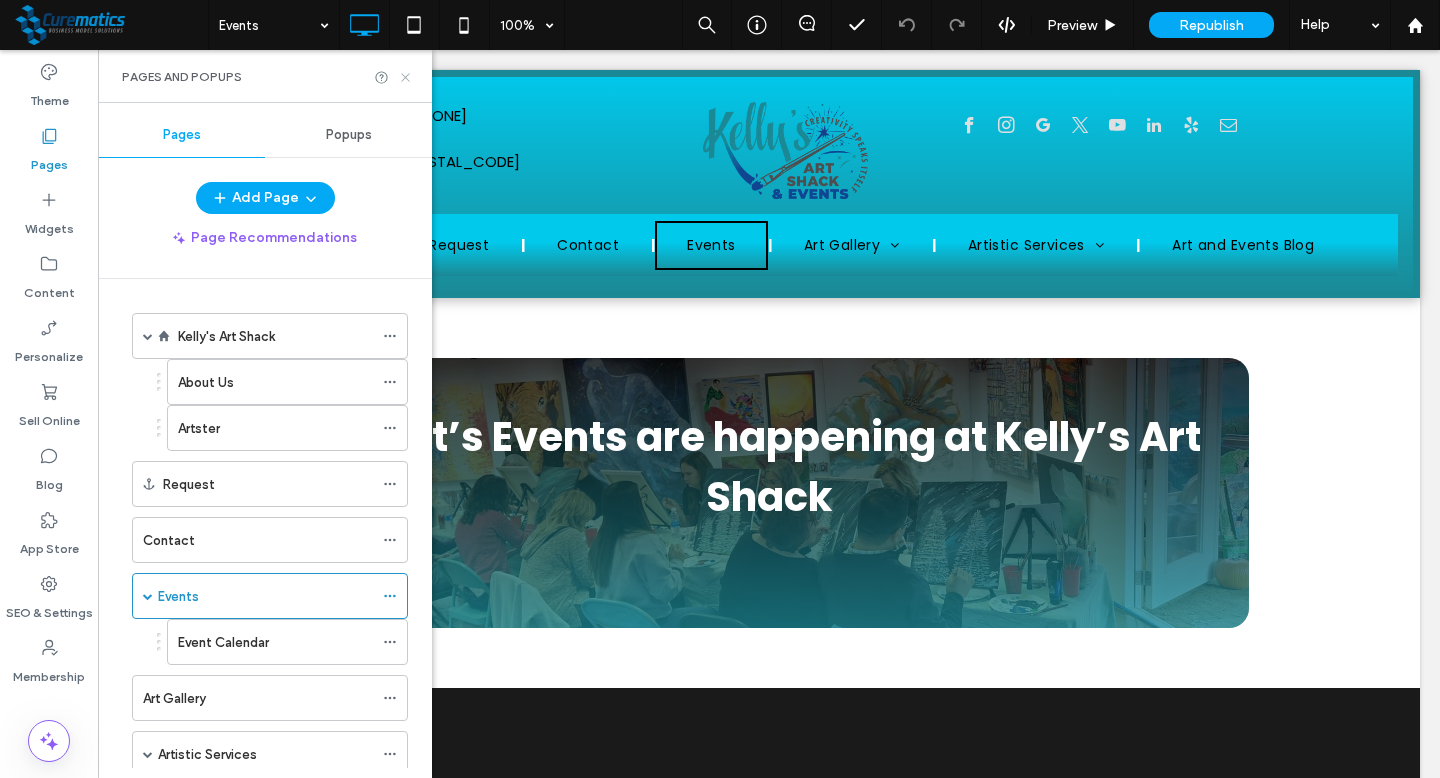 click 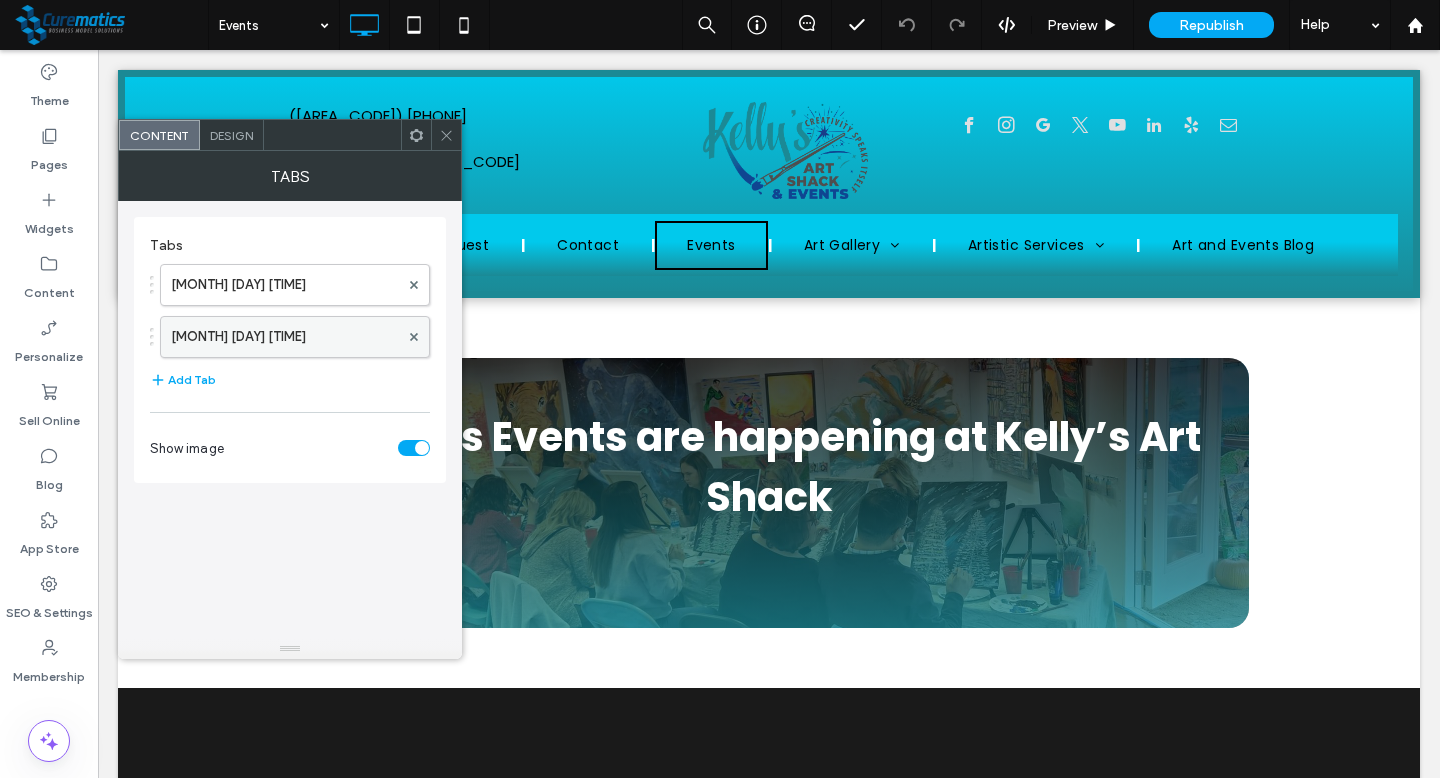 click on "[MONTH] [DAY] [TIME]" at bounding box center (285, 337) 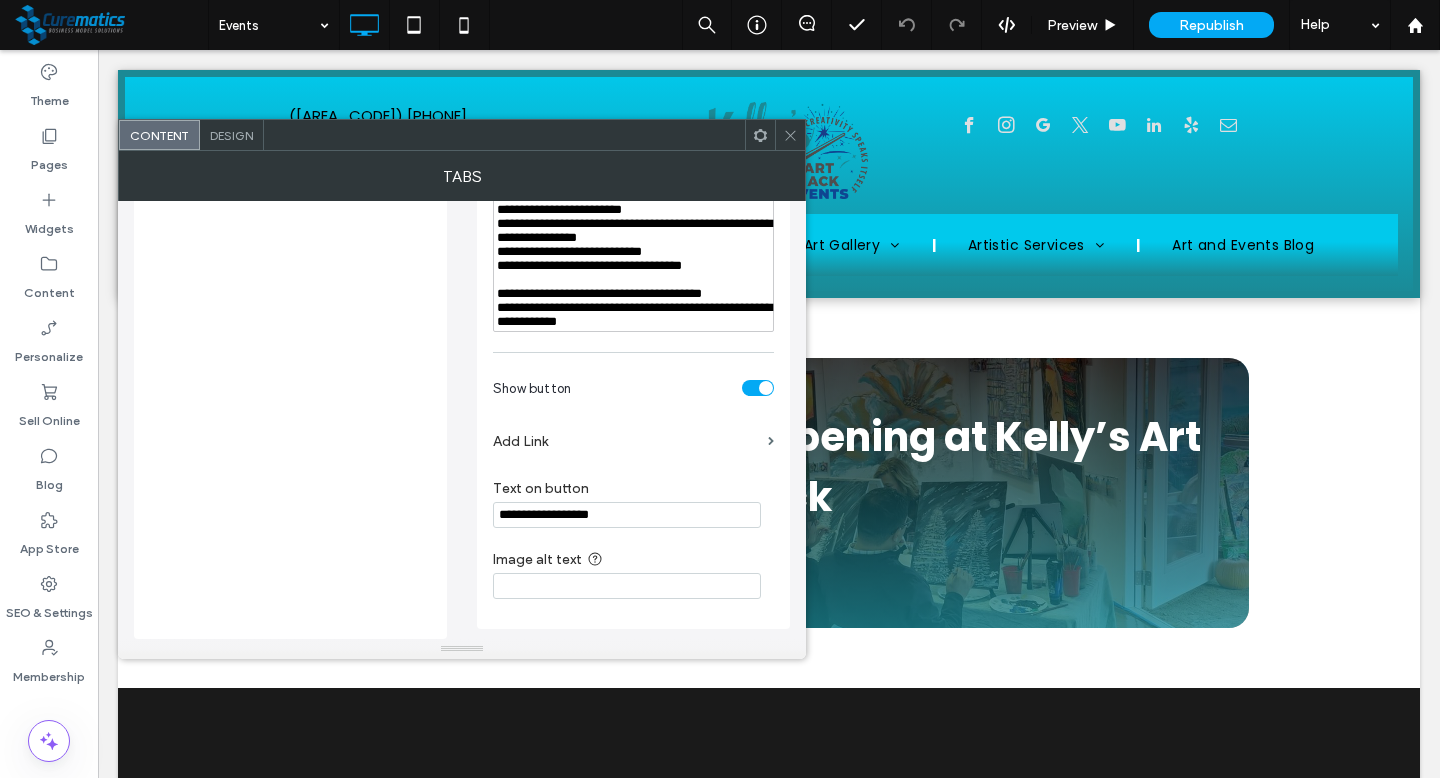 scroll, scrollTop: 796, scrollLeft: 0, axis: vertical 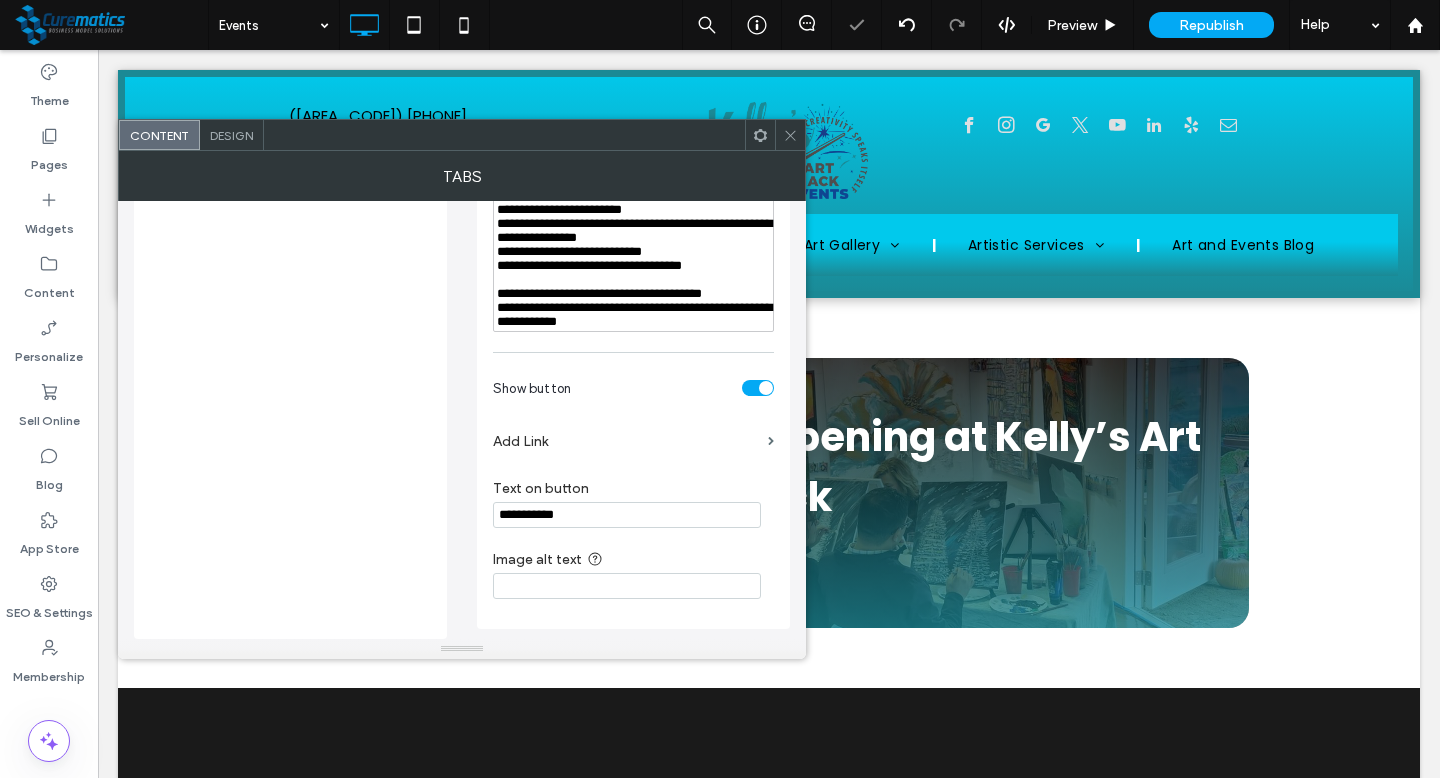 type on "**********" 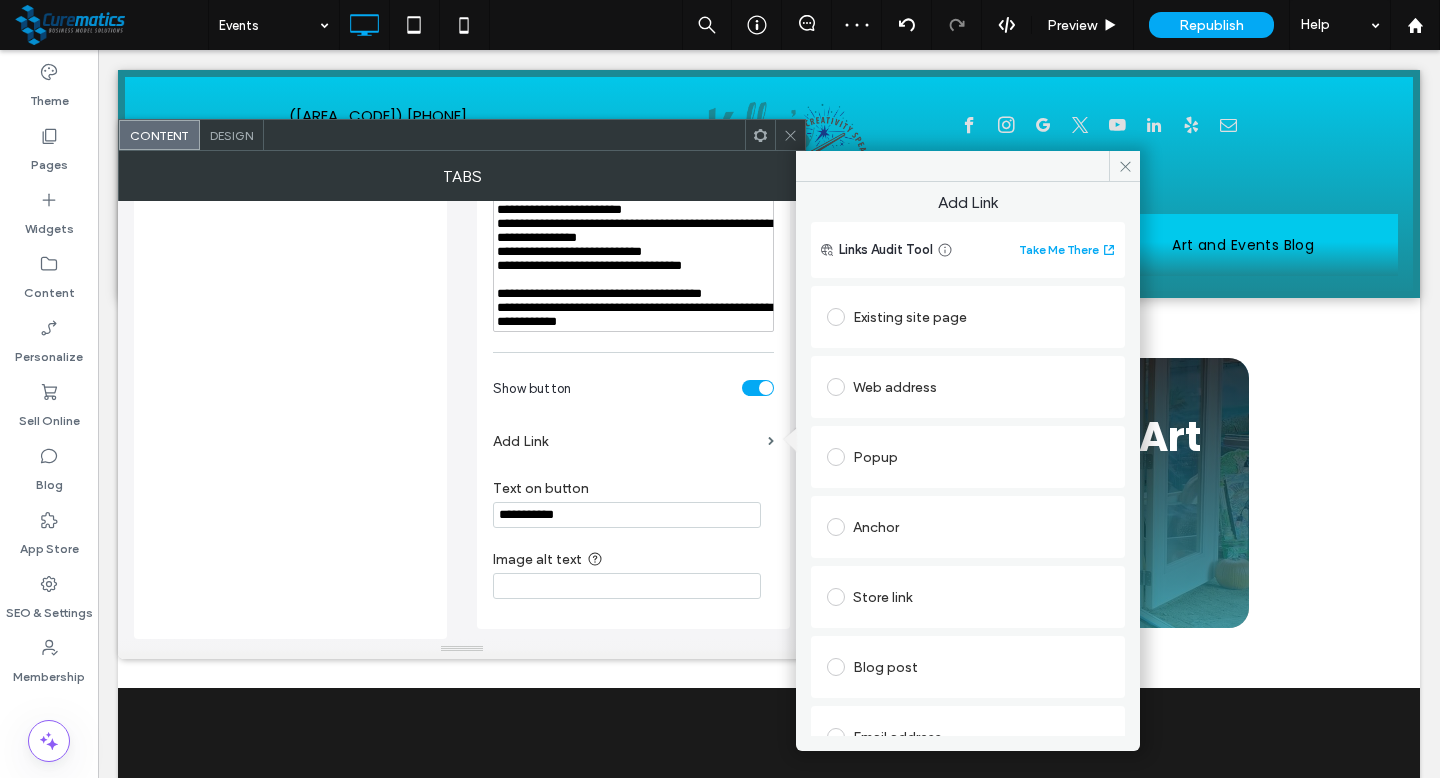 click on "Store link" at bounding box center (968, 597) 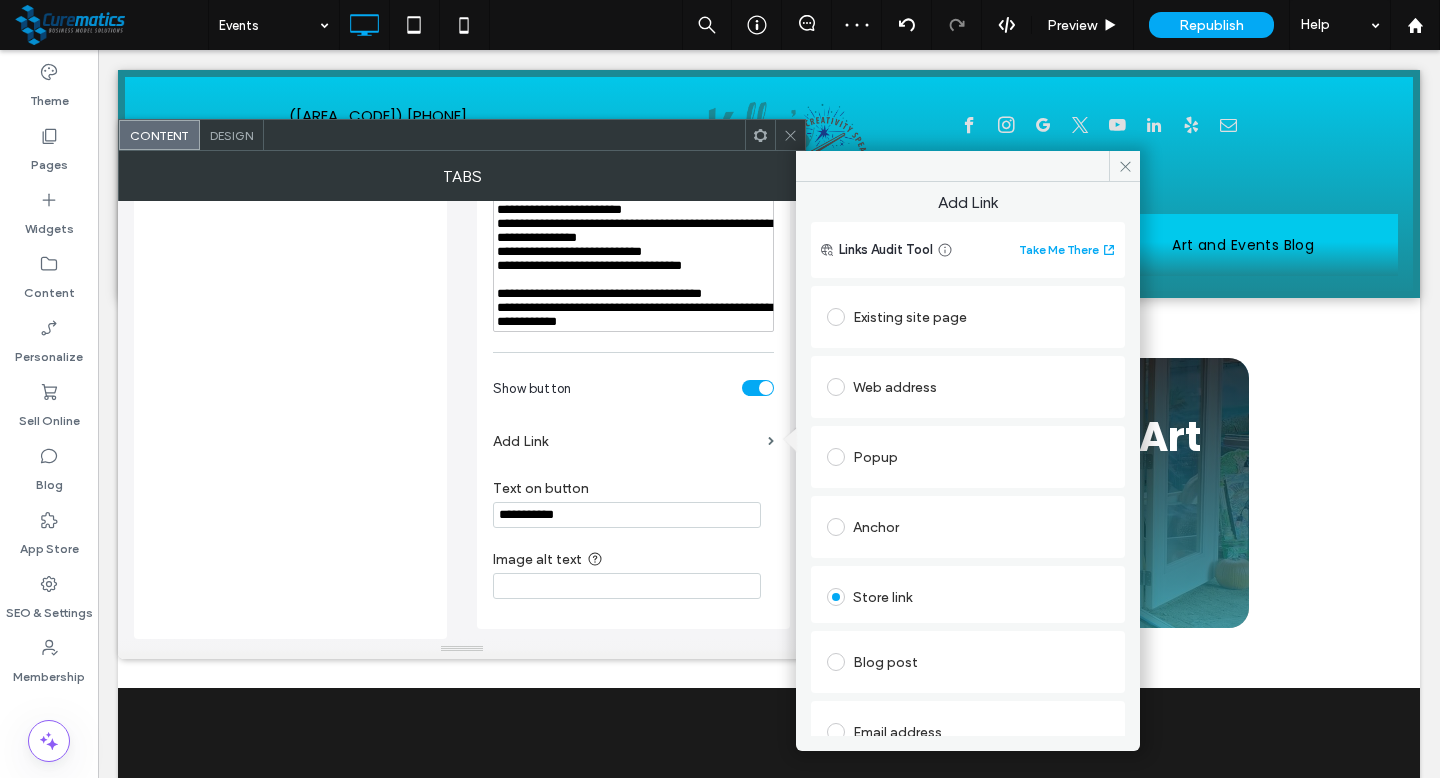 scroll, scrollTop: 167, scrollLeft: 0, axis: vertical 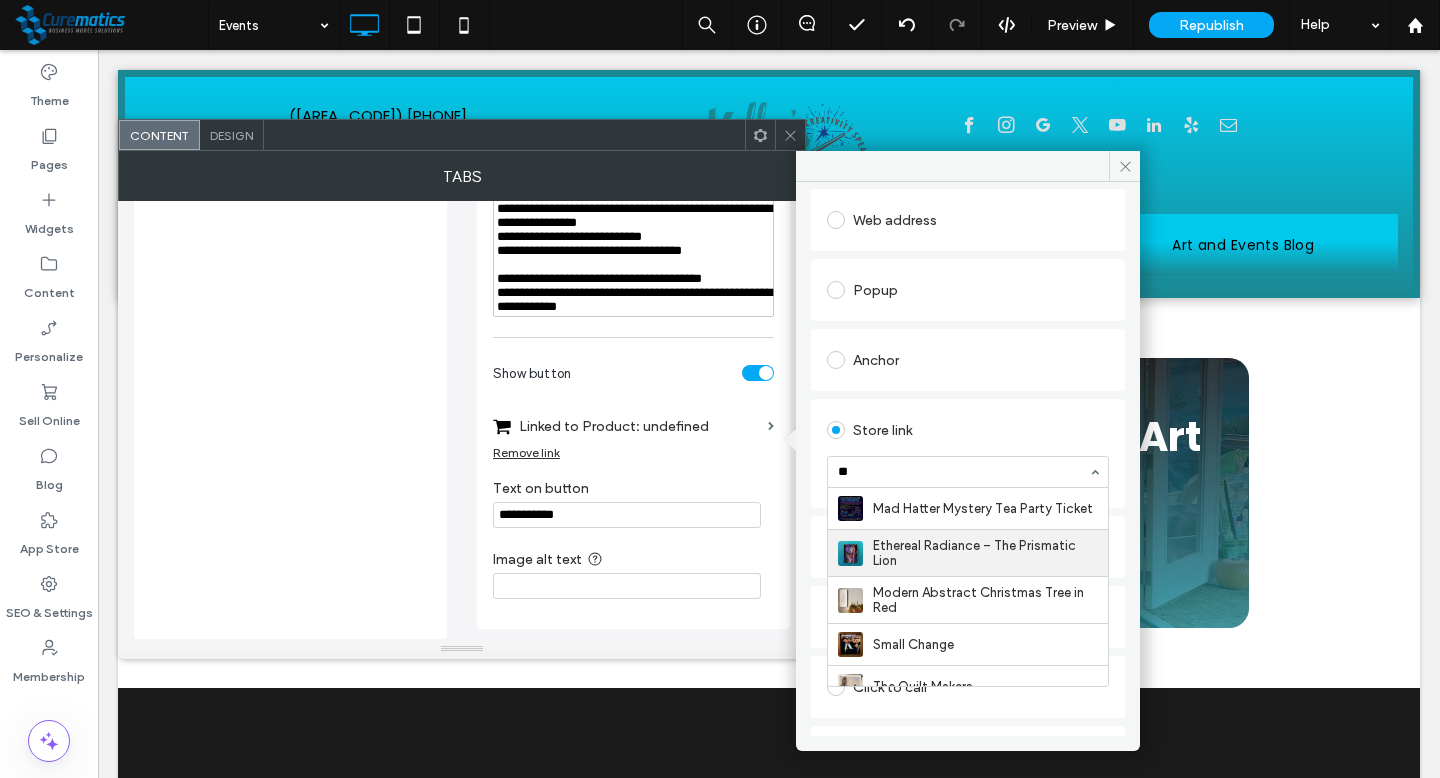 type on "***" 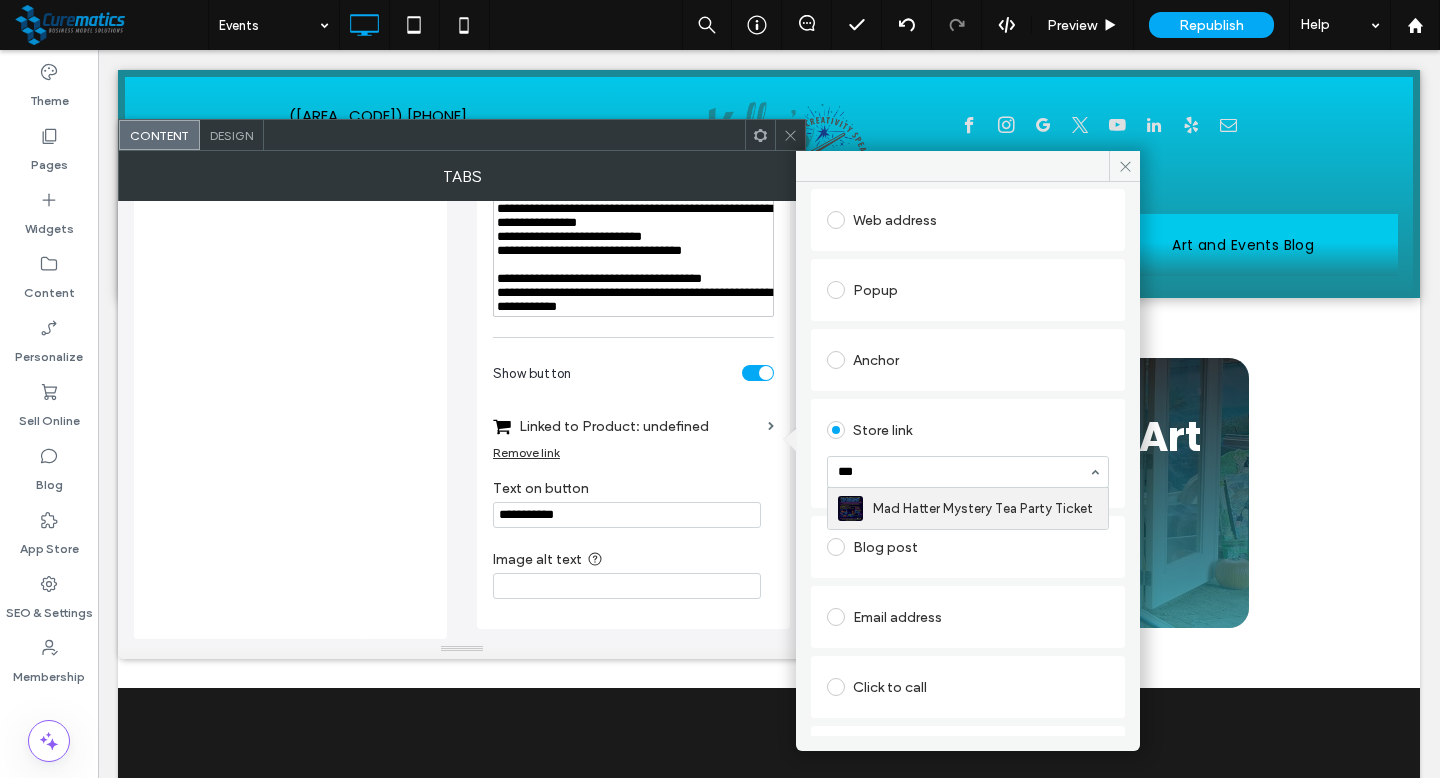 type 